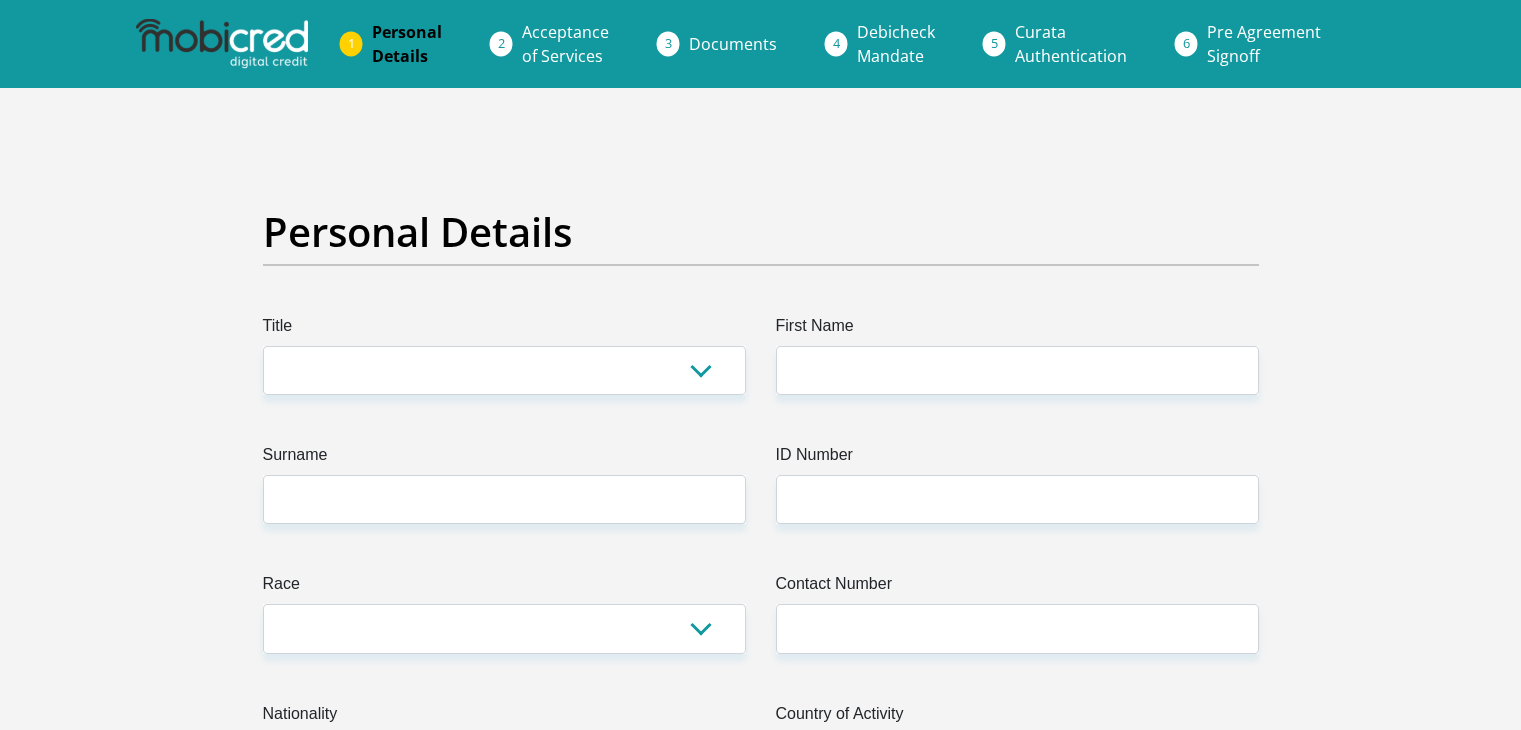scroll, scrollTop: 0, scrollLeft: 0, axis: both 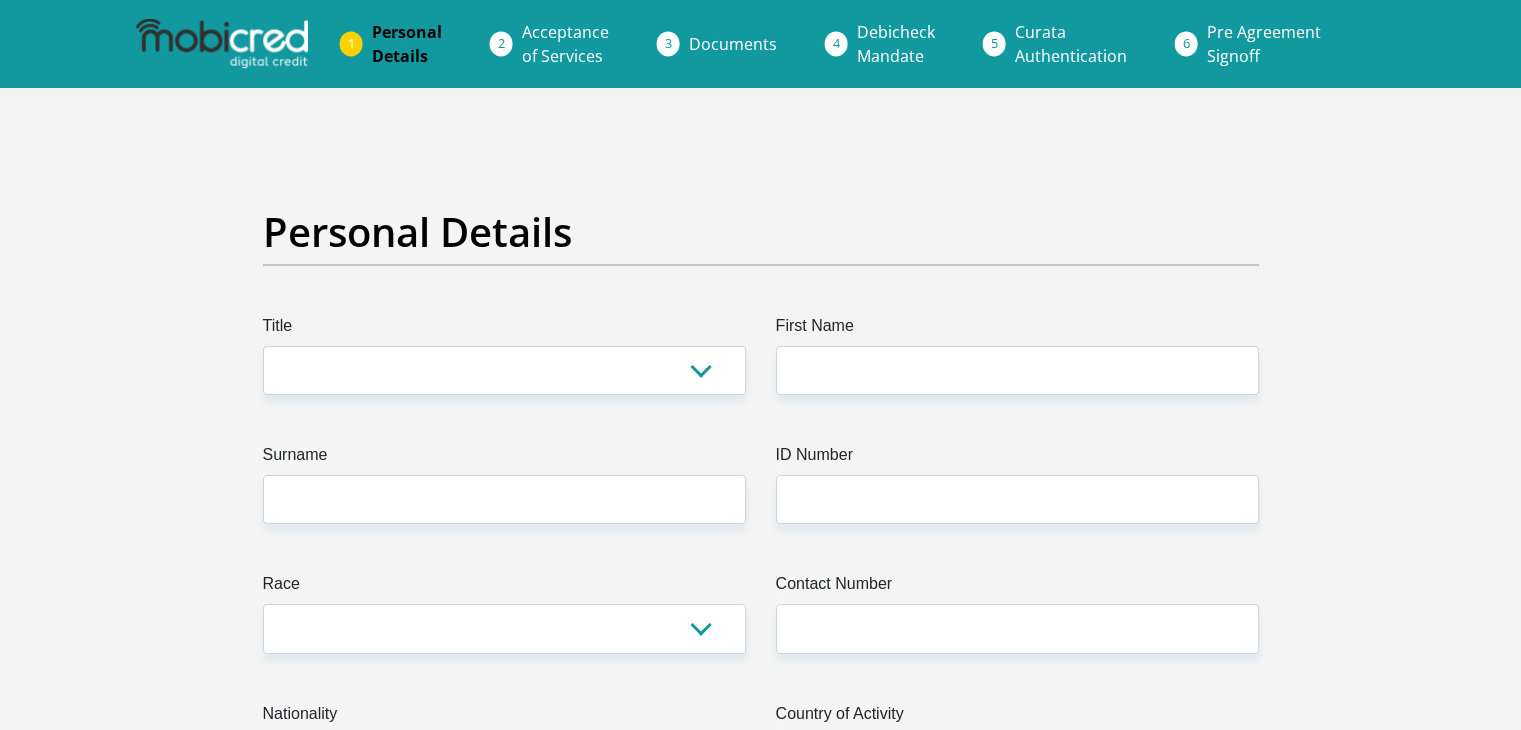 select on "Mr" 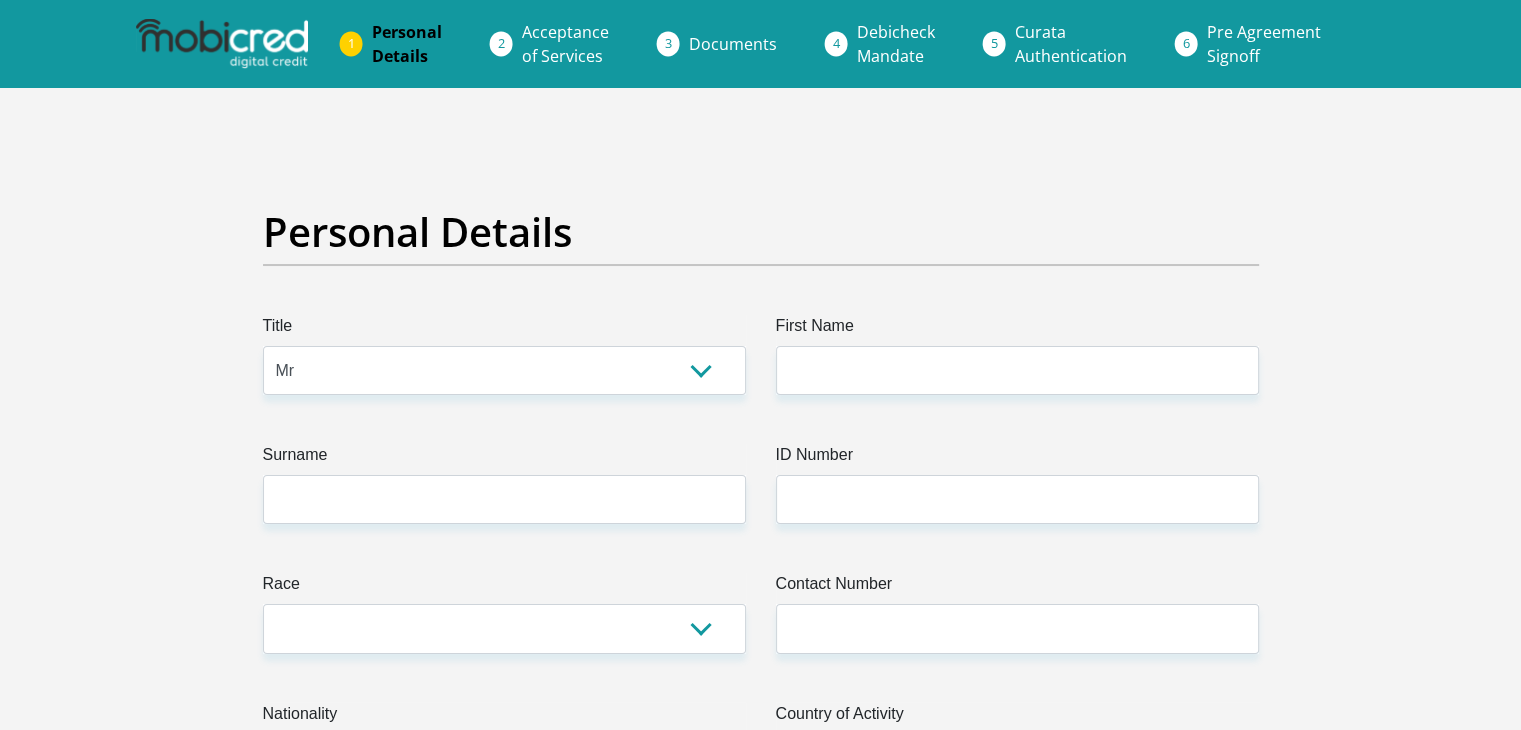 click on "Mr
Ms
Mrs
Dr
Other" at bounding box center [504, 370] 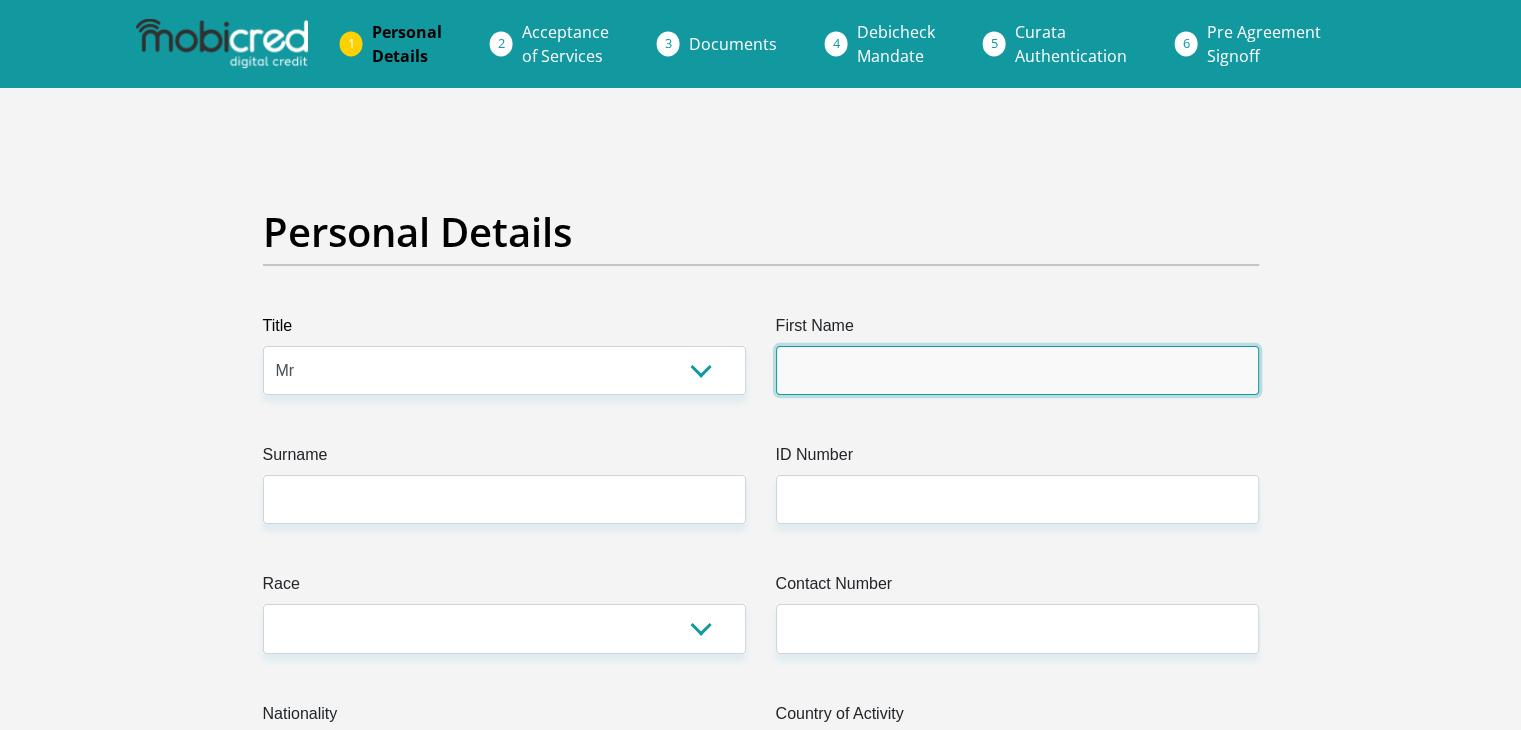 click on "First Name" at bounding box center [1017, 370] 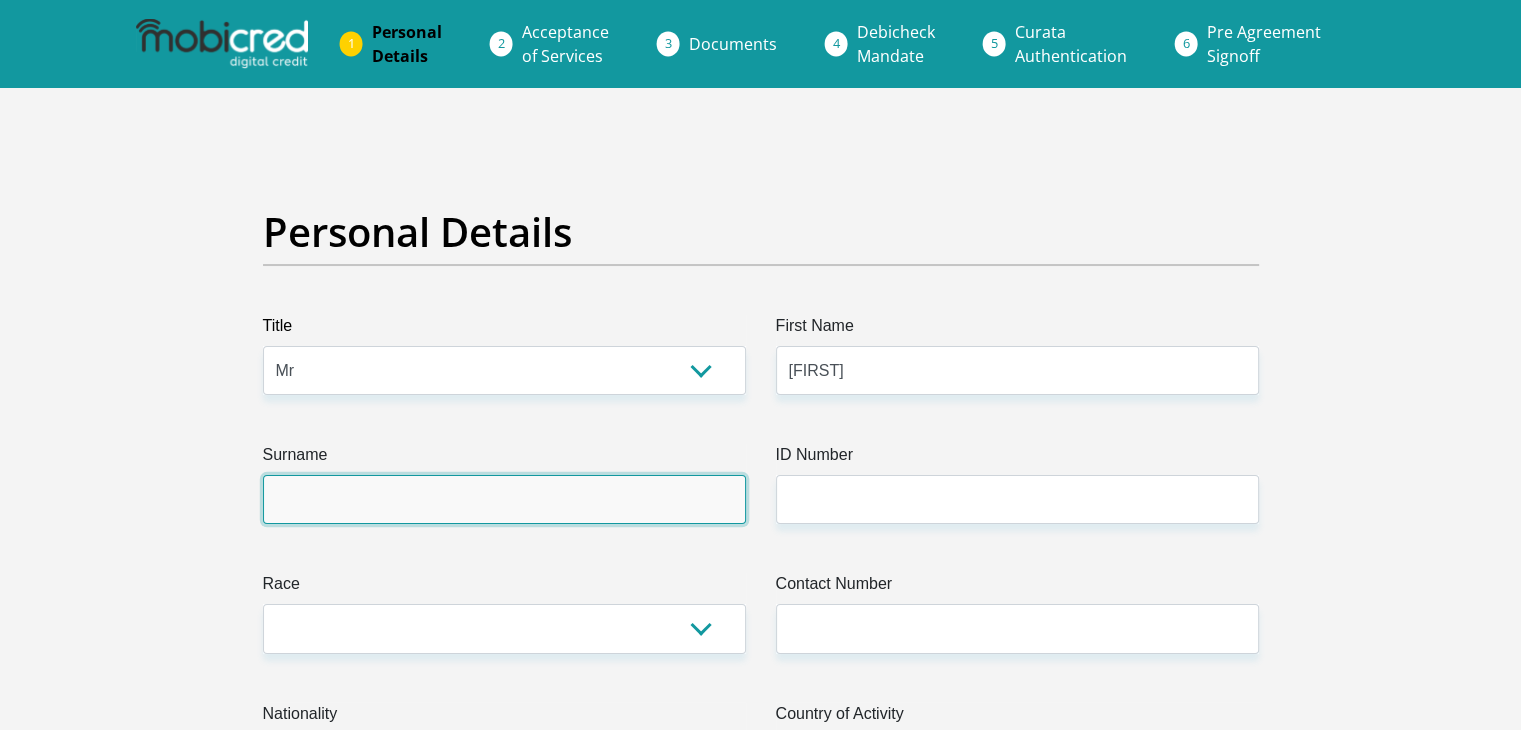 type on "[LAST]" 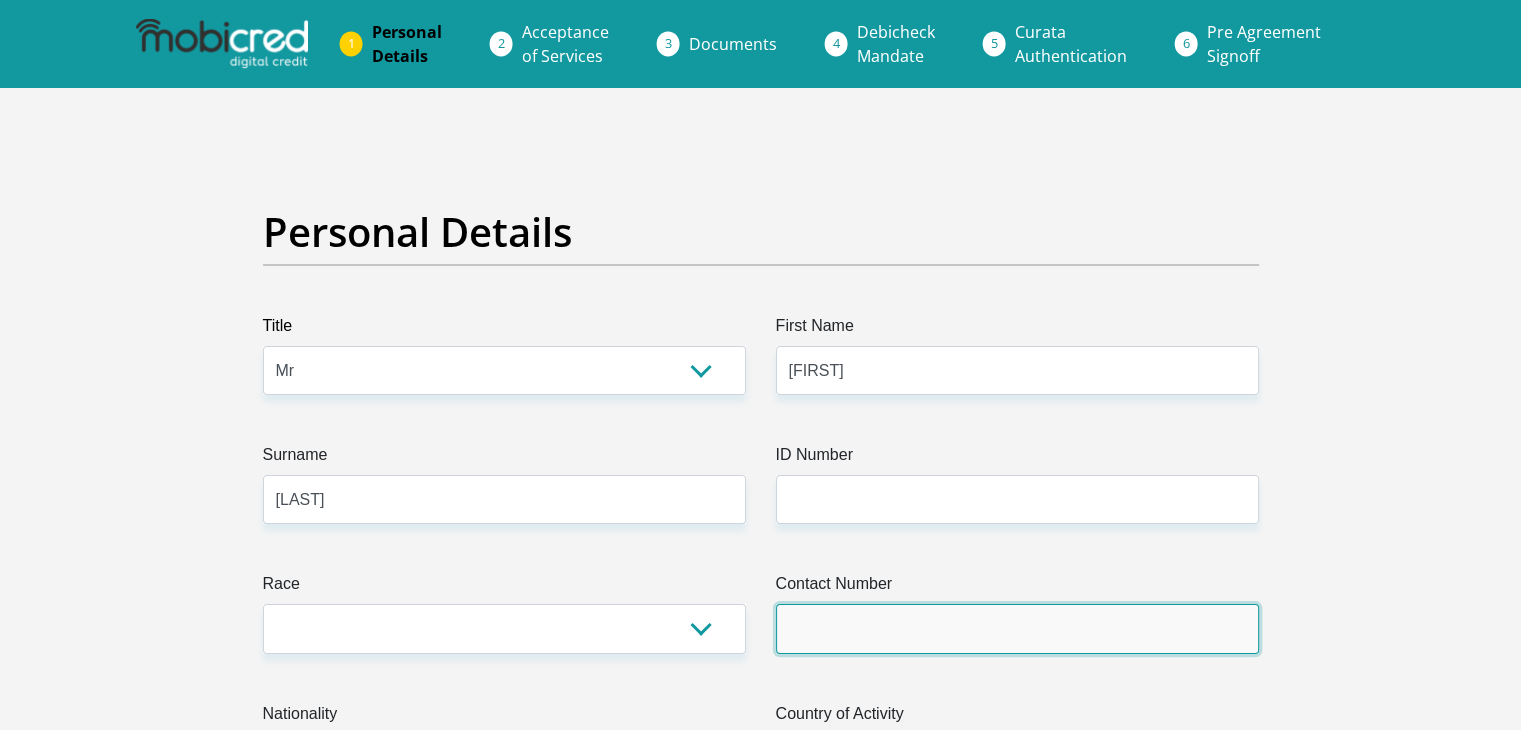 type on "[PHONE]" 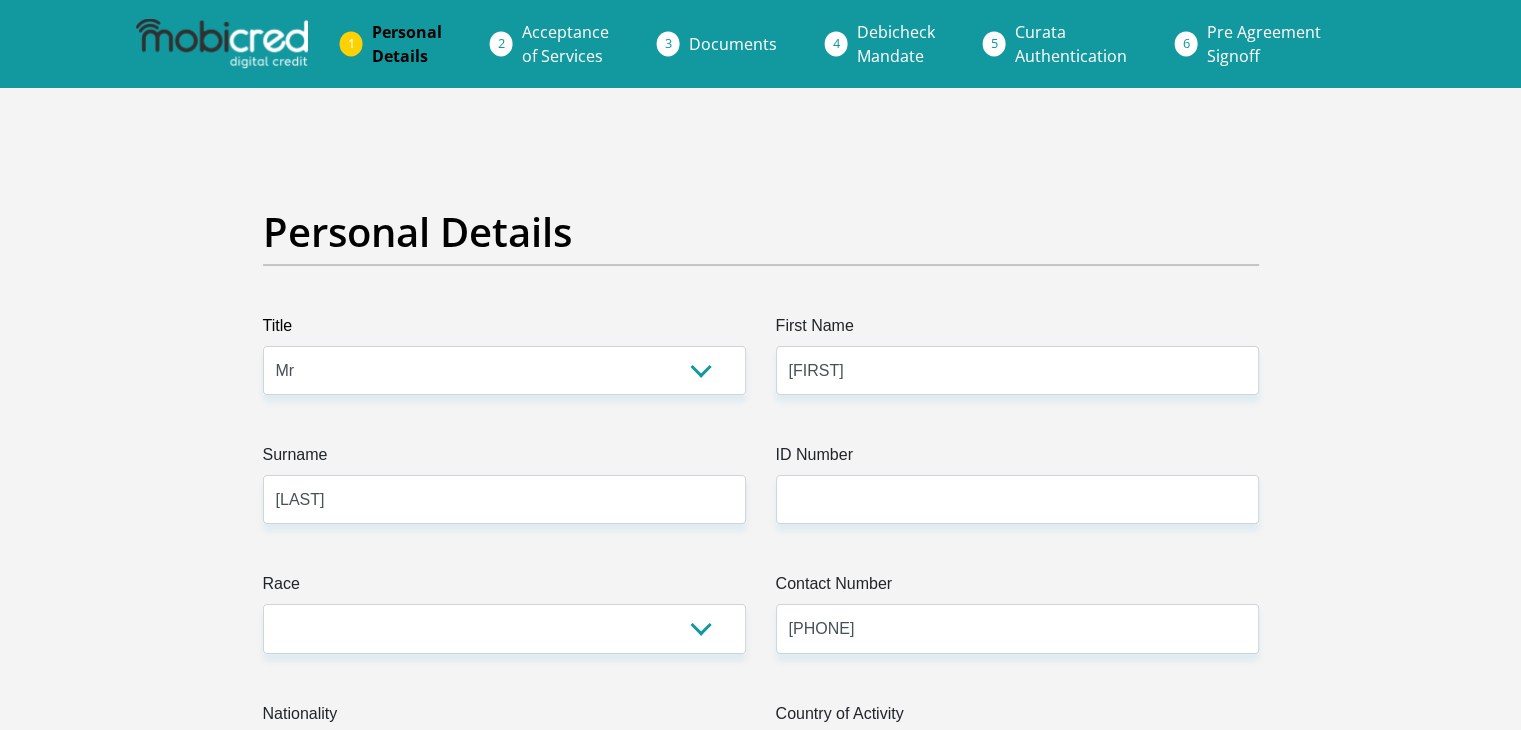 select on "ZAF" 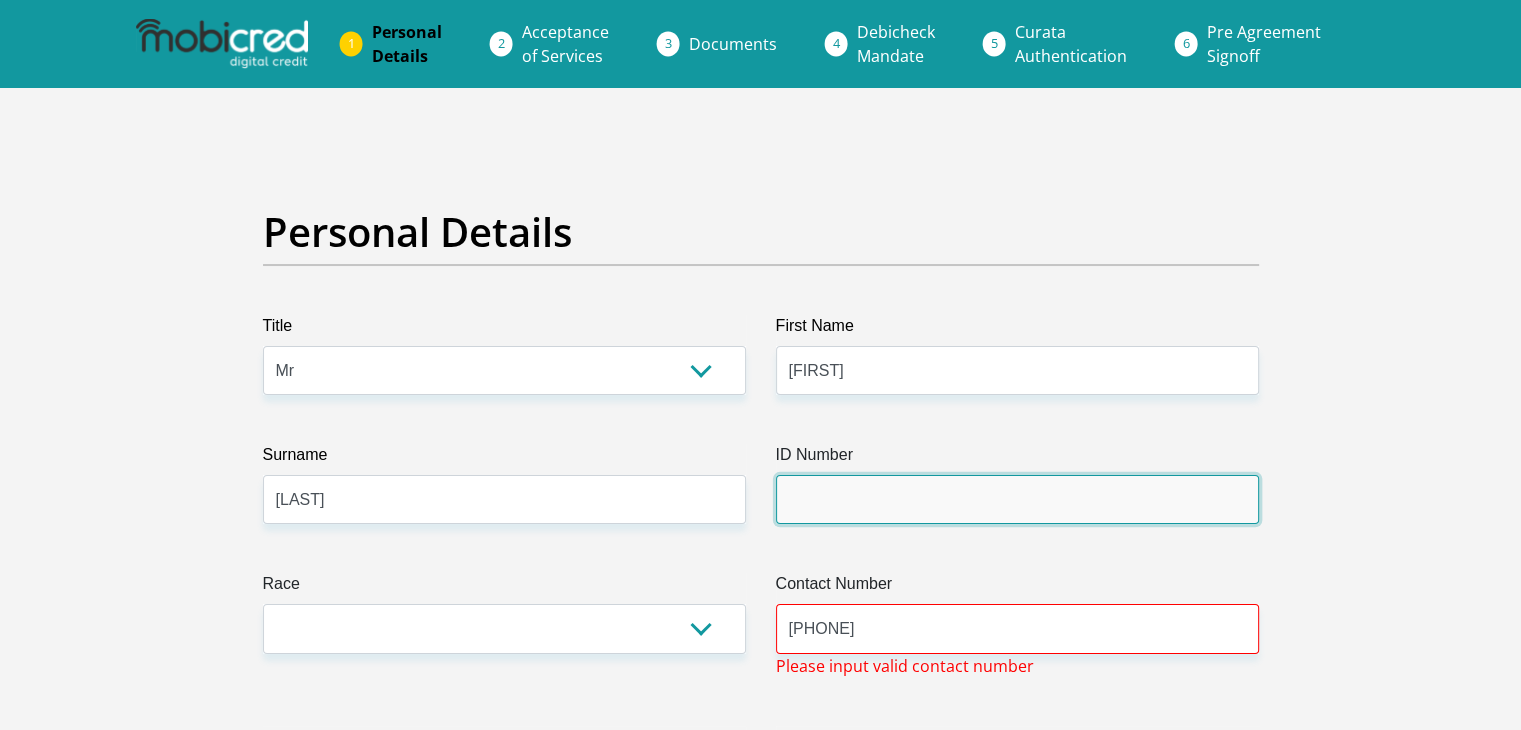 click on "ID Number" at bounding box center (1017, 499) 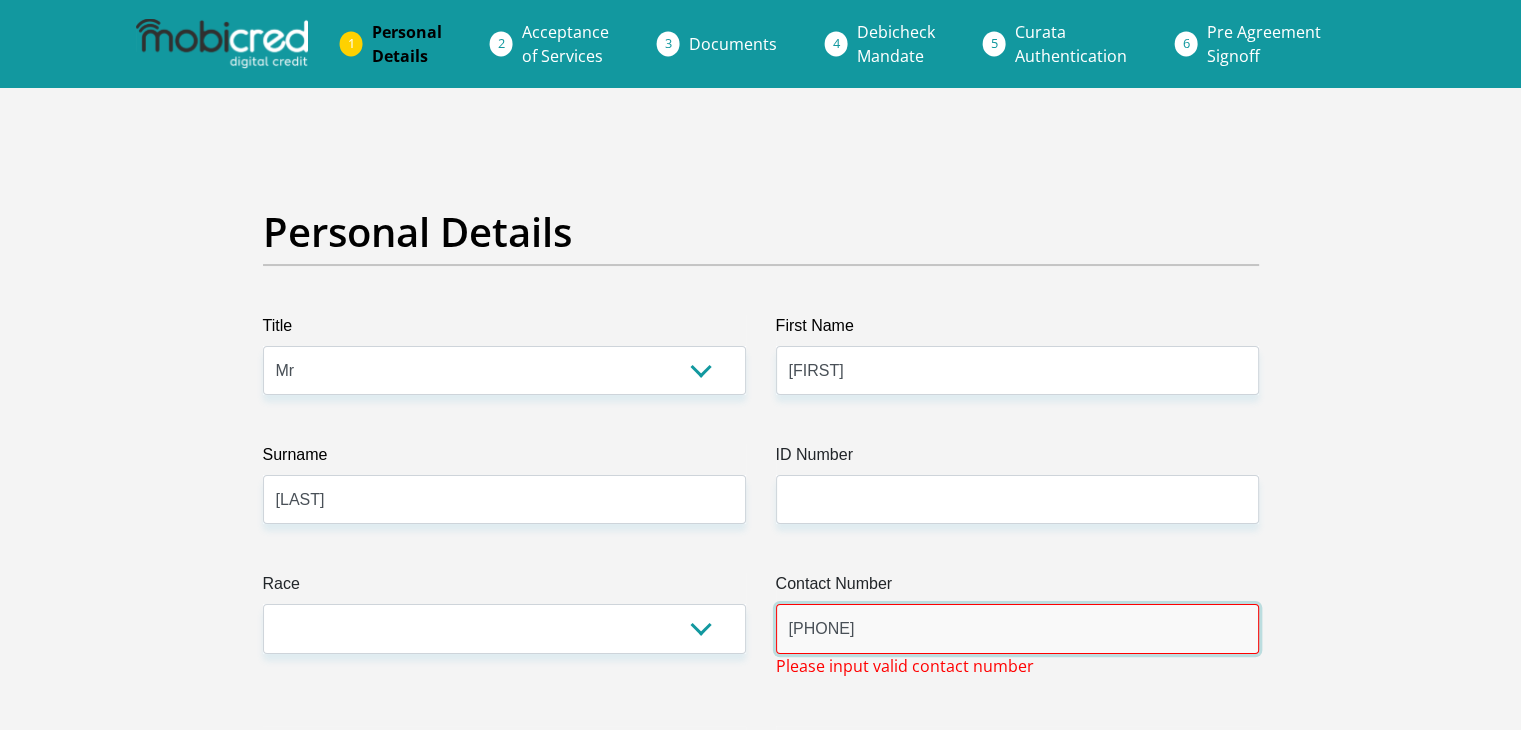 click on "[PHONE]" at bounding box center (1017, 628) 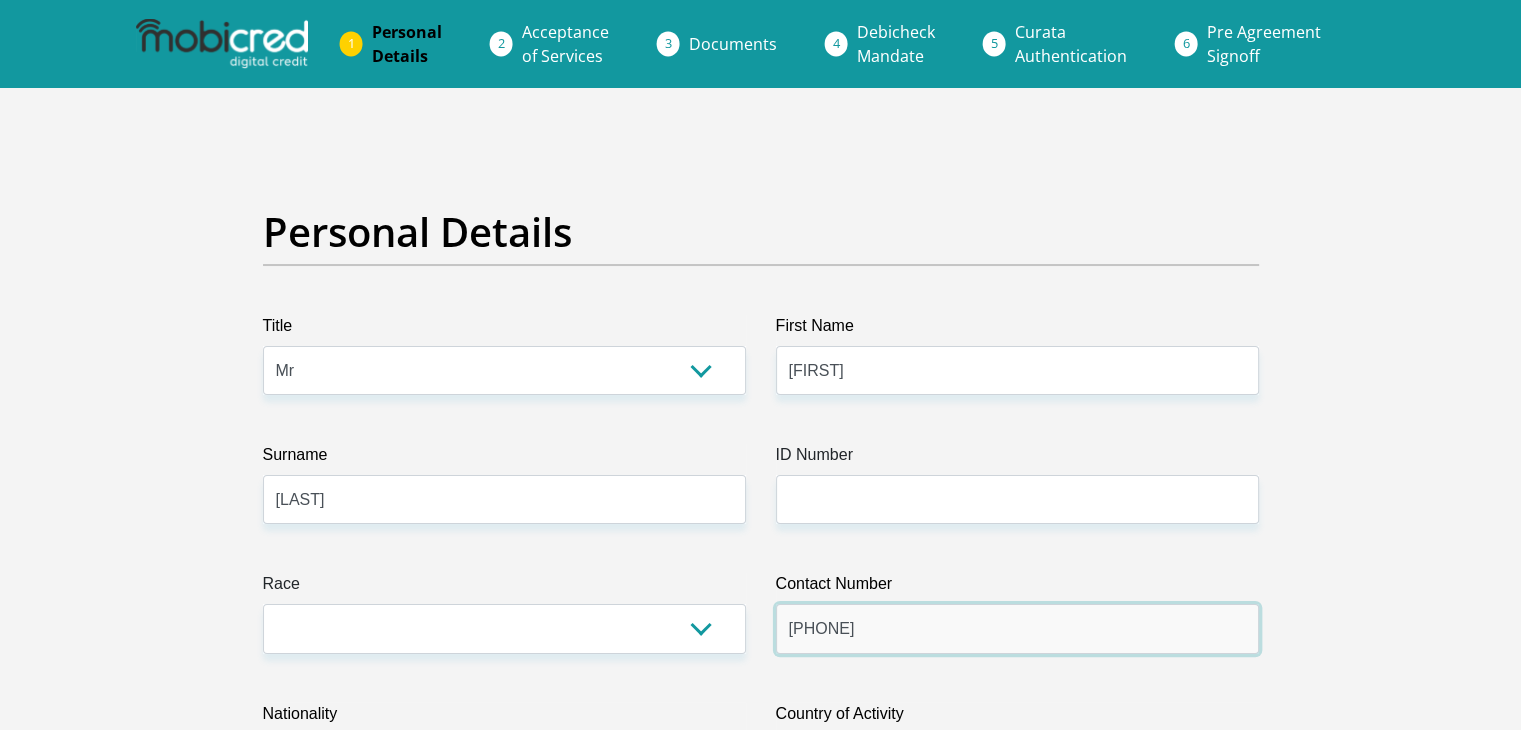 type on "[PHONE]" 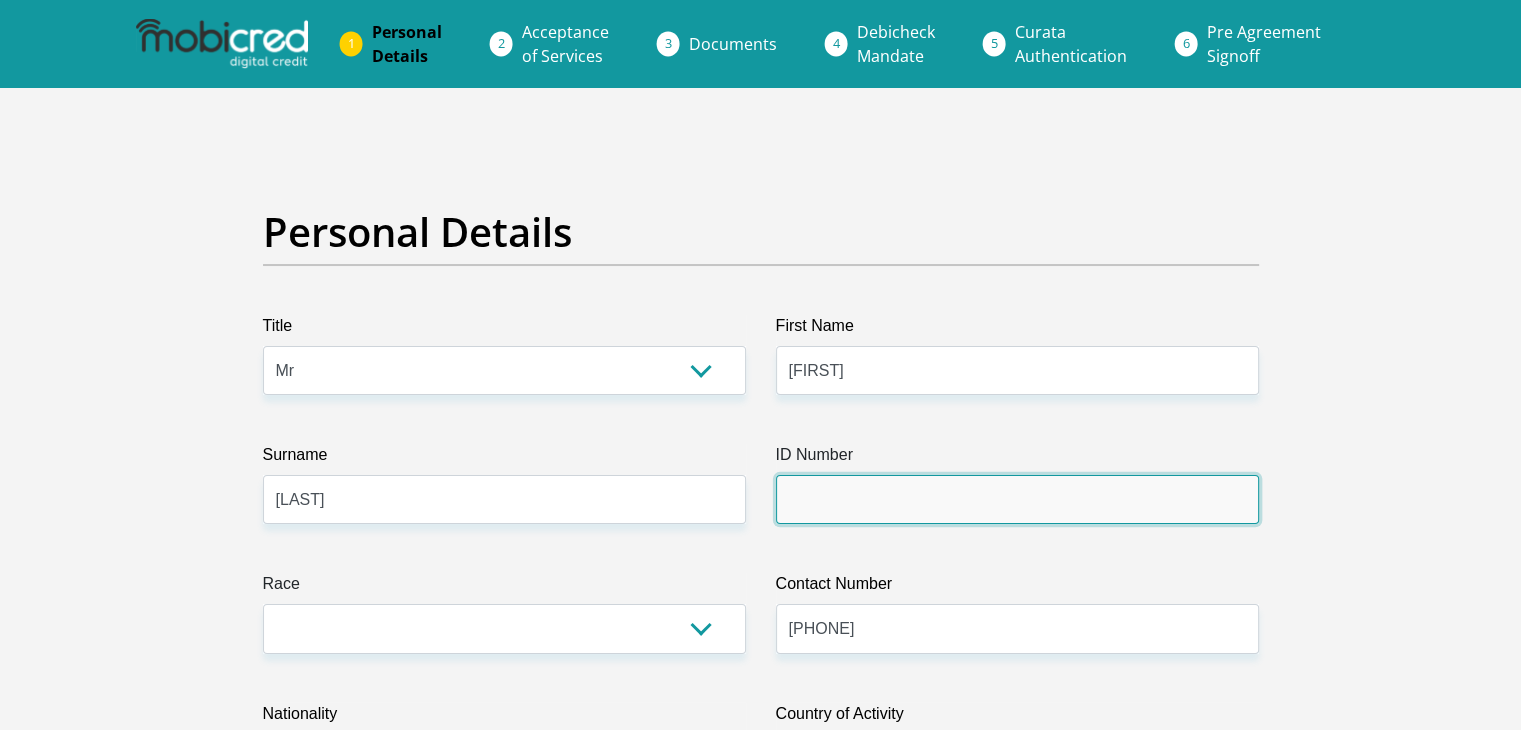click on "ID Number" at bounding box center [1017, 499] 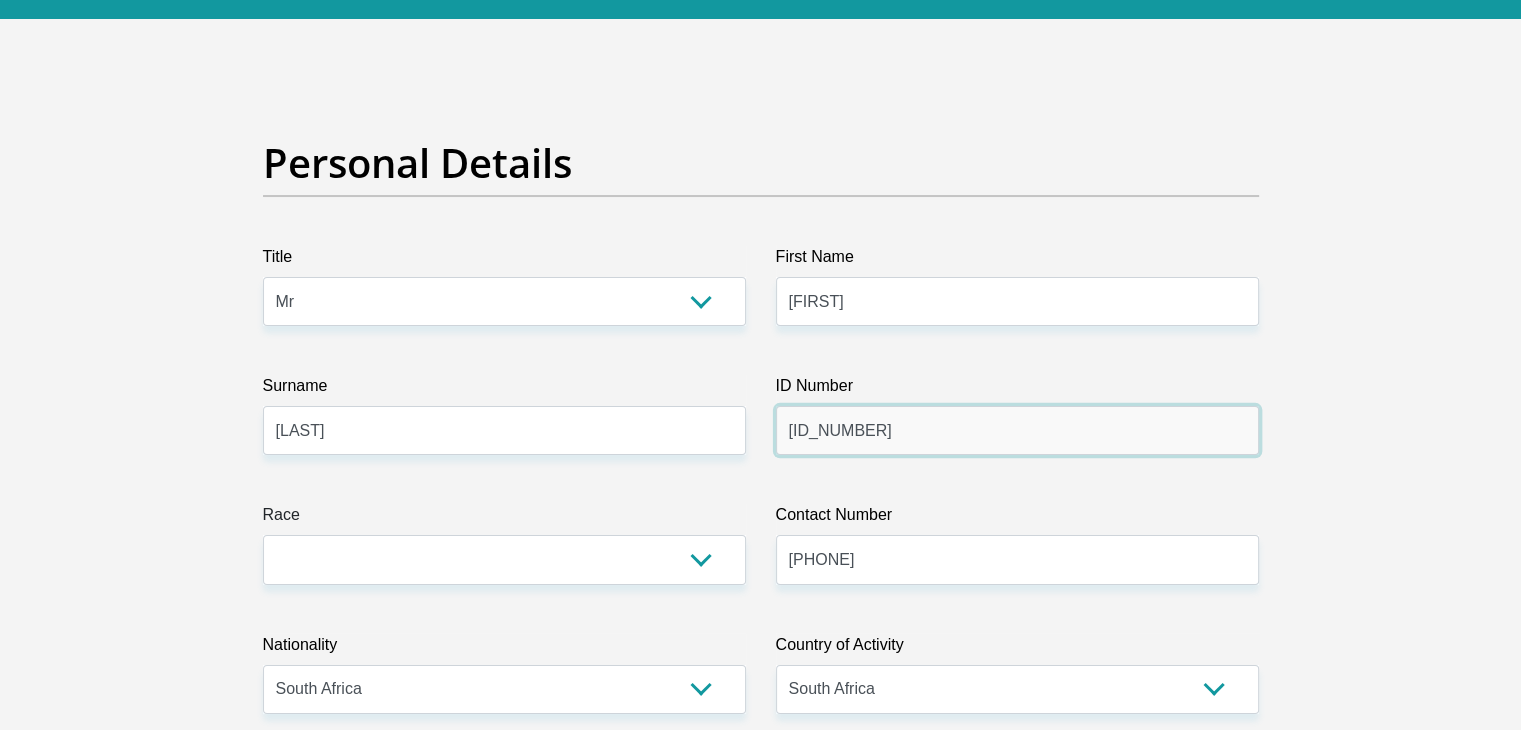 scroll, scrollTop: 100, scrollLeft: 0, axis: vertical 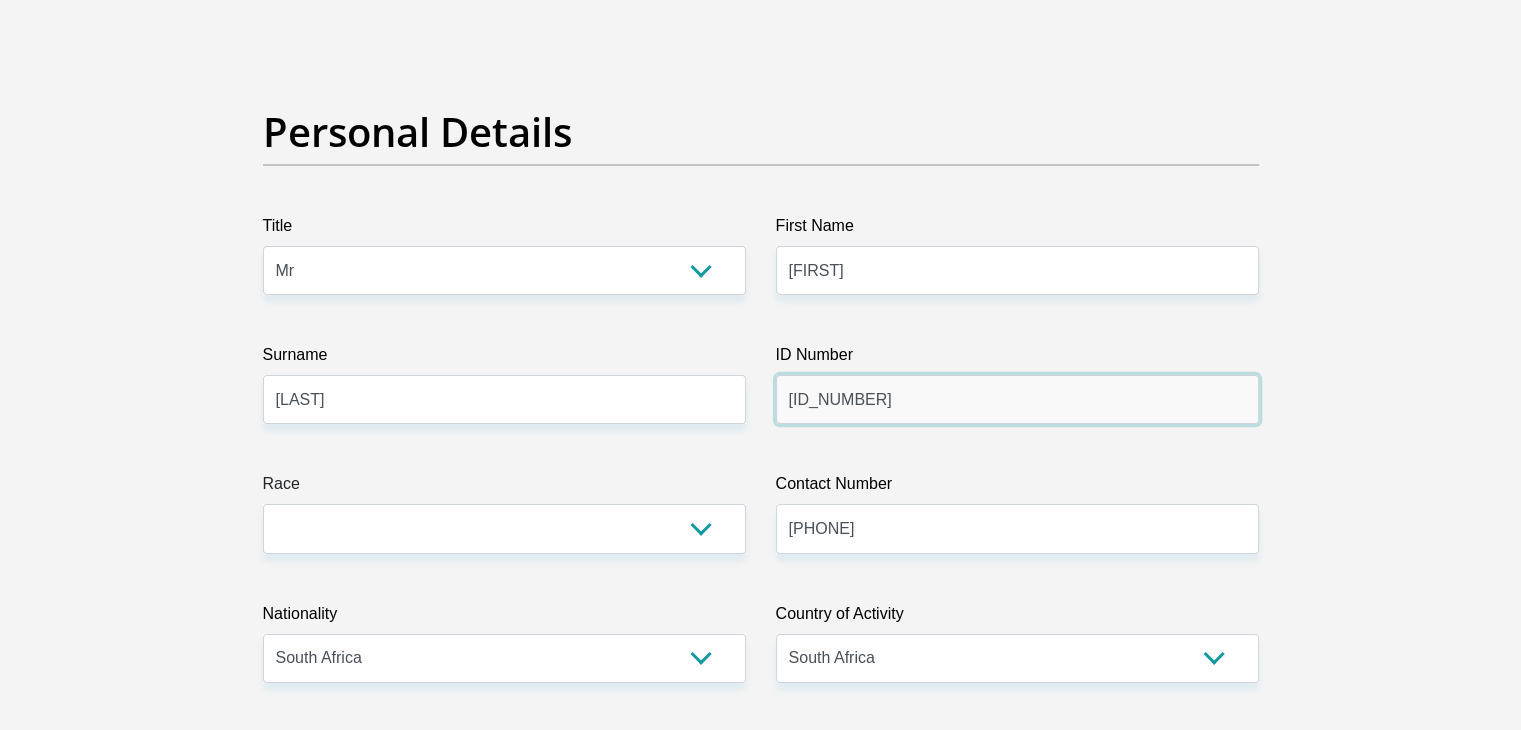 type on "[ID_NUMBER]" 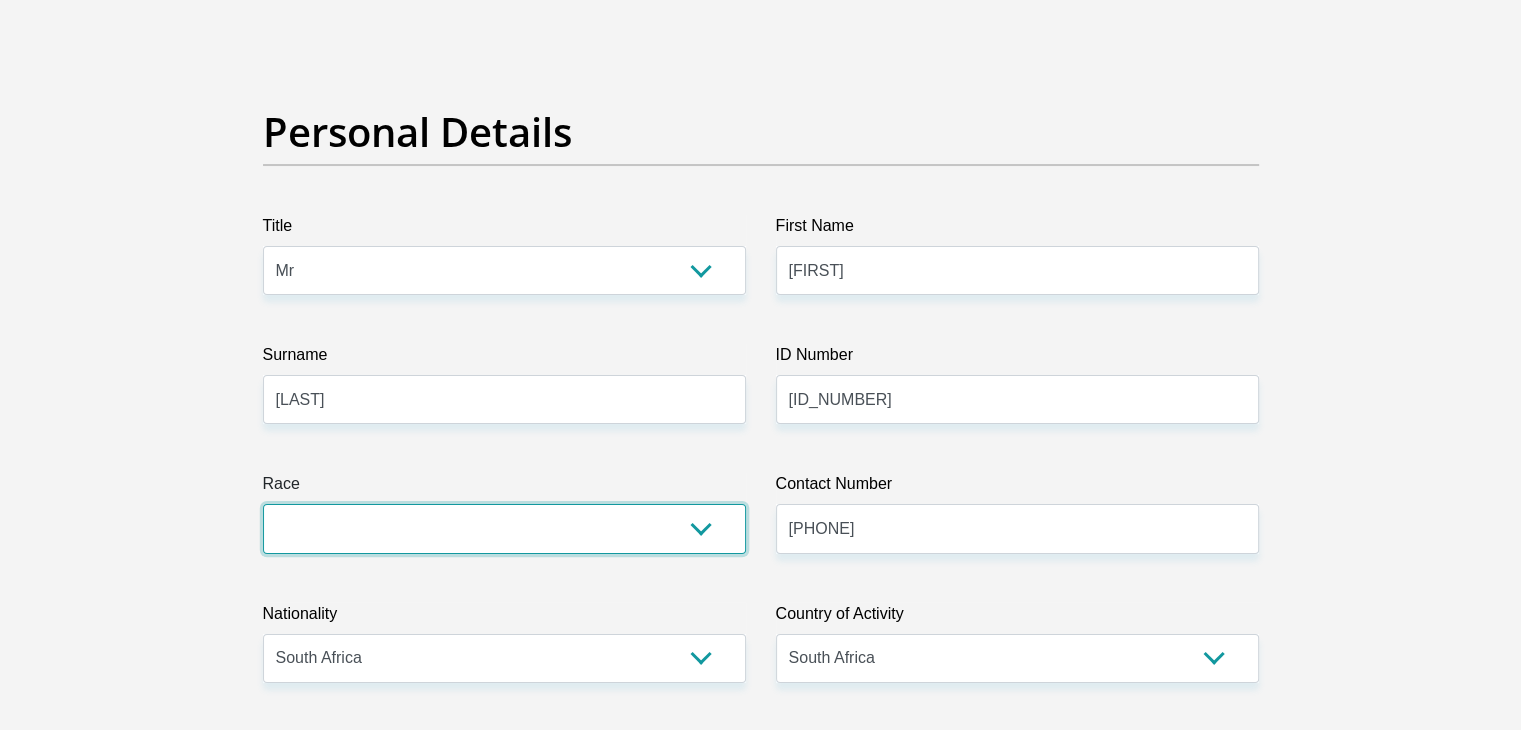 click on "Black
Coloured
Indian
White
Other" at bounding box center [504, 528] 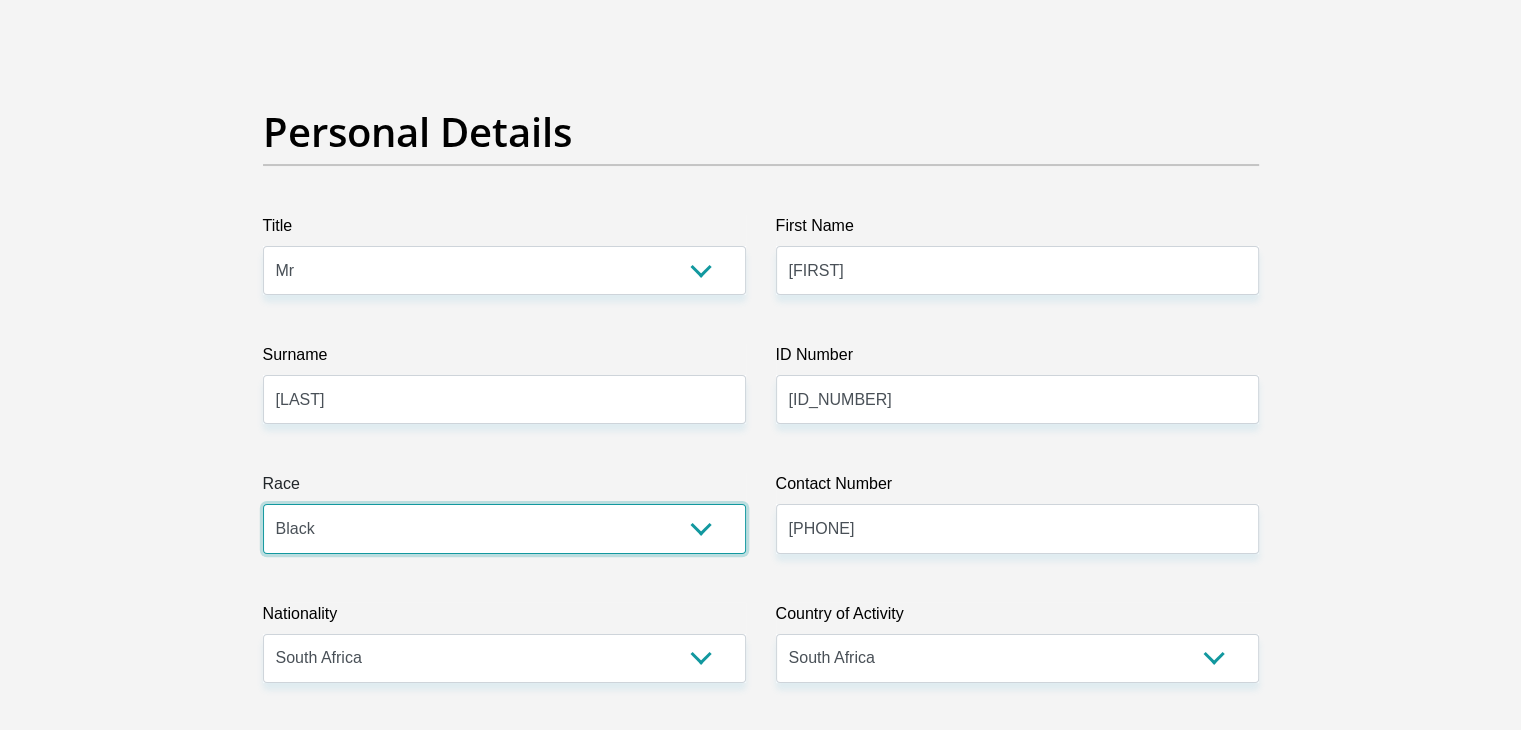 click on "Black
Coloured
Indian
White
Other" at bounding box center [504, 528] 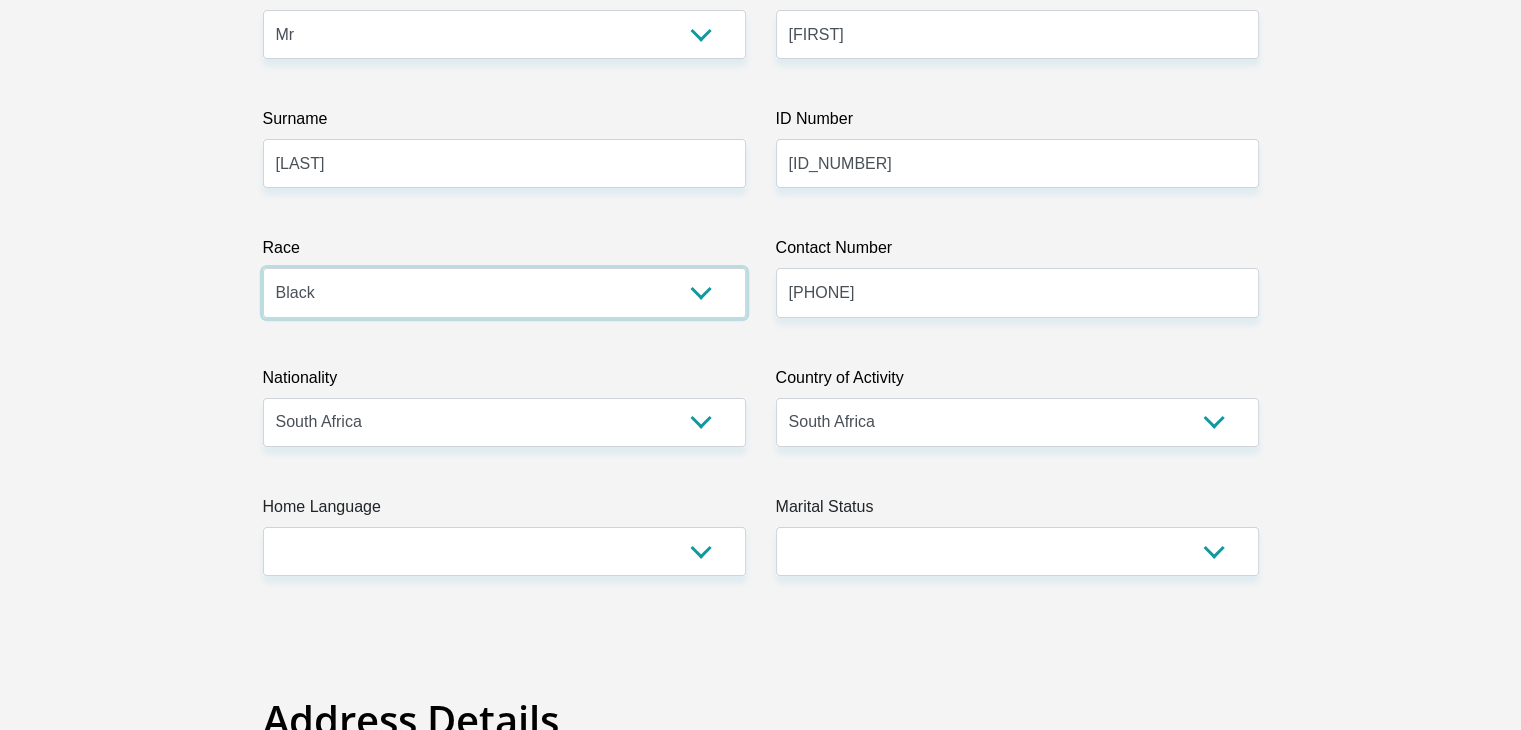 scroll, scrollTop: 400, scrollLeft: 0, axis: vertical 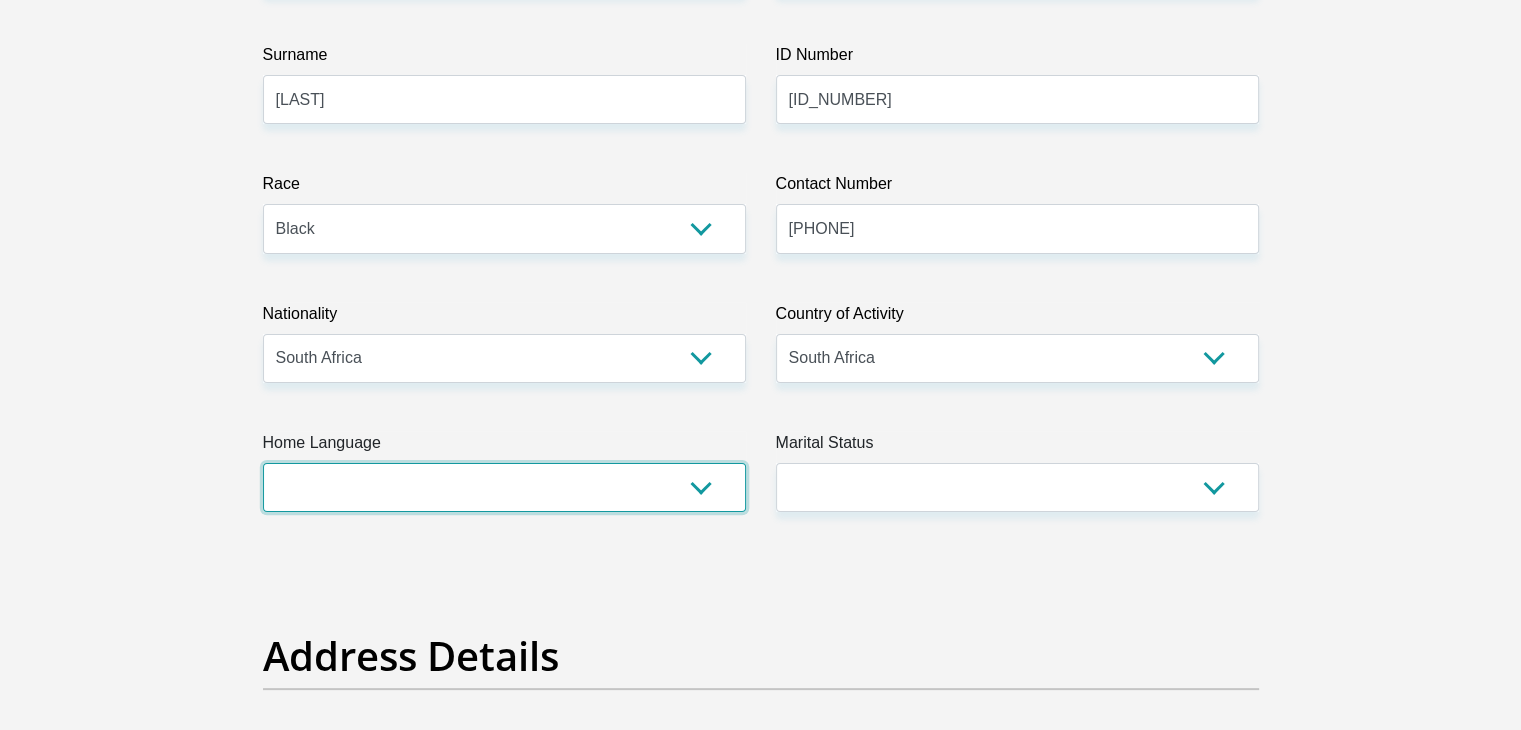 click on "Afrikaans
English
Sepedi
South Ndebele
Southern Sotho
Swati
Tsonga
Tswana
Venda
Xhosa
Zulu
Other" at bounding box center (504, 487) 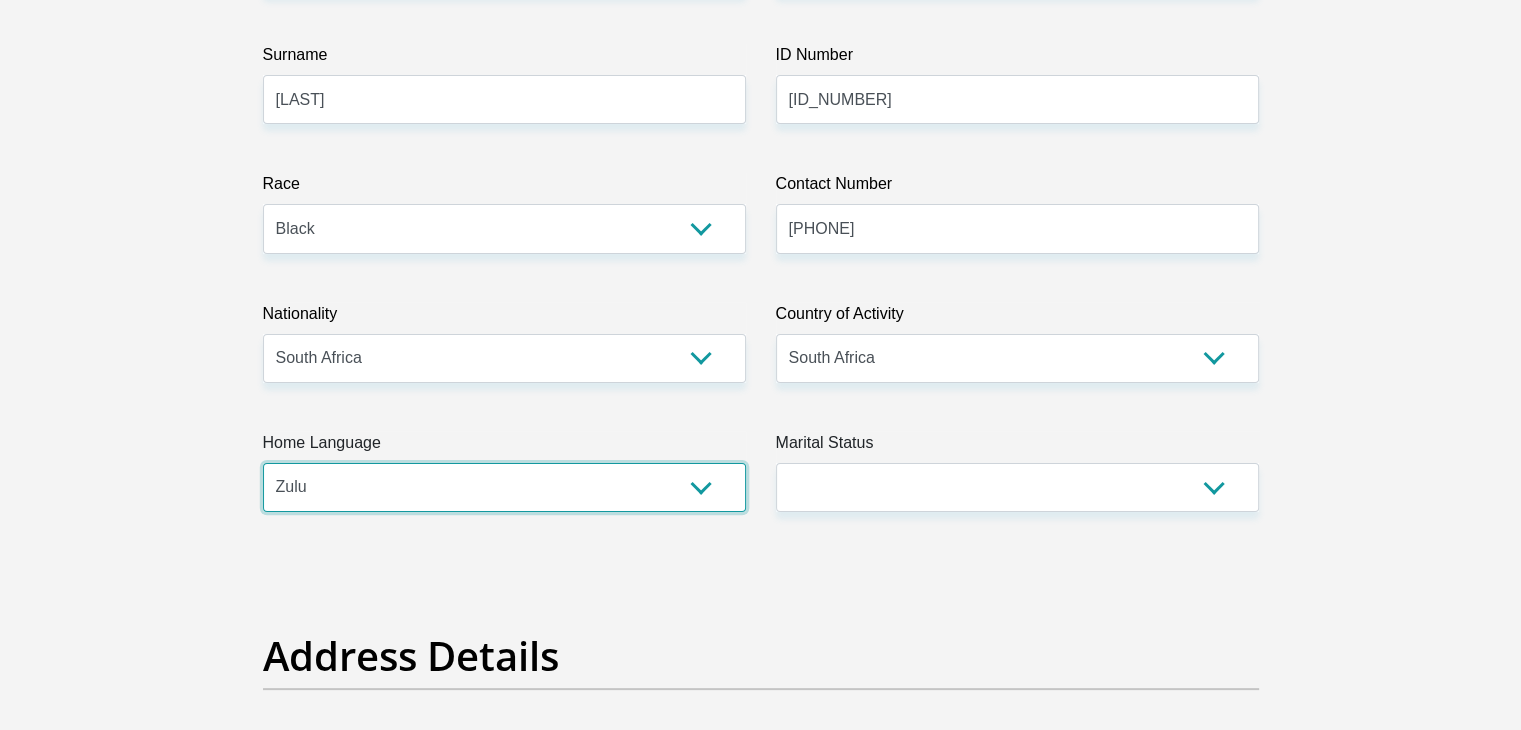 click on "Afrikaans
English
Sepedi
South Ndebele
Southern Sotho
Swati
Tsonga
Tswana
Venda
Xhosa
Zulu
Other" at bounding box center [504, 487] 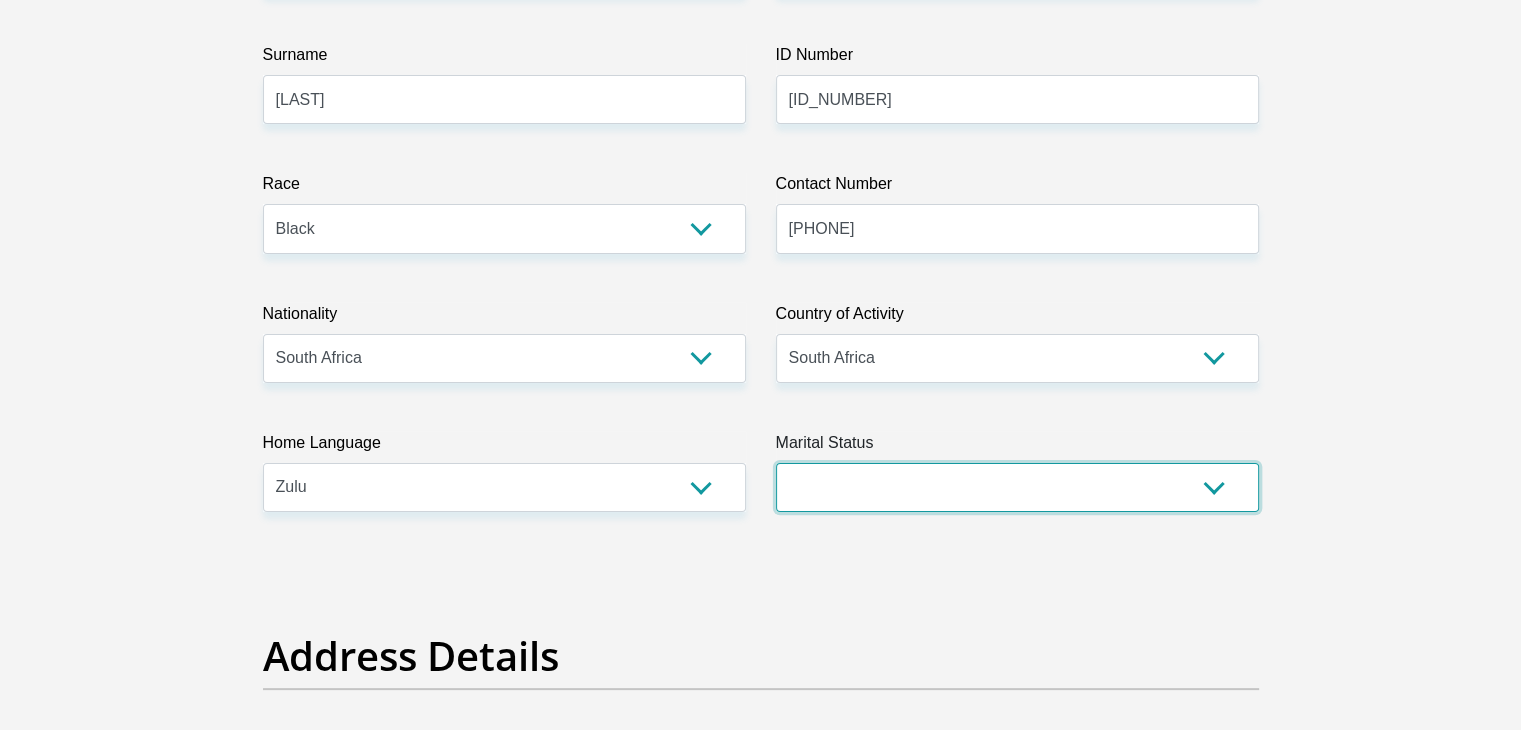 click on "Married ANC
Single
Divorced
Widowed
Married COP or Customary Law" at bounding box center [1017, 487] 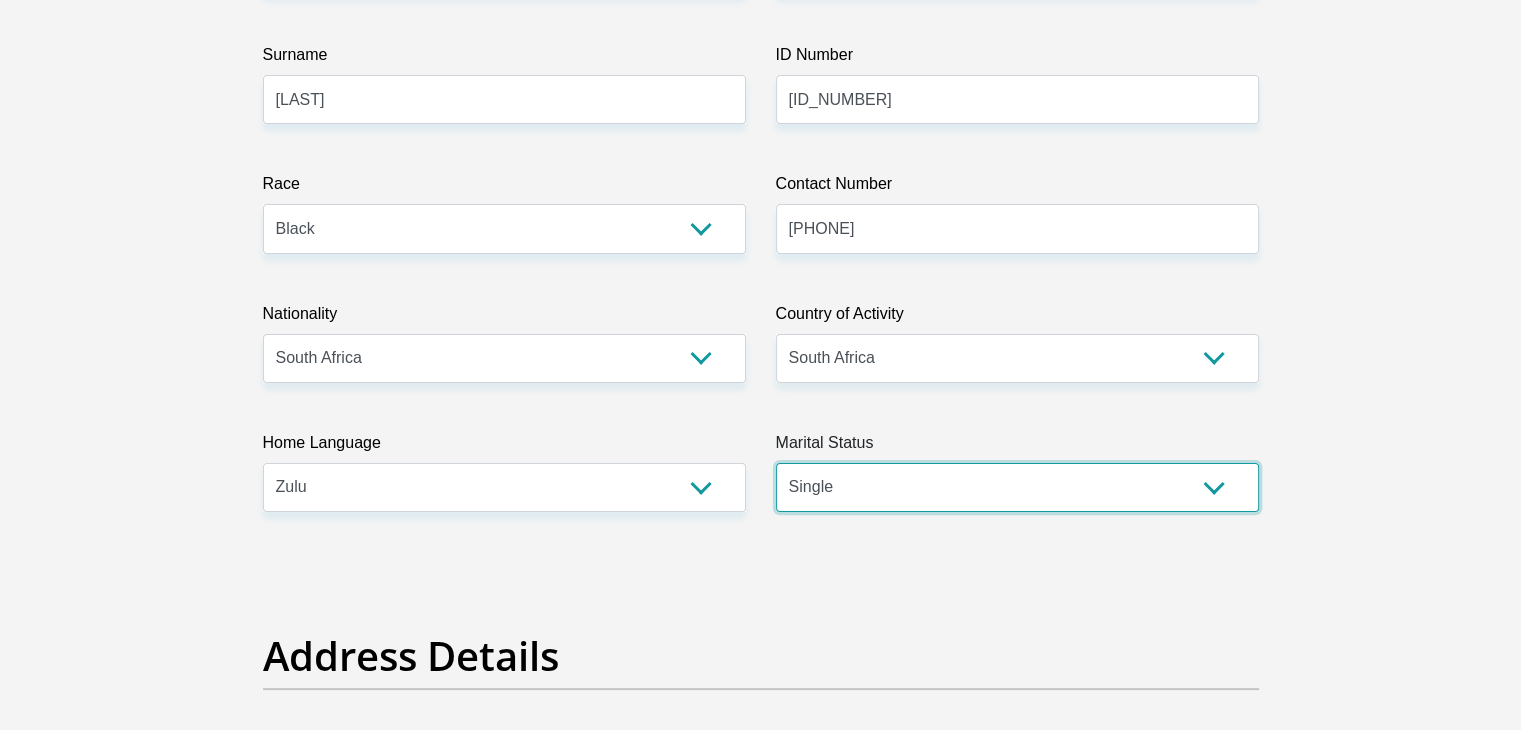 click on "Married ANC
Single
Divorced
Widowed
Married COP or Customary Law" at bounding box center [1017, 487] 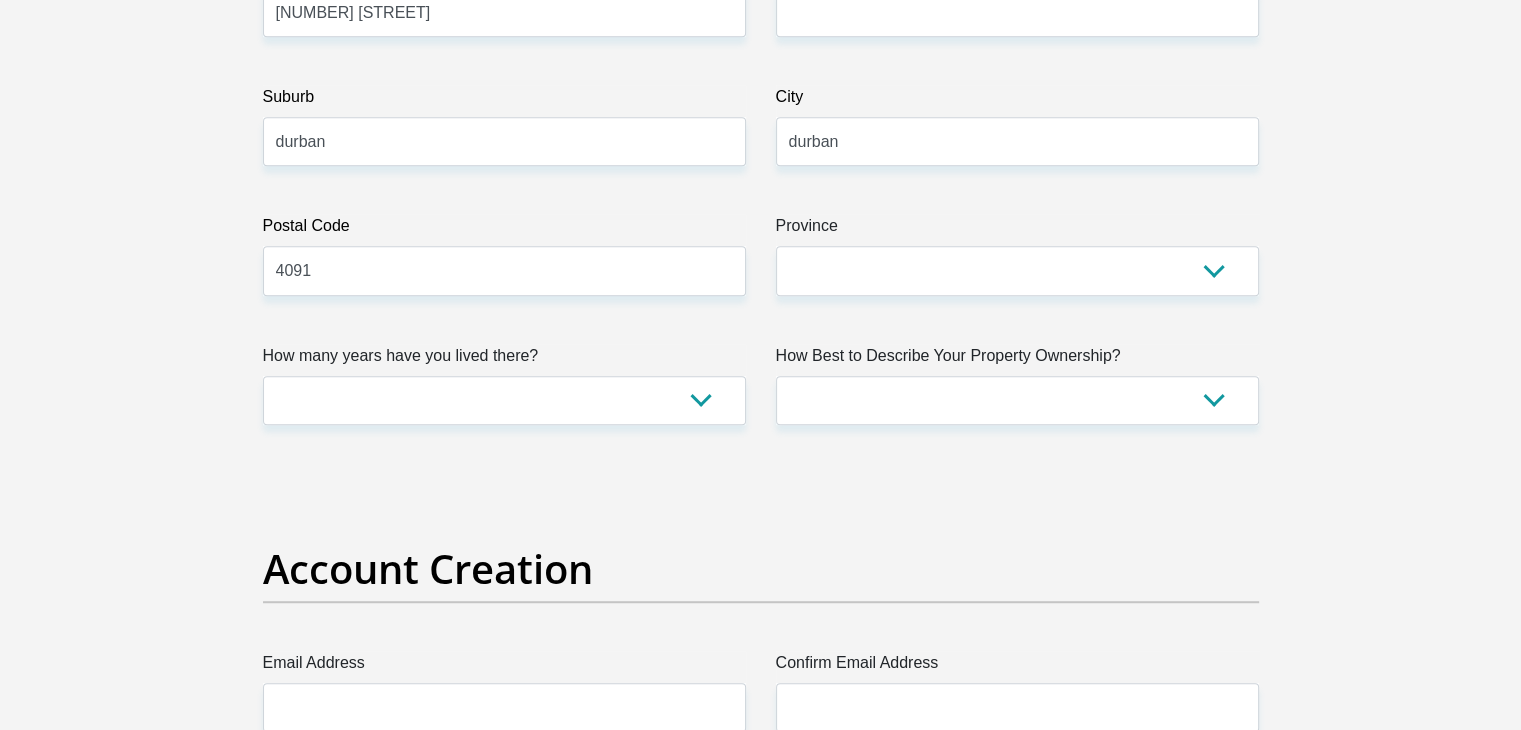 scroll, scrollTop: 1200, scrollLeft: 0, axis: vertical 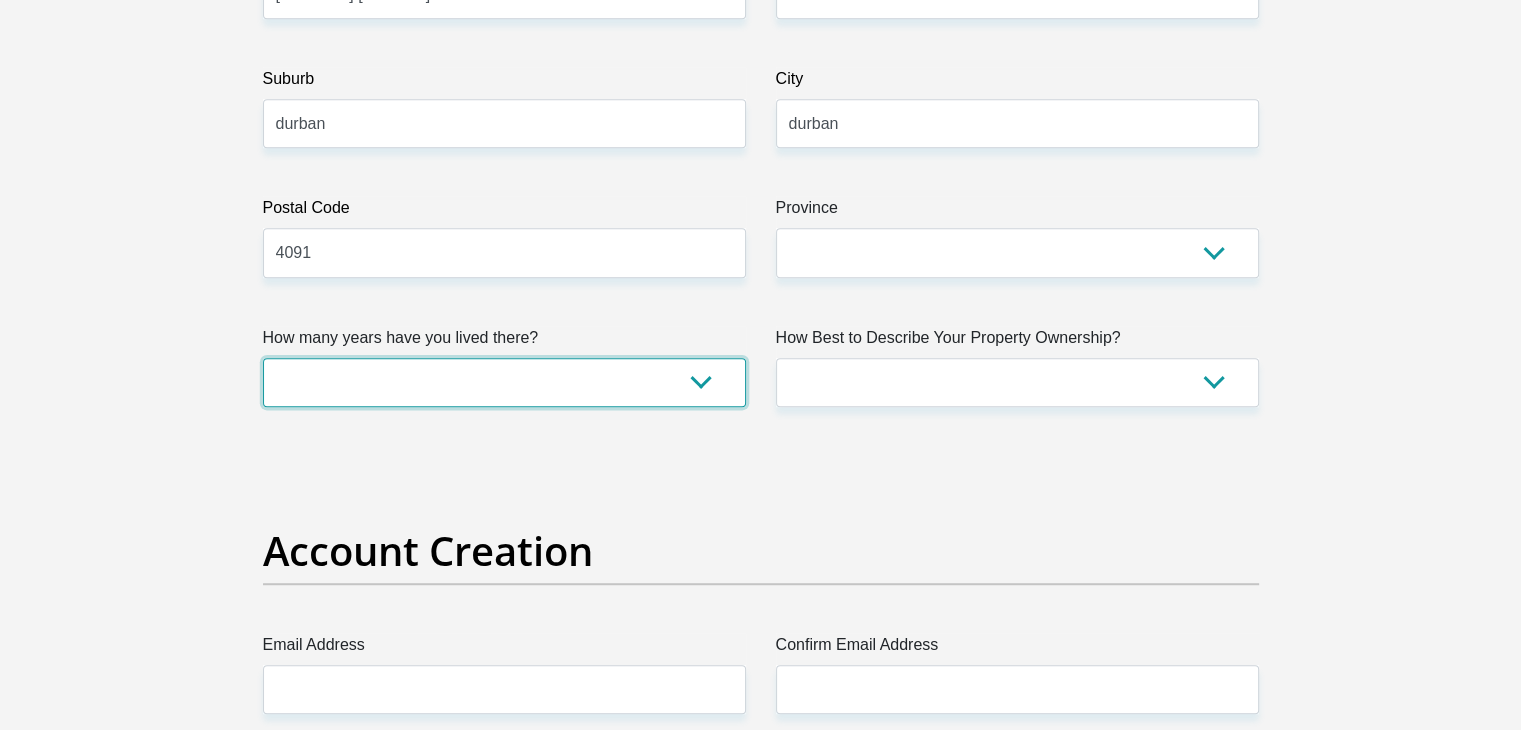 click on "less than 1 year
1-3 years
3-5 years
5+ years" at bounding box center [504, 382] 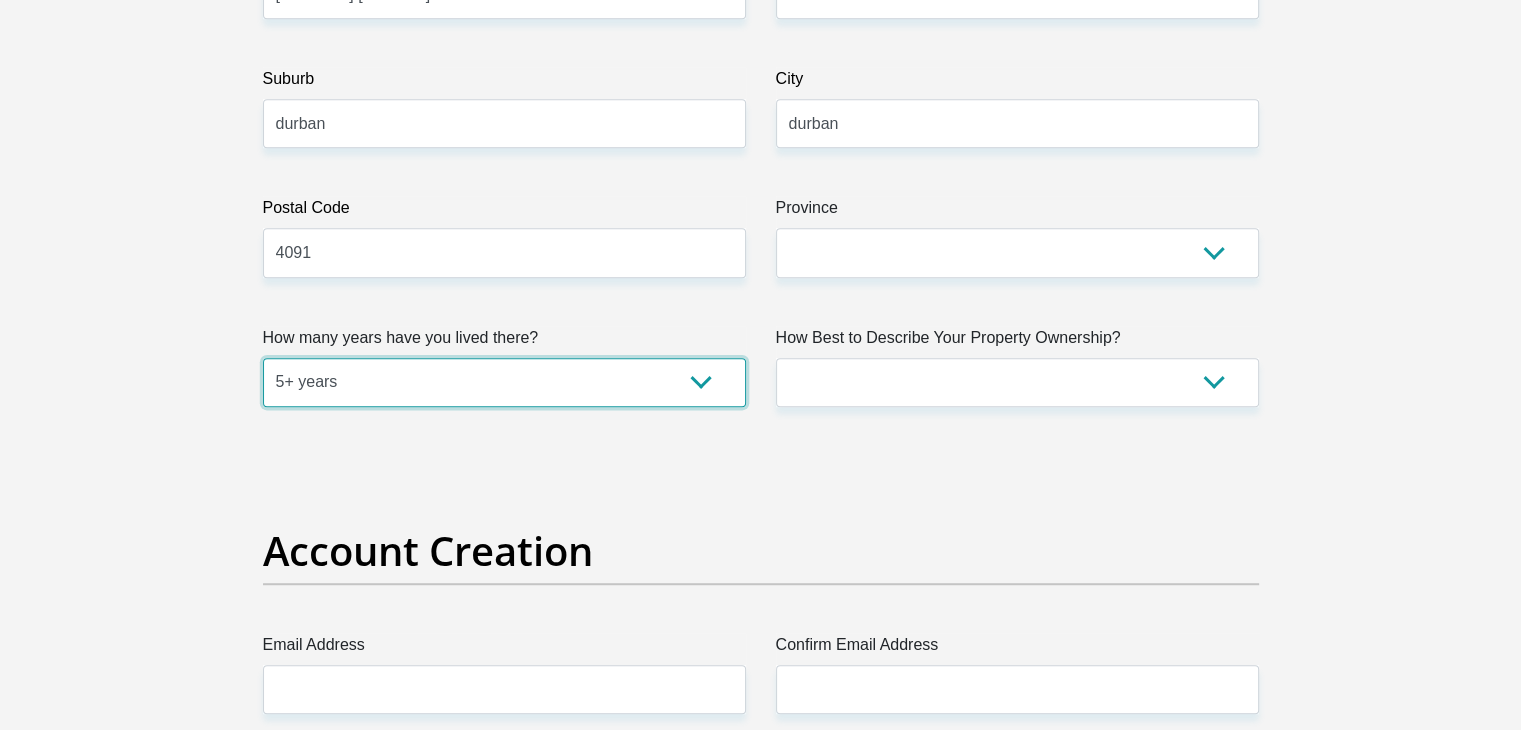 click on "less than 1 year
1-3 years
3-5 years
5+ years" at bounding box center [504, 382] 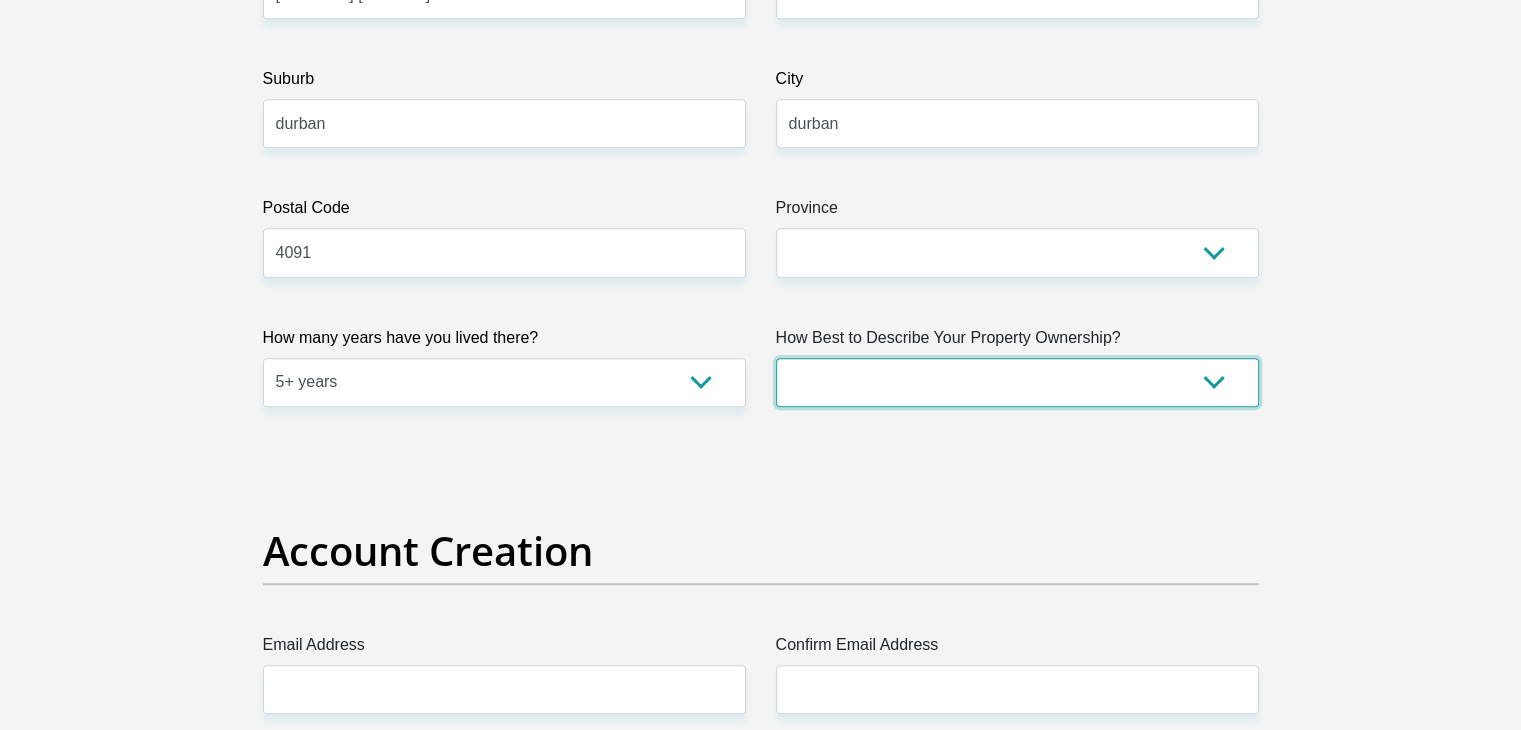 click on "Owned
Rented
Family Owned
Company Dwelling" at bounding box center (1017, 382) 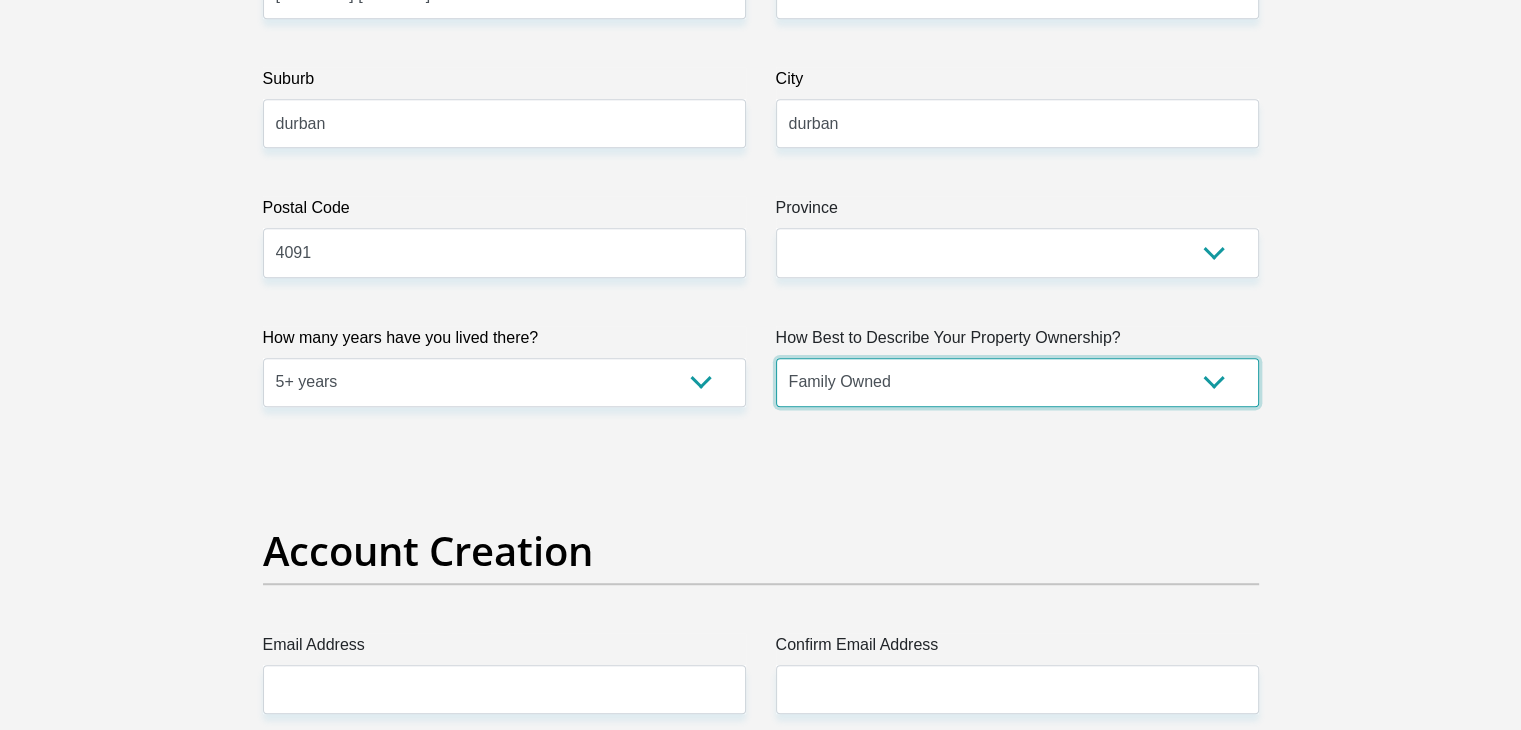 click on "Owned
Rented
Family Owned
Company Dwelling" at bounding box center [1017, 382] 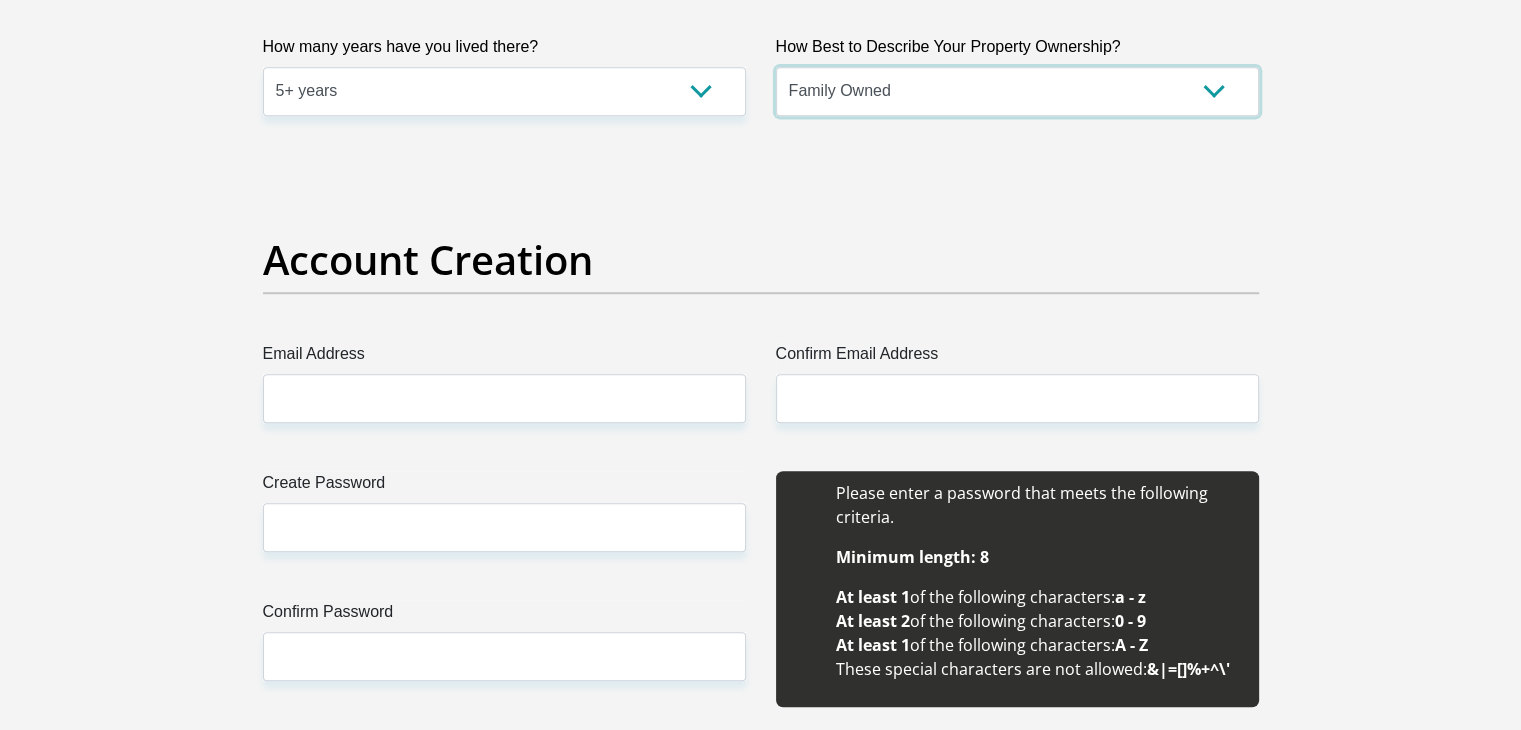 scroll, scrollTop: 1600, scrollLeft: 0, axis: vertical 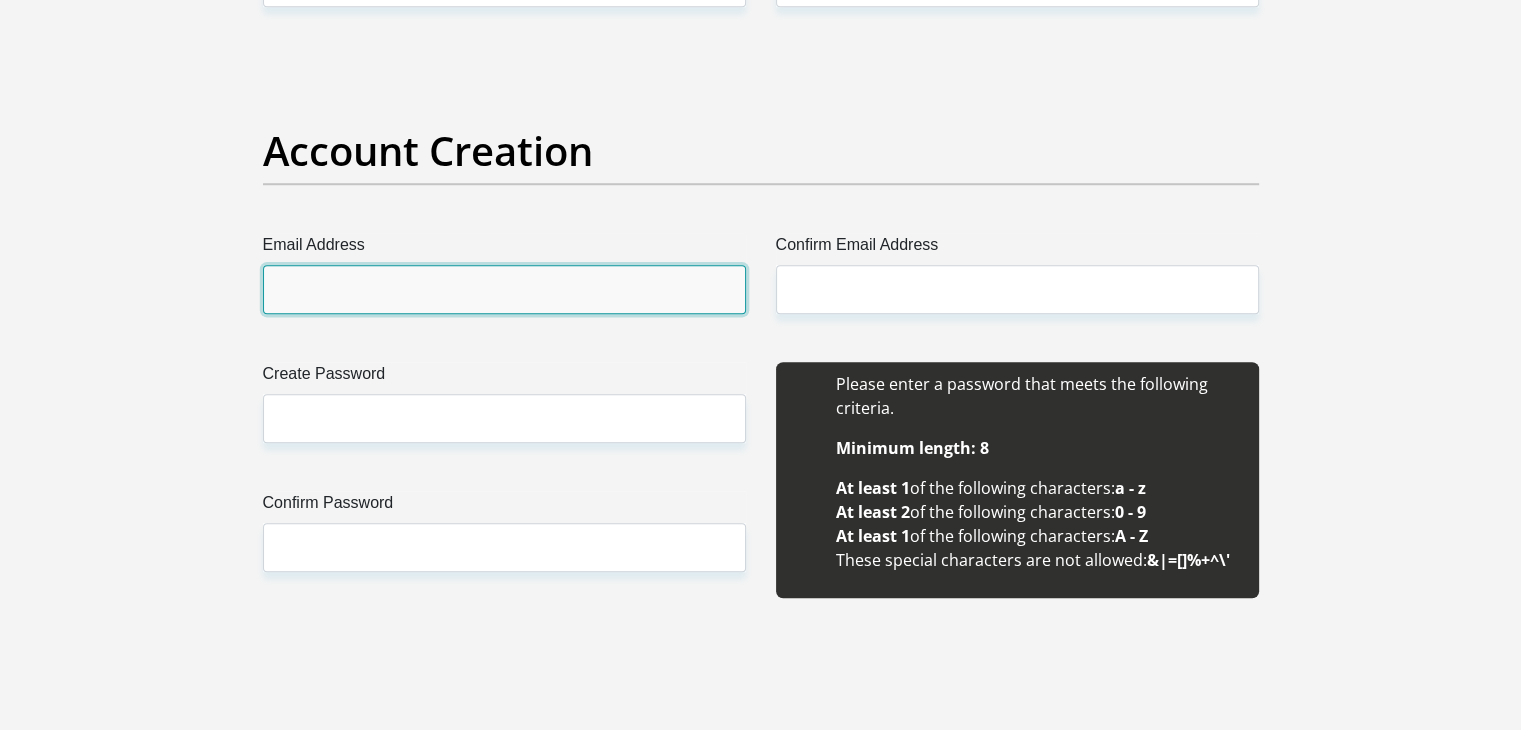 click on "Email Address" at bounding box center (504, 289) 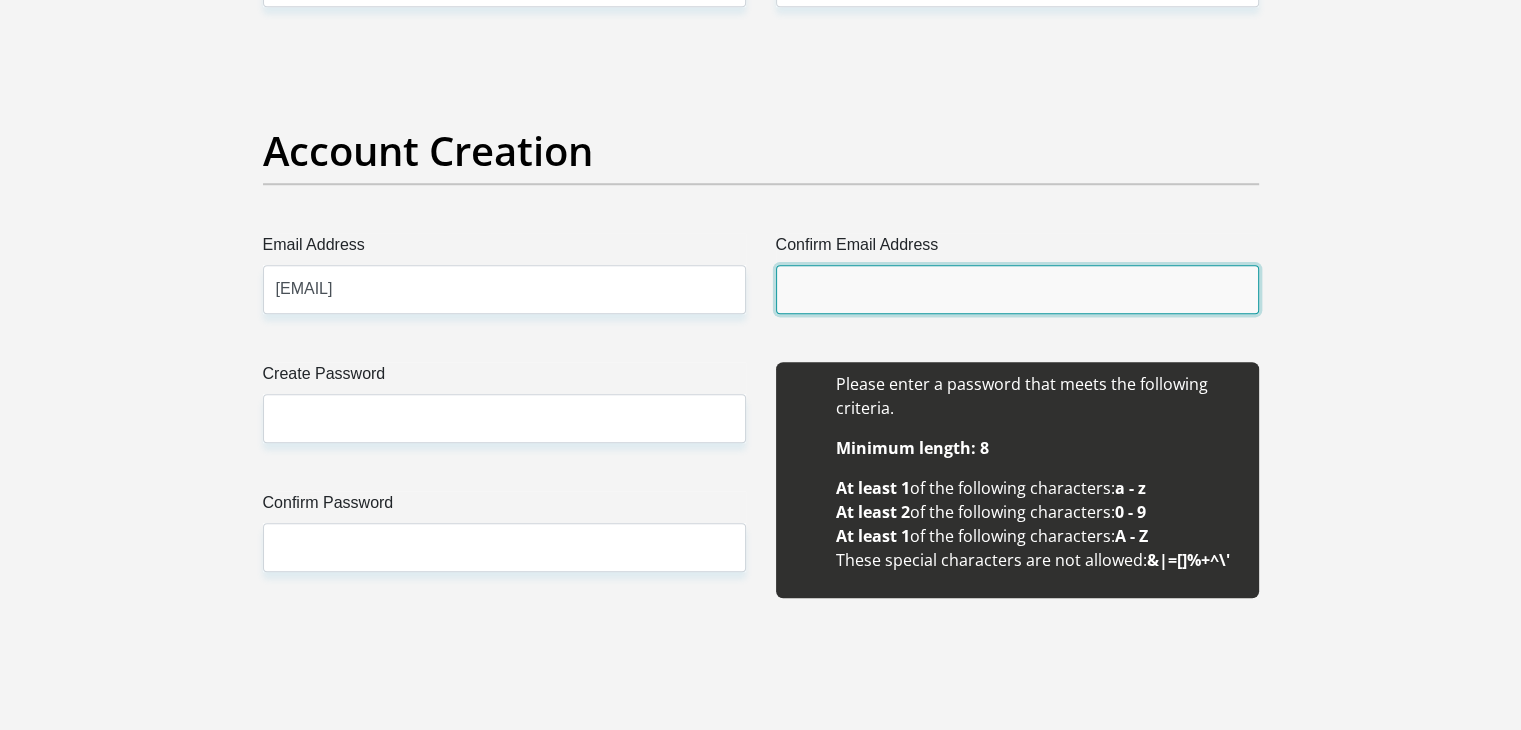 type on "[EMAIL]" 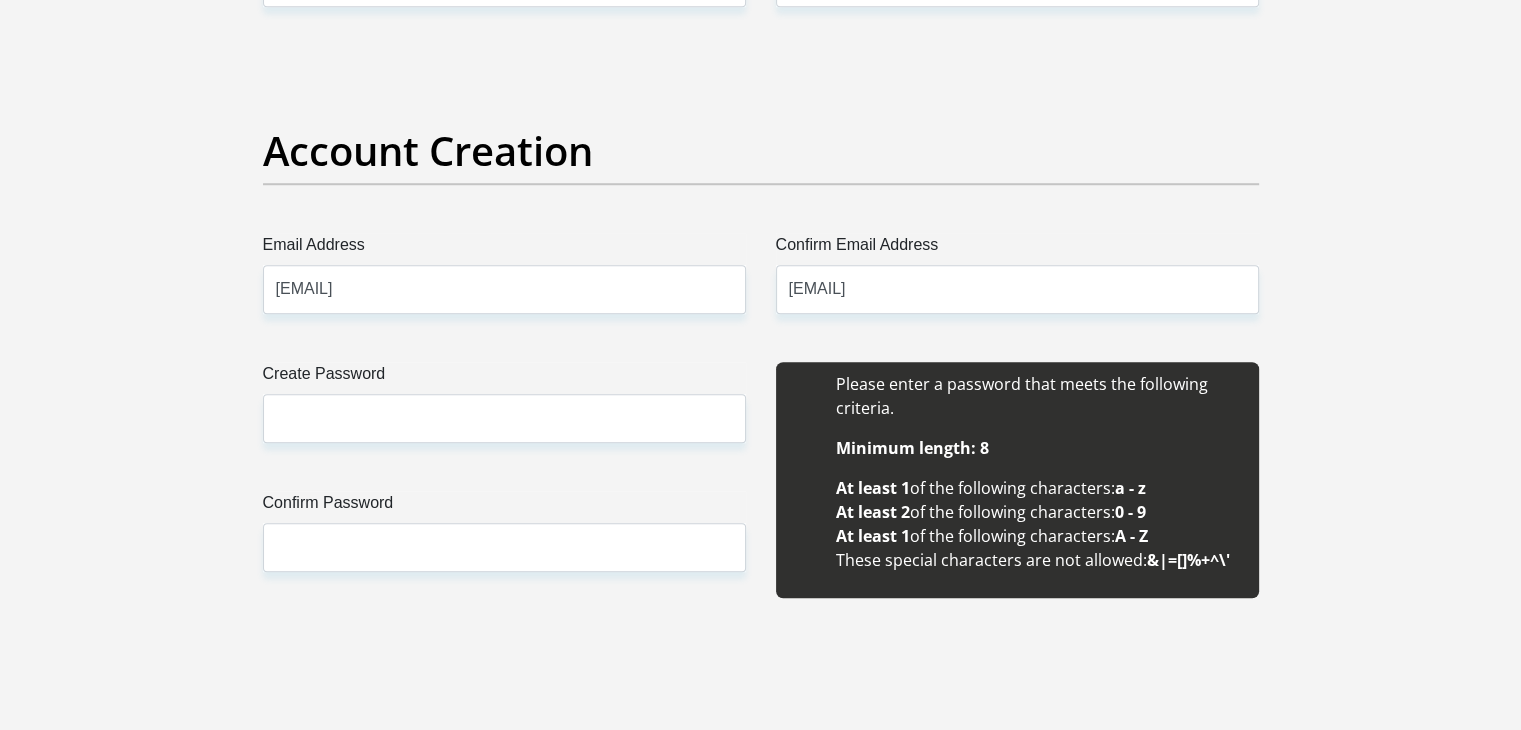 type 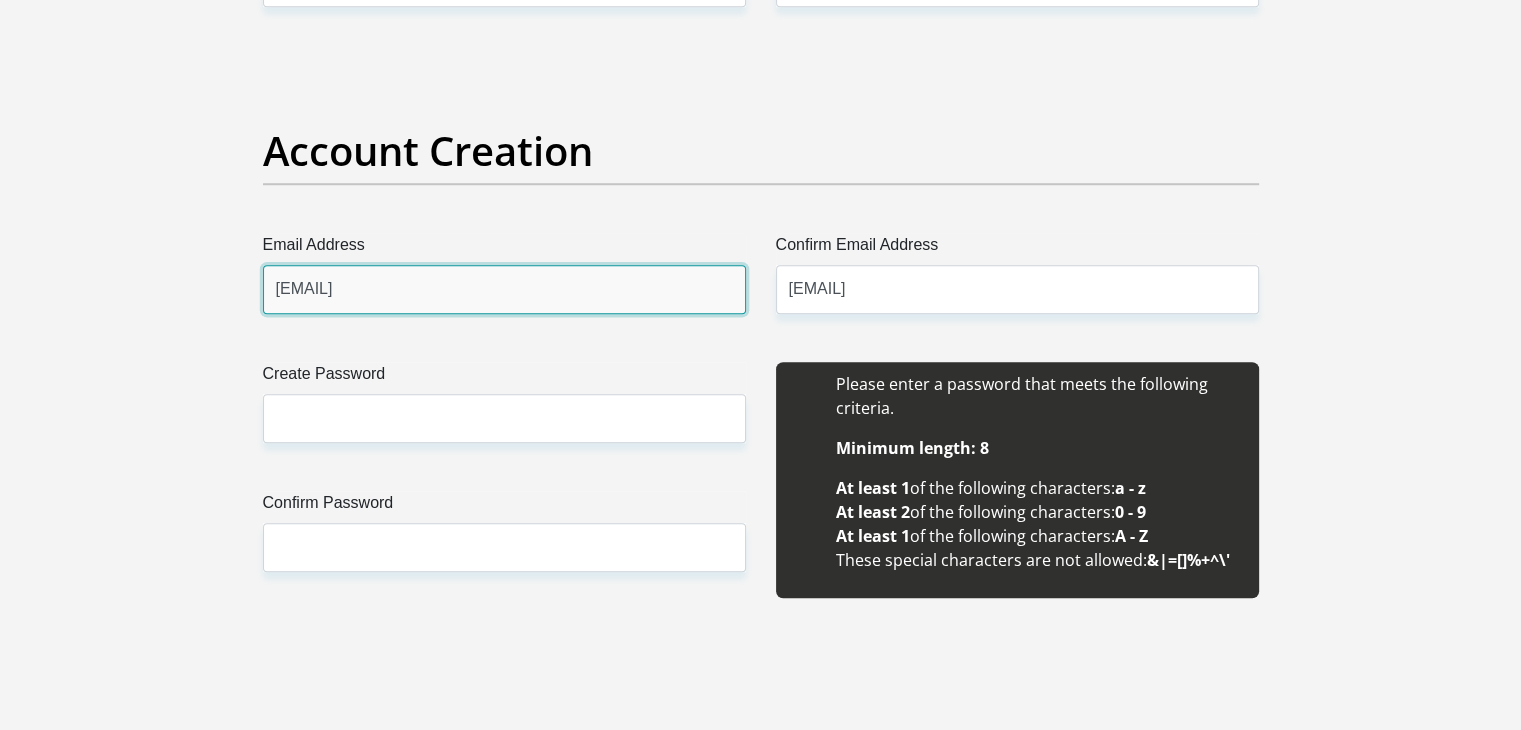 type 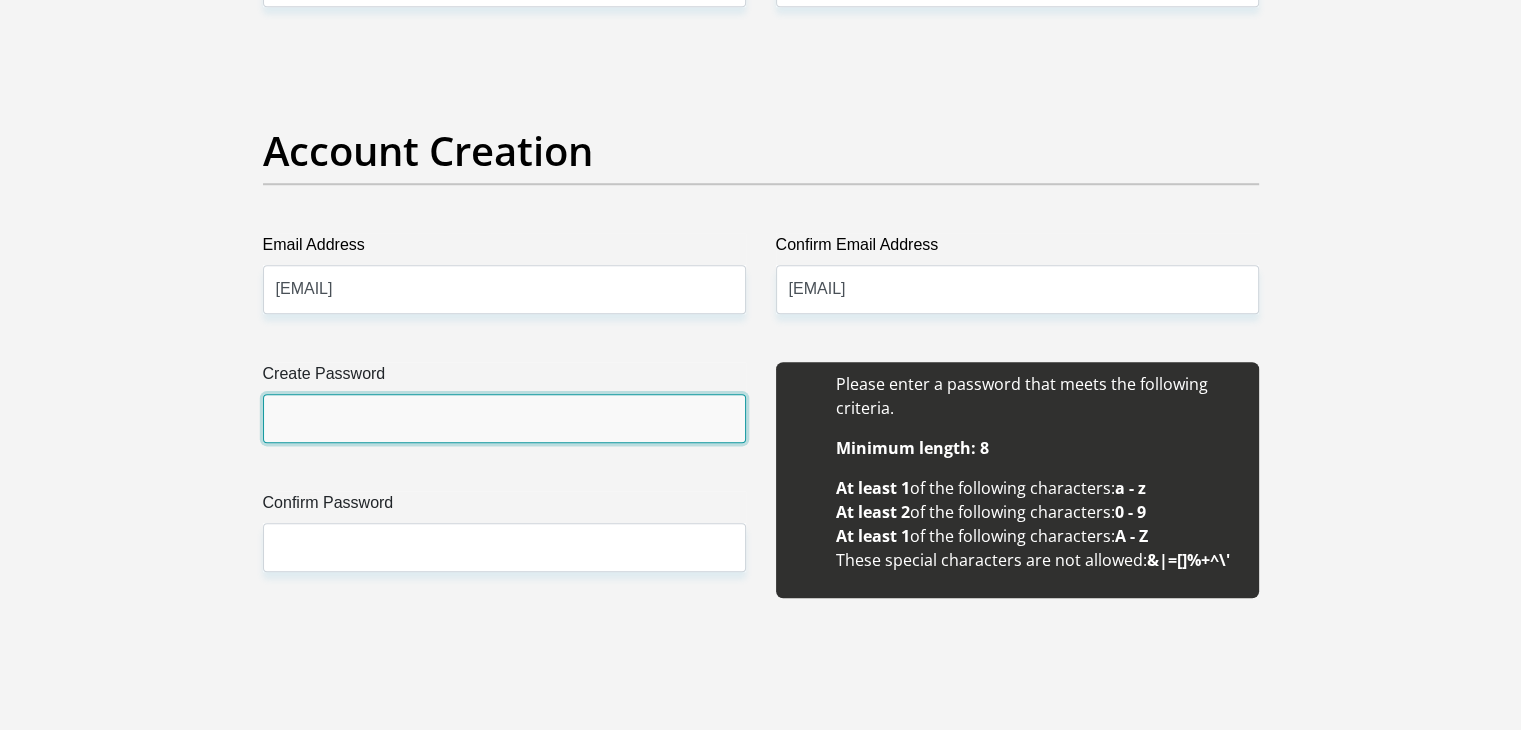 click on "Create Password" at bounding box center (504, 418) 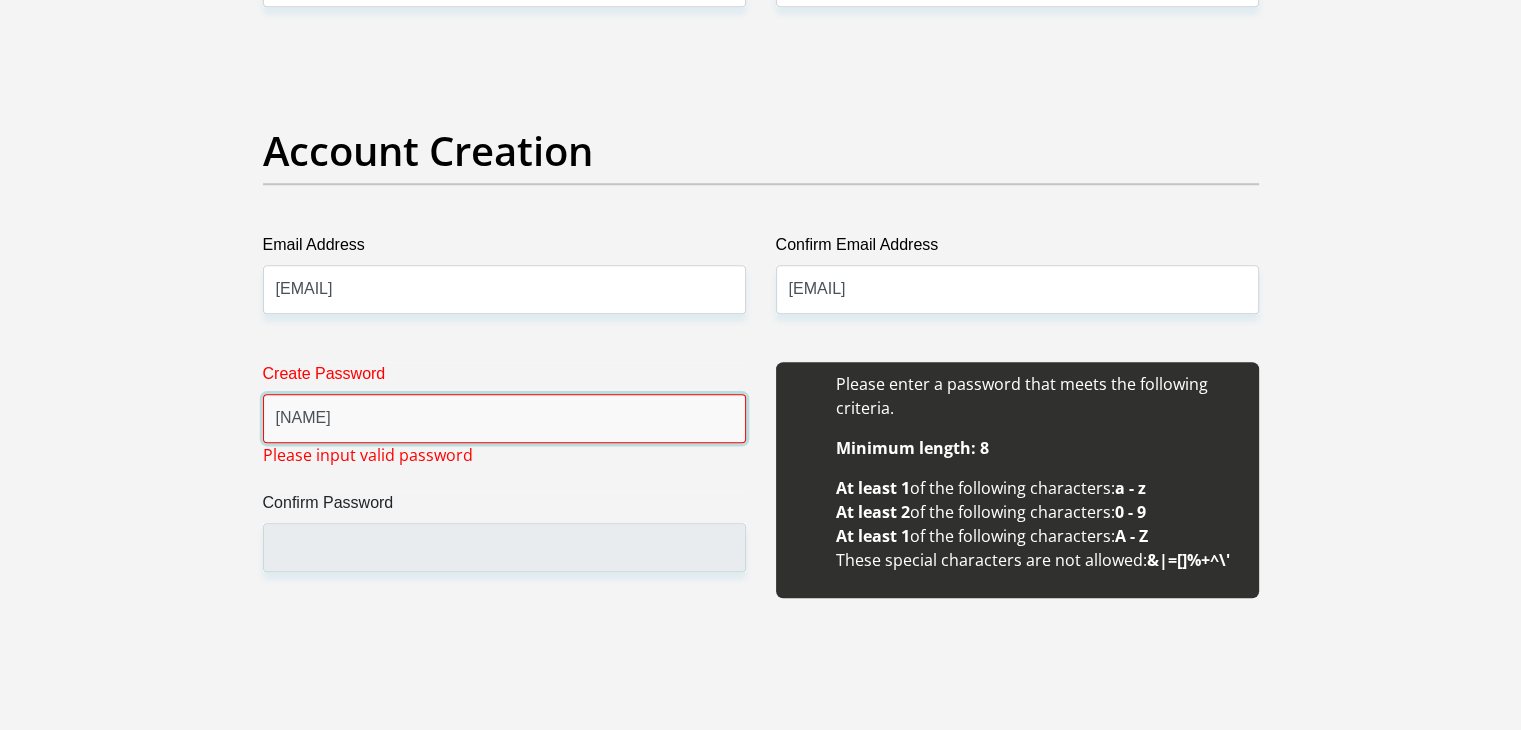 type on "O" 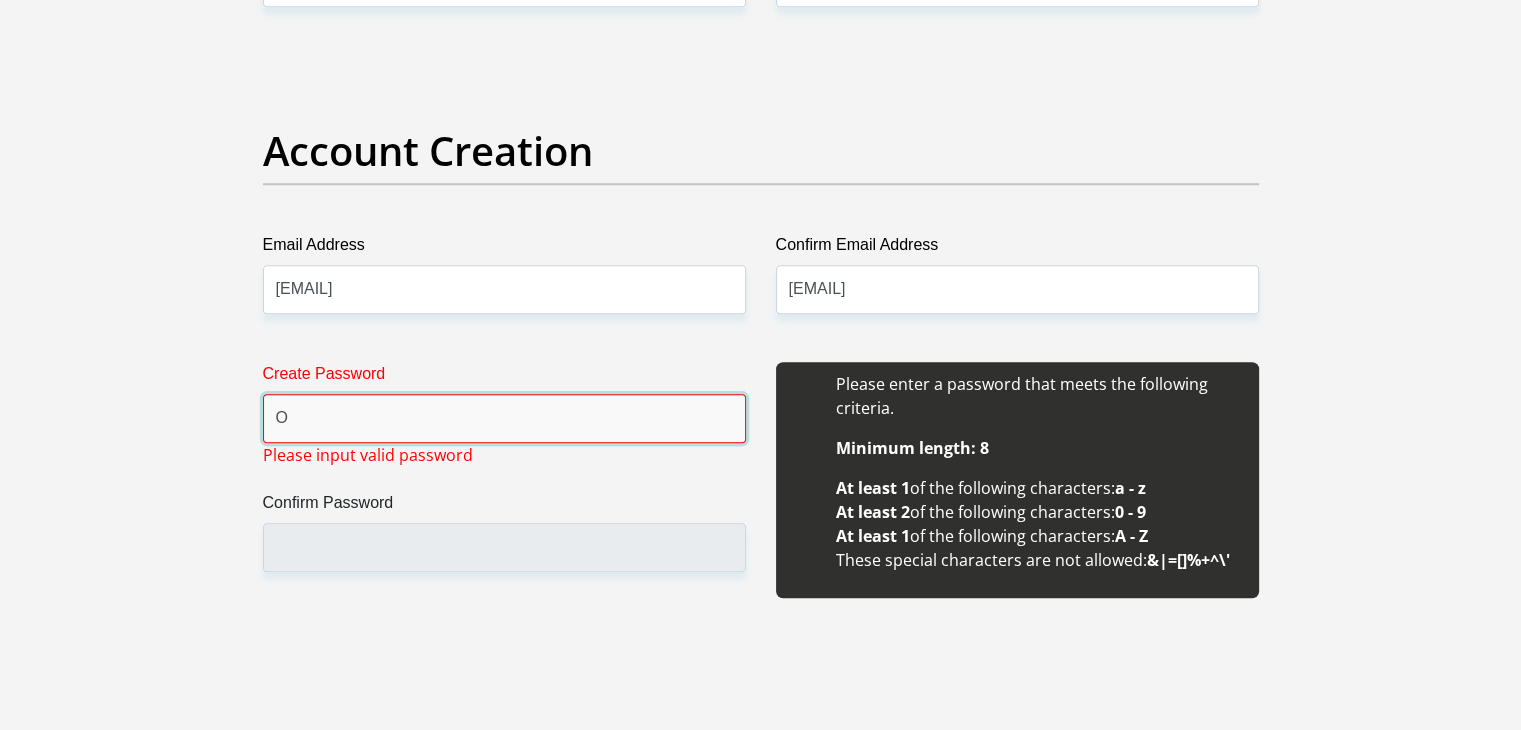 type 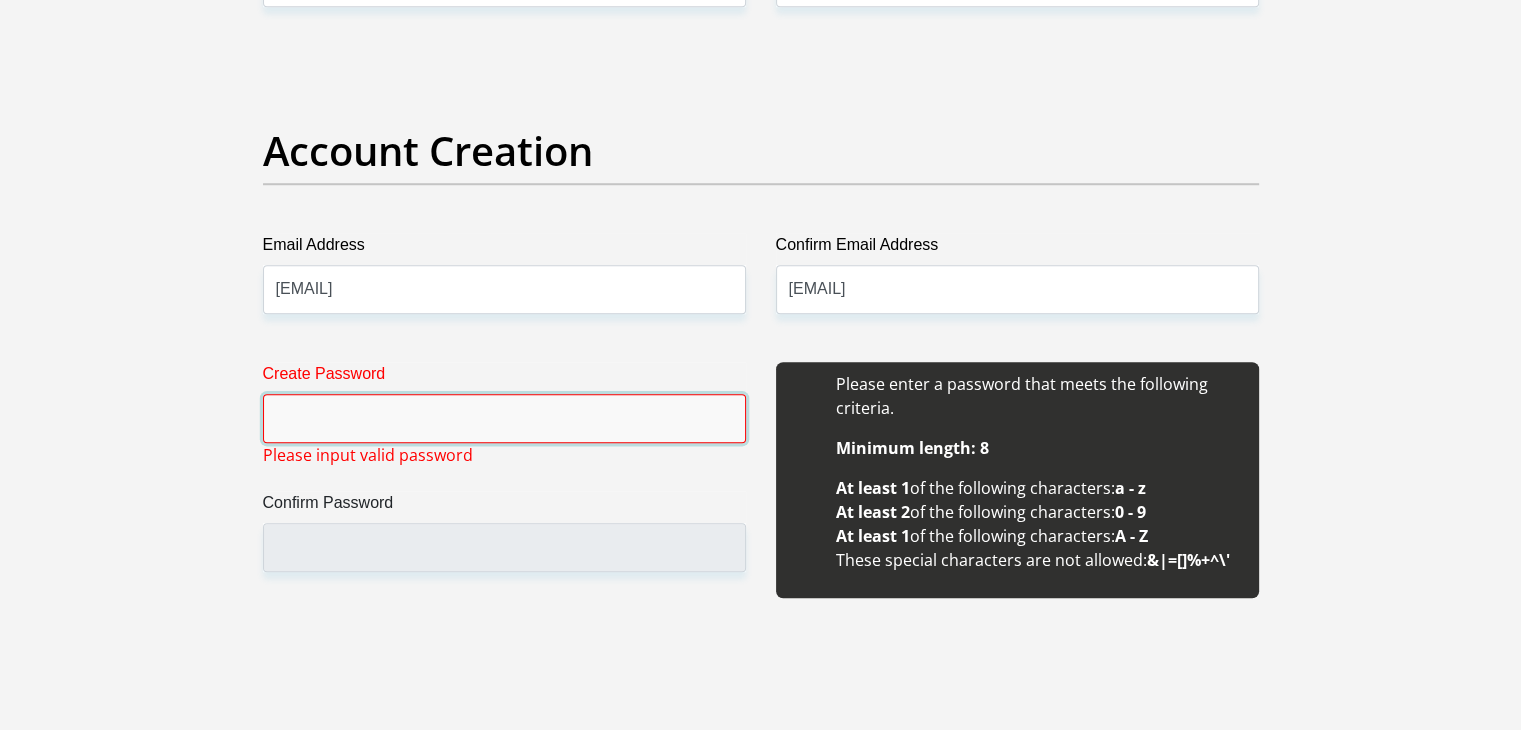 click on "Proceed" at bounding box center (922, 5339) 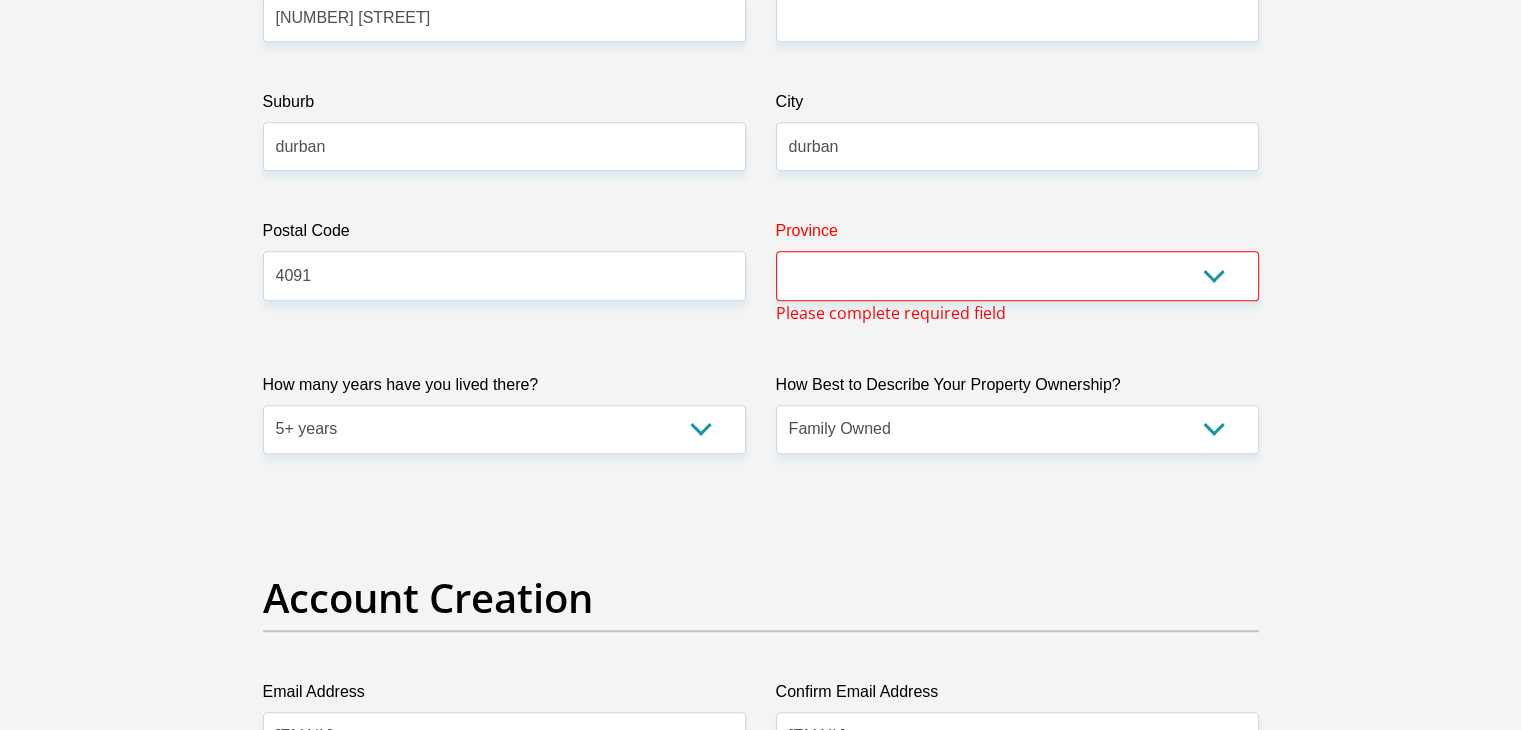 scroll, scrollTop: 1176, scrollLeft: 0, axis: vertical 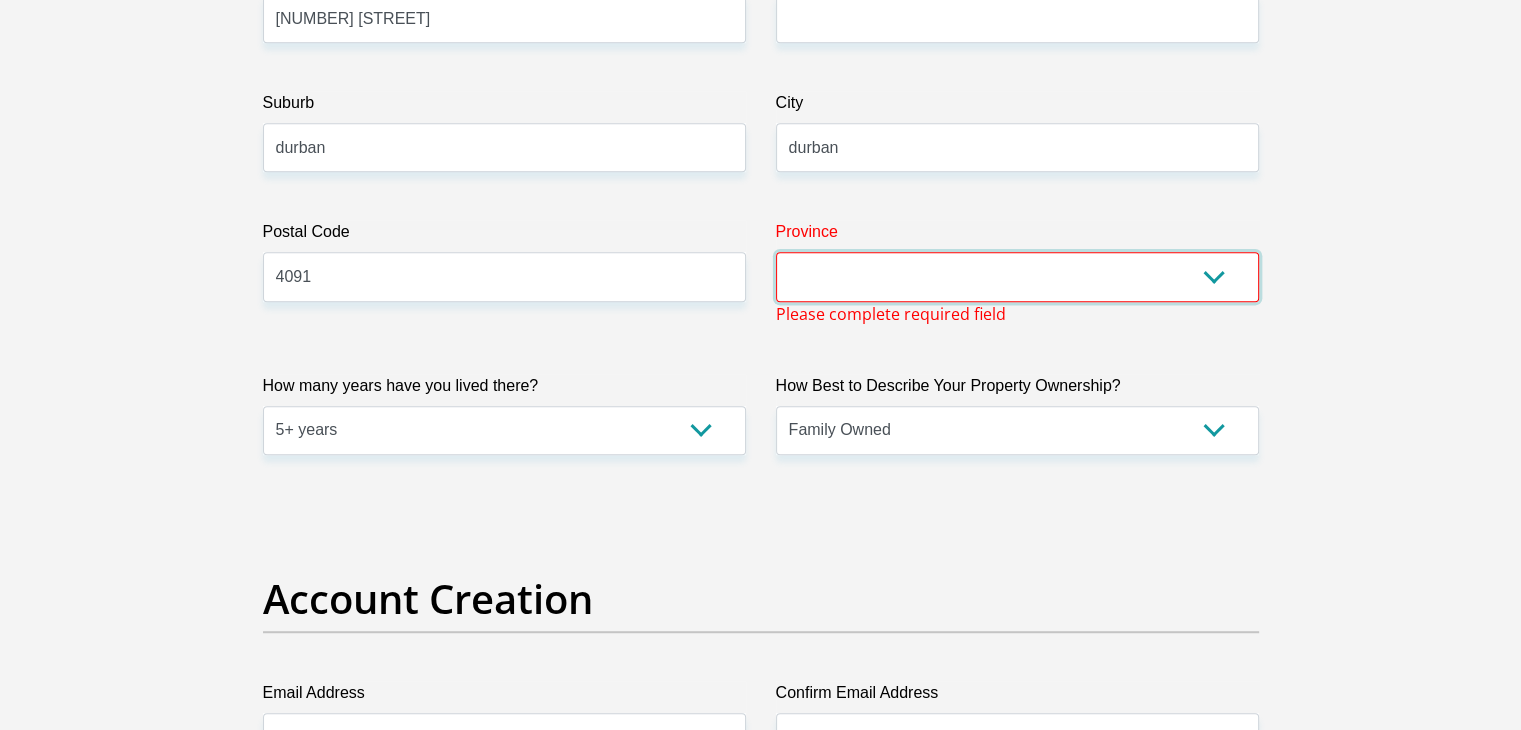 click on "Eastern Cape
Free State
Gauteng
KwaZulu-Natal
Limpopo
Mpumalanga
Northern Cape
North West
Western Cape" at bounding box center (1017, 276) 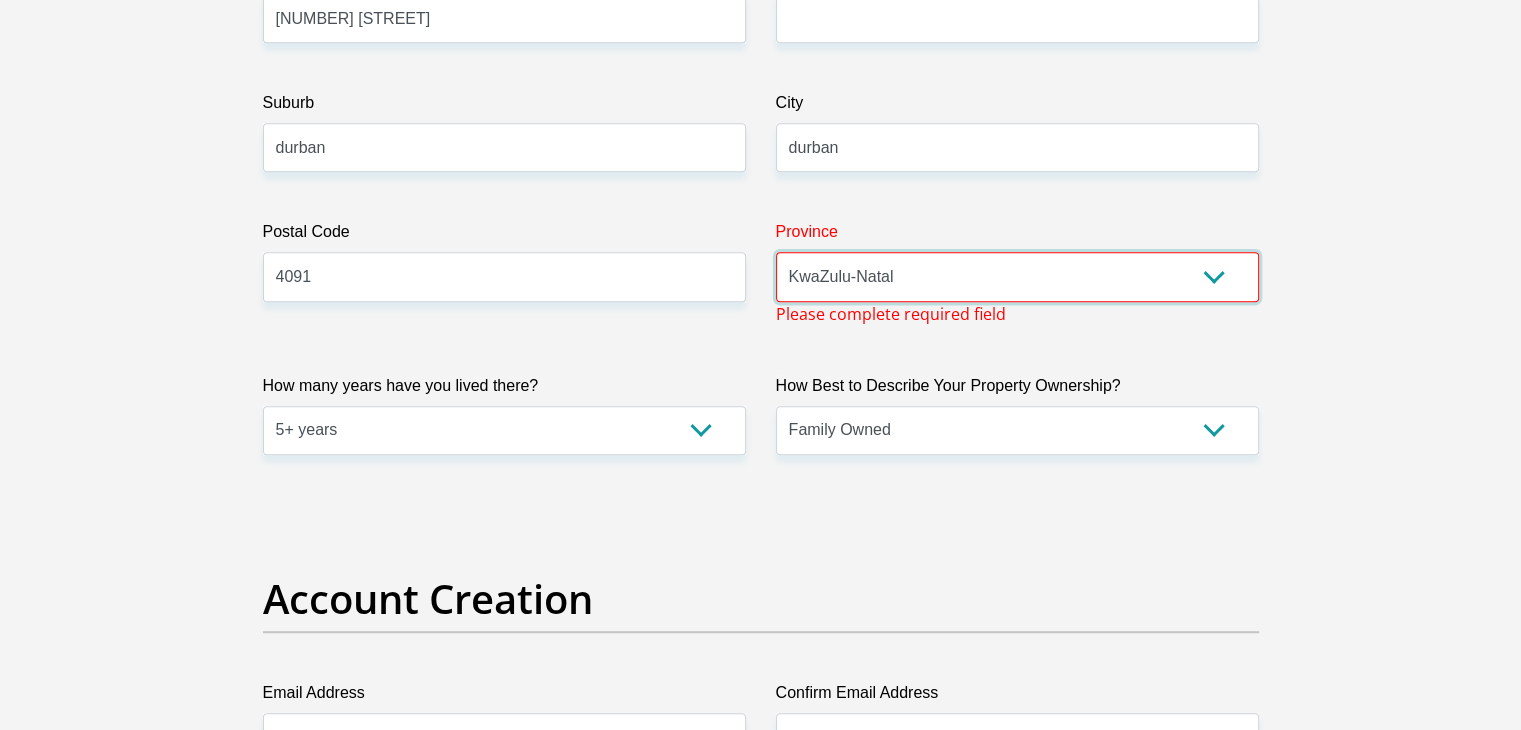 click on "Eastern Cape
Free State
Gauteng
KwaZulu-Natal
Limpopo
Mpumalanga
Northern Cape
North West
Western Cape" at bounding box center [1017, 276] 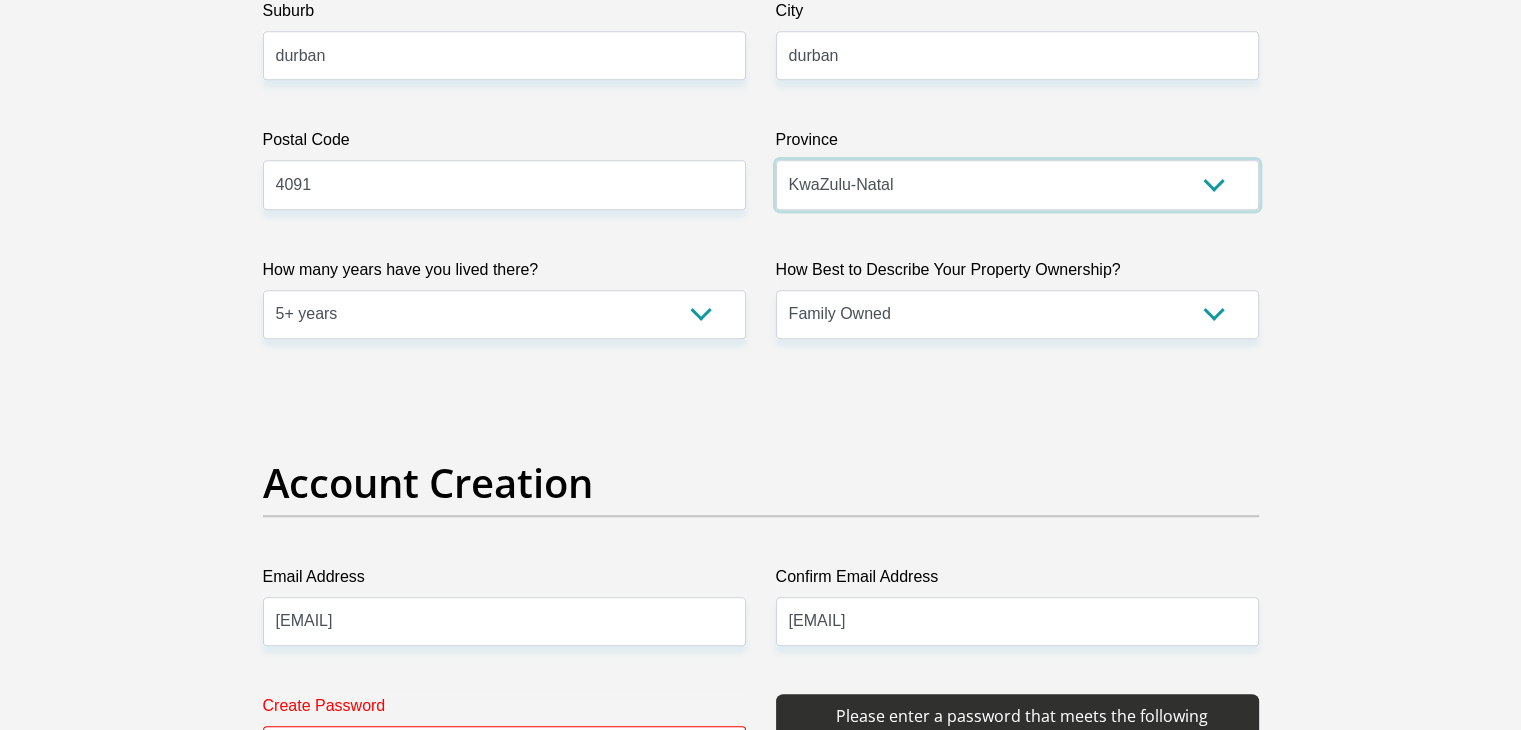 scroll, scrollTop: 1776, scrollLeft: 0, axis: vertical 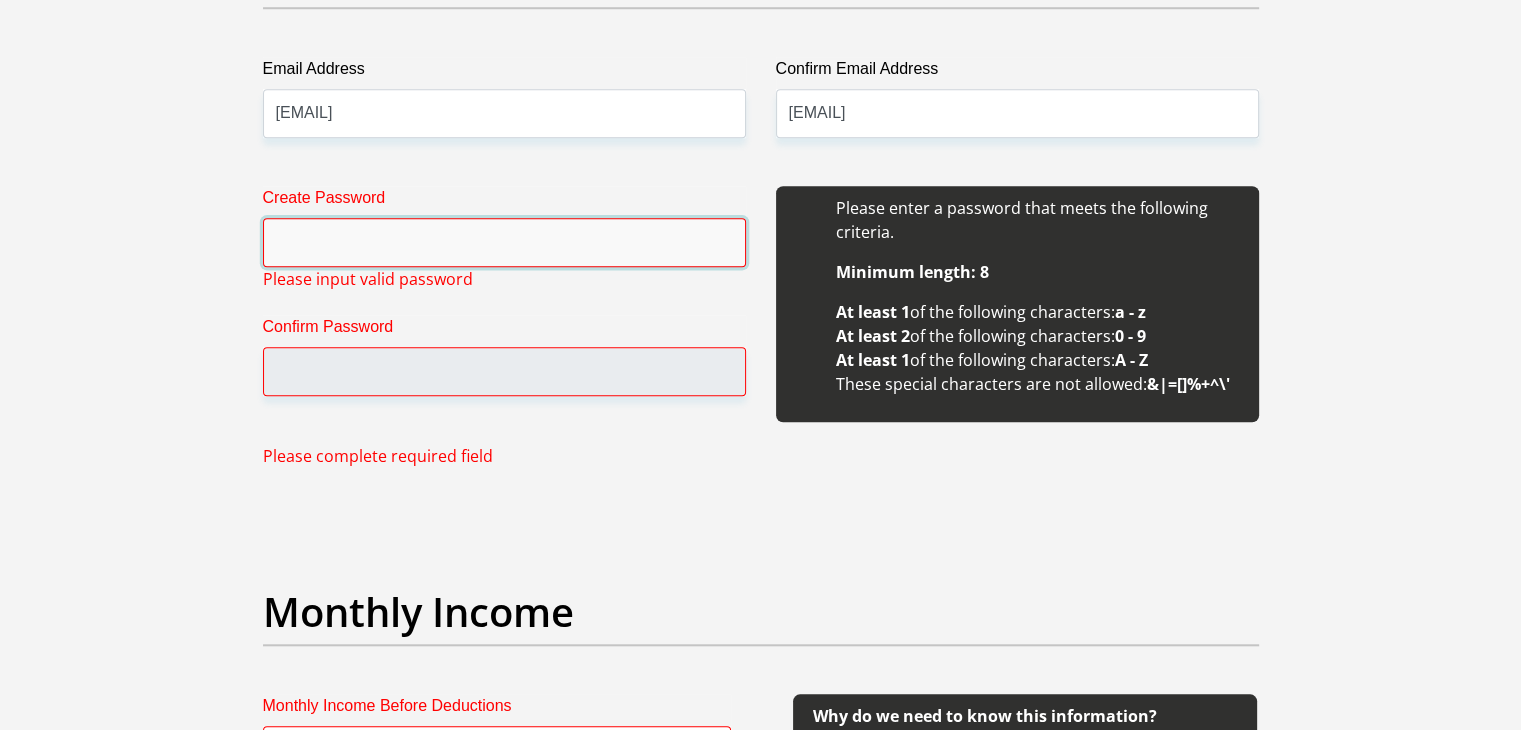 click on "Create Password" at bounding box center [504, 242] 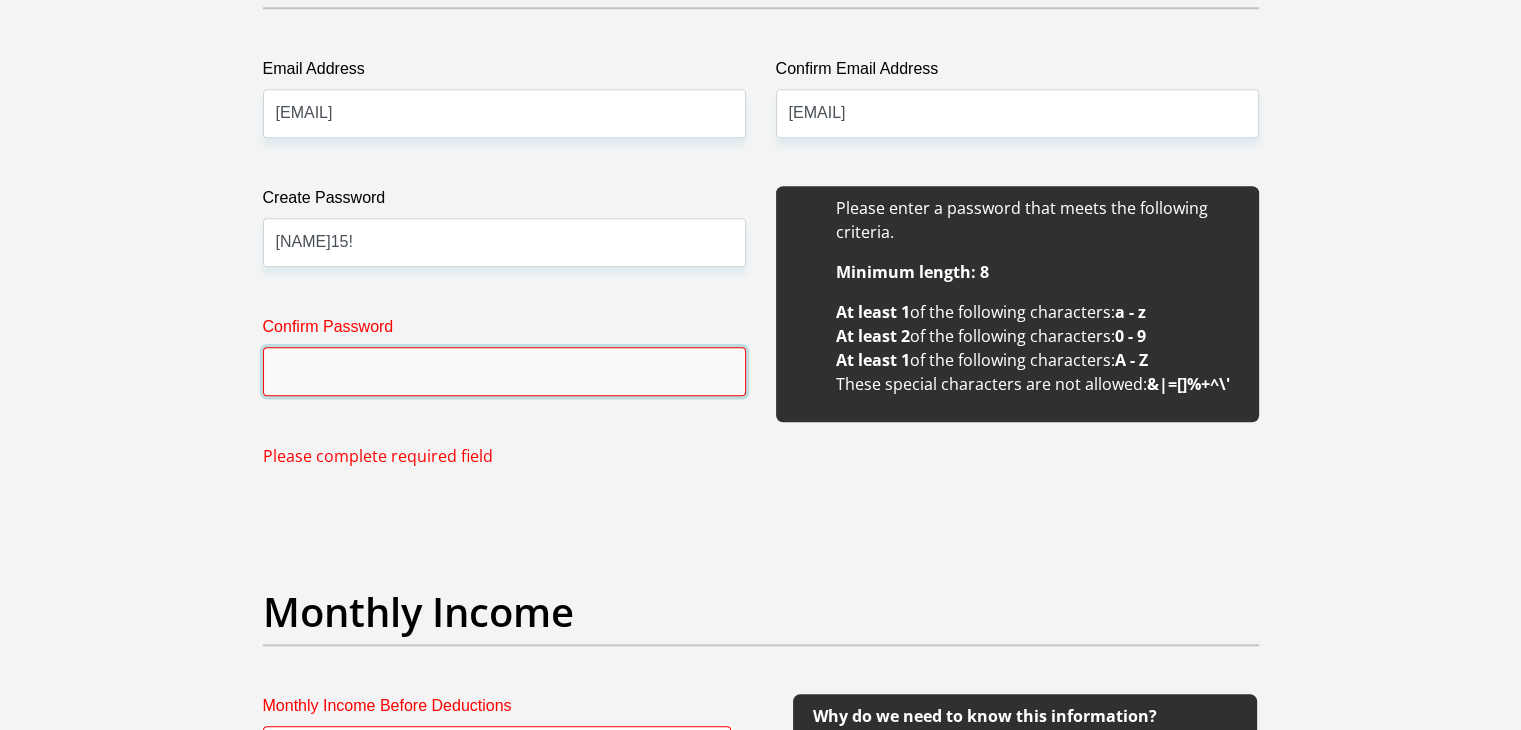 click on "Confirm Password" at bounding box center [504, 371] 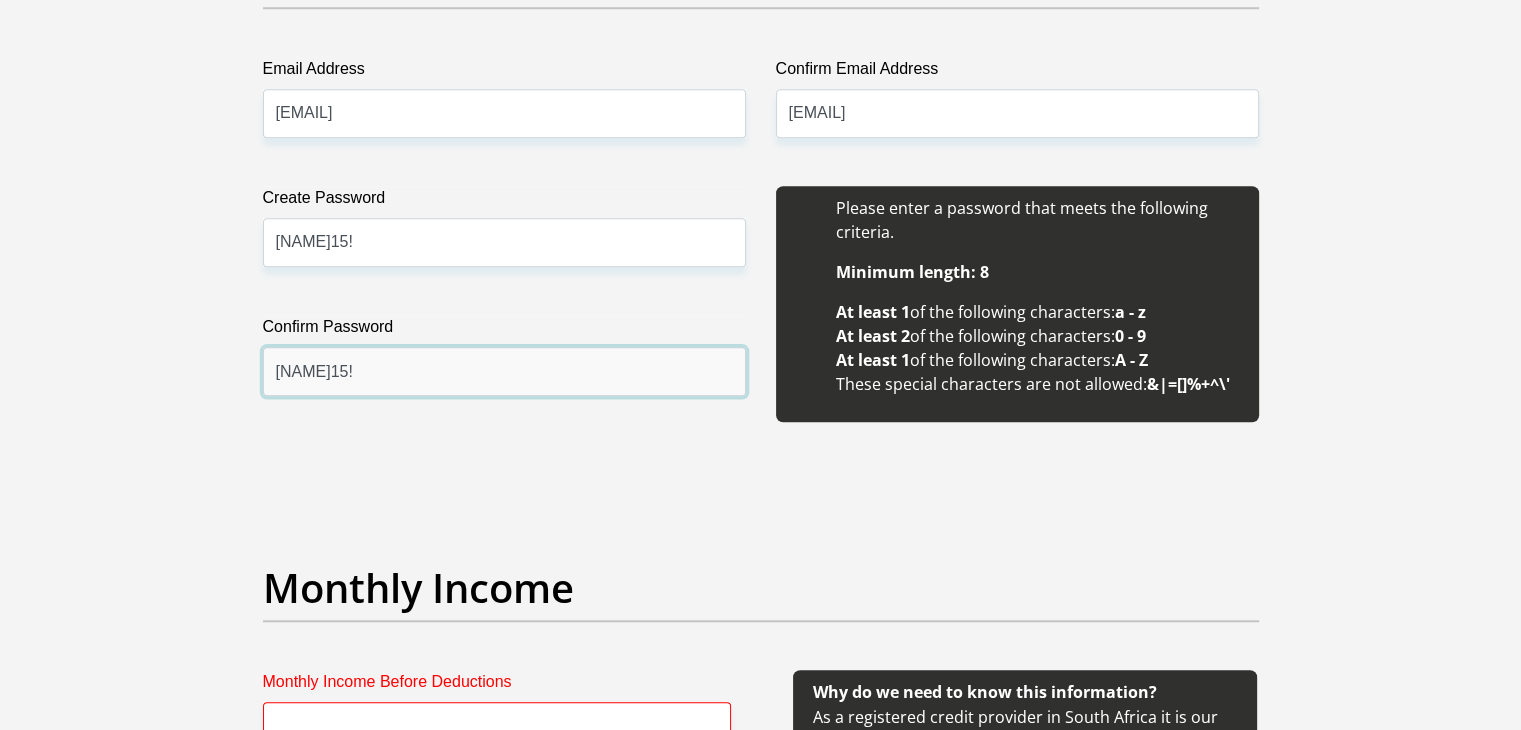 scroll, scrollTop: 2076, scrollLeft: 0, axis: vertical 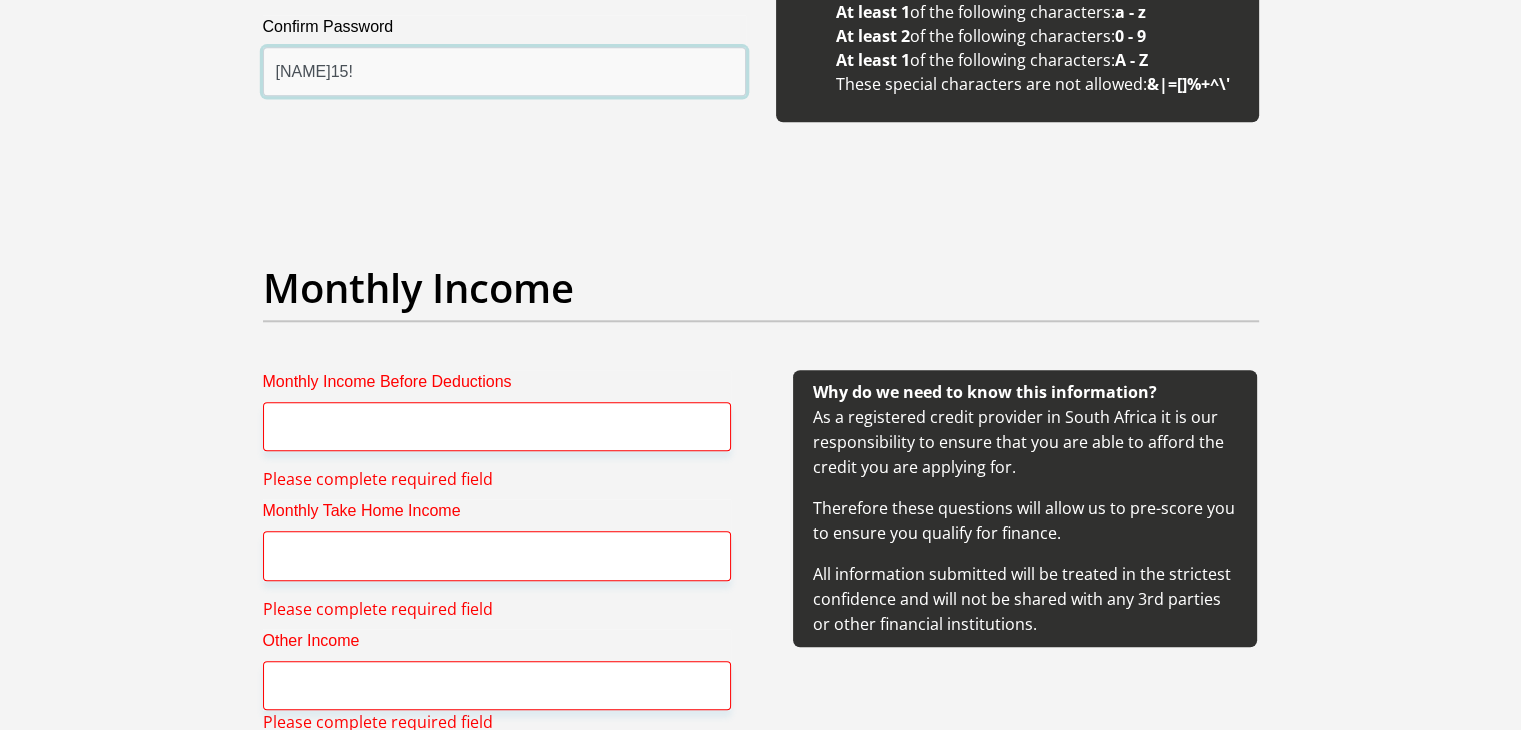 type on "[NAME]15!" 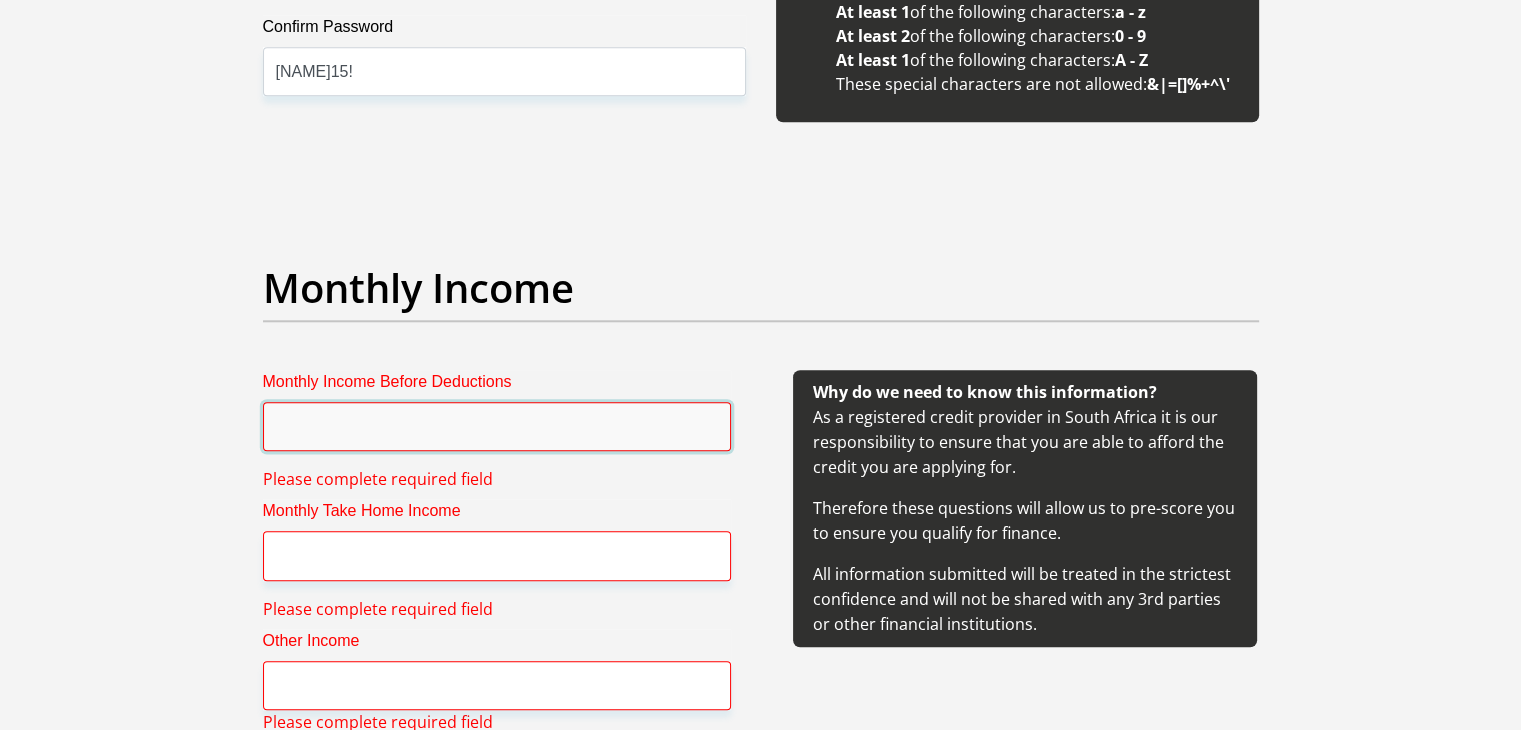 click on "Monthly Income Before Deductions" at bounding box center (497, 426) 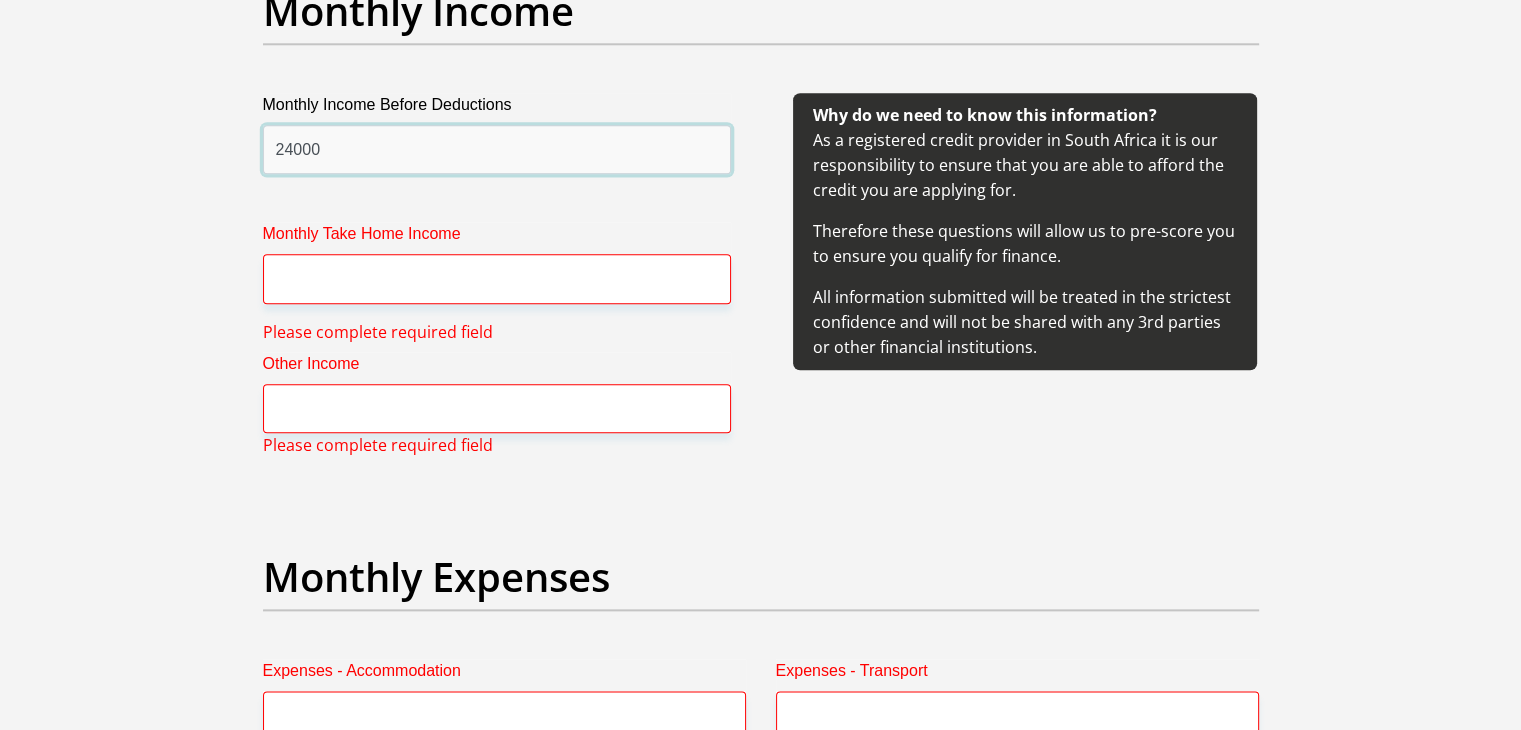 scroll, scrollTop: 2376, scrollLeft: 0, axis: vertical 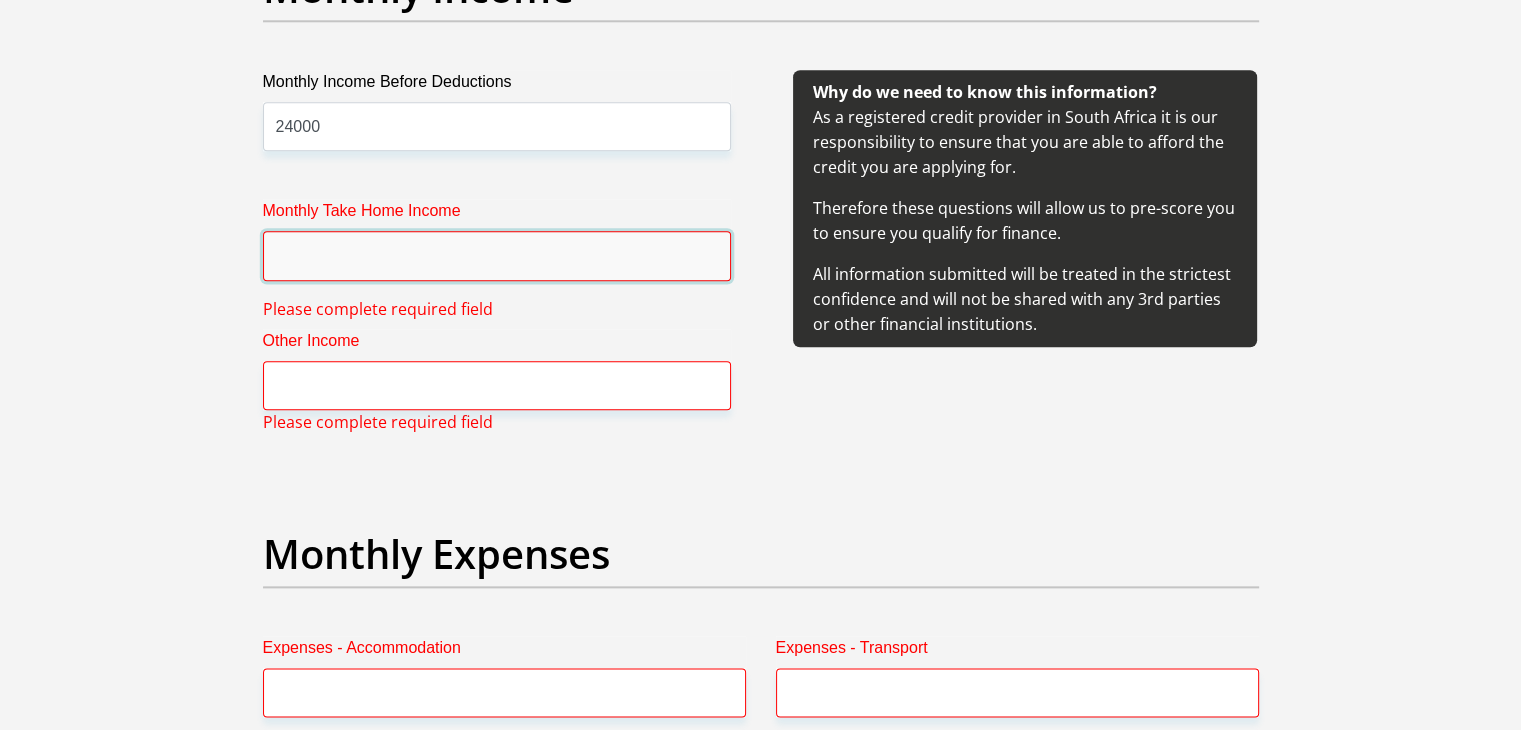 click on "Monthly Take Home Income" at bounding box center [497, 255] 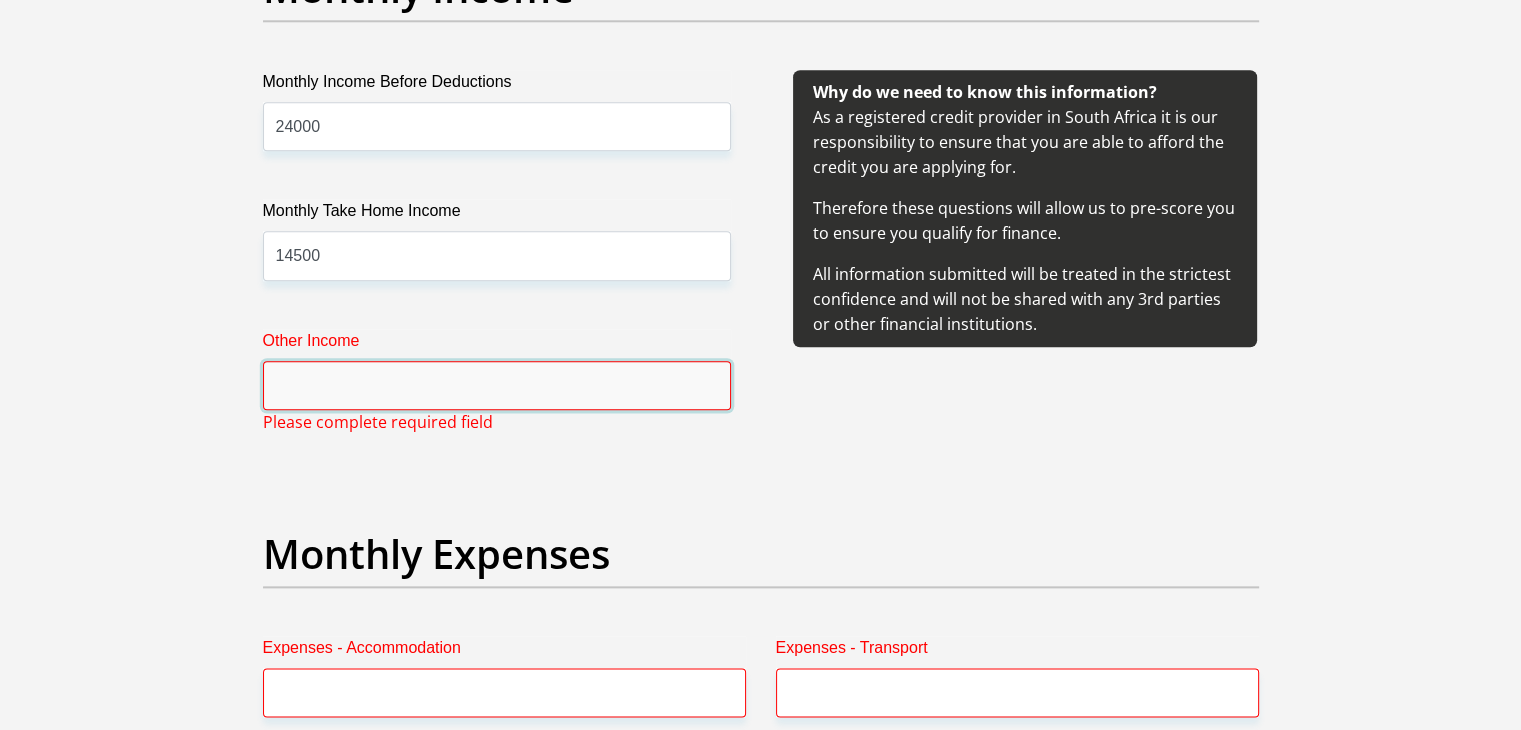 click on "Other Income" at bounding box center (497, 385) 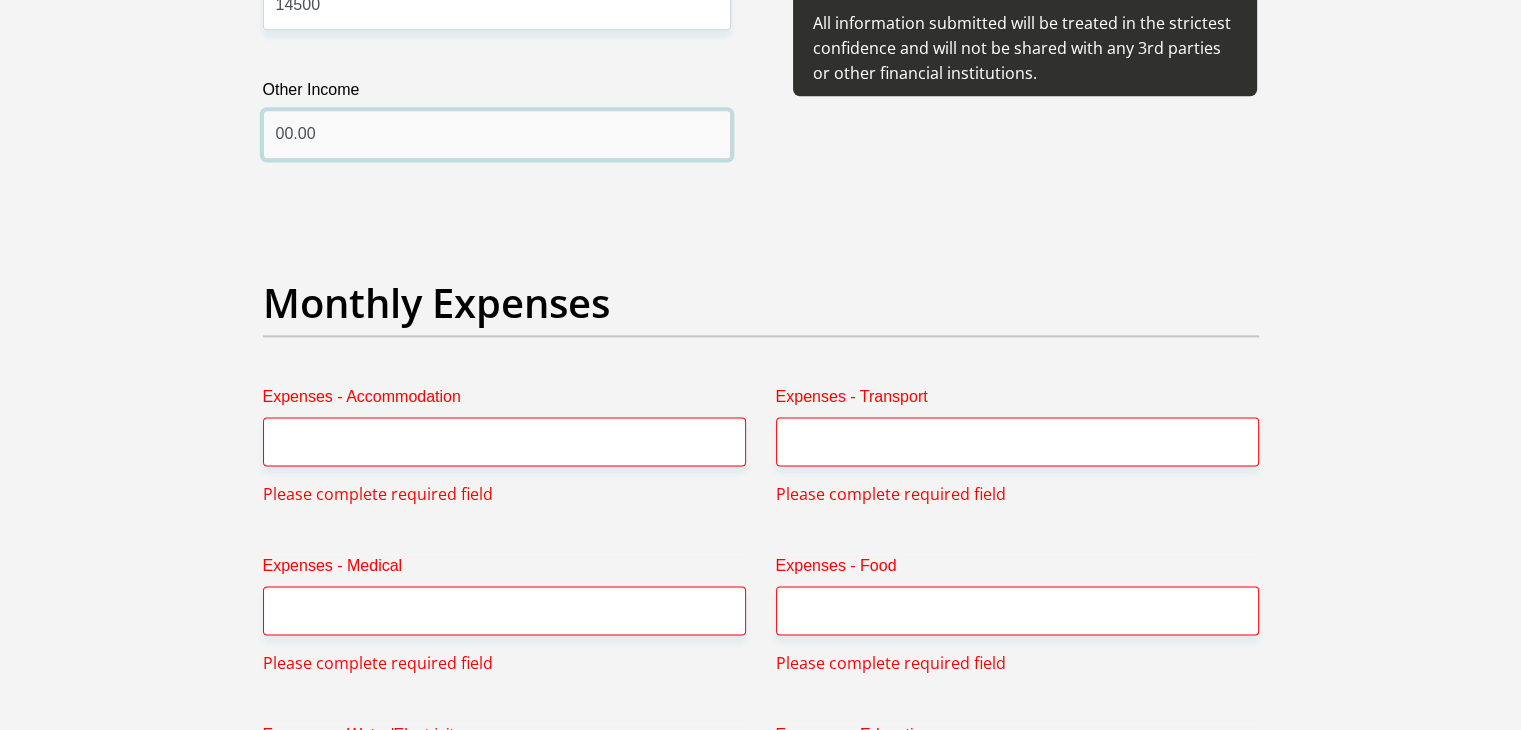 scroll, scrollTop: 2776, scrollLeft: 0, axis: vertical 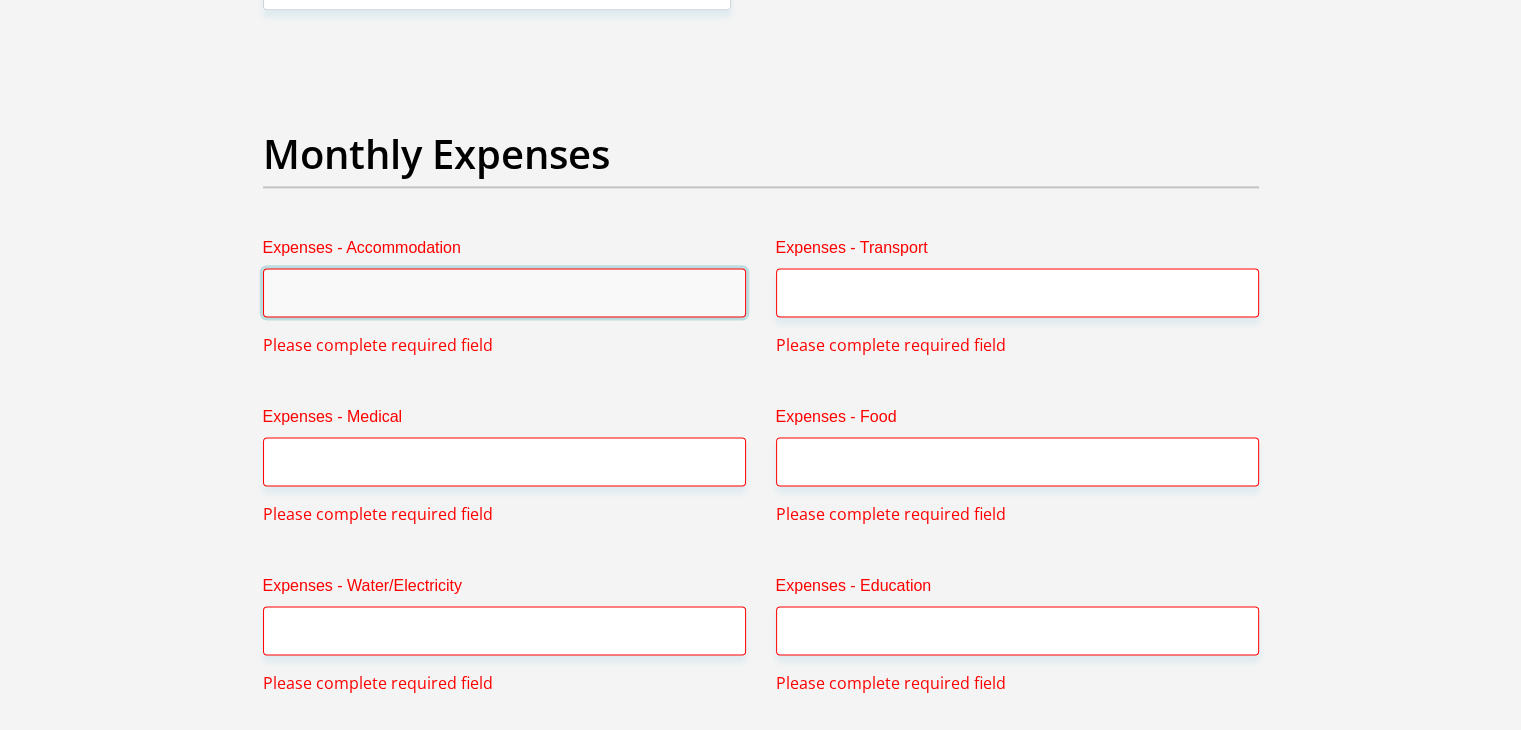 click on "Expenses - Accommodation" at bounding box center (504, 292) 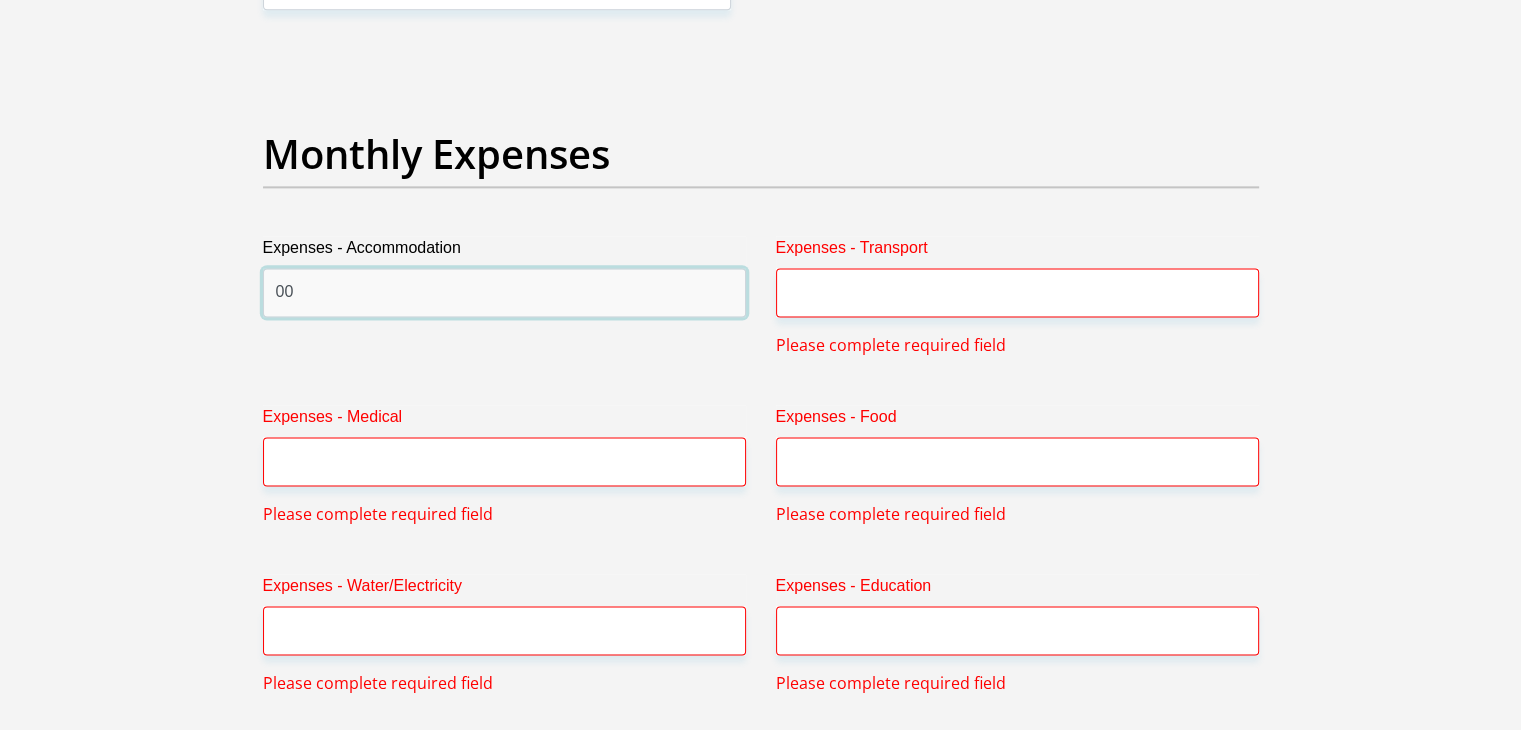 type on "00" 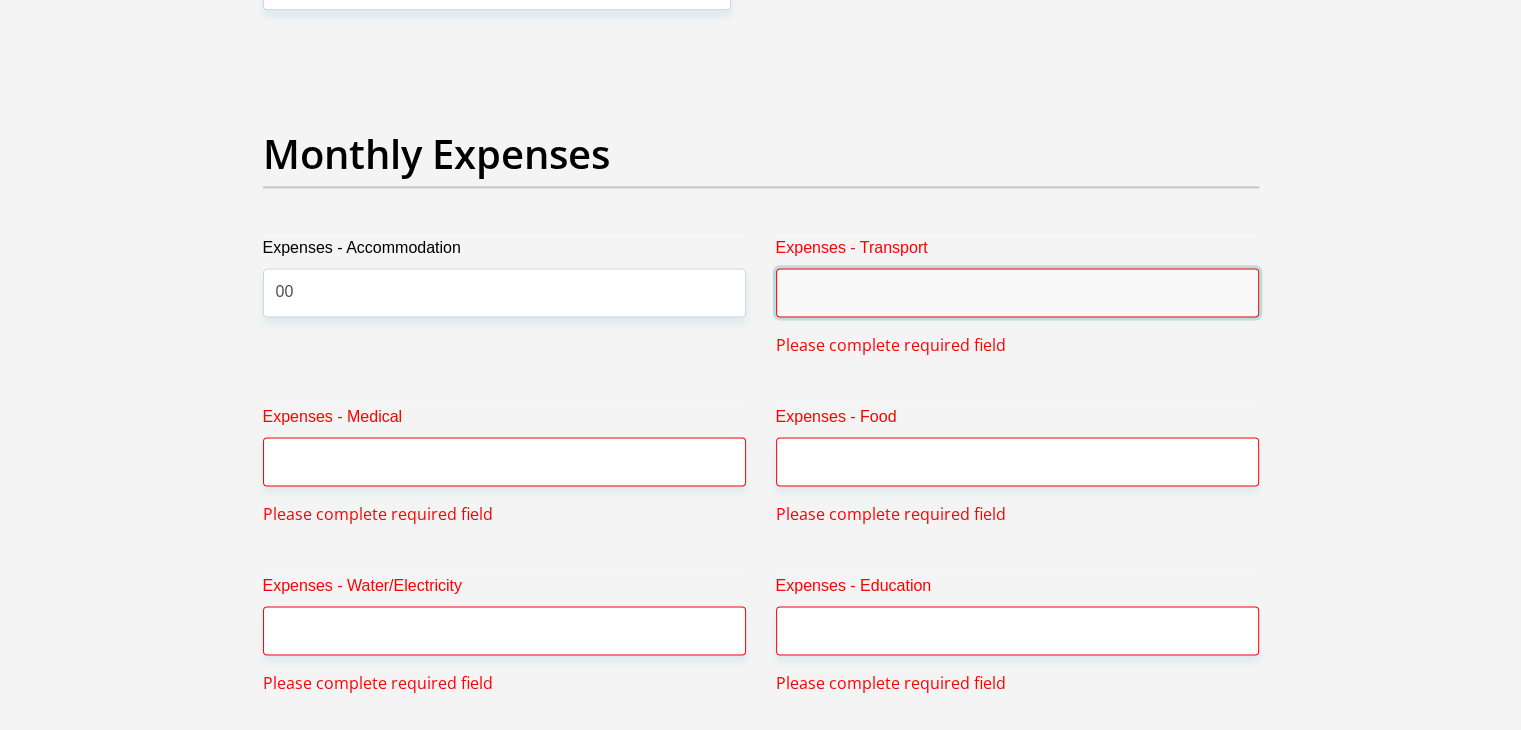click on "Expenses - Transport" at bounding box center (1017, 292) 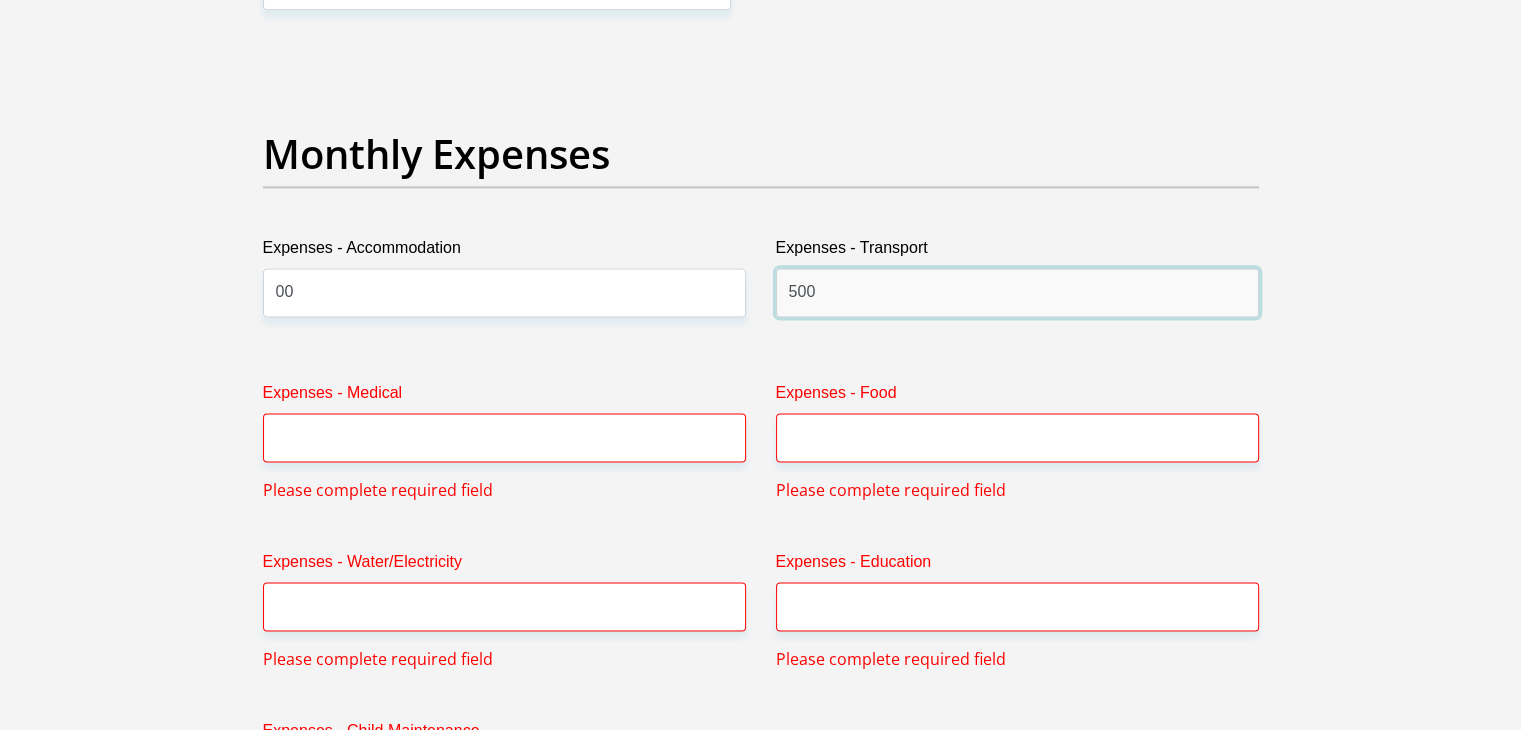 type on "500" 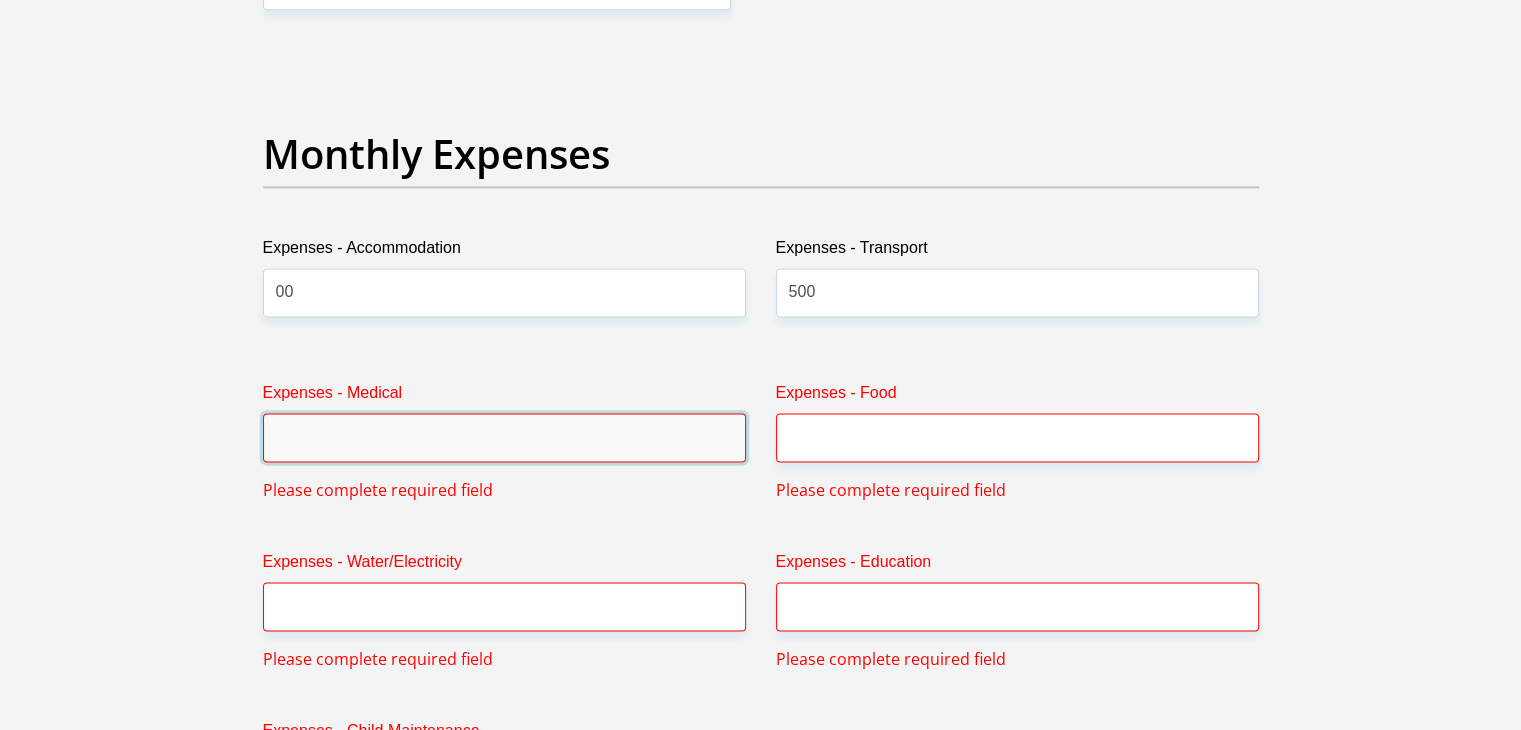 click on "Expenses - Medical" at bounding box center (504, 437) 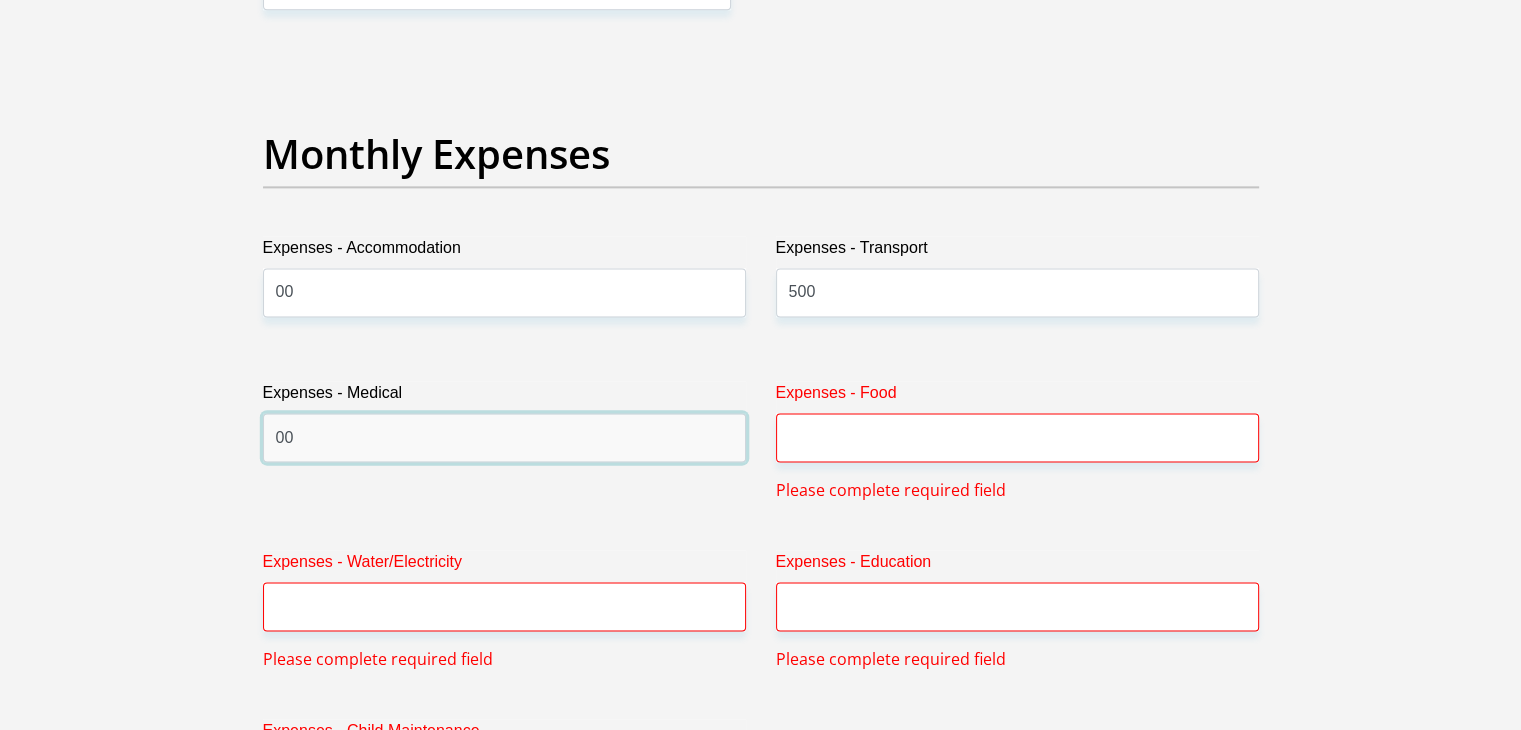type on "00" 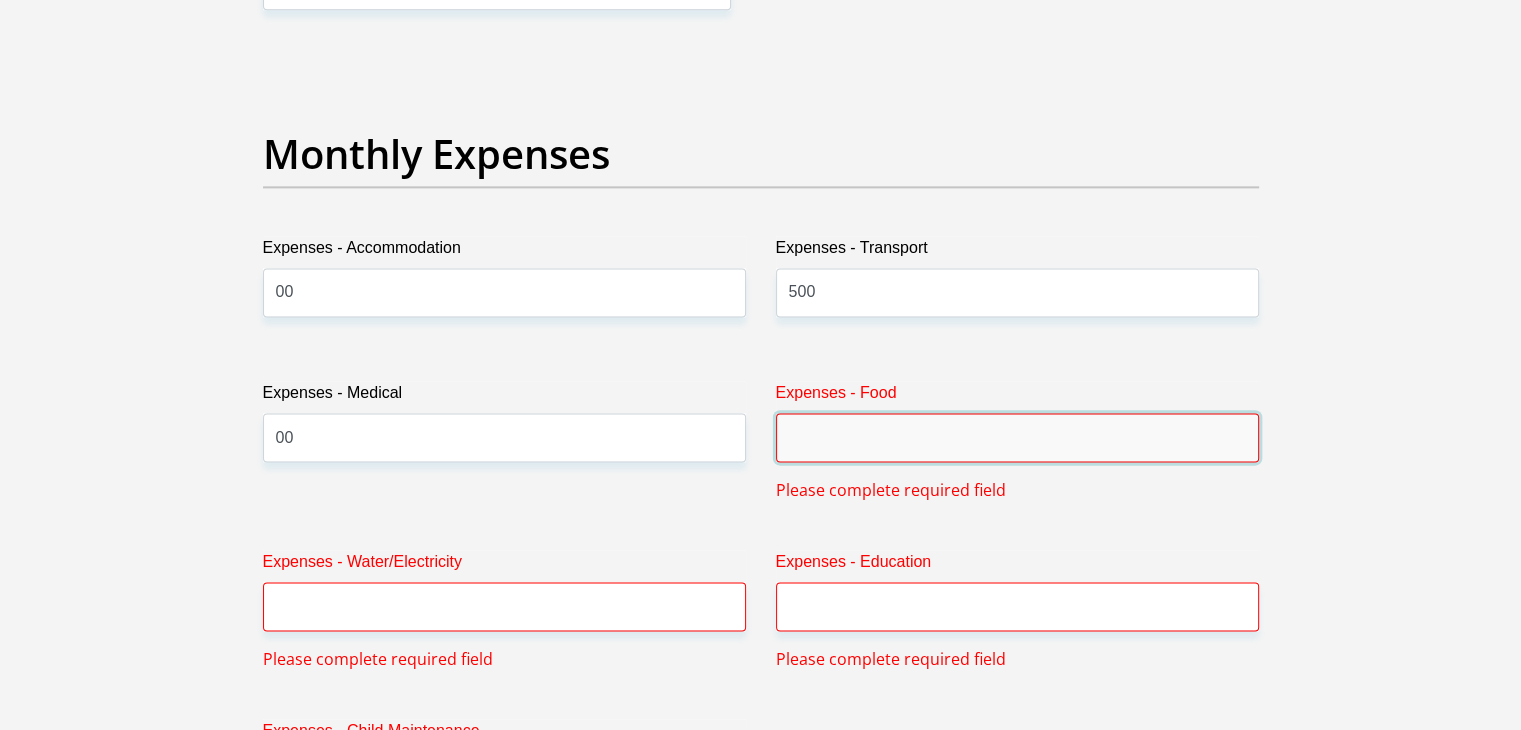 click on "Expenses - Food" at bounding box center (1017, 437) 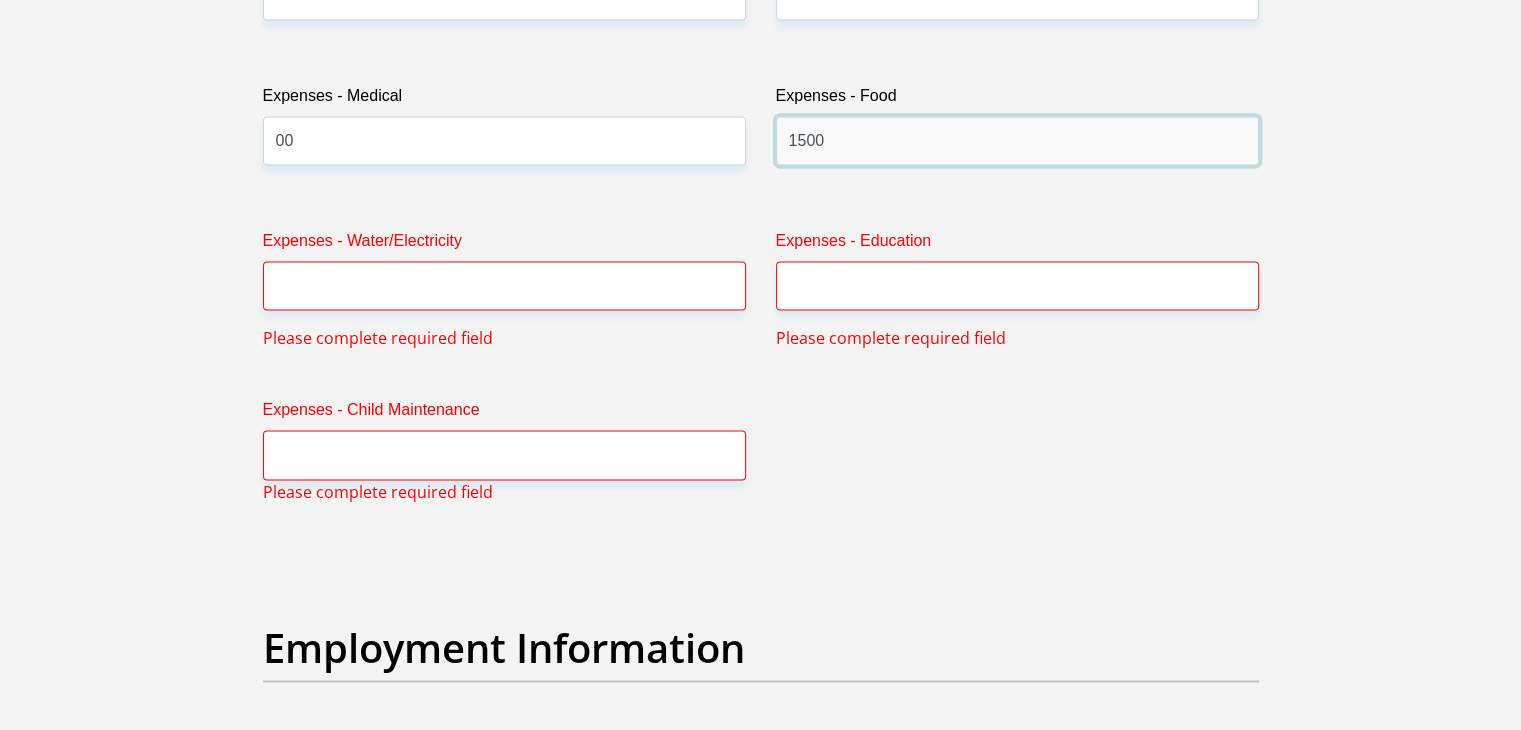 scroll, scrollTop: 3076, scrollLeft: 0, axis: vertical 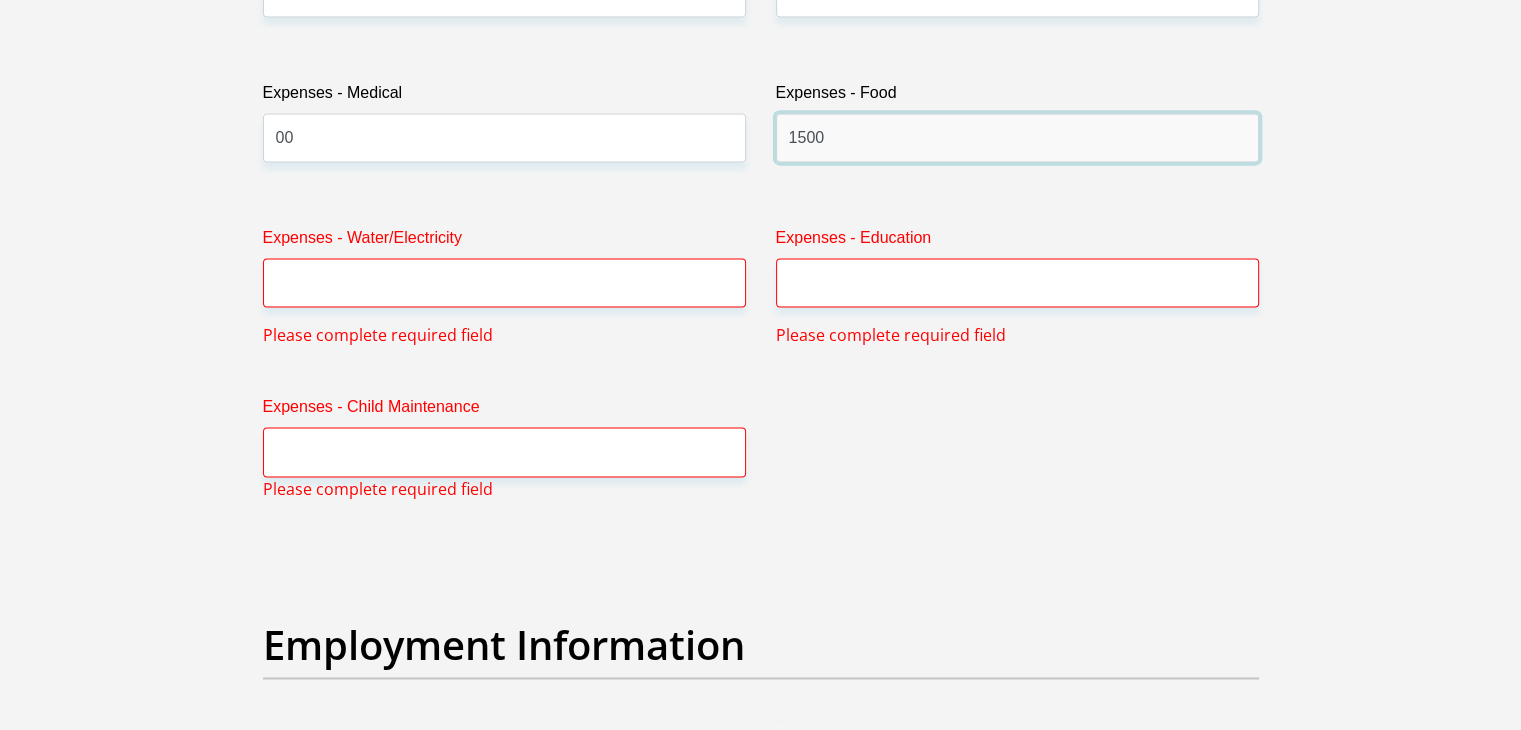 type on "1500" 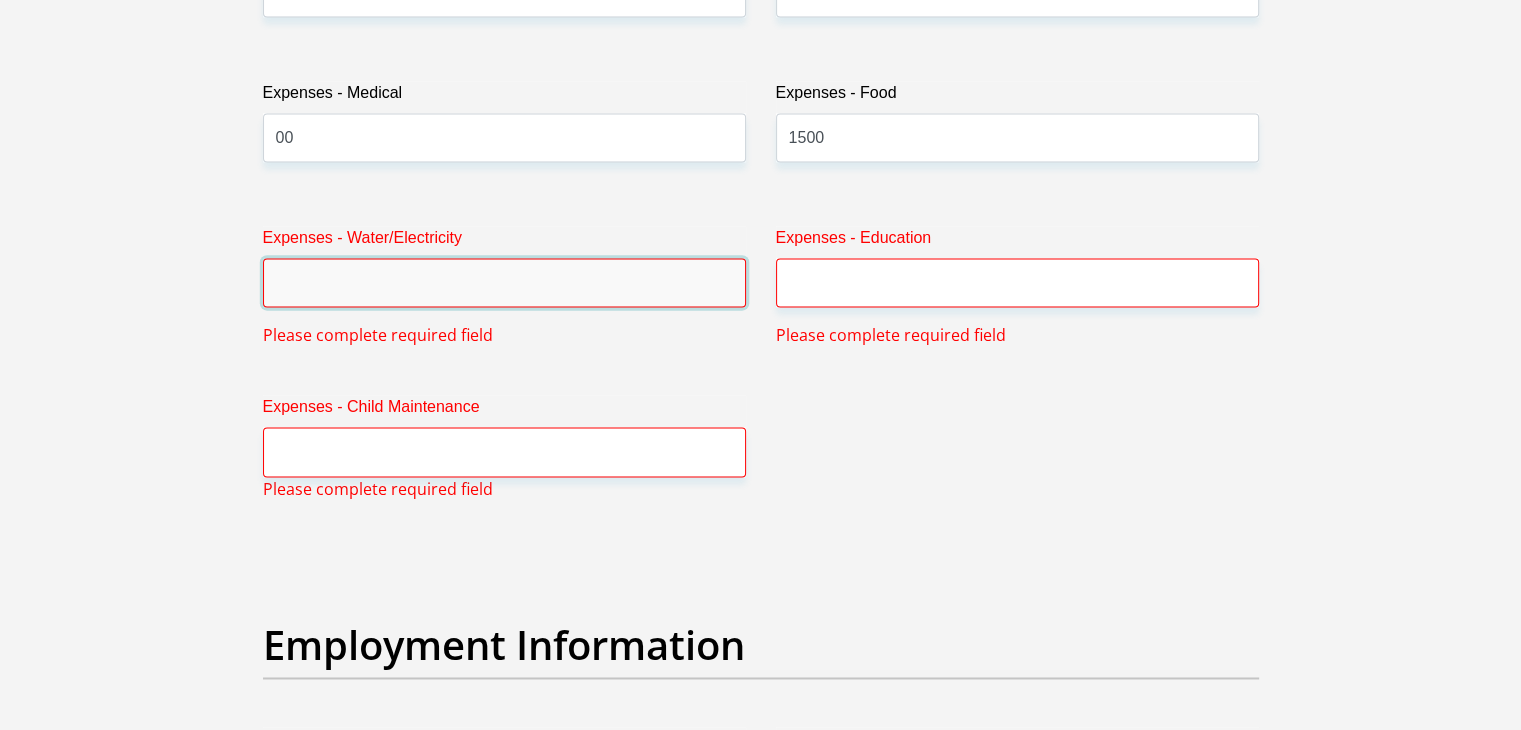 click on "Expenses - Water/Electricity" at bounding box center [504, 282] 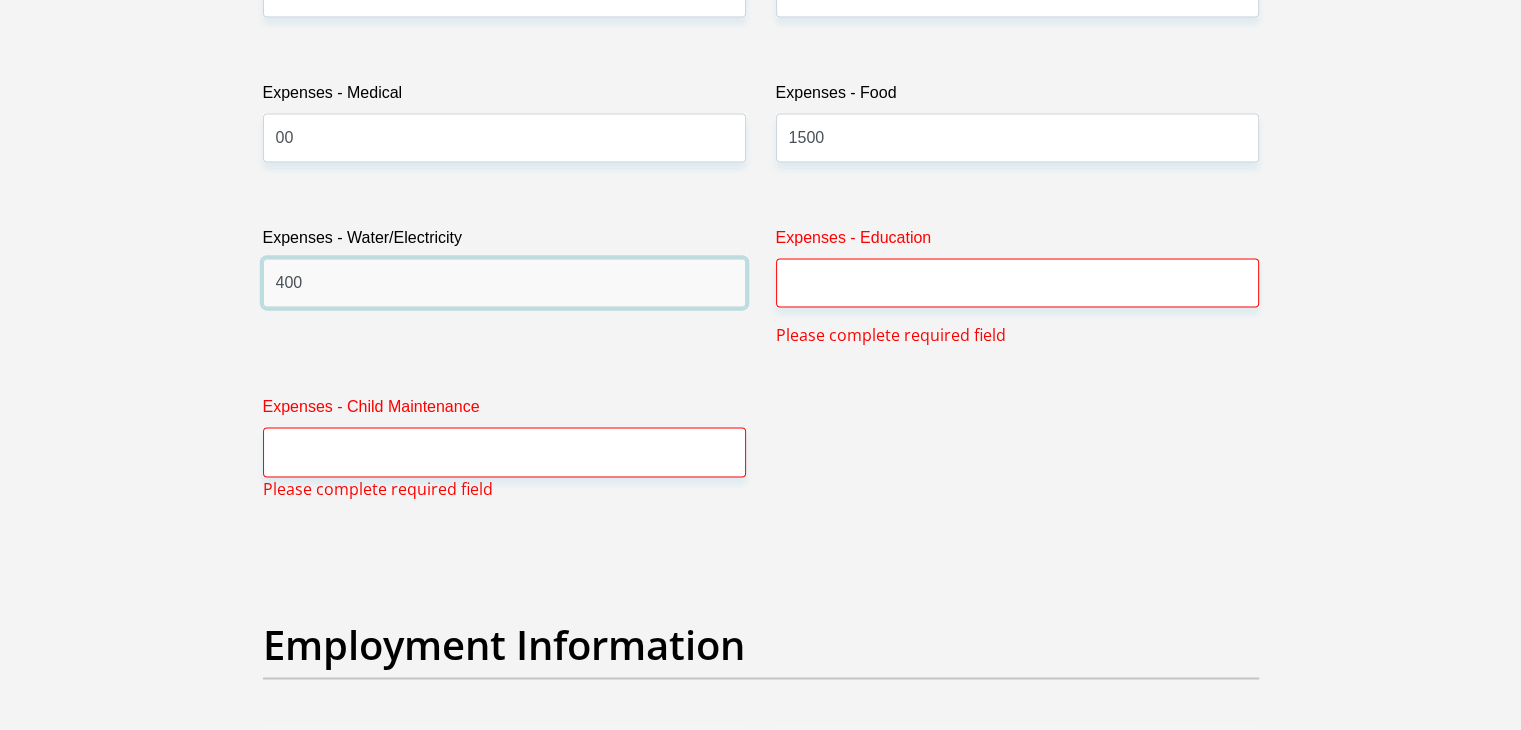 type on "400" 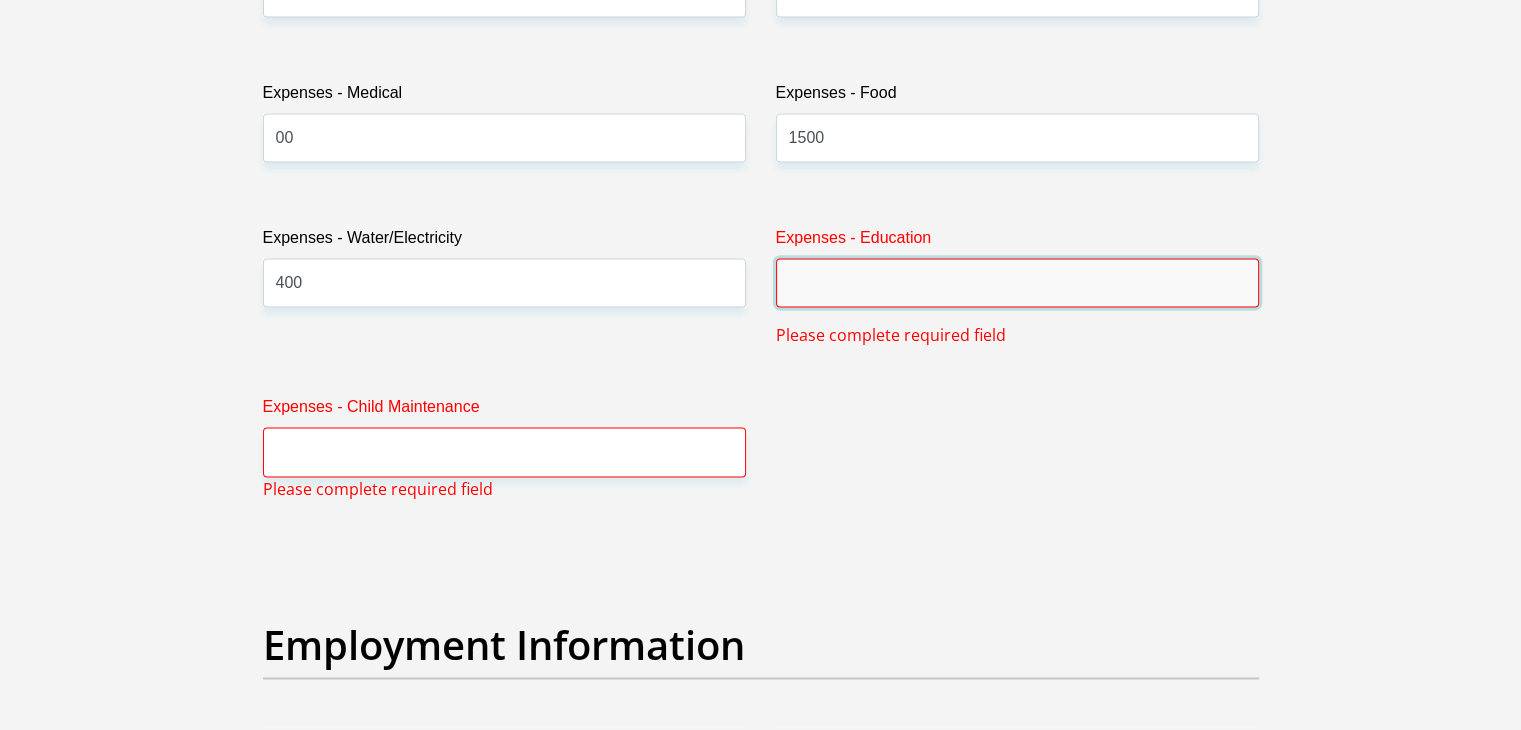 click on "Expenses - Education" at bounding box center [1017, 282] 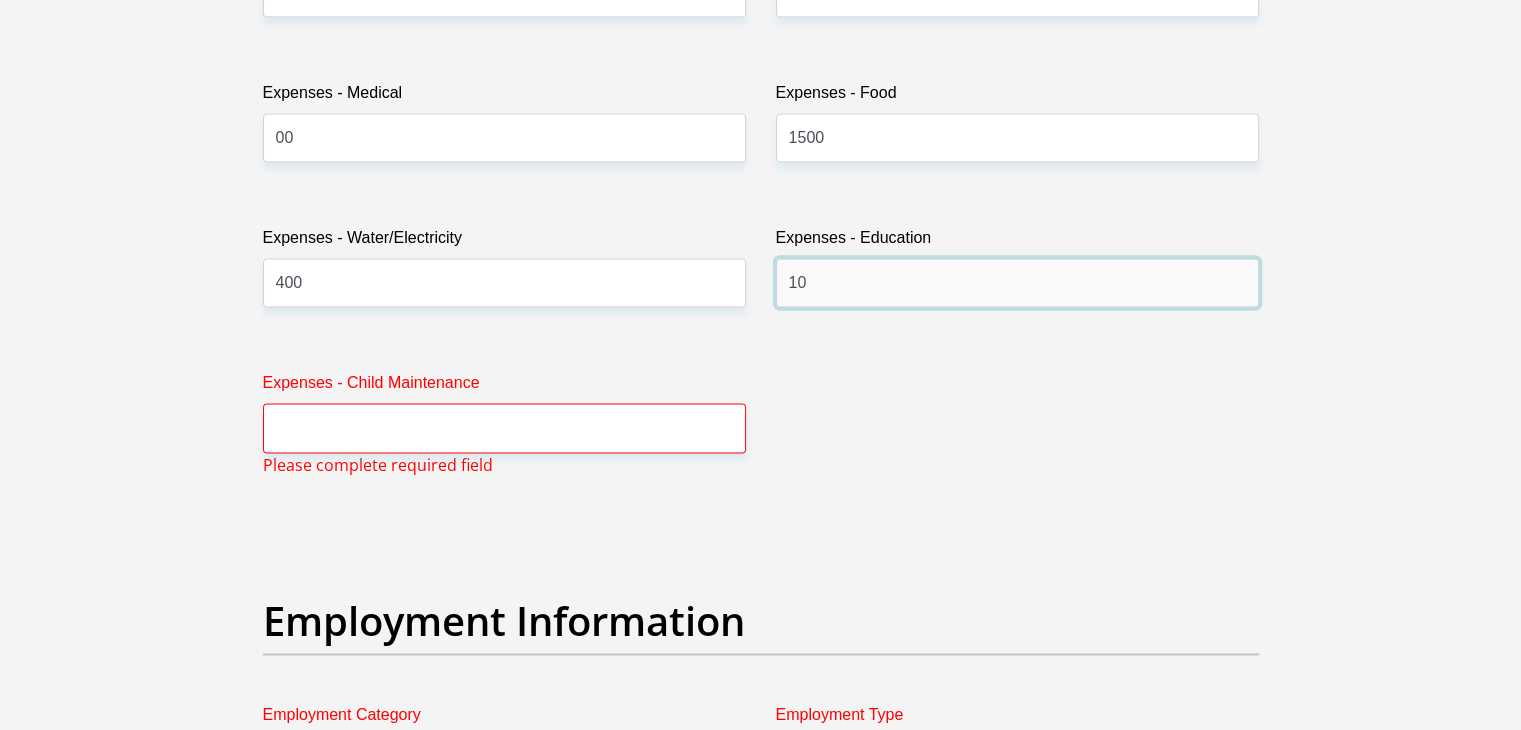 type on "1" 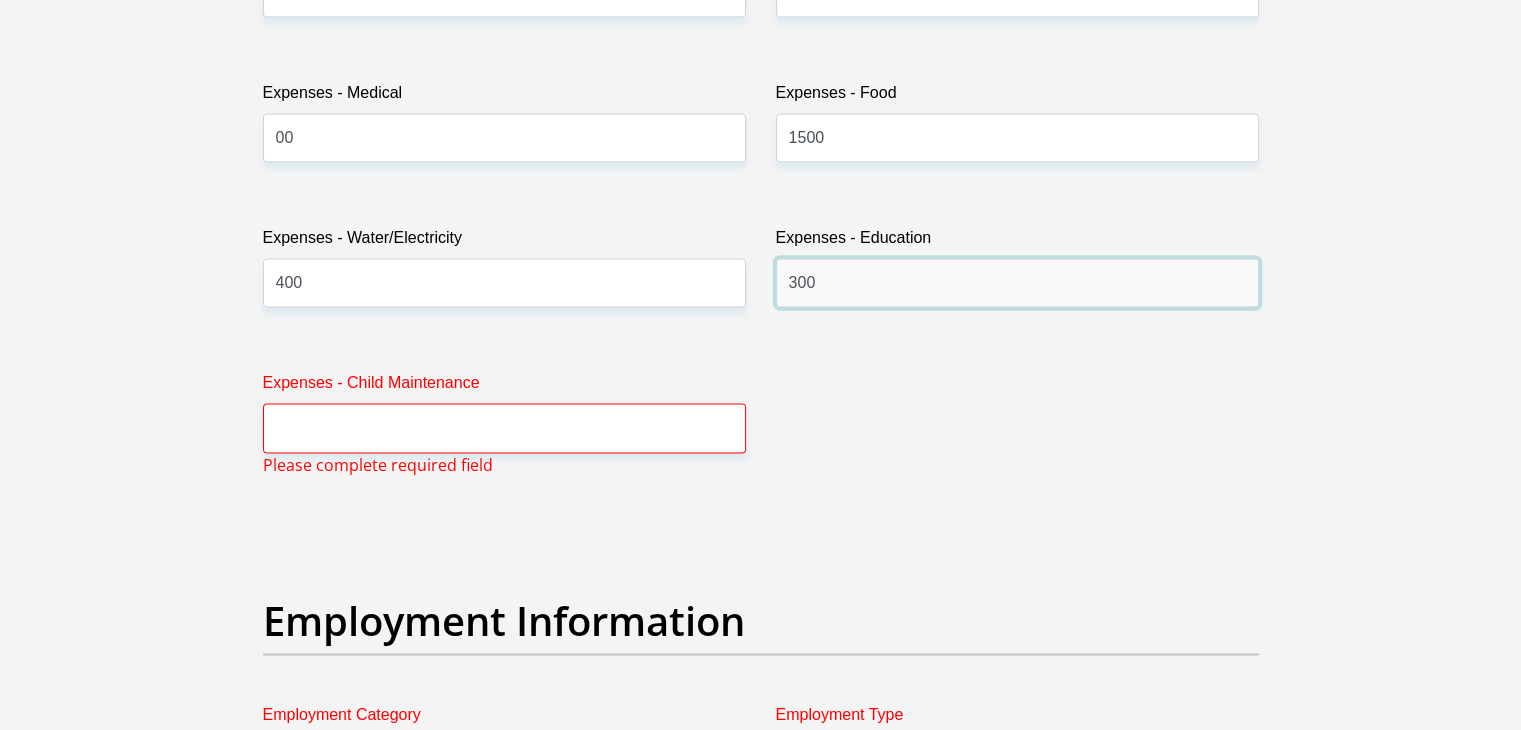 type on "300" 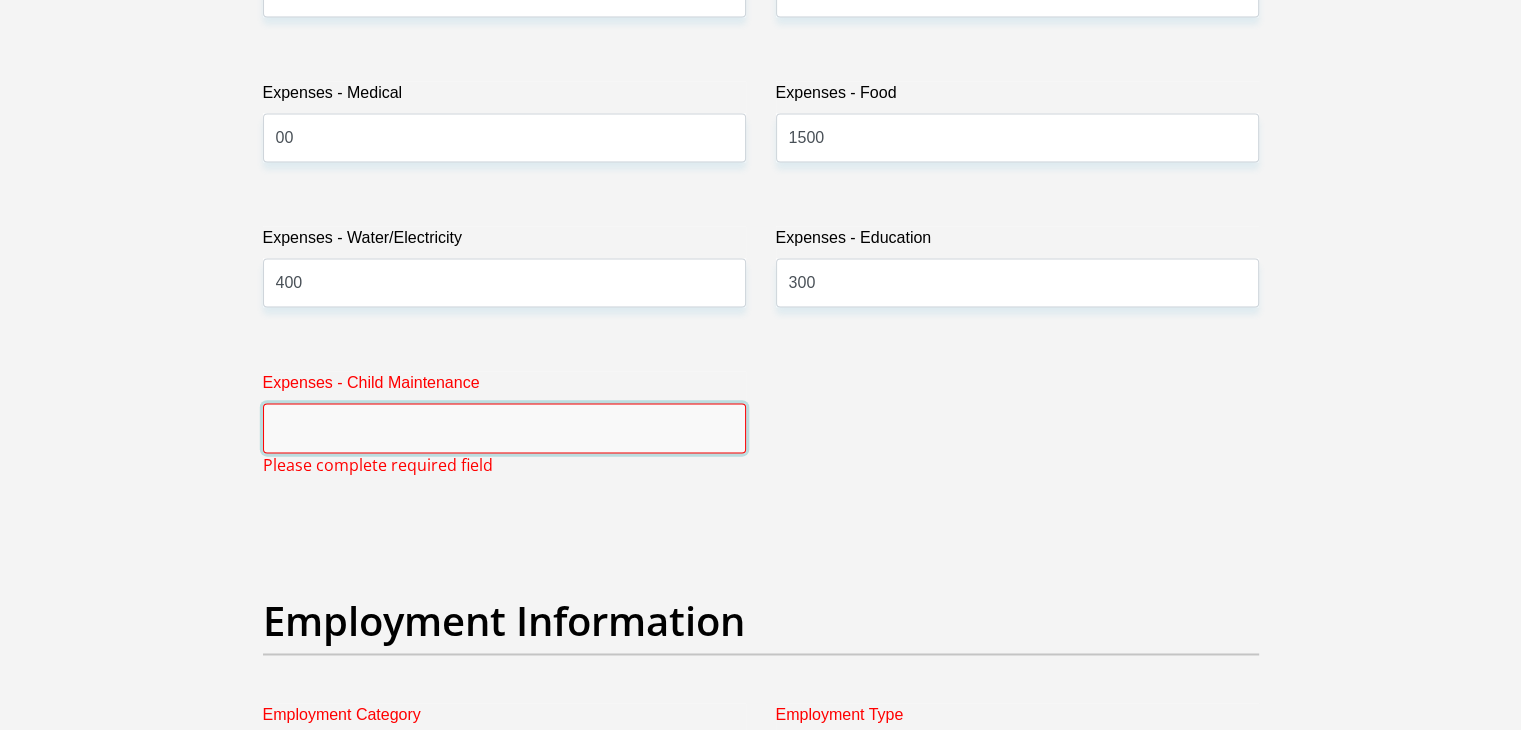 click on "Expenses - Child Maintenance" at bounding box center (504, 427) 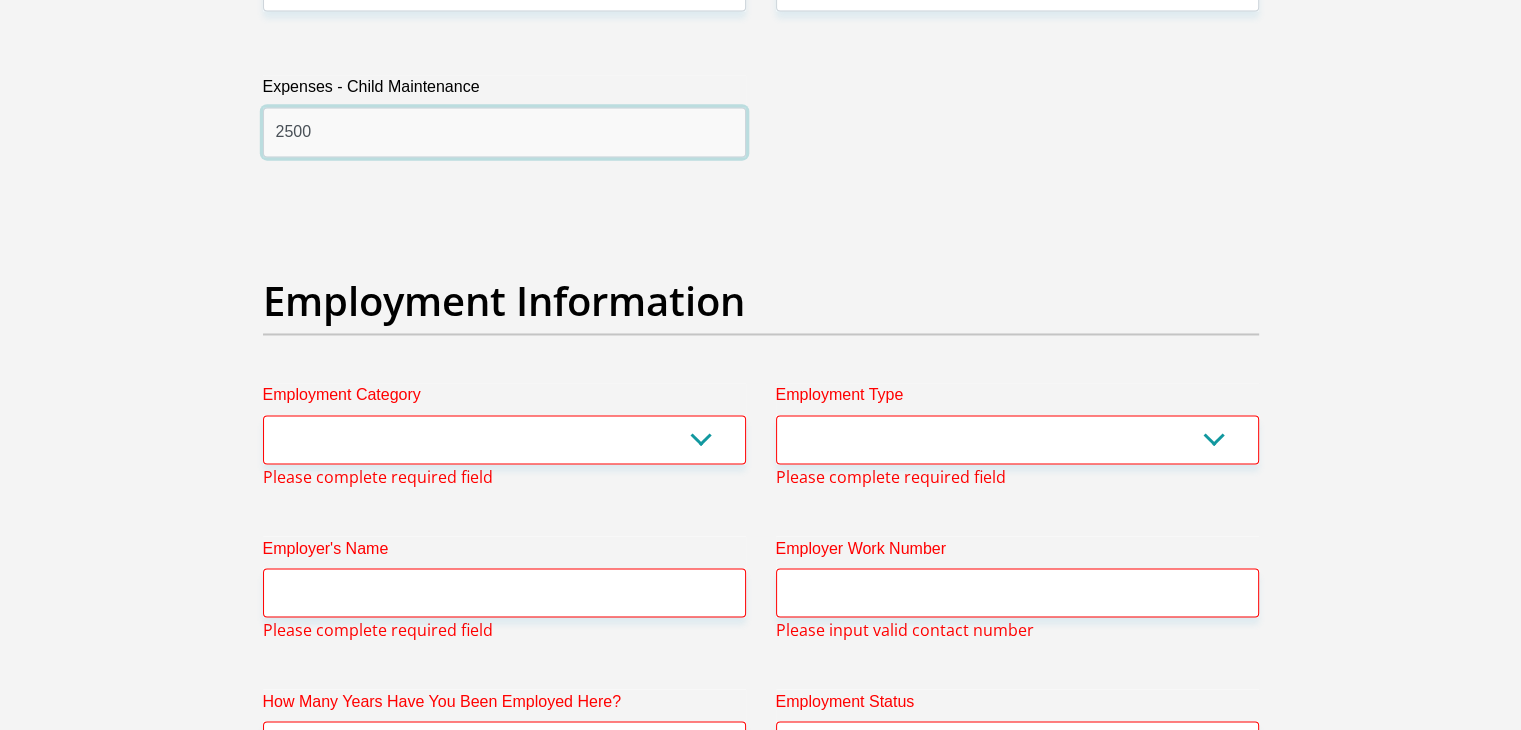 scroll, scrollTop: 3376, scrollLeft: 0, axis: vertical 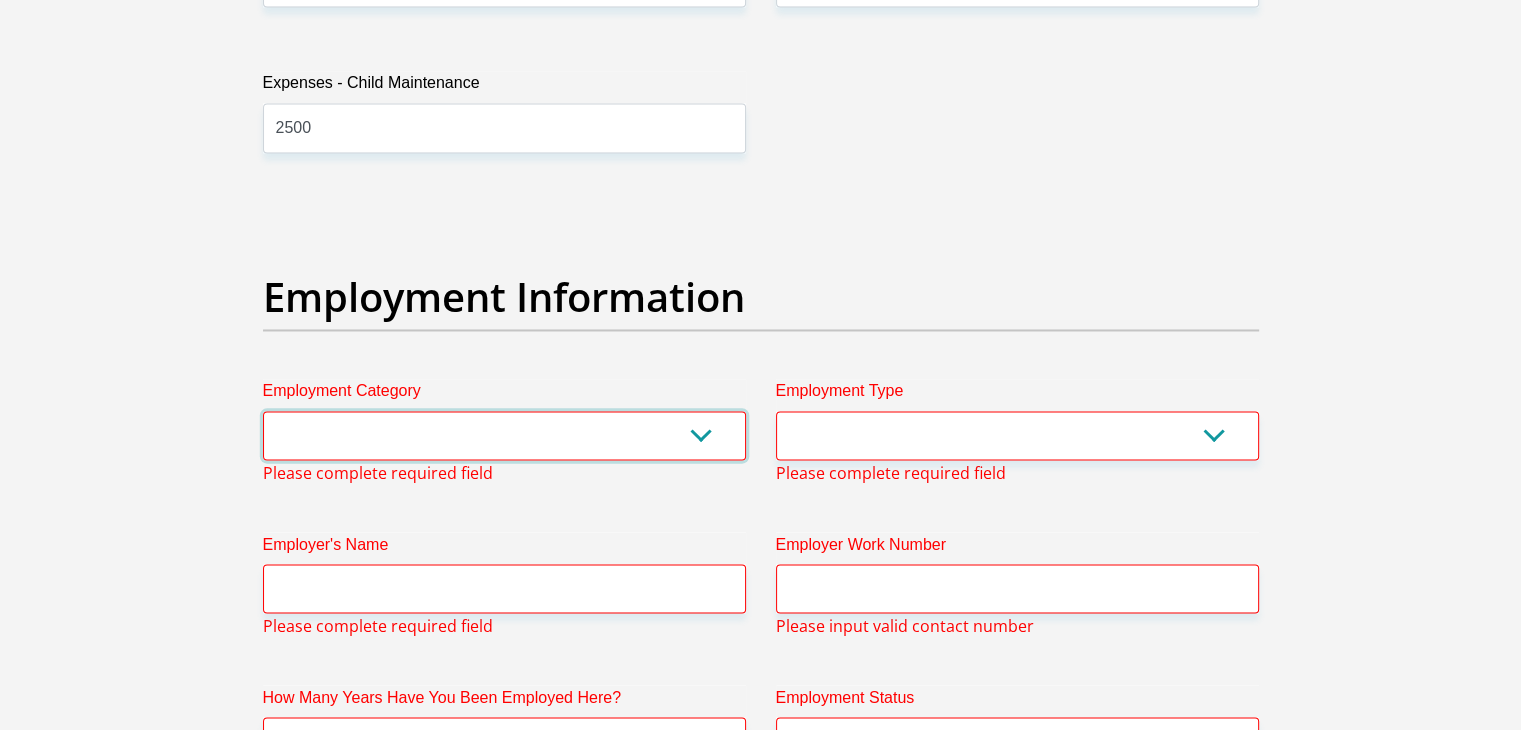 click on "AGRICULTURE
ALCOHOL & TOBACCO
CONSTRUCTION MATERIALS
METALLURGY
EQUIPMENT FOR RENEWABLE ENERGY
SPECIALIZED CONTRACTORS
CAR
GAMING (INCL. INTERNET
OTHER WHOLESALE
UNLICENSED PHARMACEUTICALS
CURRENCY EXCHANGE HOUSES
OTHER FINANCIAL INSTITUTIONS & INSURANCE
REAL ESTATE AGENTS
OIL & GAS
OTHER MATERIALS (E.G. IRON ORE)
PRECIOUS STONES & PRECIOUS METALS
POLITICAL ORGANIZATIONS
RELIGIOUS ORGANIZATIONS(NOT SECTS)
ACTI. HAVING BUSINESS DEAL WITH PUBLIC ADMINISTRATION
LAUNDROMATS" at bounding box center (504, 435) 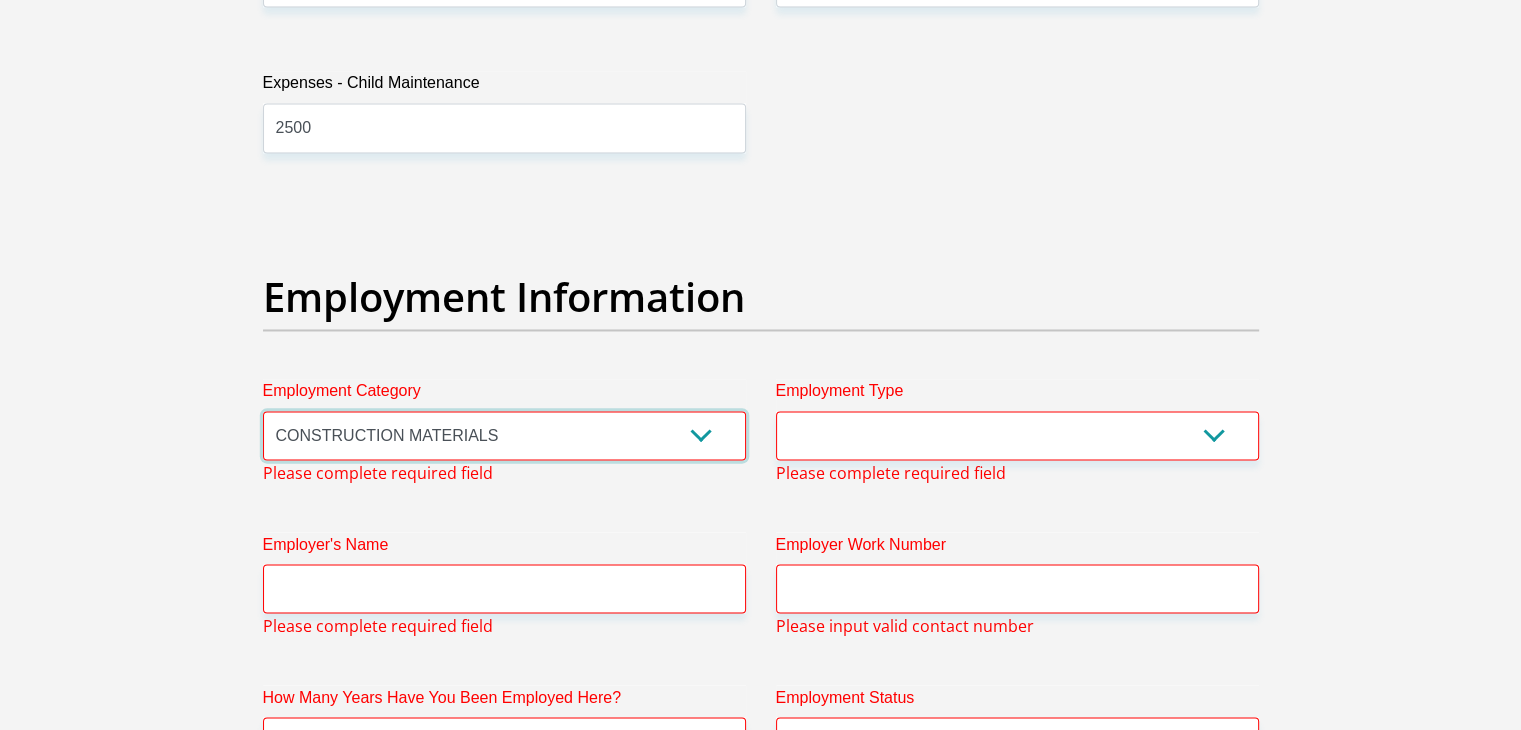 click on "AGRICULTURE
ALCOHOL & TOBACCO
CONSTRUCTION MATERIALS
METALLURGY
EQUIPMENT FOR RENEWABLE ENERGY
SPECIALIZED CONTRACTORS
CAR
GAMING (INCL. INTERNET
OTHER WHOLESALE
UNLICENSED PHARMACEUTICALS
CURRENCY EXCHANGE HOUSES
OTHER FINANCIAL INSTITUTIONS & INSURANCE
REAL ESTATE AGENTS
OIL & GAS
OTHER MATERIALS (E.G. IRON ORE)
PRECIOUS STONES & PRECIOUS METALS
POLITICAL ORGANIZATIONS
RELIGIOUS ORGANIZATIONS(NOT SECTS)
ACTI. HAVING BUSINESS DEAL WITH PUBLIC ADMINISTRATION
LAUNDROMATS" at bounding box center (504, 435) 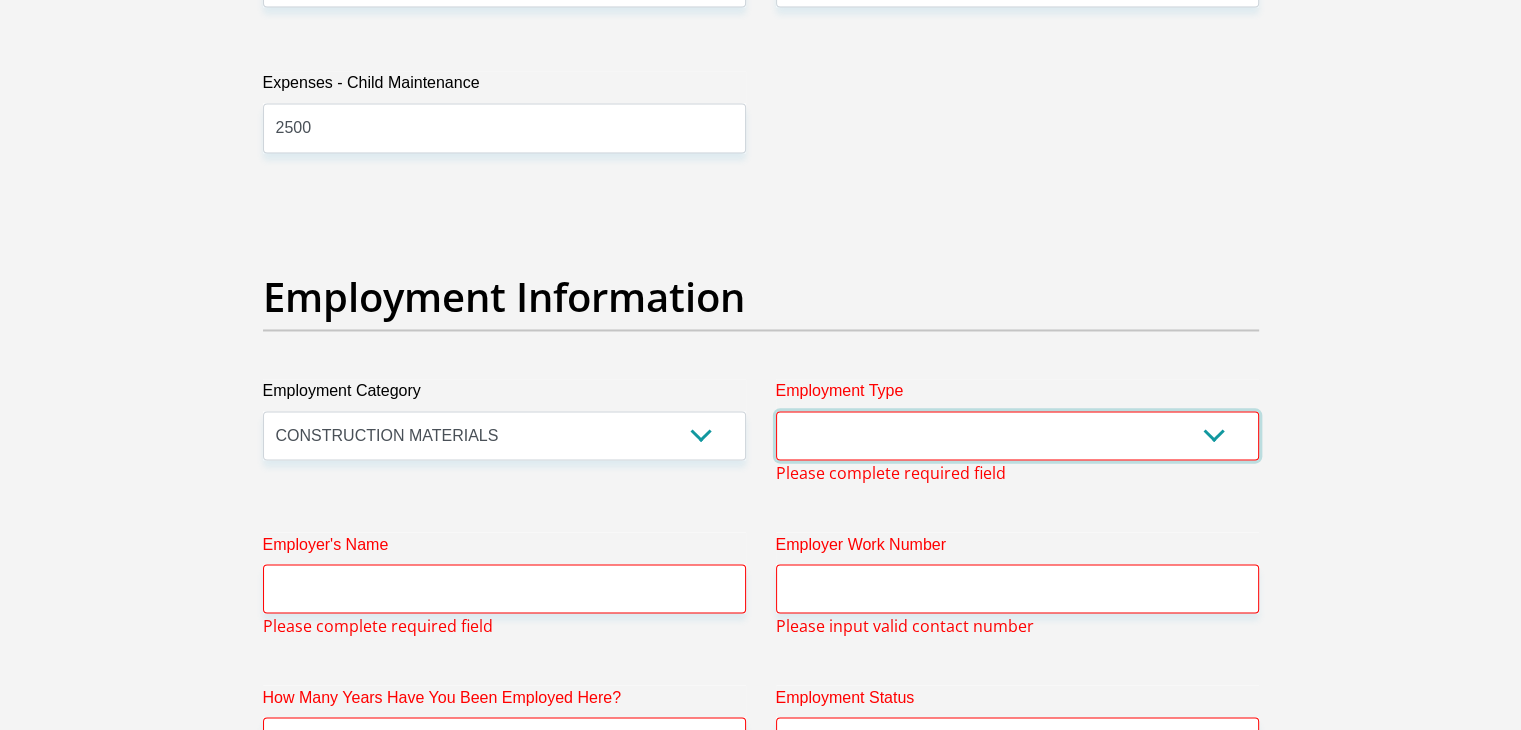 click on "College/Lecturer
Craft Seller
Creative
Driver
Executive
Farmer
Forces - Non Commissioned
Forces - Officer
Hawker
Housewife
Labourer
Licenced Professional
Manager
Miner
Non Licenced Professional
Office Staff/Clerk
Outside Worker
Pensioner
Permanent Teacher
Production/Manufacturing
Sales
Self-Employed
Semi-Professional Worker
Service Industry  Social Worker  Student" at bounding box center [1017, 435] 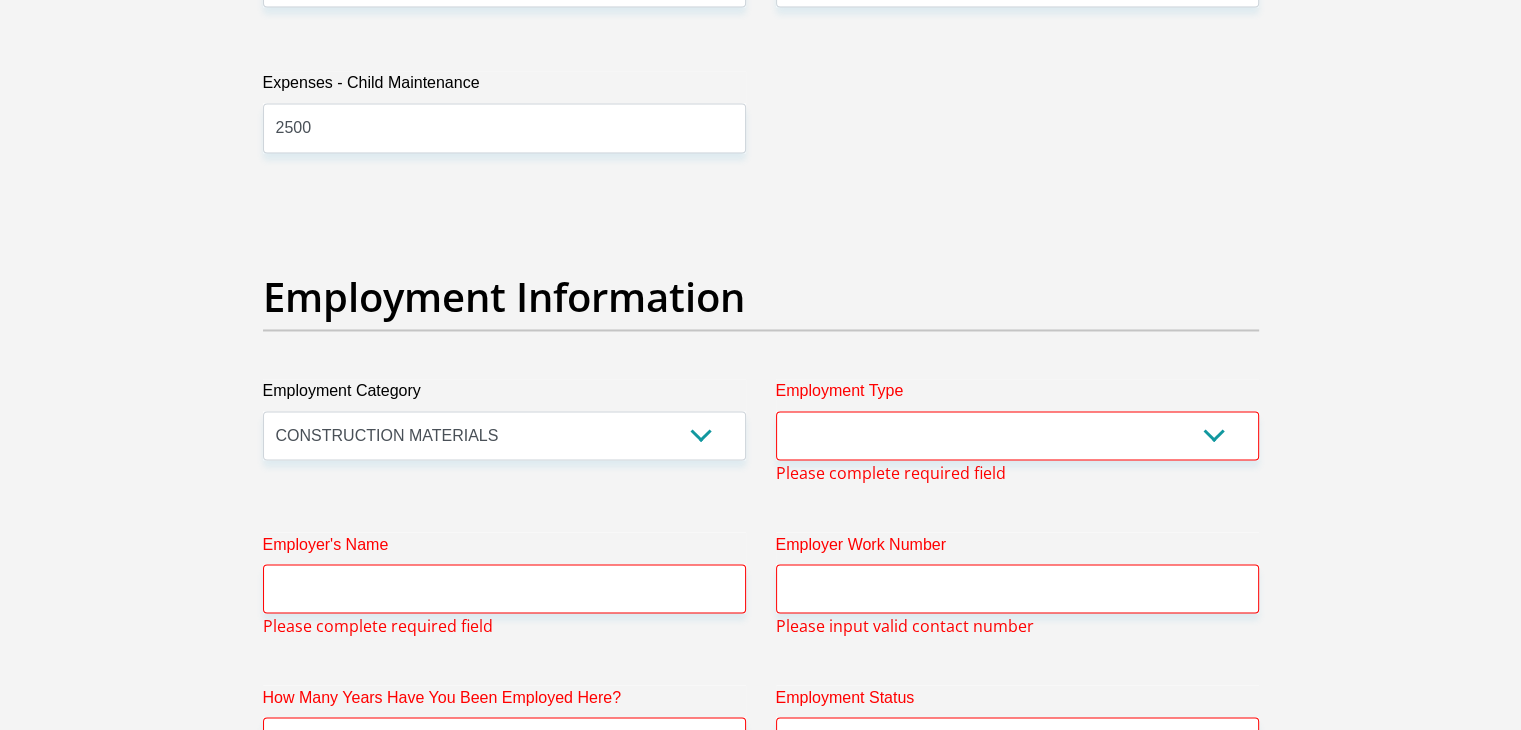 click on "Personal Details
Title
Mr
Ms
Mrs
Dr
Other
First Name
[FIRST]
Surname
[LAST]
ID Number
[ID_NUMBER]
Please input valid ID number
Race
Black
Coloured
Indian
White
Other
Contact Number
[PHONE]
Please input valid contact number" at bounding box center (760, 281) 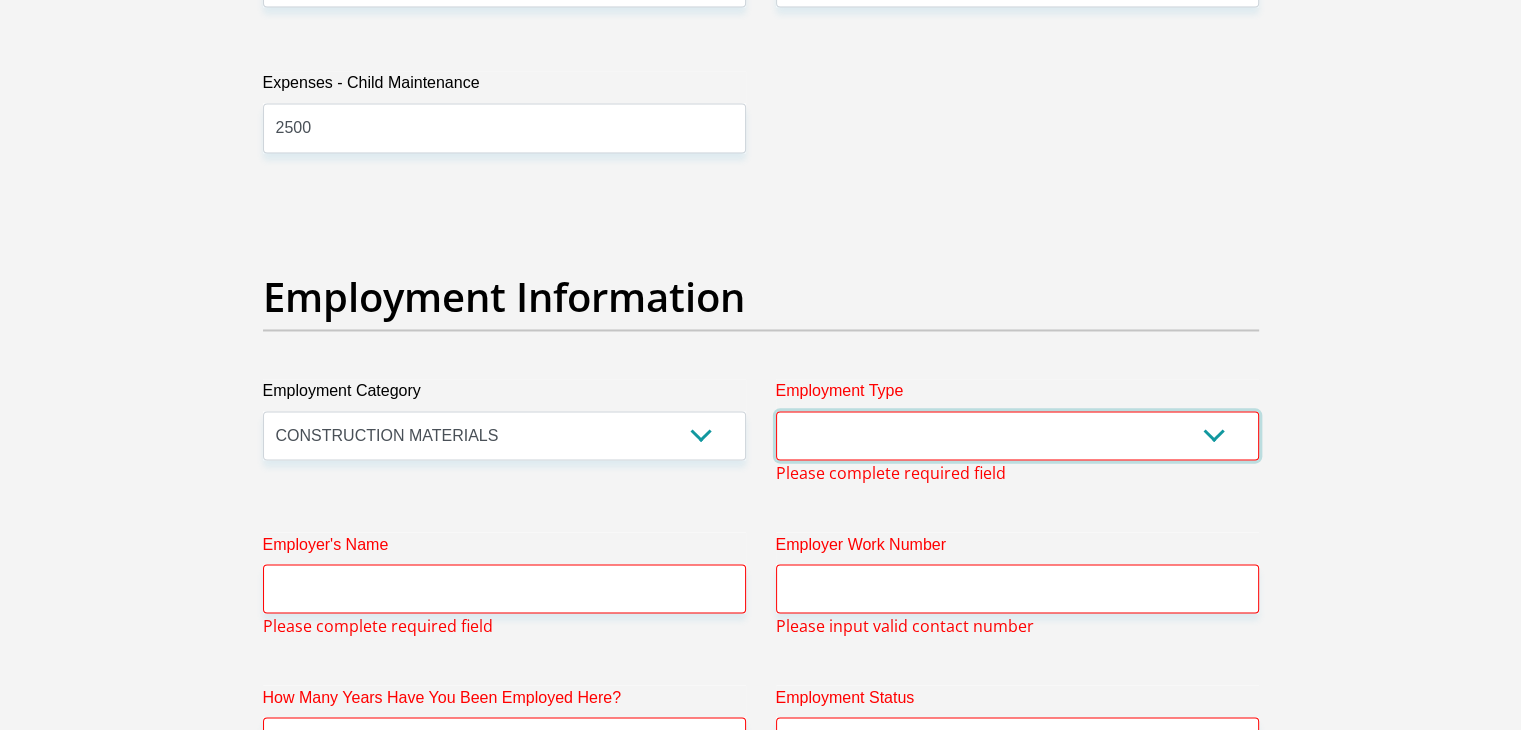 click on "College/Lecturer
Craft Seller
Creative
Driver
Executive
Farmer
Forces - Non Commissioned
Forces - Officer
Hawker
Housewife
Labourer
Licenced Professional
Manager
Miner
Non Licenced Professional
Office Staff/Clerk
Outside Worker
Pensioner
Permanent Teacher
Production/Manufacturing
Sales
Self-Employed
Semi-Professional Worker
Service Industry  Social Worker  Student" at bounding box center [1017, 435] 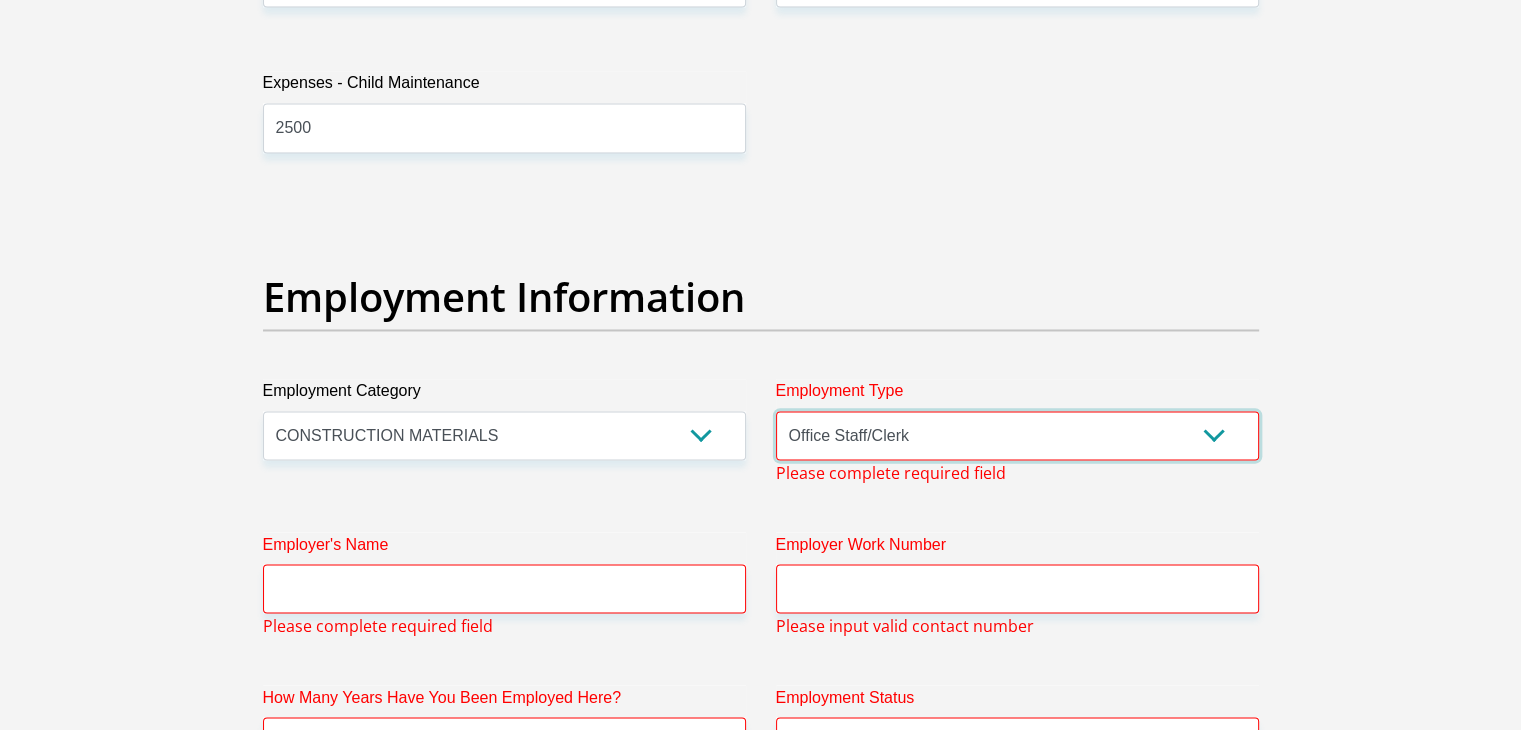 click on "College/Lecturer
Craft Seller
Creative
Driver
Executive
Farmer
Forces - Non Commissioned
Forces - Officer
Hawker
Housewife
Labourer
Licenced Professional
Manager
Miner
Non Licenced Professional
Office Staff/Clerk
Outside Worker
Pensioner
Permanent Teacher
Production/Manufacturing
Sales
Self-Employed
Semi-Professional Worker
Service Industry  Social Worker  Student" at bounding box center [1017, 435] 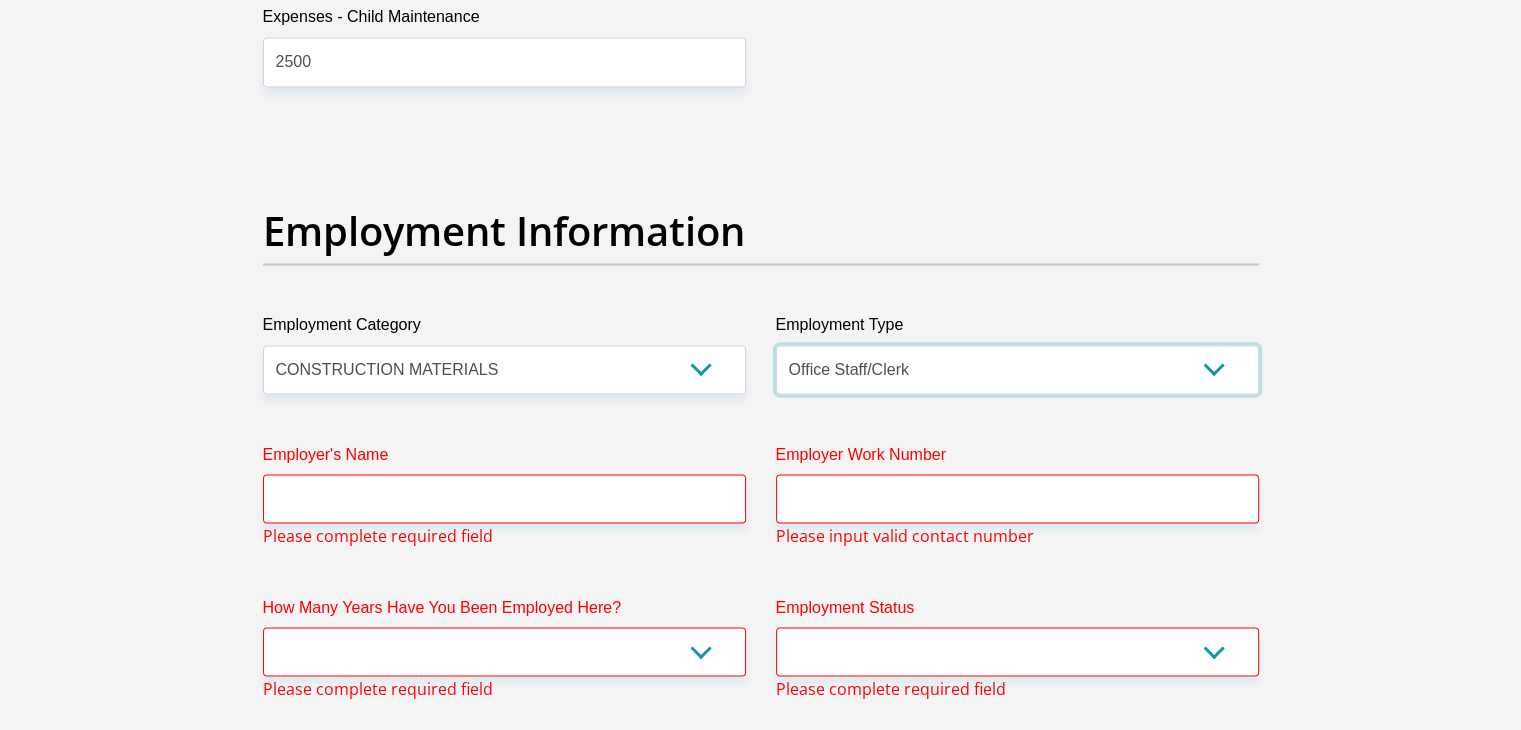 scroll, scrollTop: 3476, scrollLeft: 0, axis: vertical 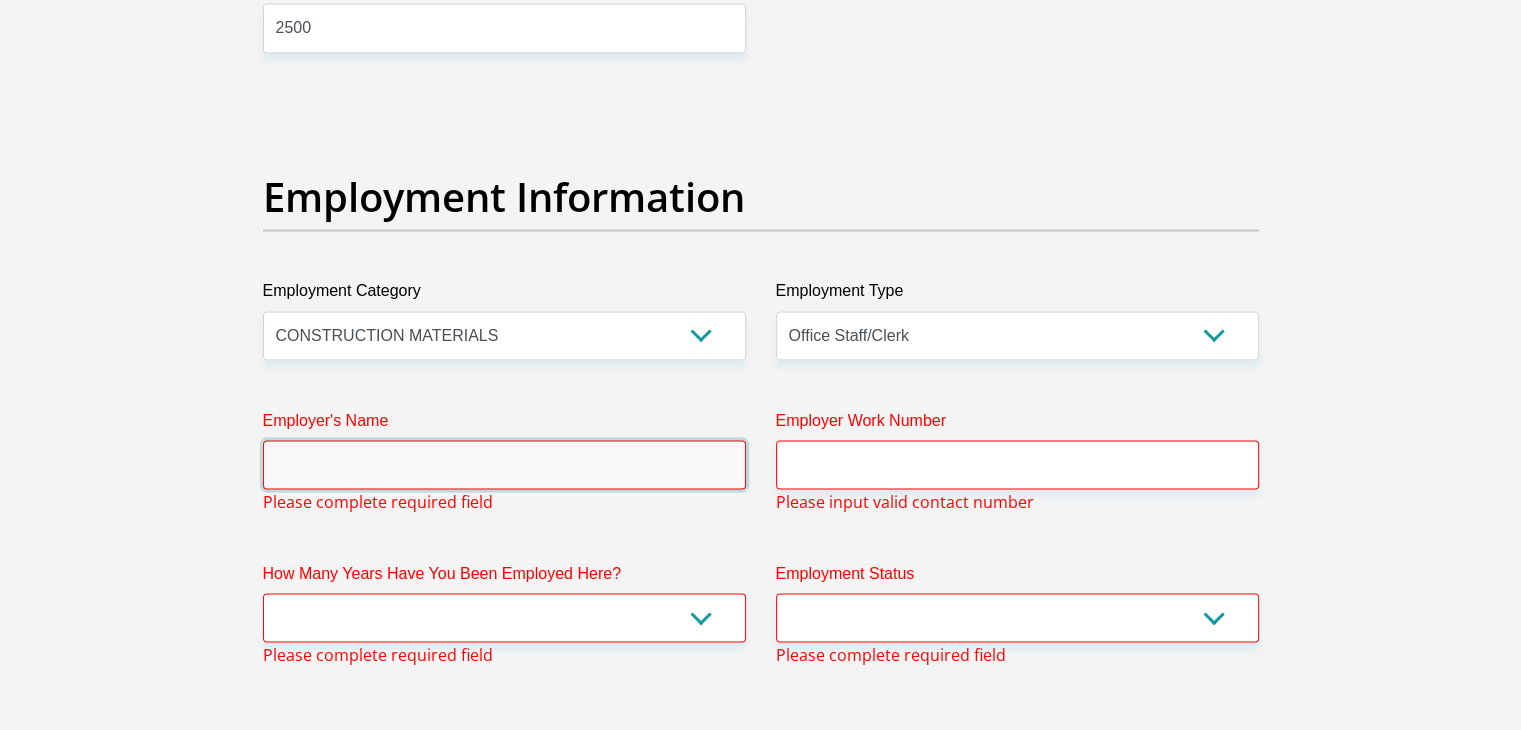 click on "Employer's Name" at bounding box center [504, 464] 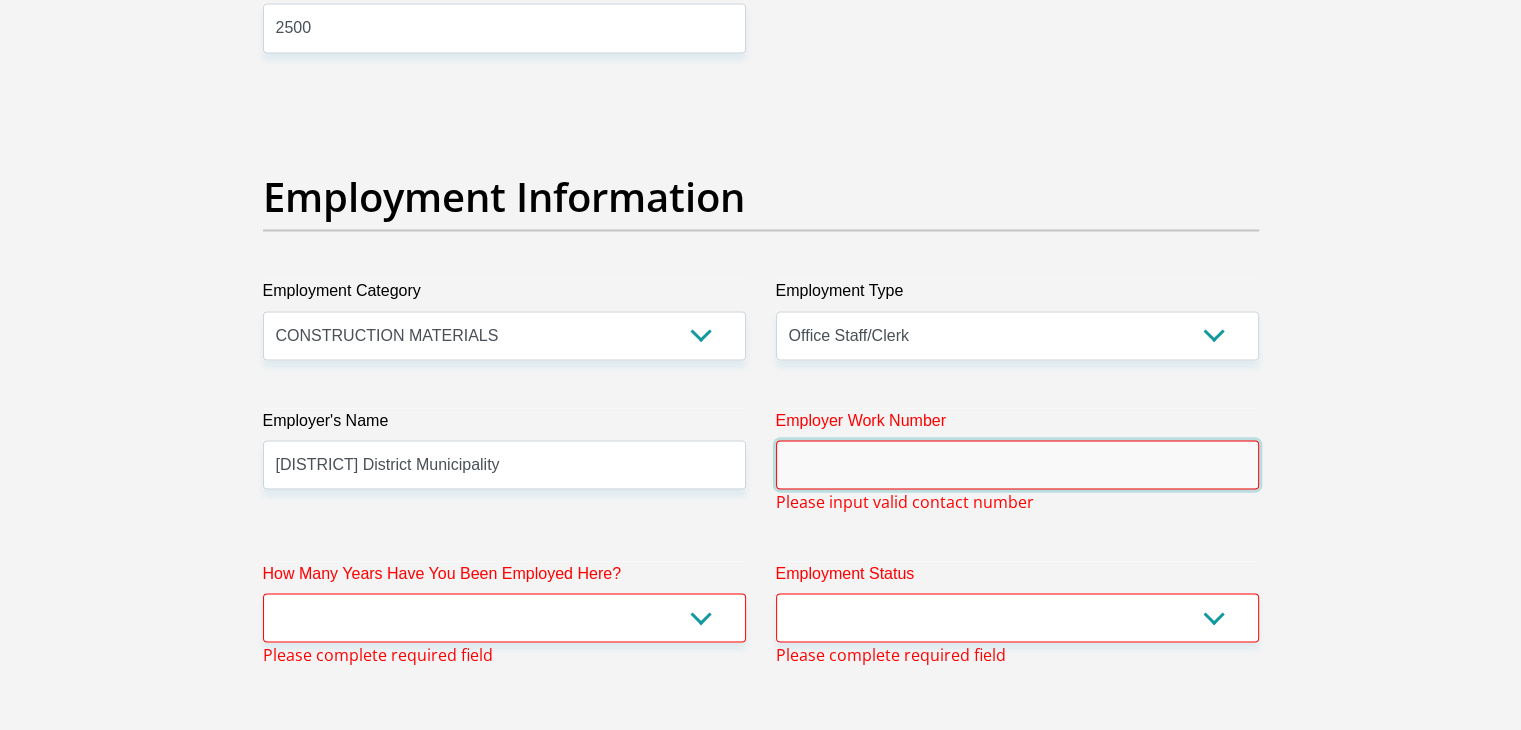 click on "Employer Work Number" at bounding box center (1017, 464) 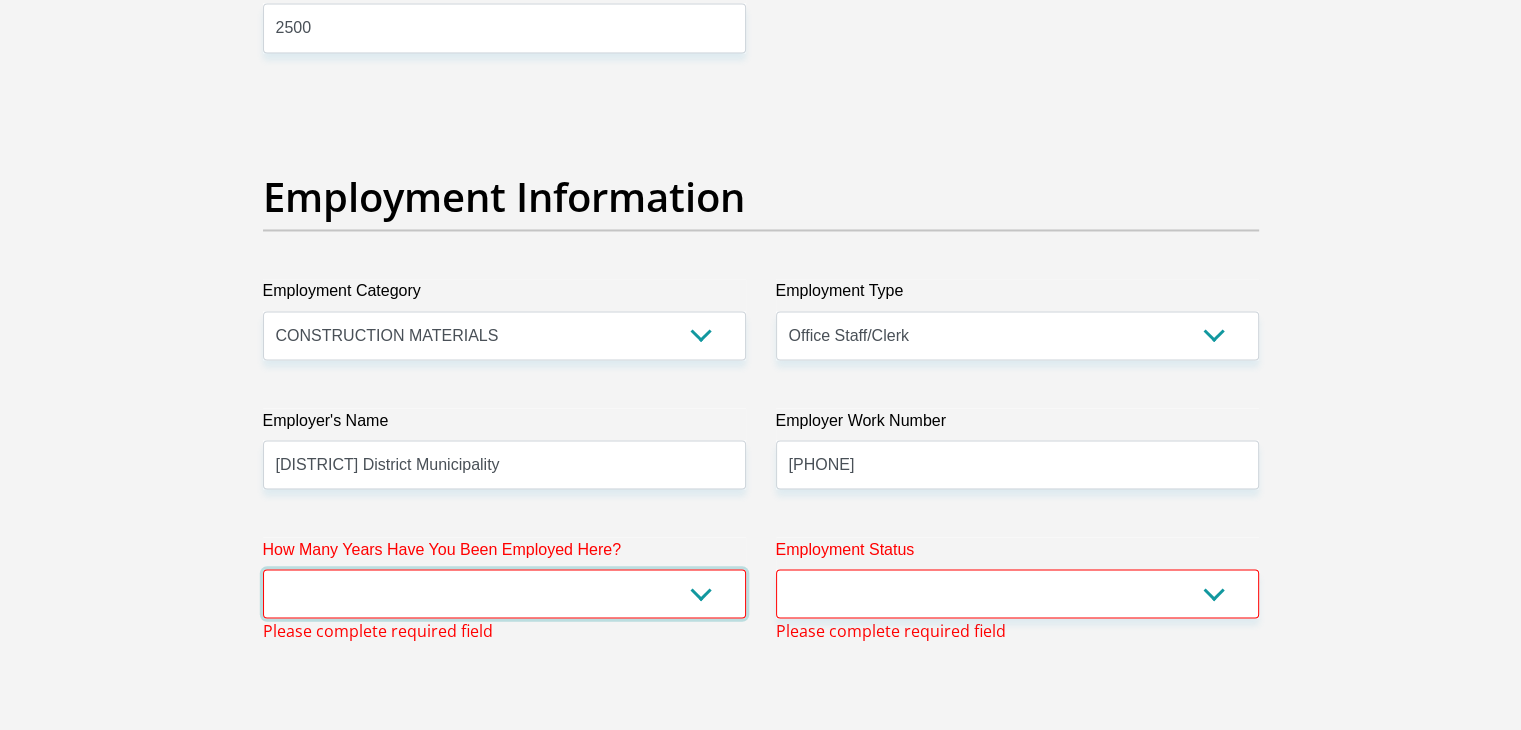 click on "less than 1 year
1-3 years
3-5 years
5+ years" at bounding box center [504, 593] 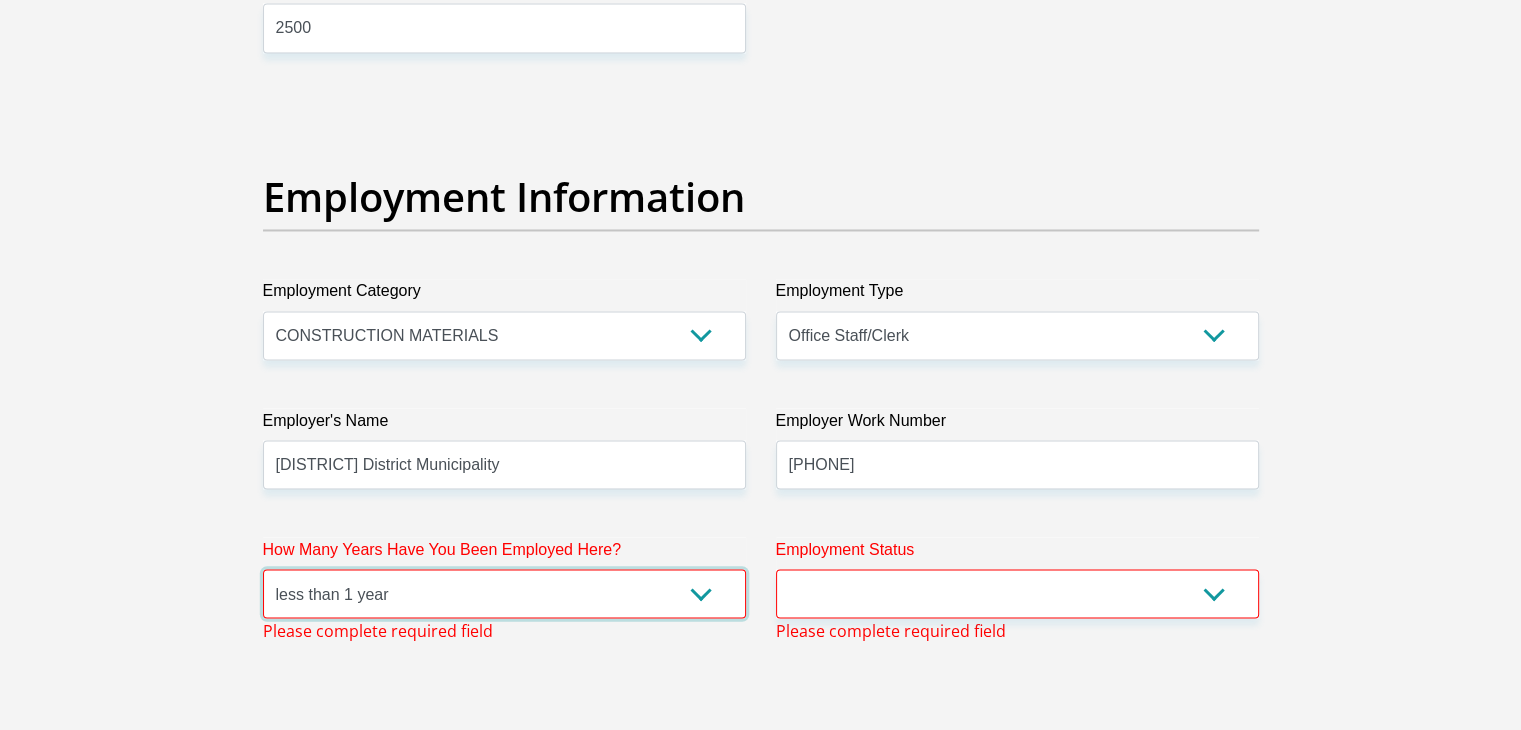 click on "less than 1 year
1-3 years
3-5 years
5+ years" at bounding box center (504, 593) 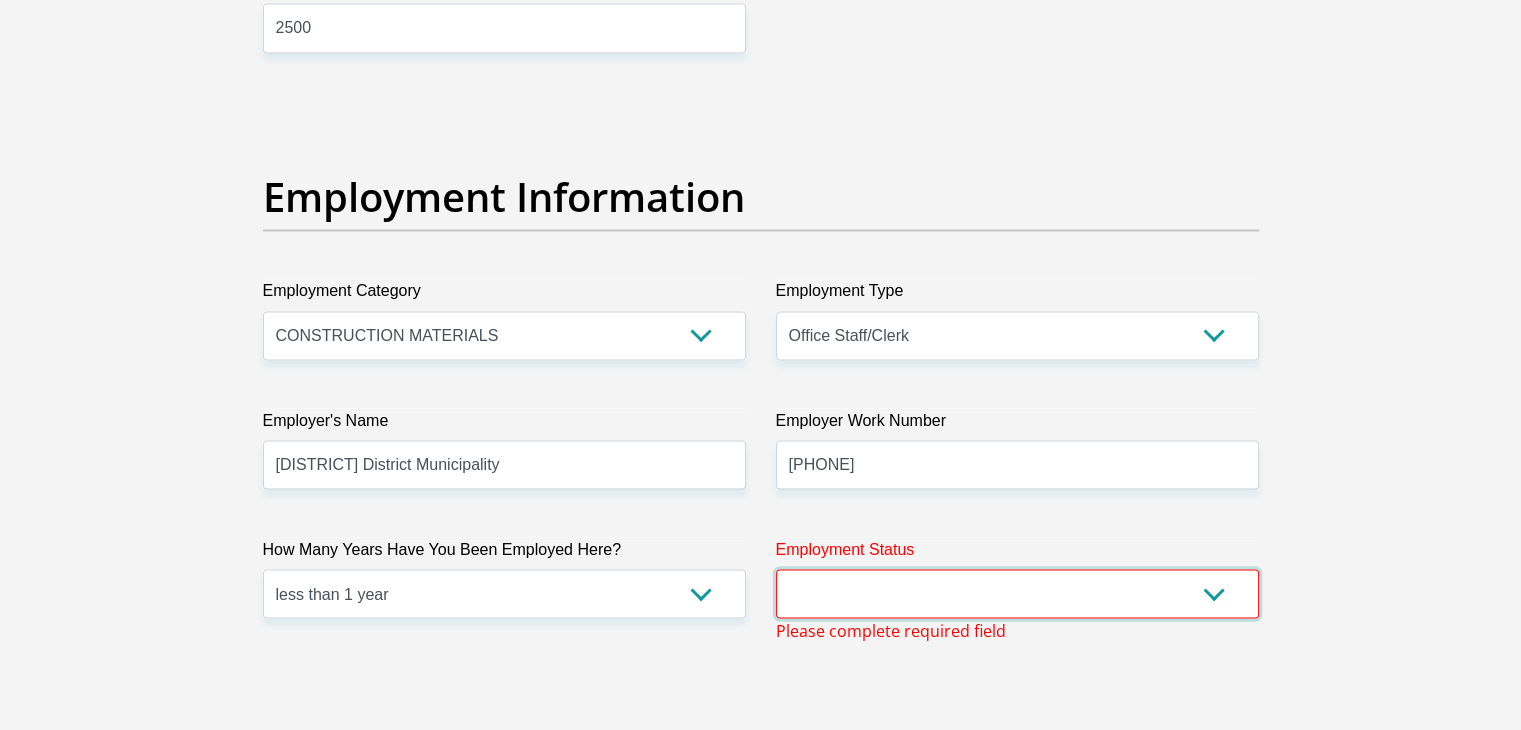 click on "Permanent/Full-time
Part-time/Casual
Contract Worker
Self-Employed
Housewife
Retired
Student
Medically Boarded
Disability
Unemployed" at bounding box center (1017, 593) 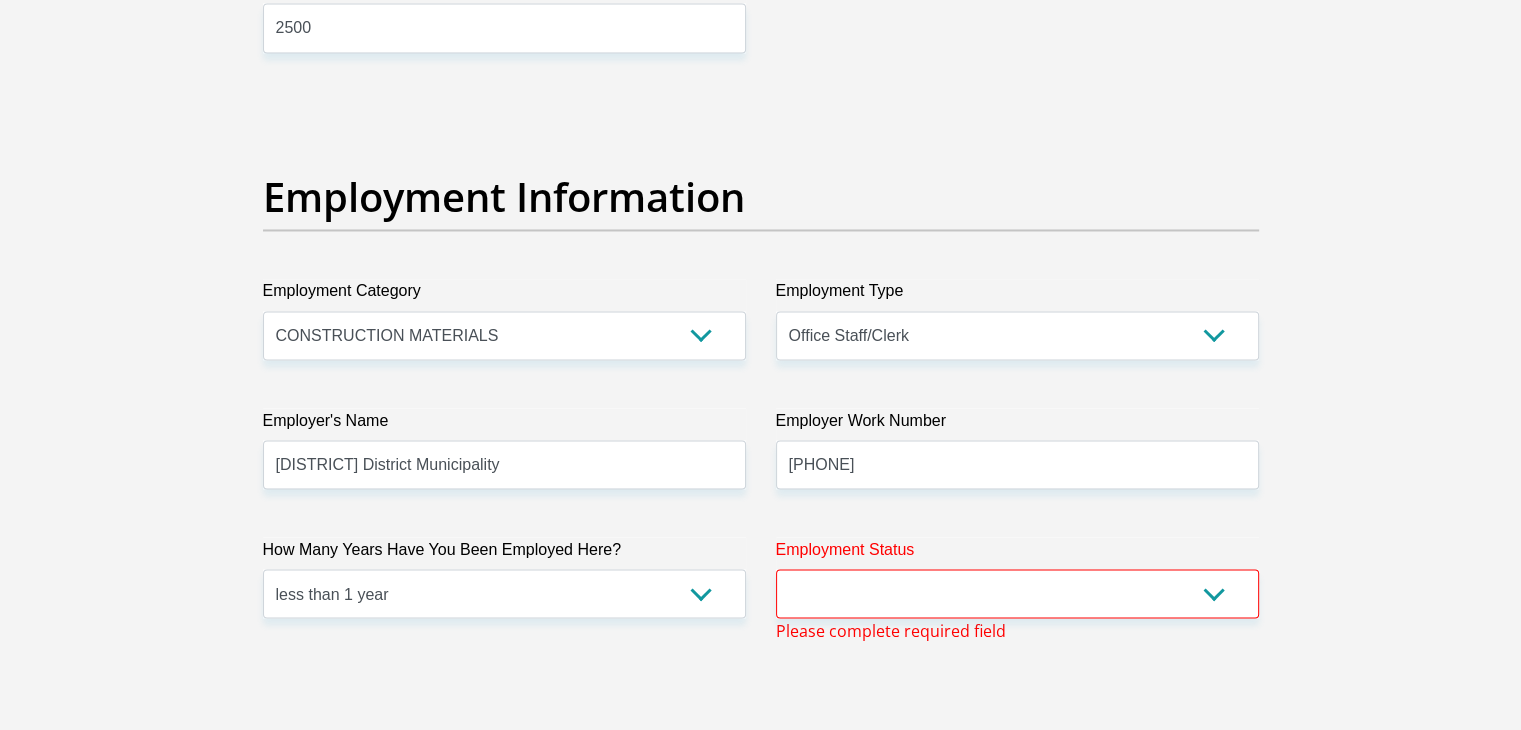 click on "Personal Details
Title
Mr
Ms
Mrs
Dr
Other
First Name
[FIRST]
Surname
[LAST]
ID Number
[ID_NUMBER]
Please input valid ID number
Race
Black
Coloured
Indian
White
Other
Contact Number
[PHONE]
Please input valid contact number" at bounding box center [760, 157] 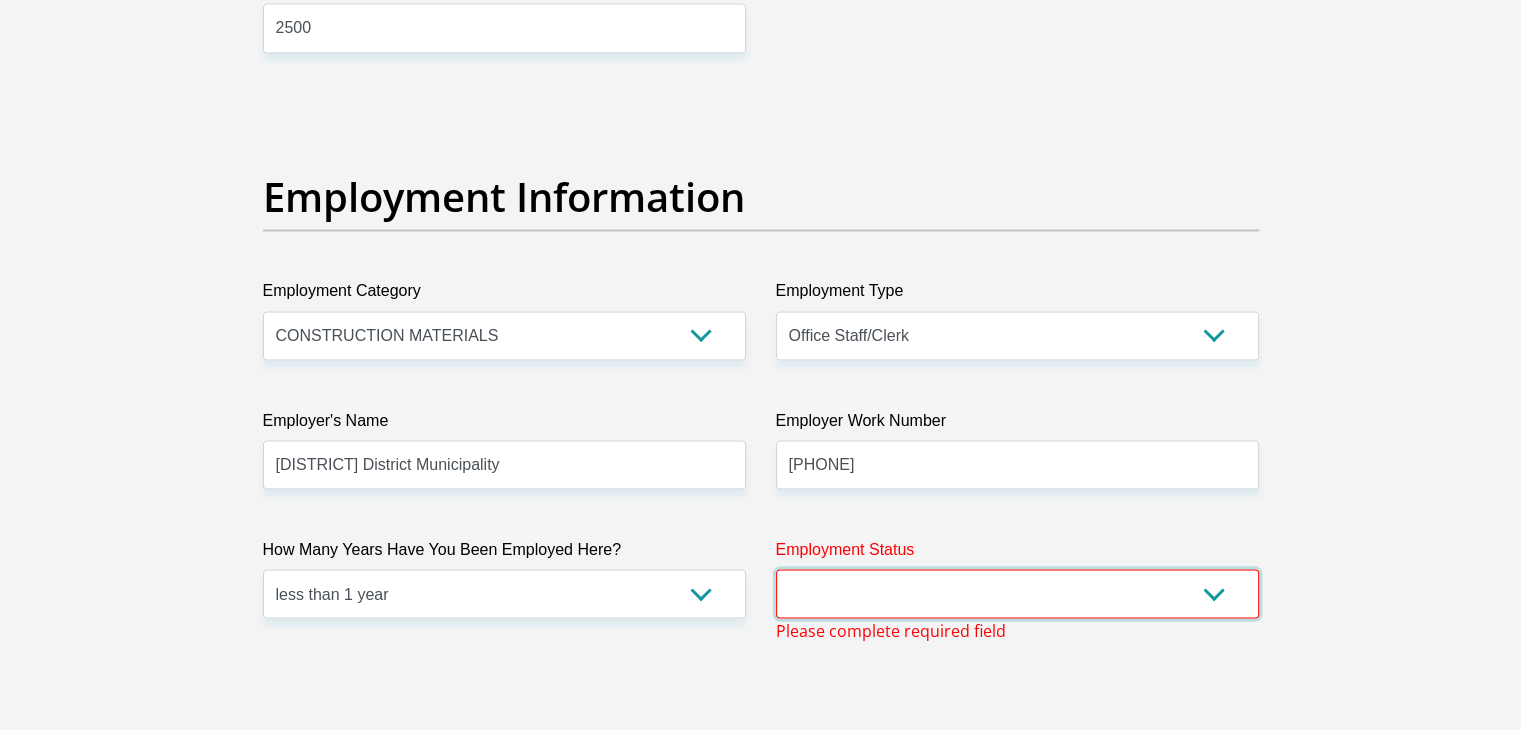 click on "Permanent/Full-time
Part-time/Casual
Contract Worker
Self-Employed
Housewife
Retired
Student
Medically Boarded
Disability
Unemployed" at bounding box center [1017, 593] 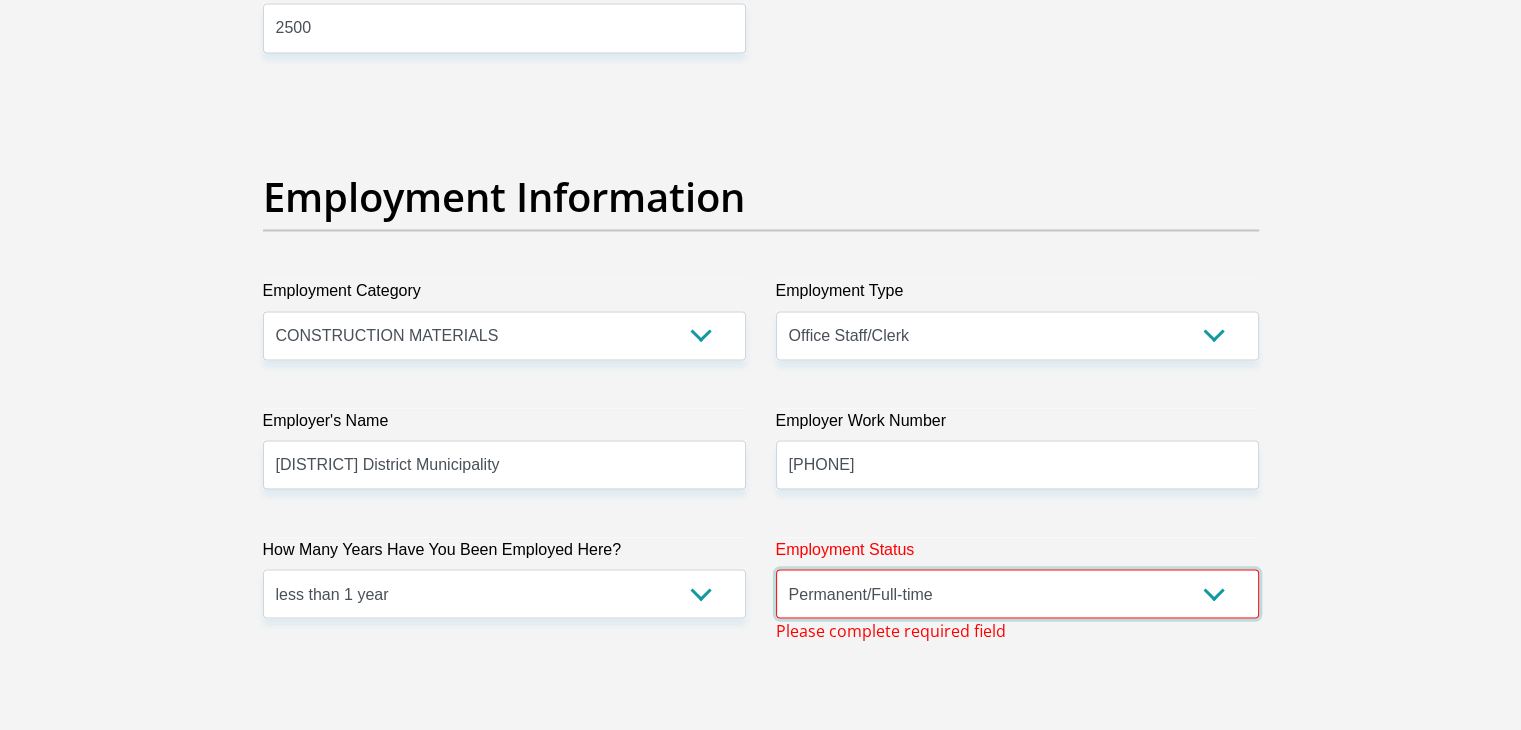 click on "Permanent/Full-time
Part-time/Casual
Contract Worker
Self-Employed
Housewife
Retired
Student
Medically Boarded
Disability
Unemployed" at bounding box center [1017, 593] 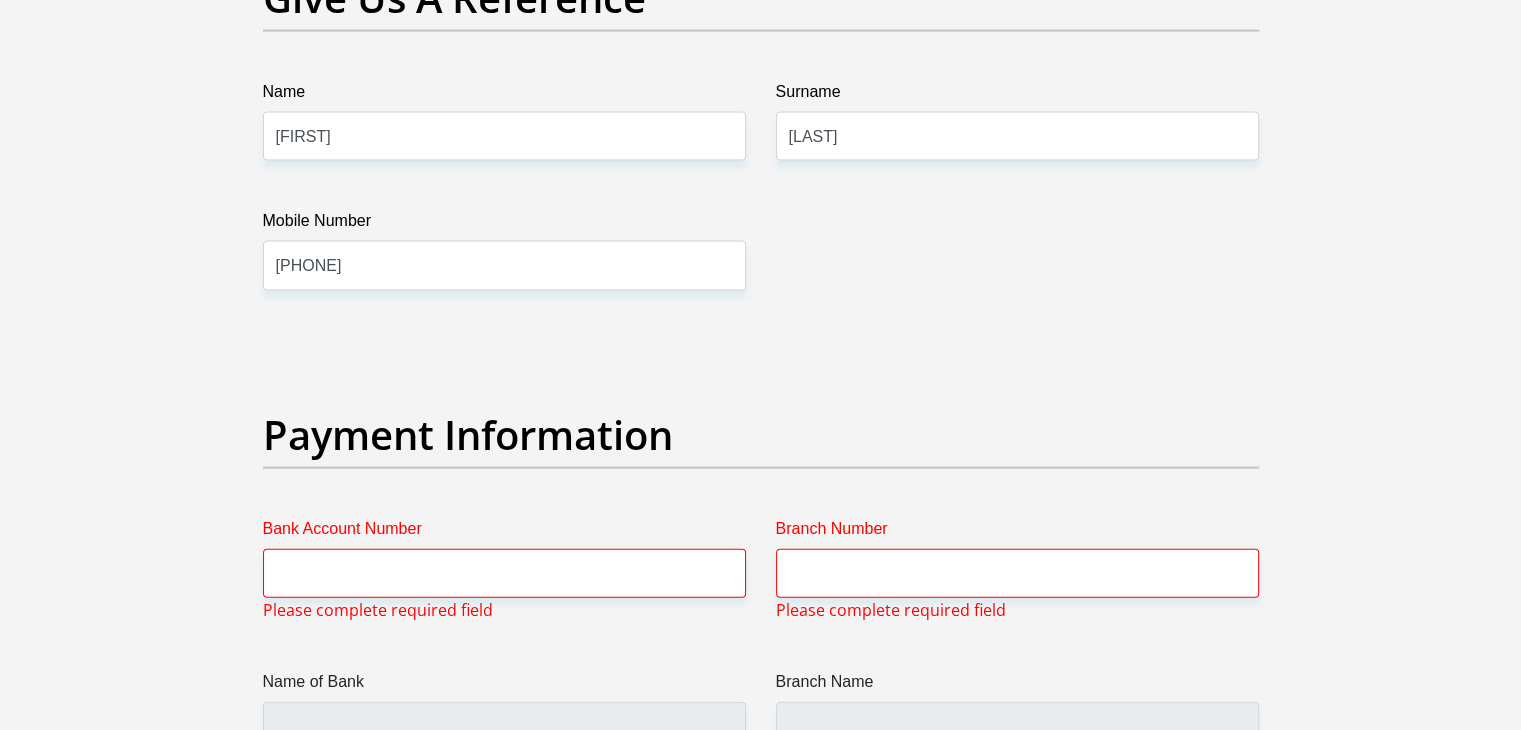 scroll, scrollTop: 4276, scrollLeft: 0, axis: vertical 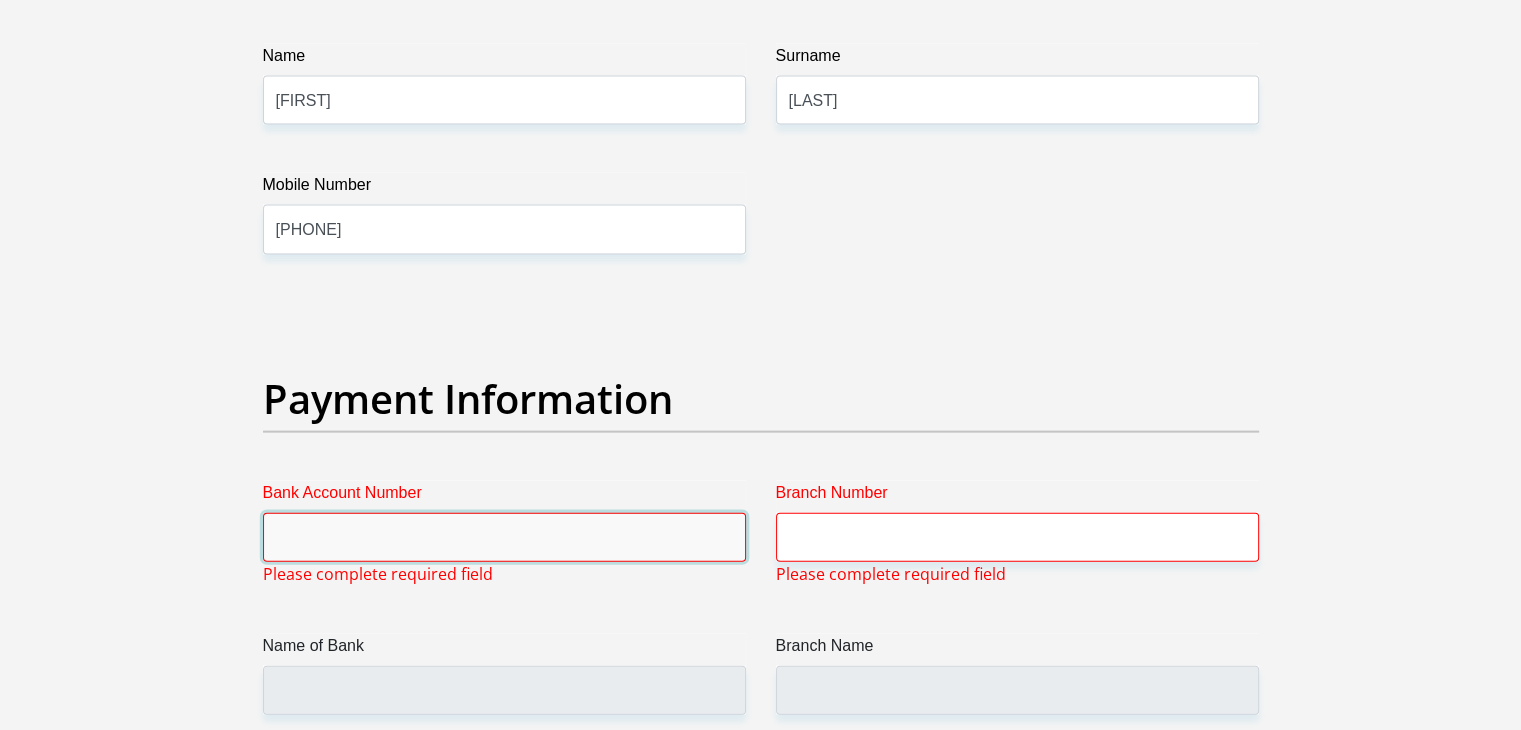 click on "Bank Account Number" at bounding box center (504, 537) 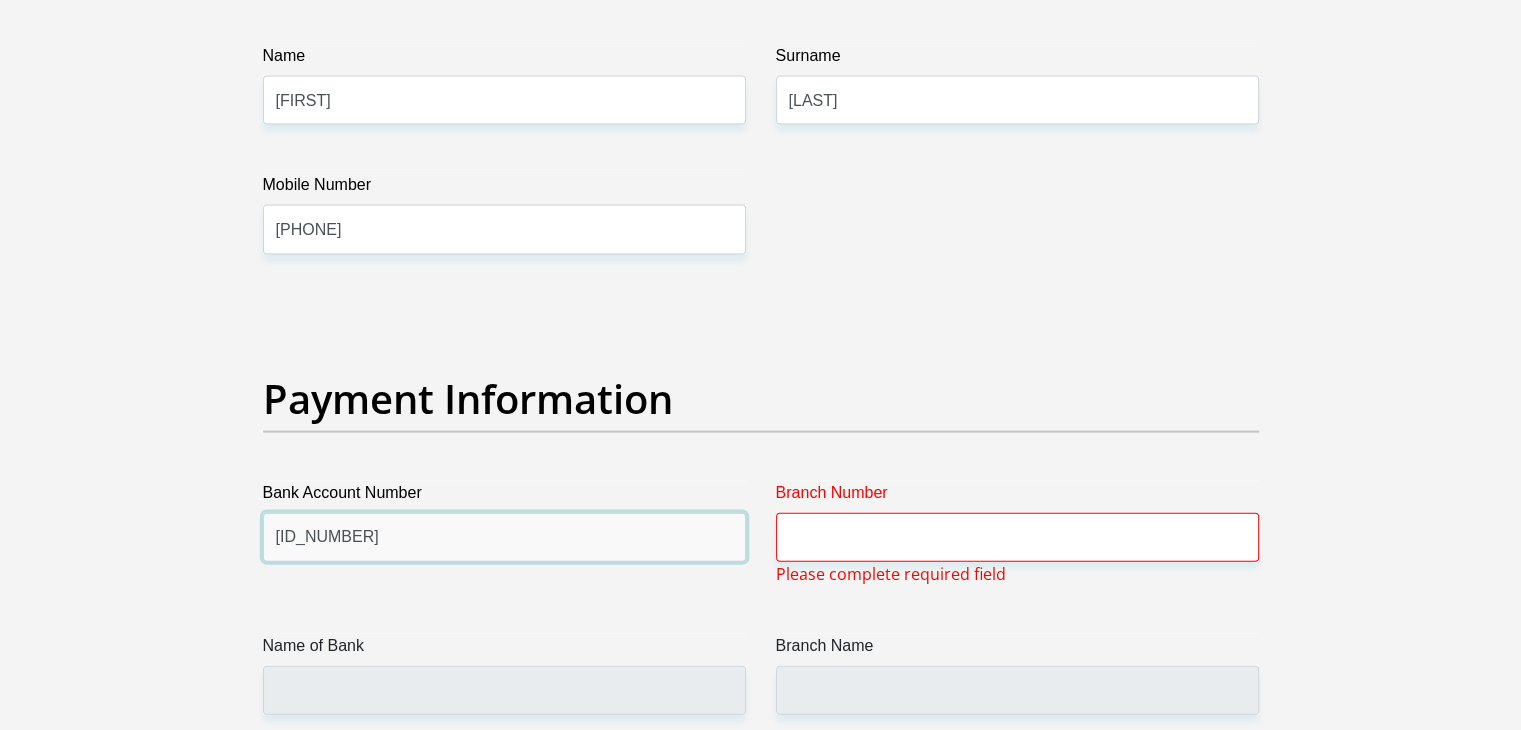 type on "[ID_NUMBER]" 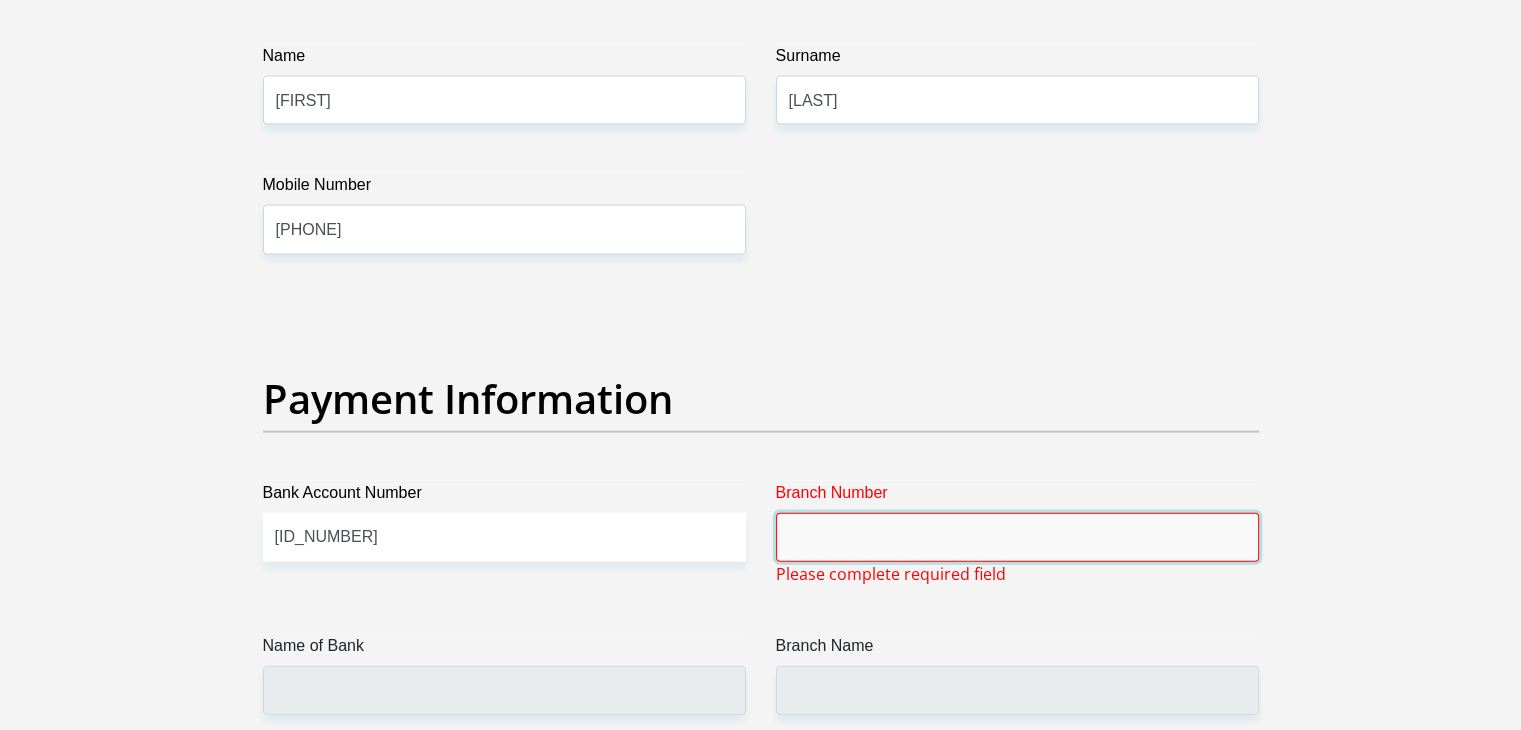 click on "Branch Number" at bounding box center (1017, 537) 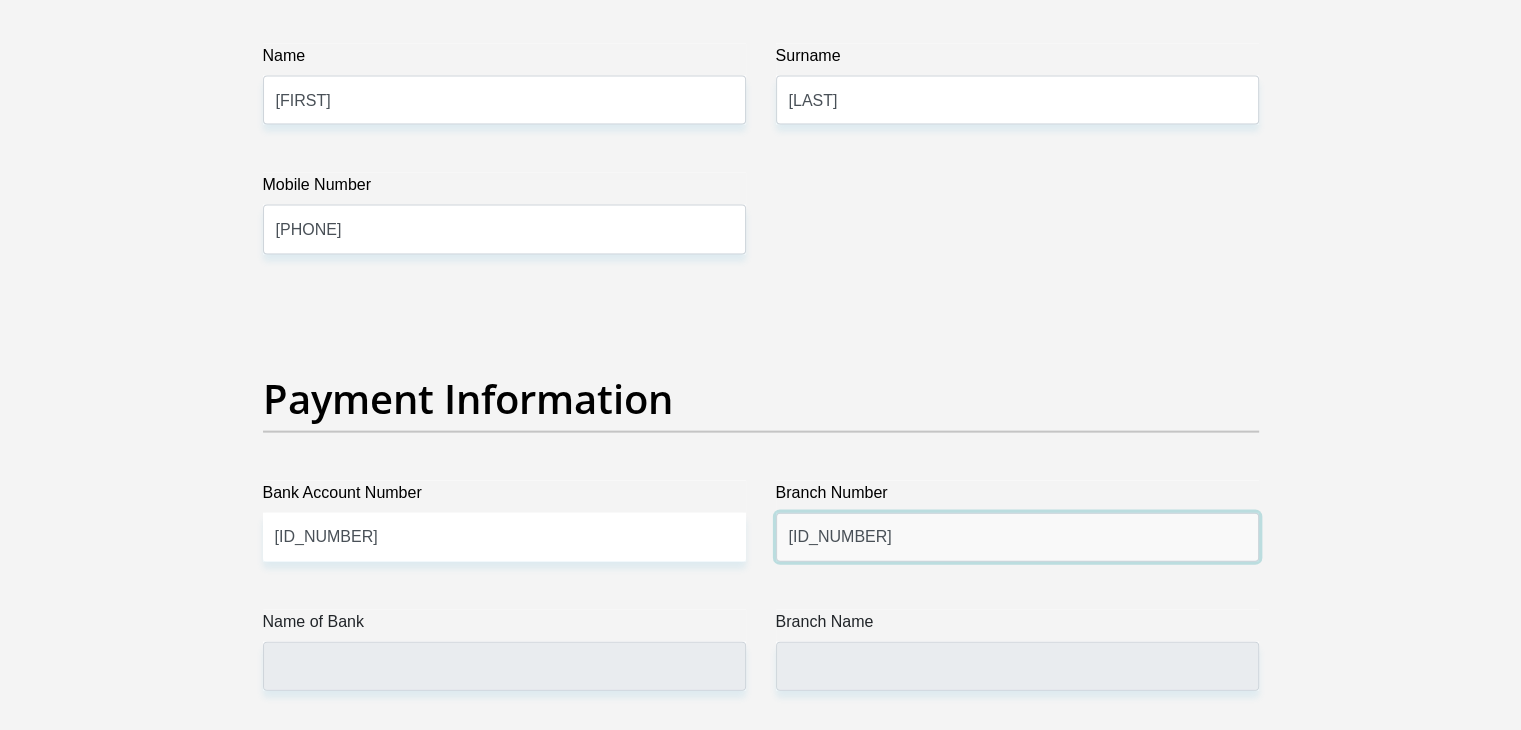 type on "[ID_NUMBER]" 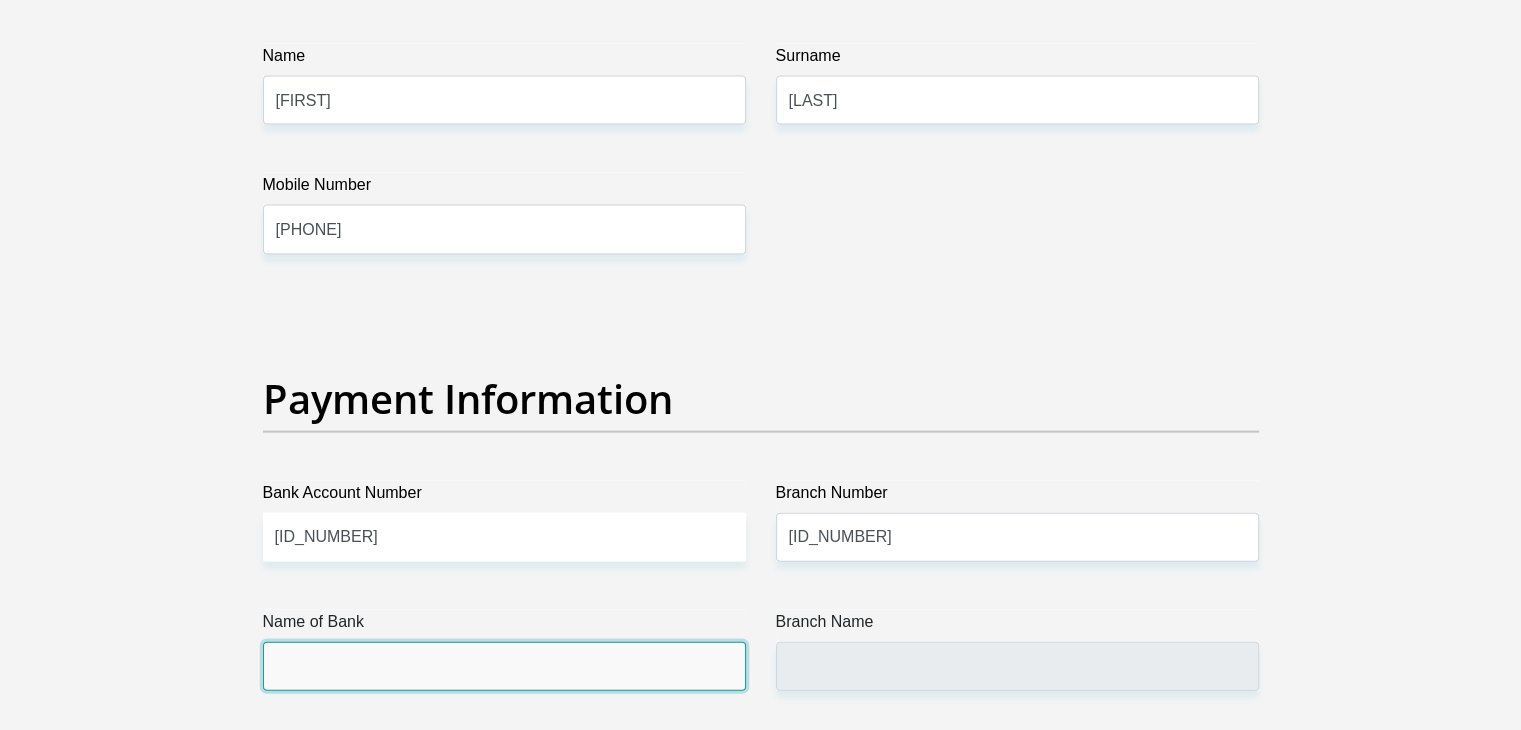click on "Name of Bank" at bounding box center (504, 666) 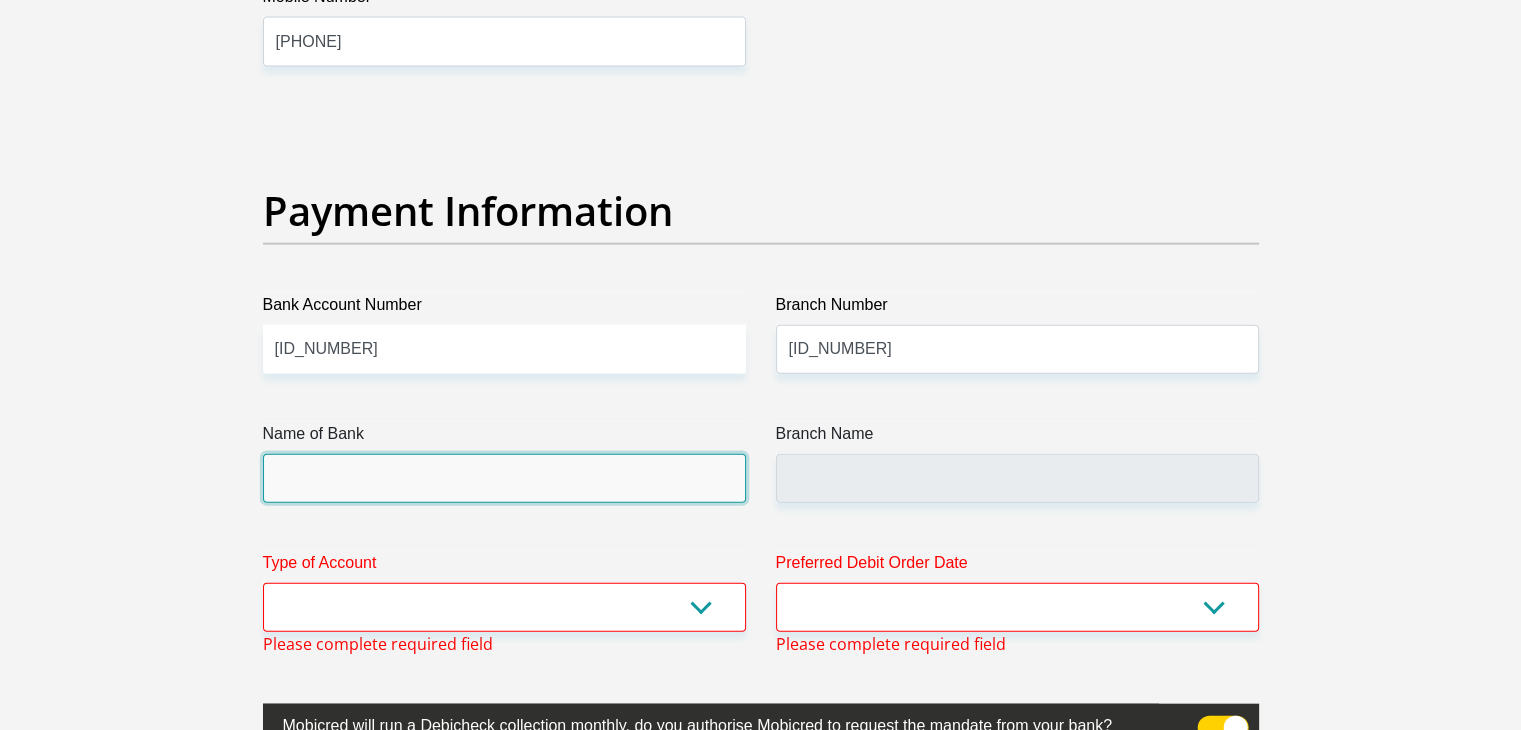 scroll, scrollTop: 4476, scrollLeft: 0, axis: vertical 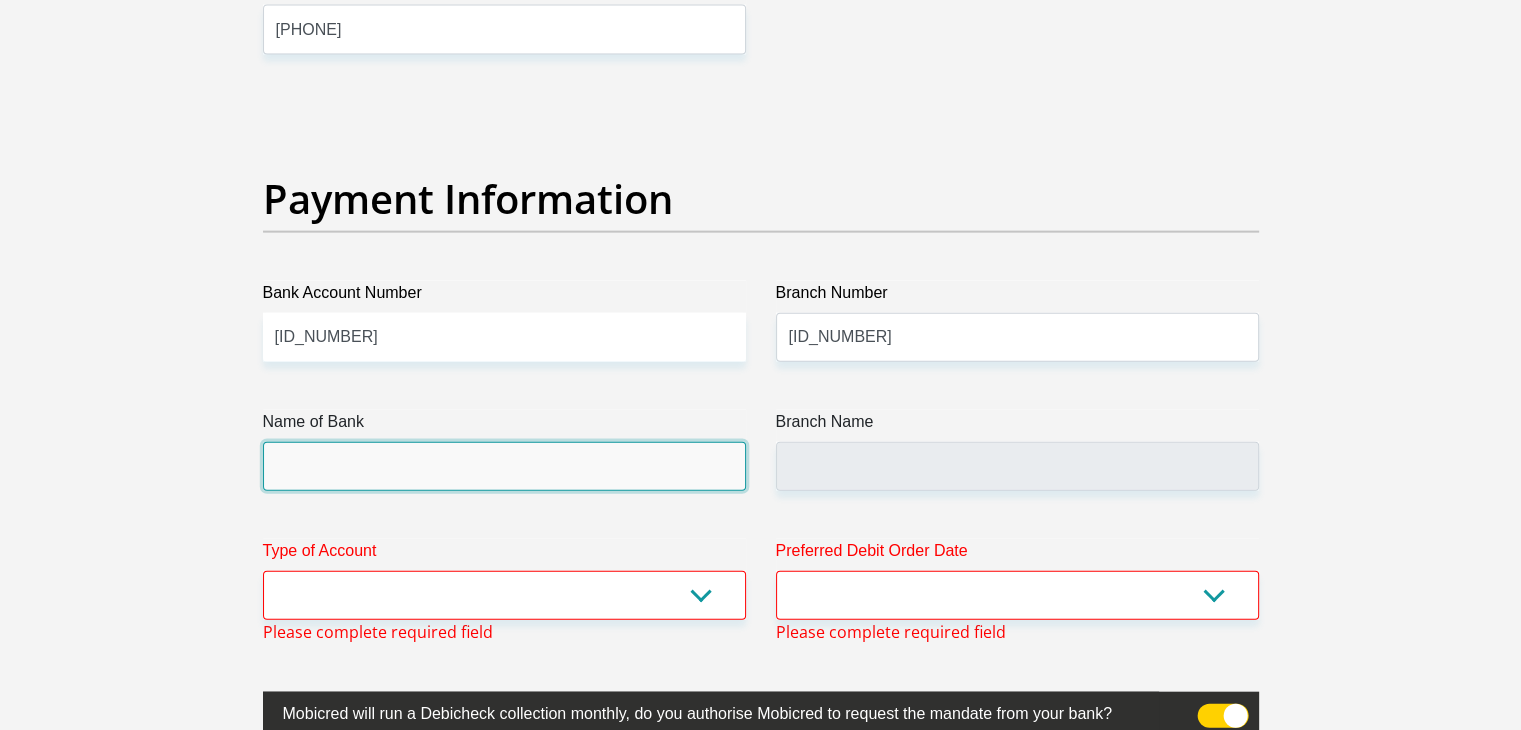 click on "Name of Bank" at bounding box center (504, 466) 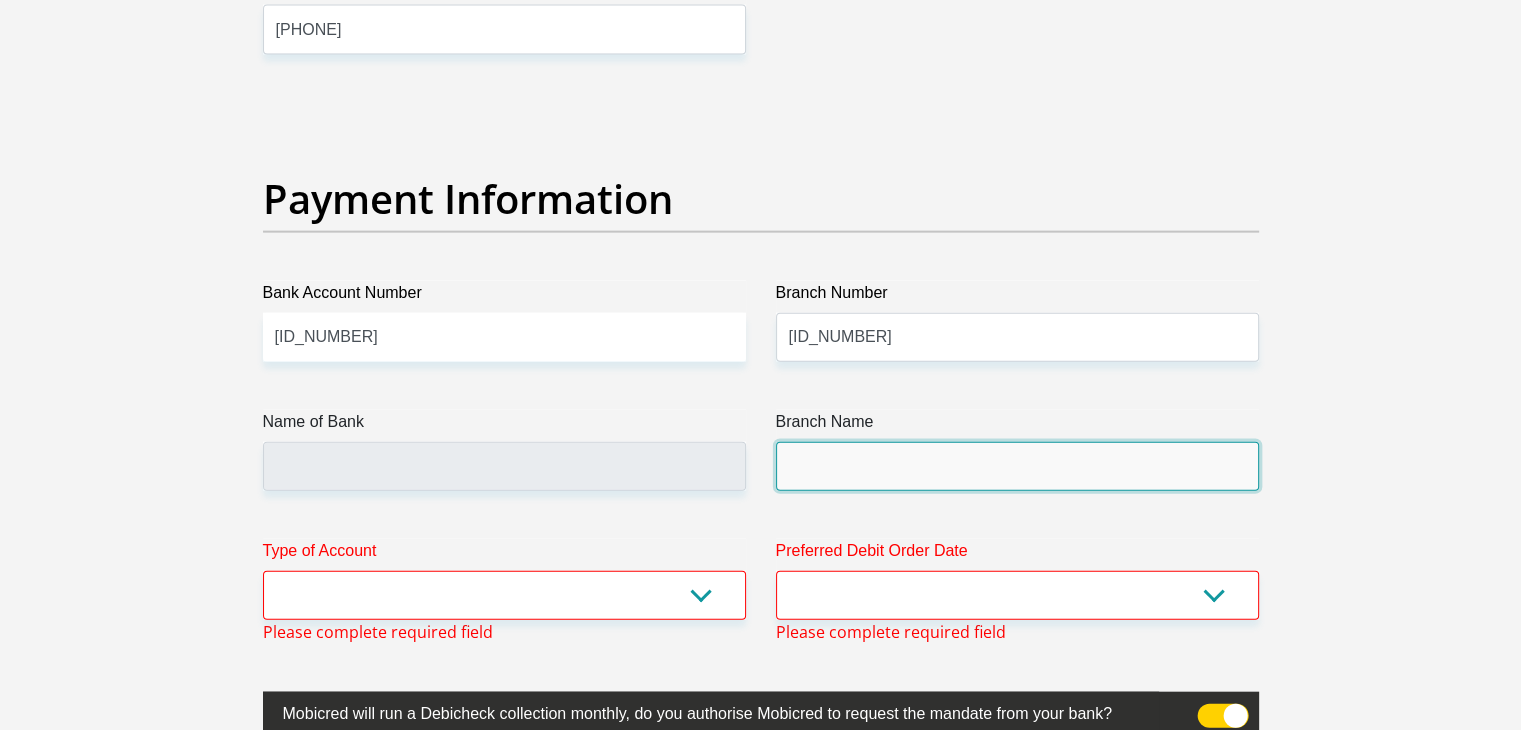 click on "Branch Name" at bounding box center (1017, 466) 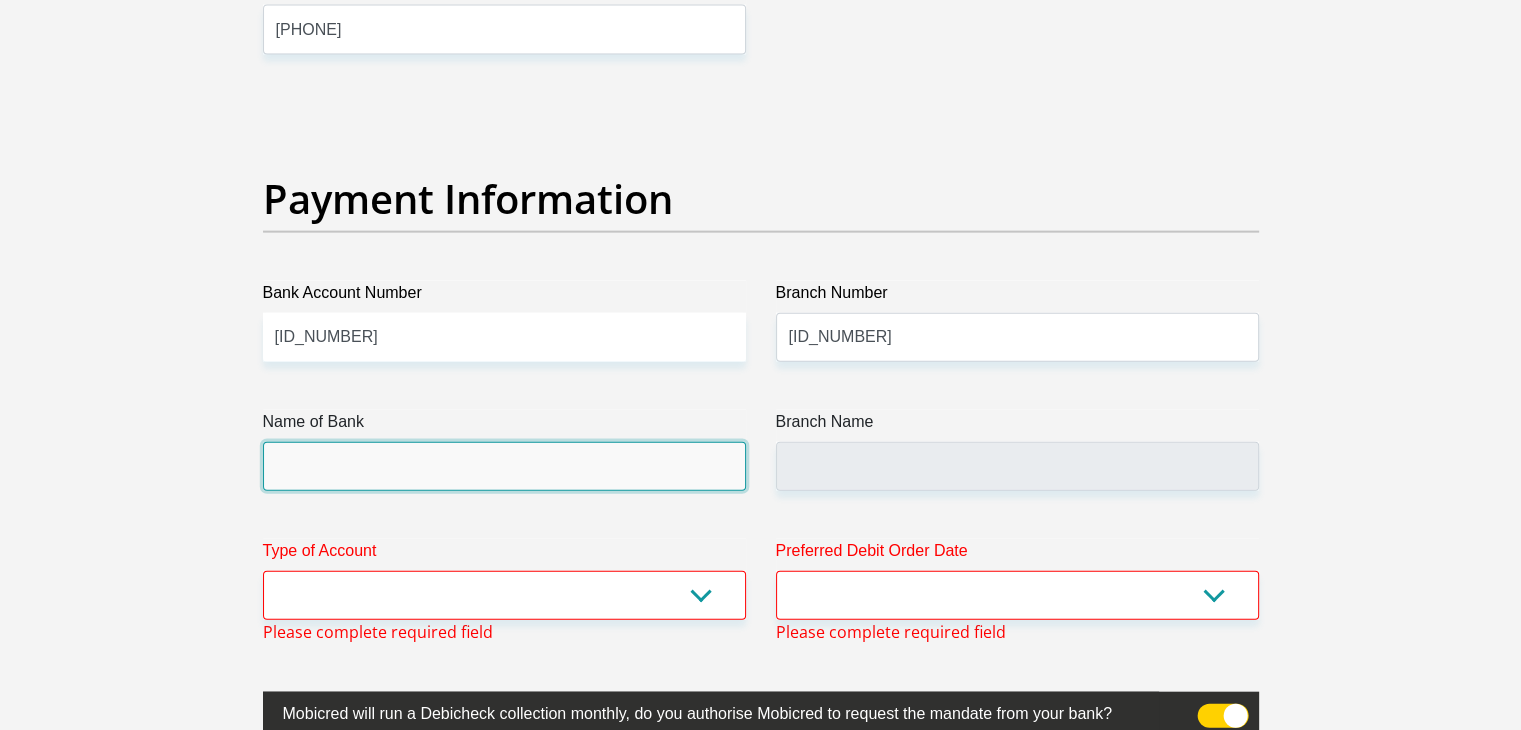 click on "Name of Bank" at bounding box center (504, 466) 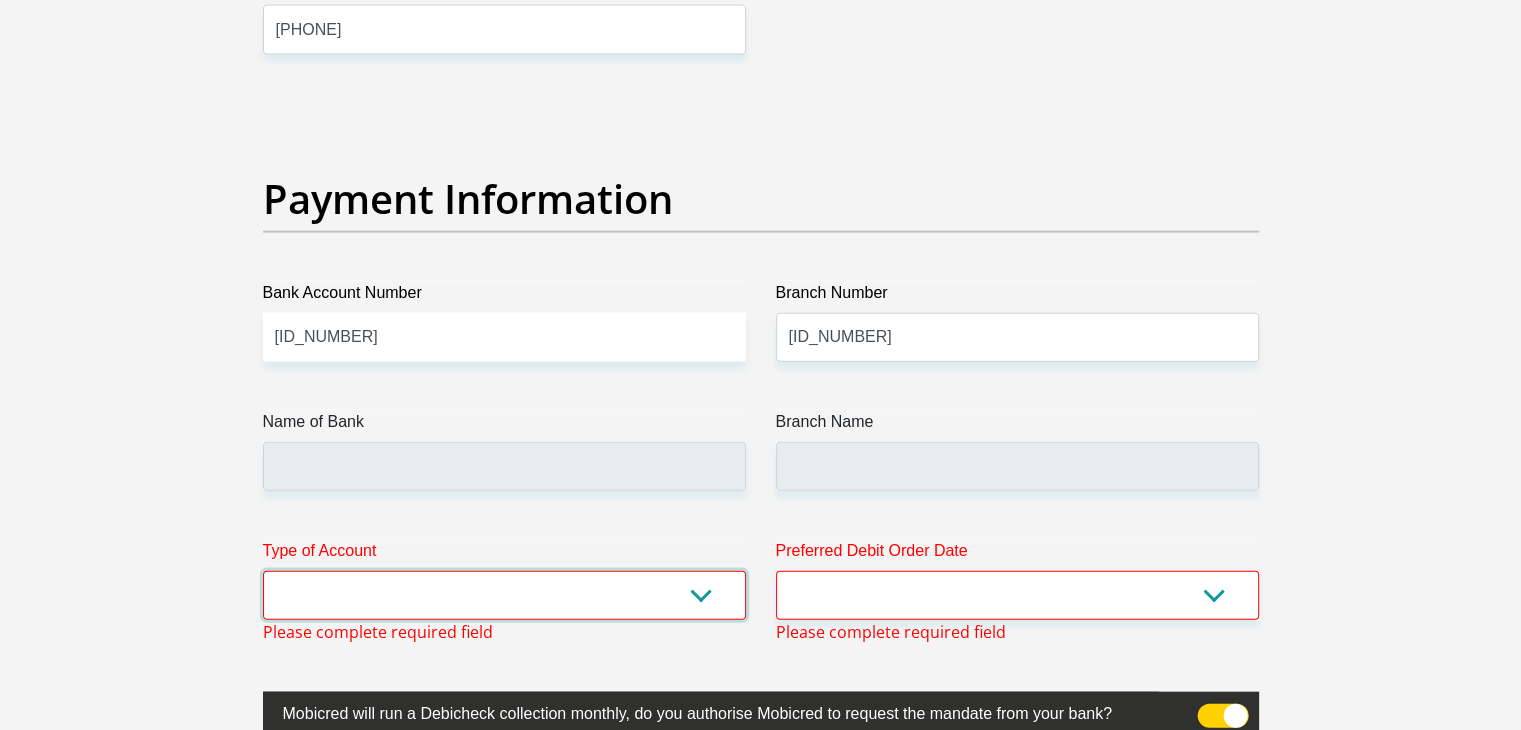 click on "Cheque
Savings" at bounding box center [504, 595] 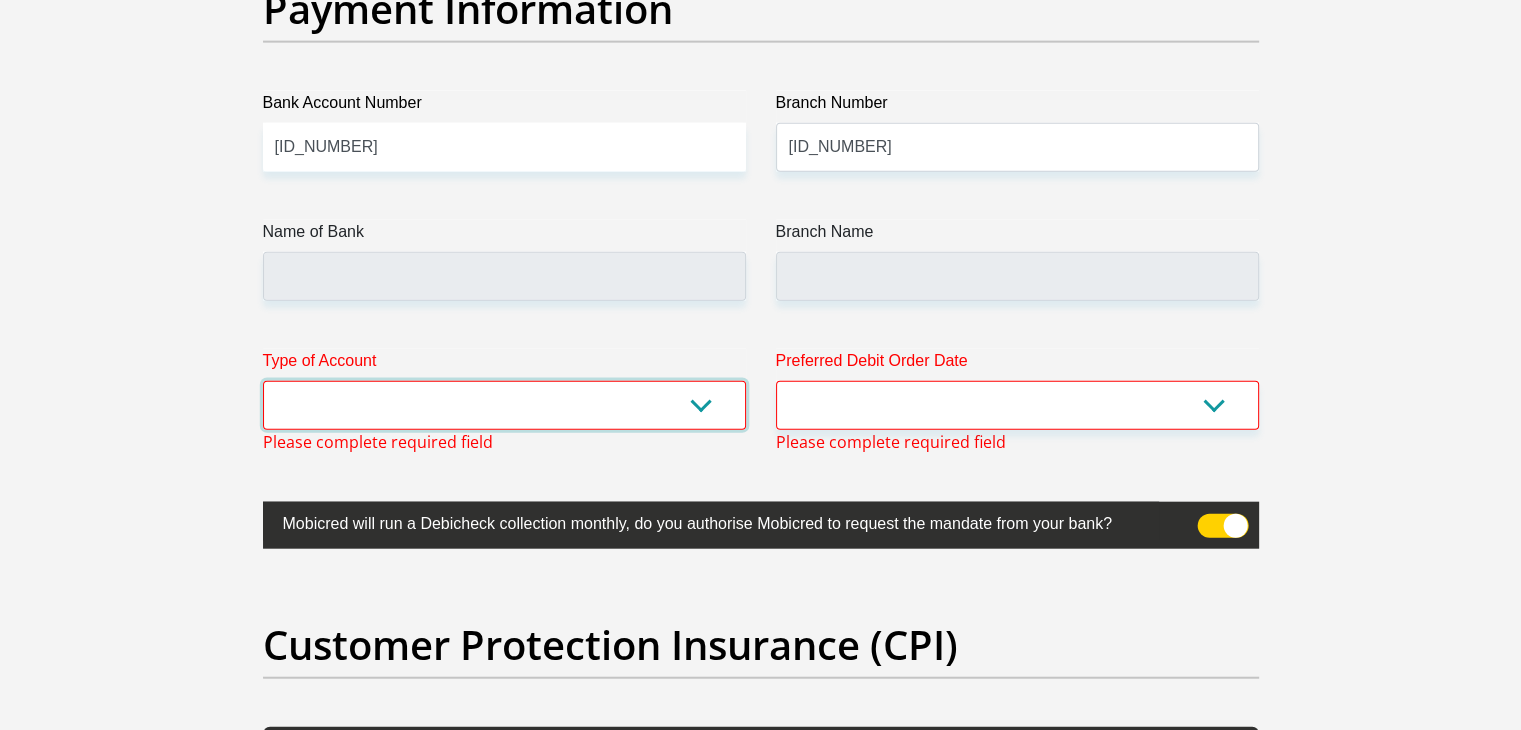 scroll, scrollTop: 4676, scrollLeft: 0, axis: vertical 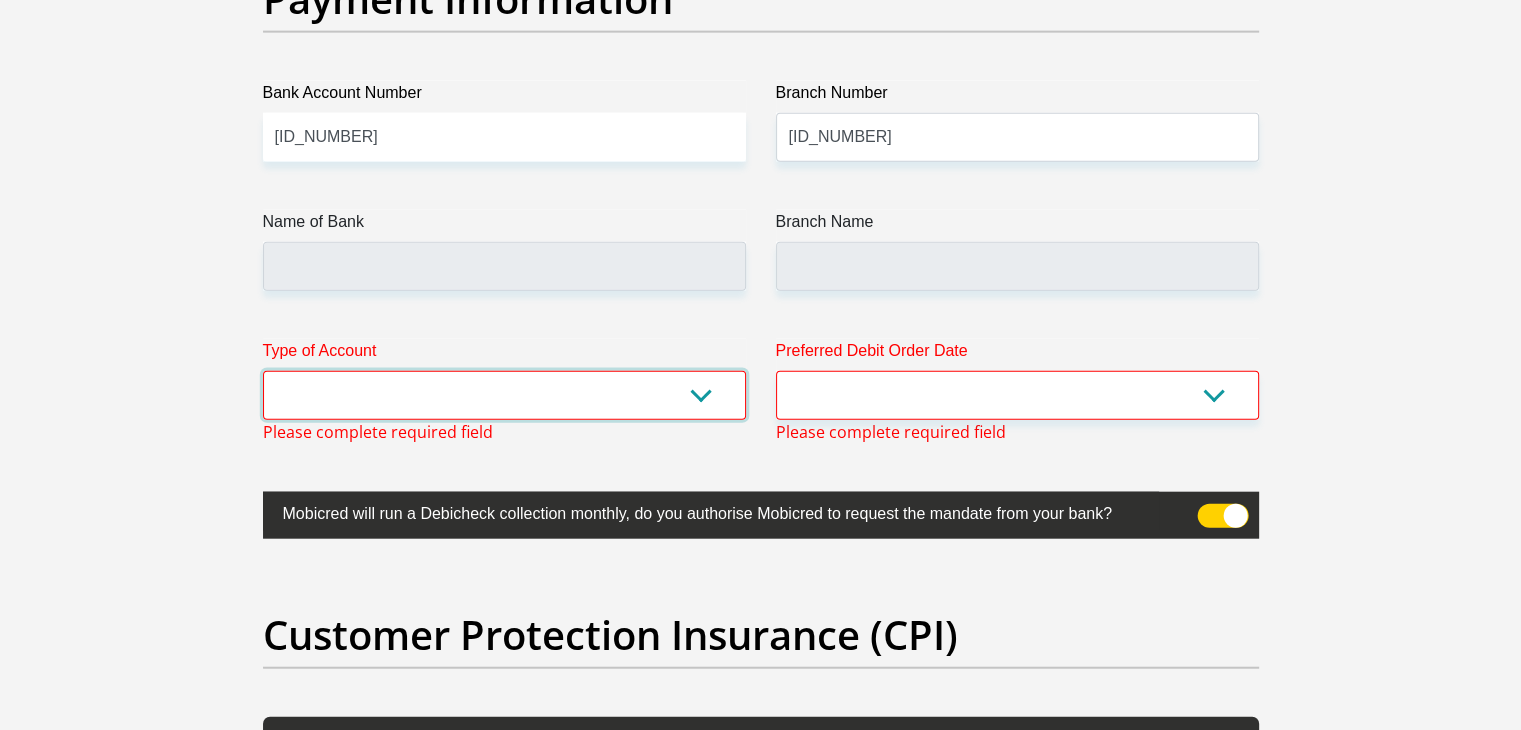 click on "Cheque
Savings" at bounding box center (504, 395) 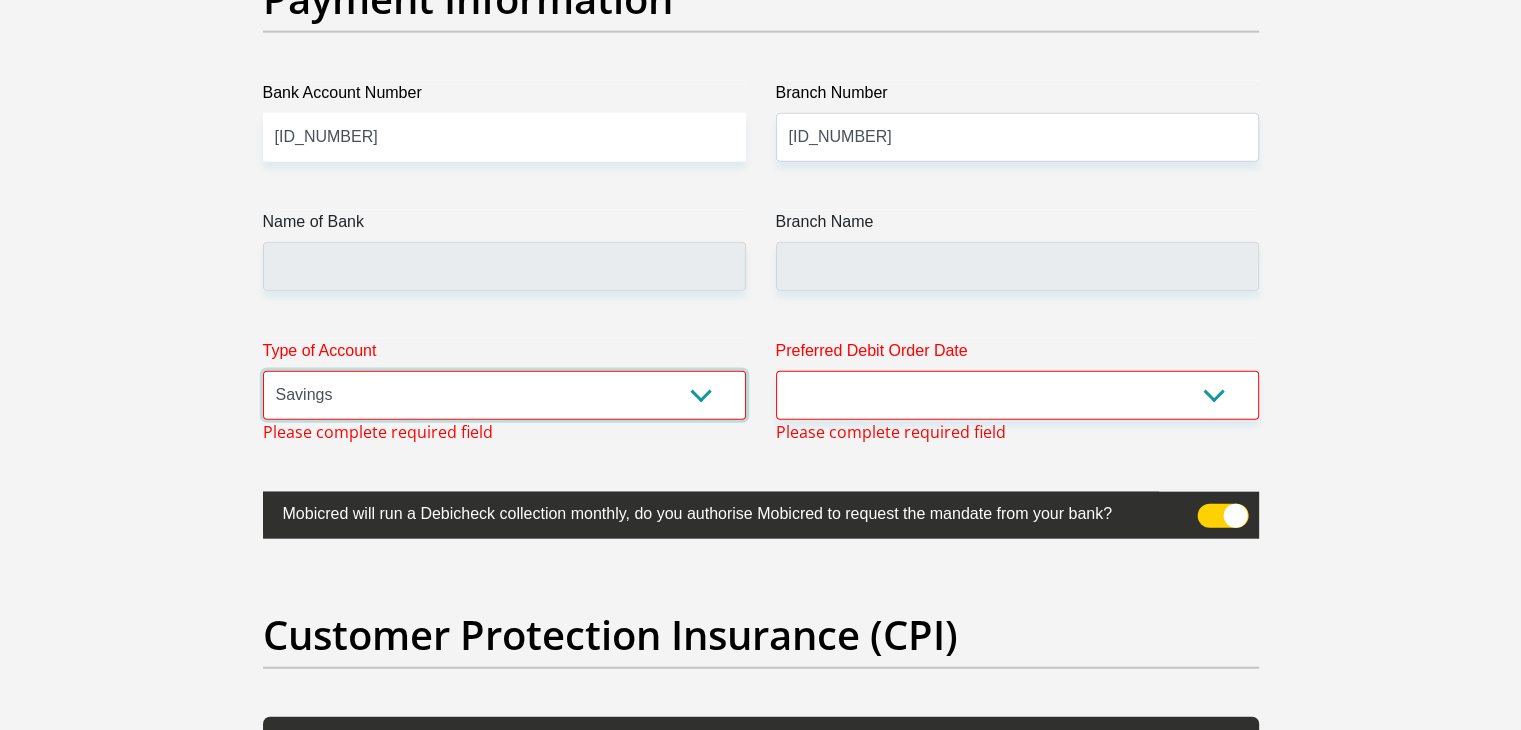 click on "Cheque
Savings" at bounding box center (504, 395) 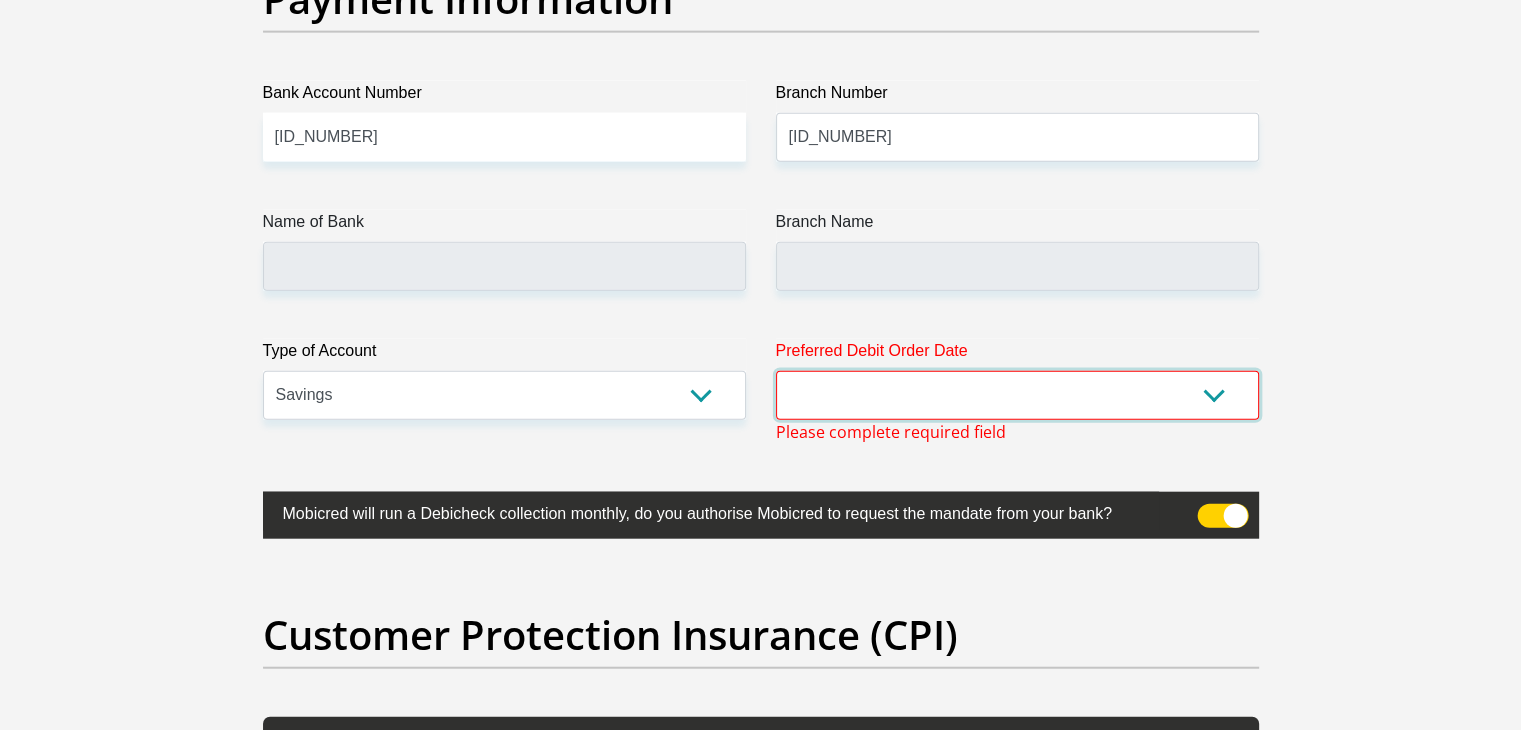 click on "1st
2nd
3rd
4th
5th
7th
18th
19th
20th
21st
22nd
23rd
24th
25th
26th
27th
28th
29th
30th" at bounding box center (1017, 395) 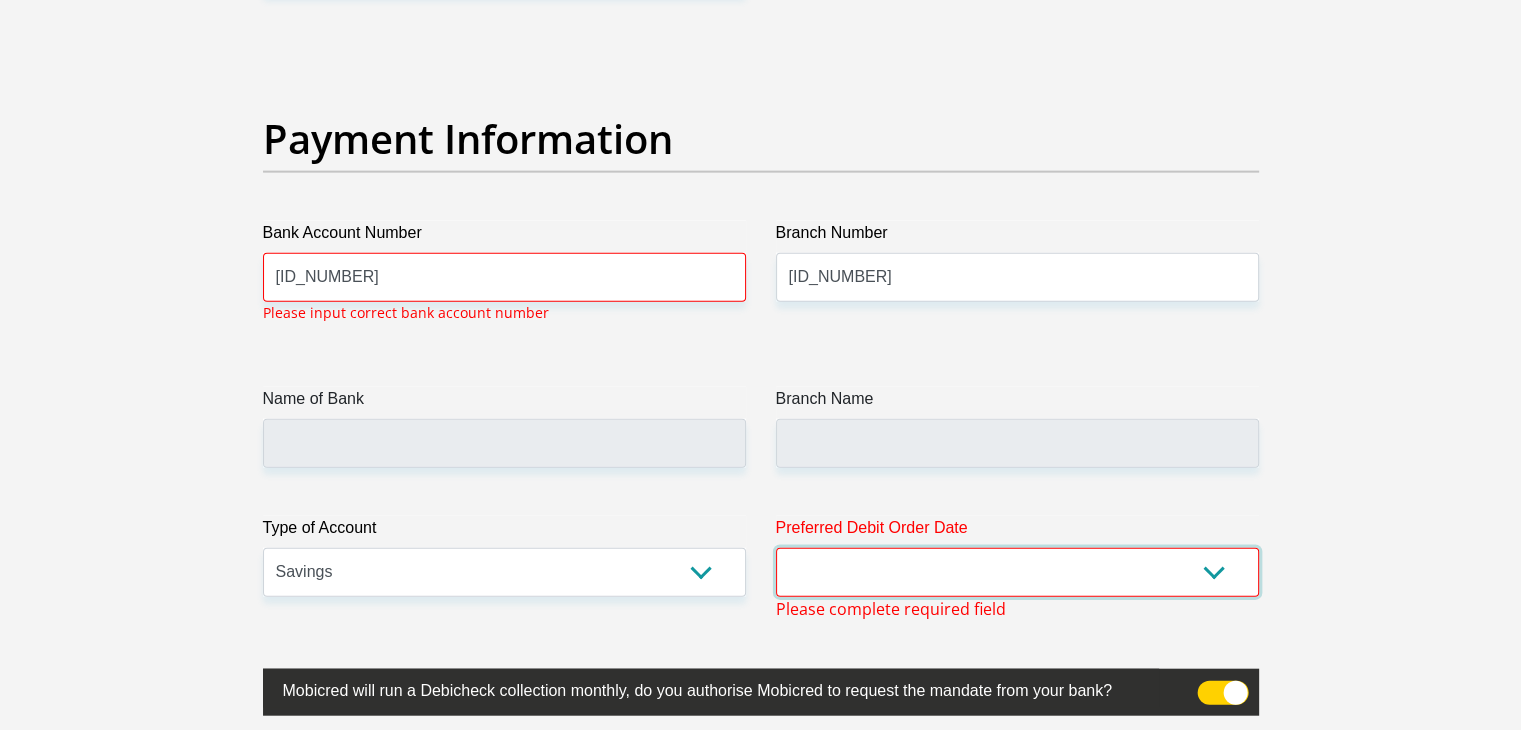 scroll, scrollTop: 4535, scrollLeft: 0, axis: vertical 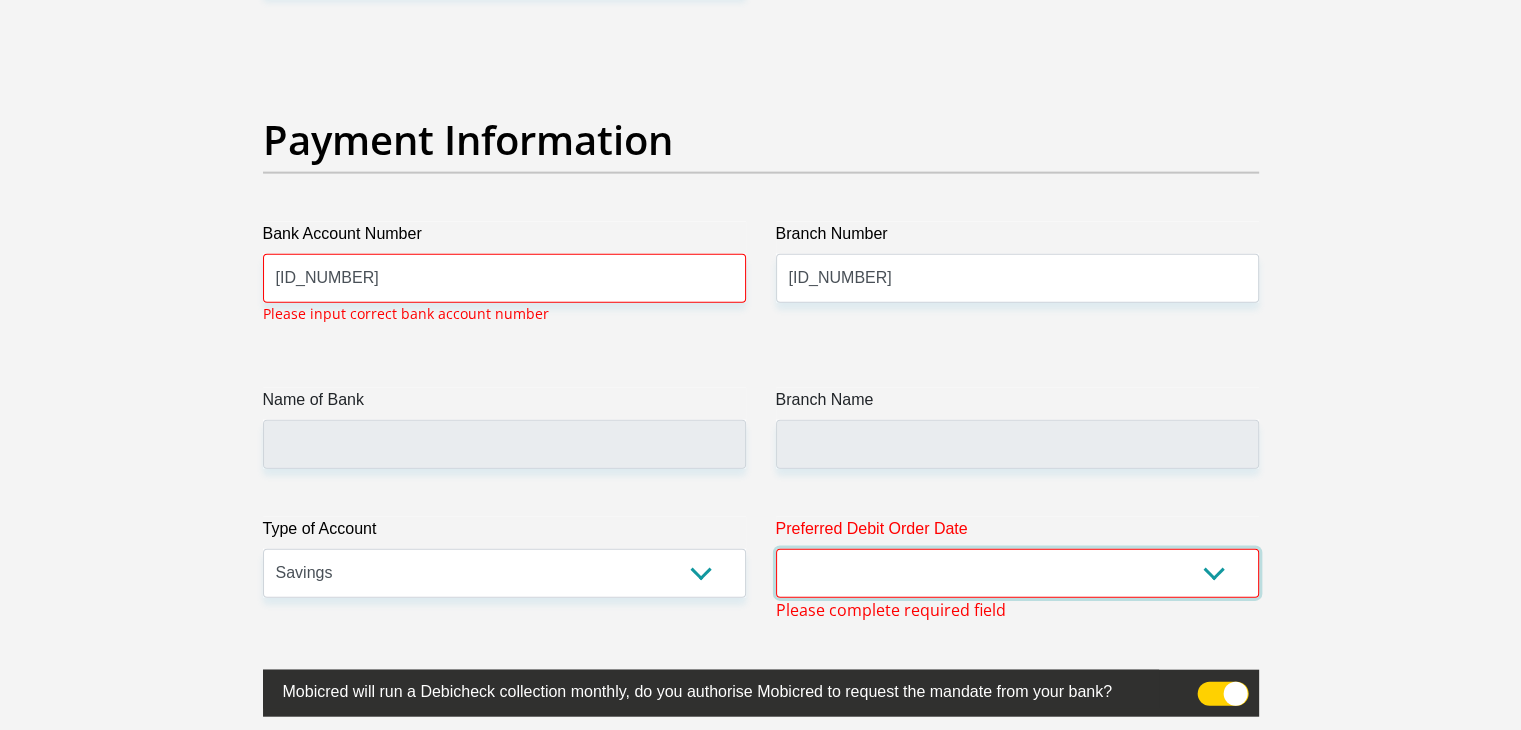 select on "25" 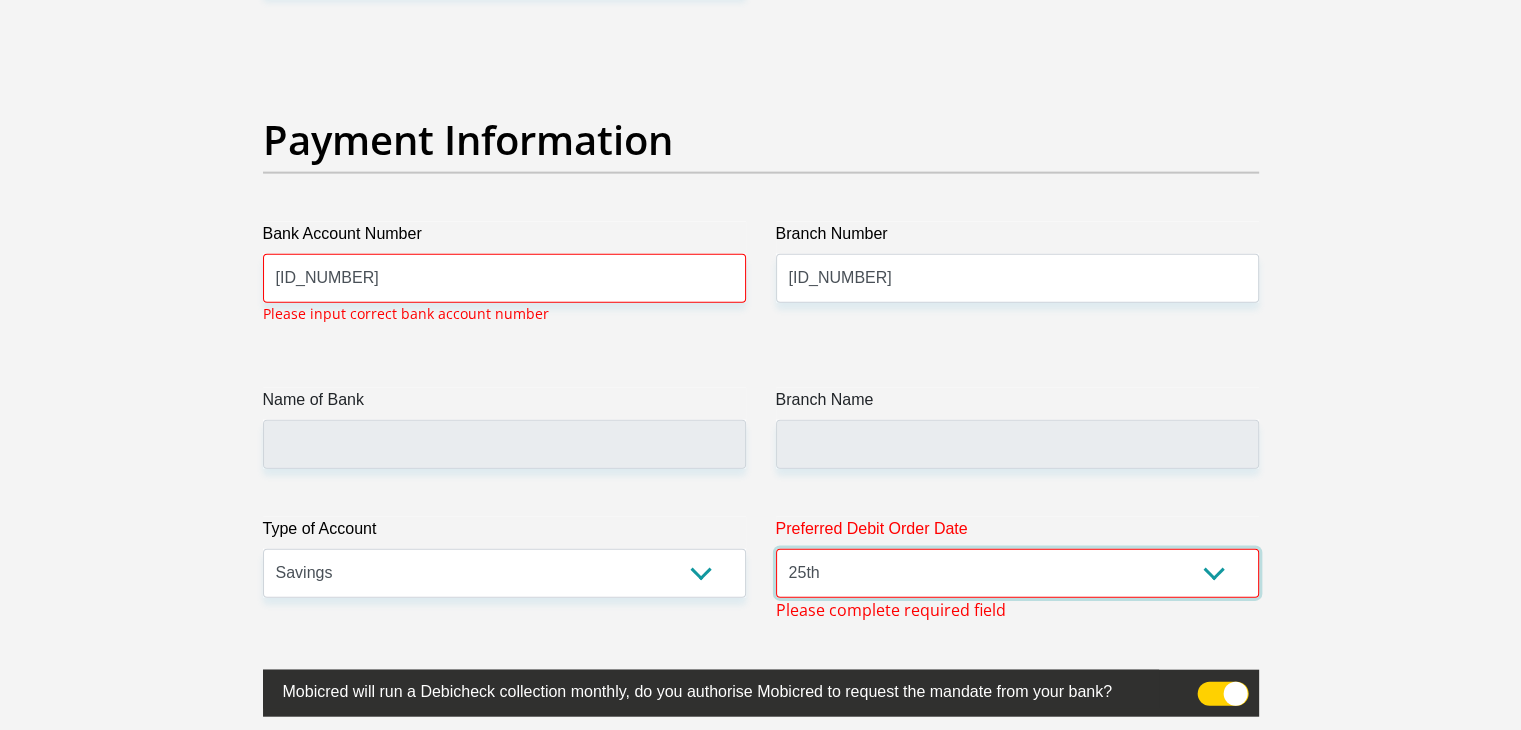 click on "1st
2nd
3rd
4th
5th
7th
18th
19th
20th
21st
22nd
23rd
24th
25th
26th
27th
28th
29th
30th" at bounding box center [1017, 573] 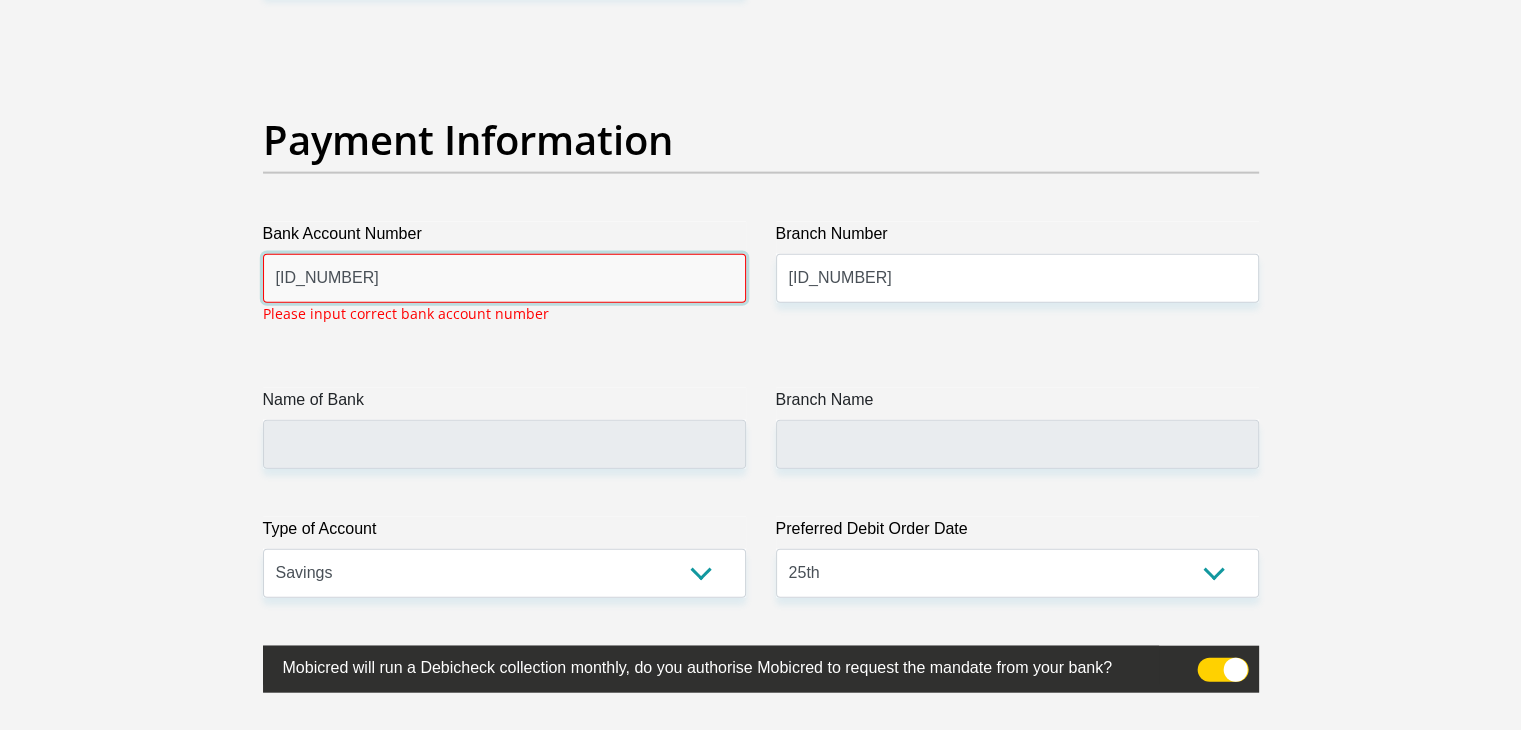 click on "[ID_NUMBER]" at bounding box center (504, 278) 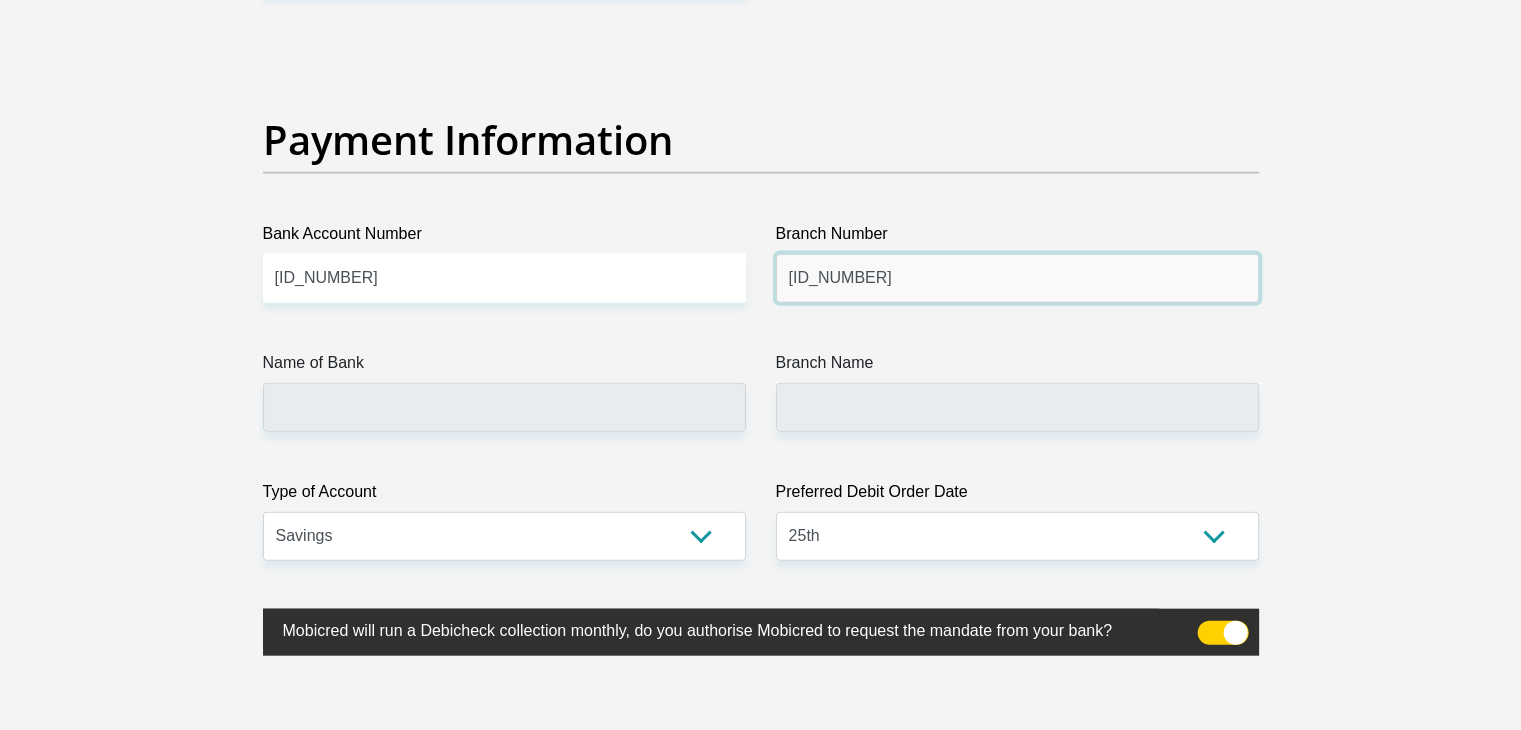 click on "[ID_NUMBER]" at bounding box center (1017, 278) 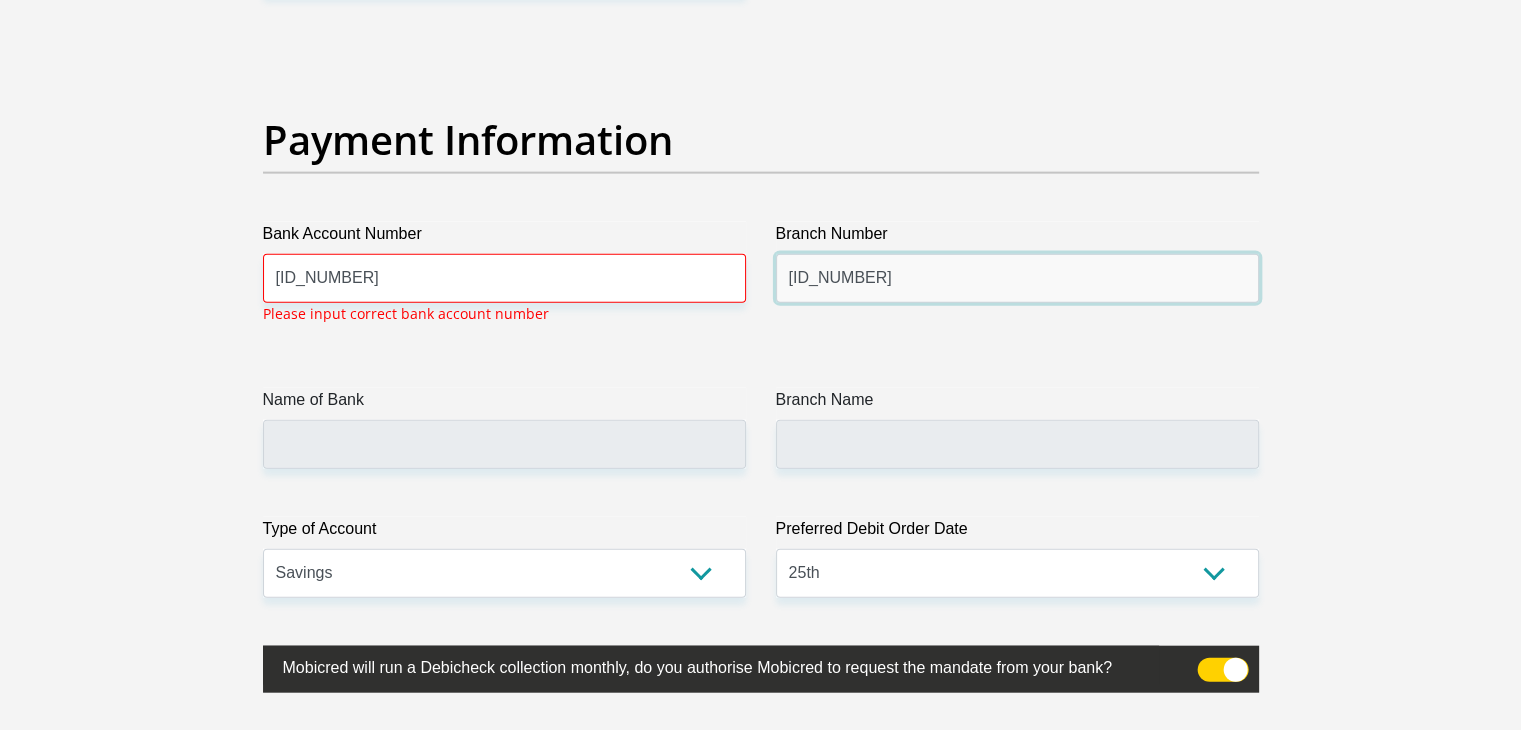 type on "[ID_NUMBER]" 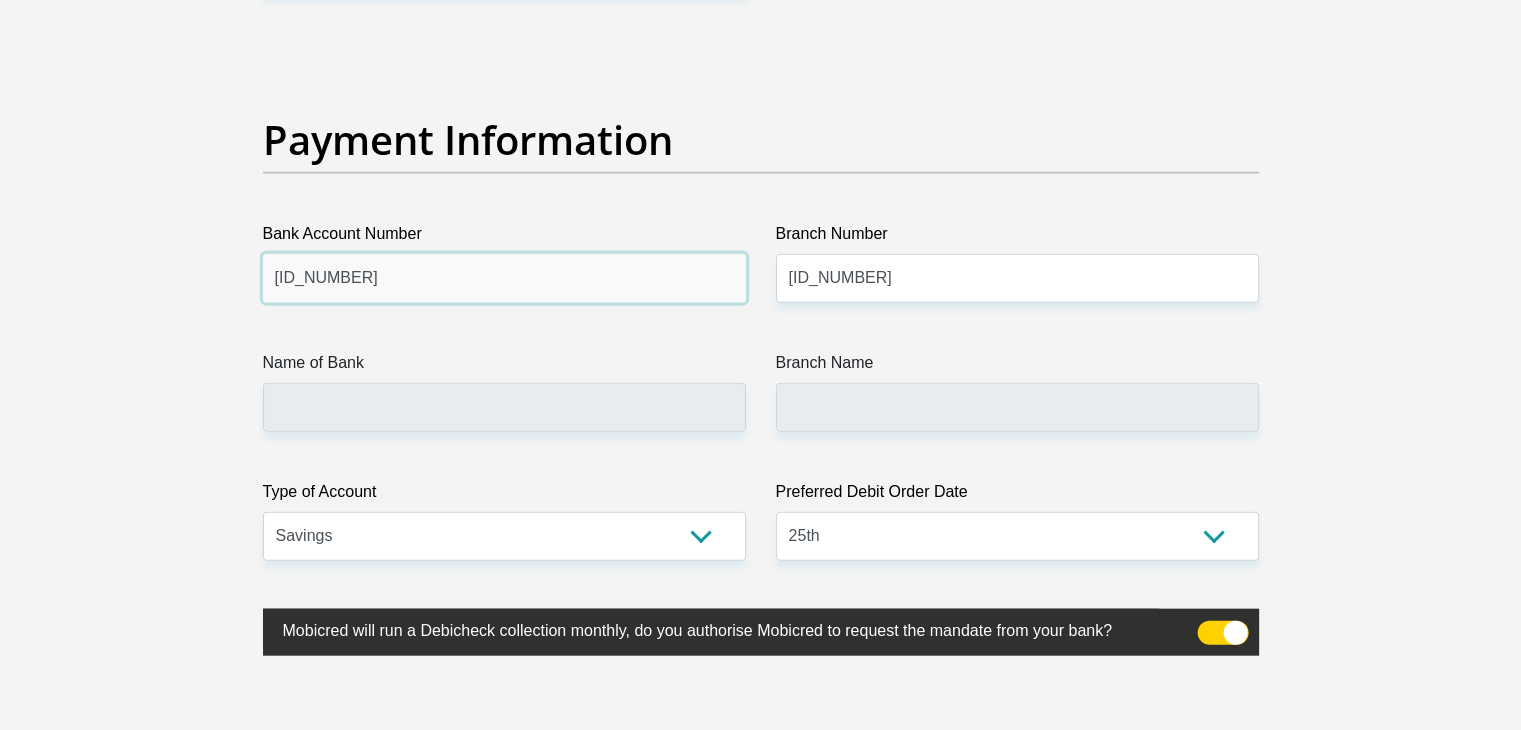 click on "[ID_NUMBER]" at bounding box center (504, 278) 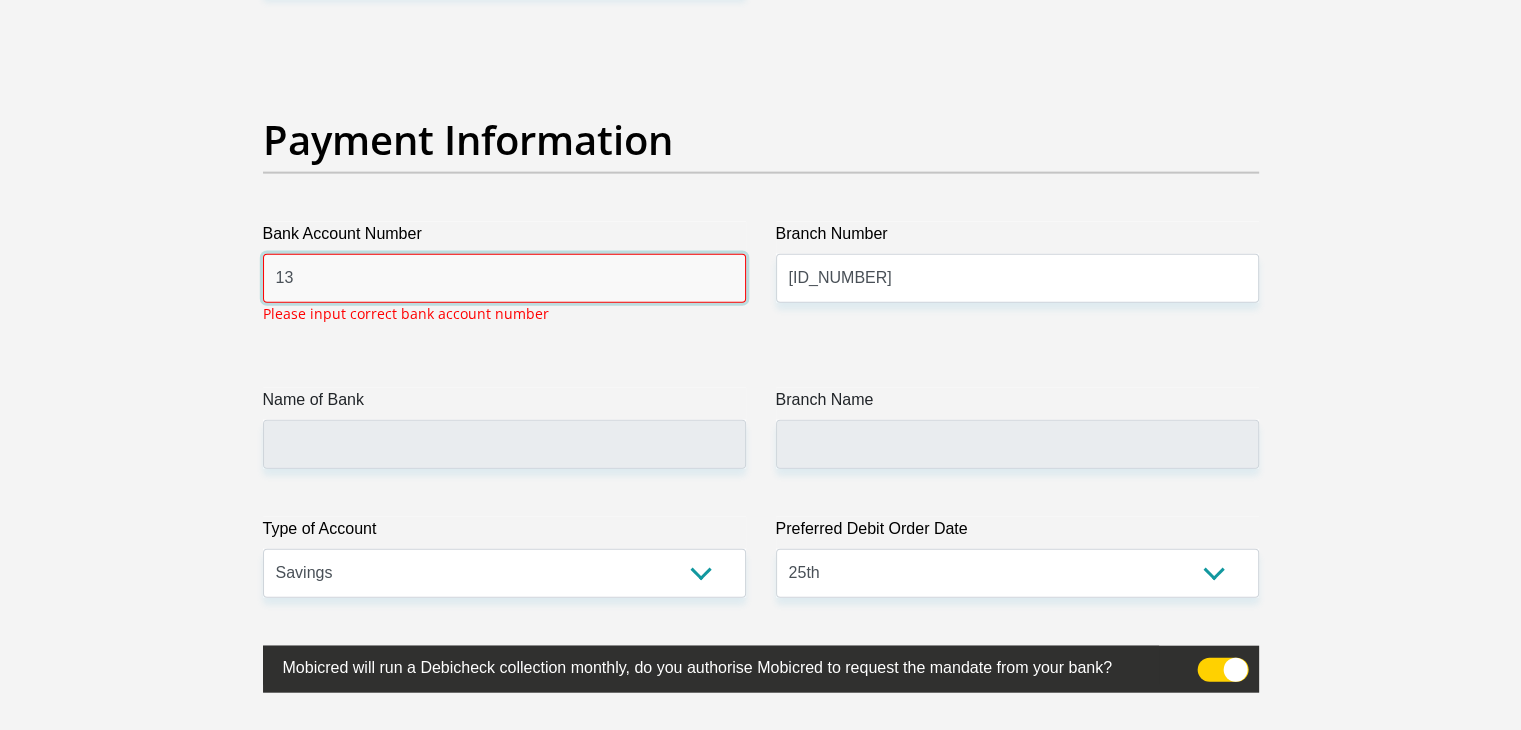 type on "1" 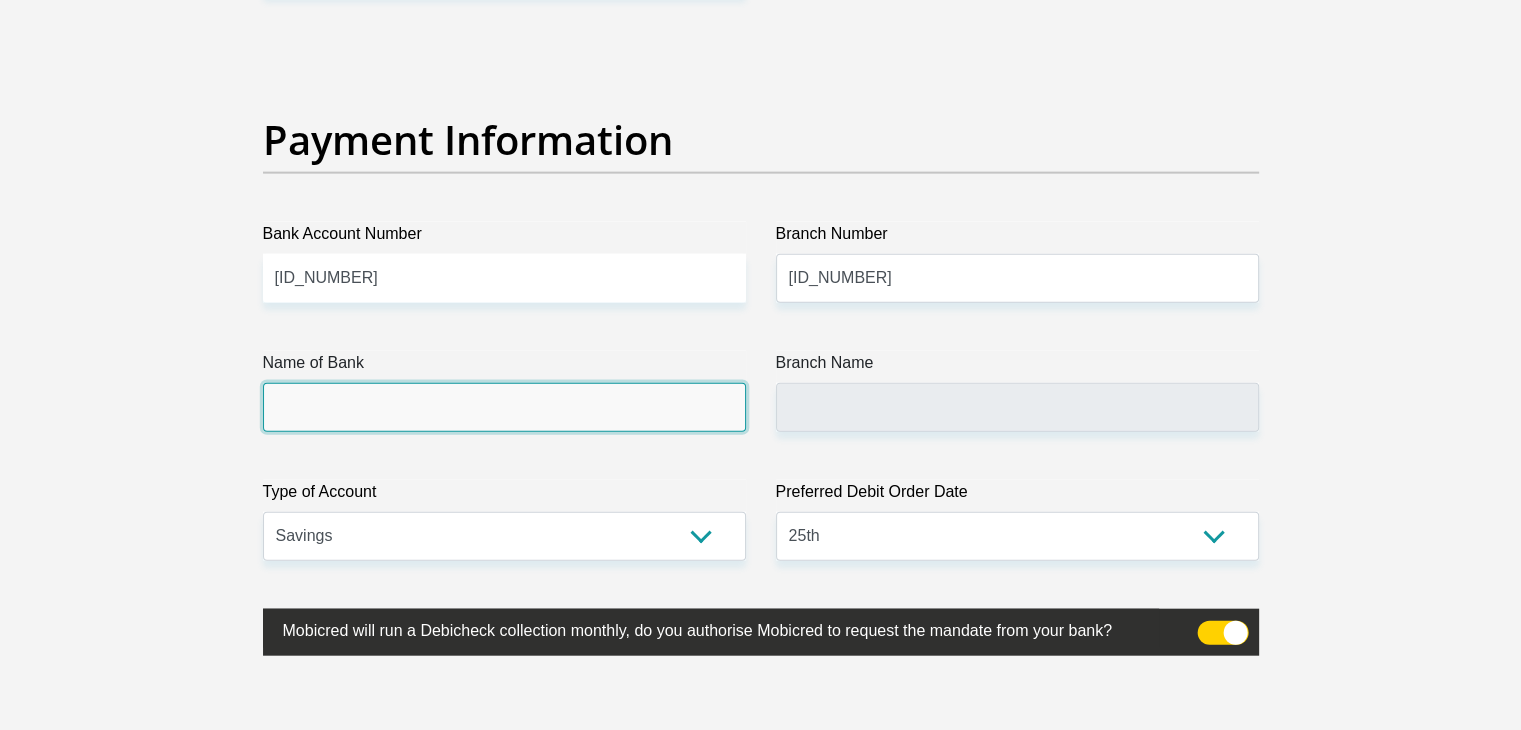 click on "Title
Mr
Ms
Mrs
Dr
Other
First Name
[FIRST]
Surname
[LAST]
ID Number
[ID_NUMBER]
Please input valid ID number
Race
Black
Coloured
Indian
White
Other
Contact Number
[PHONE]
Please input valid contact number
Nationality
South Africa
Afghanistan
Aland Islands  Albania  Algeria" at bounding box center [761, -944] 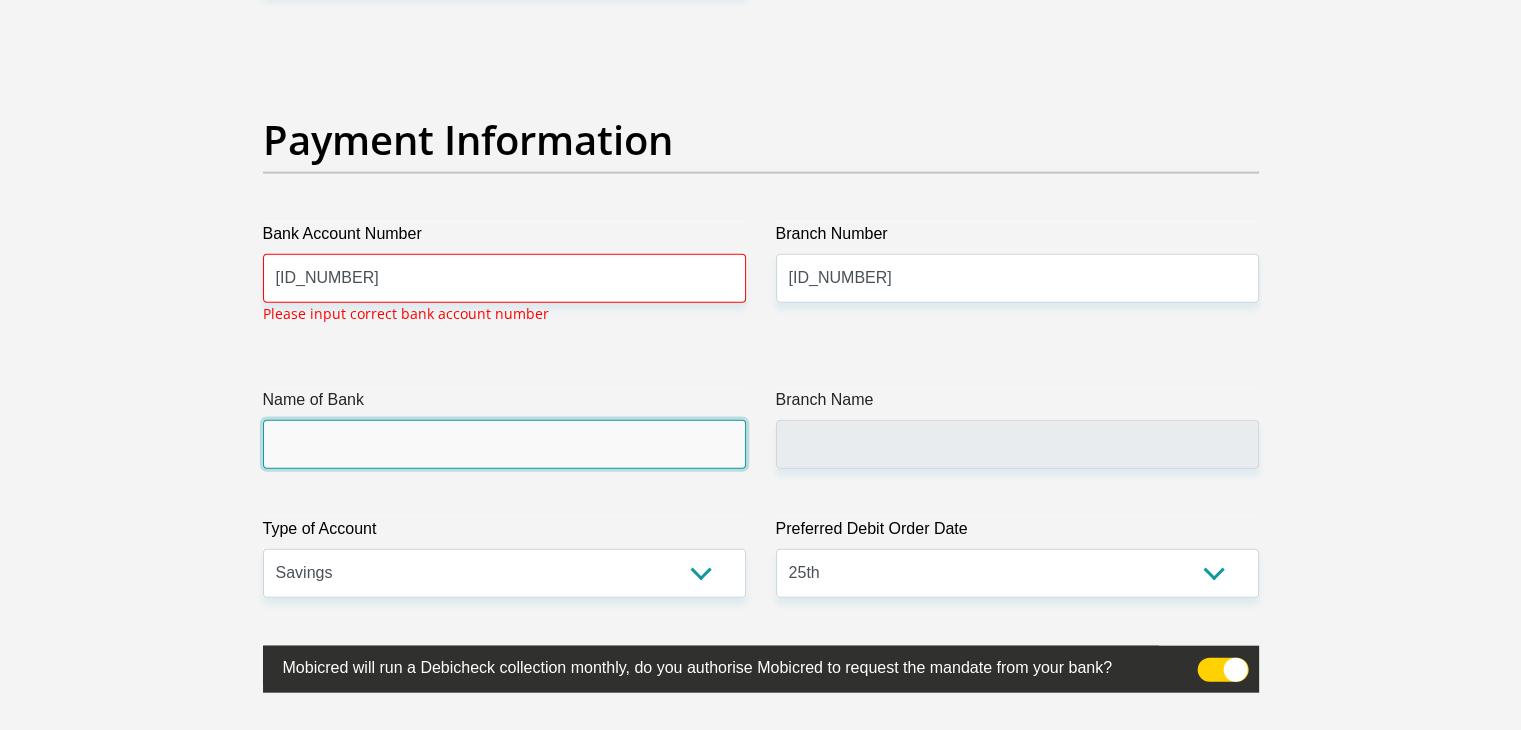 click on "Name of Bank" at bounding box center (504, 444) 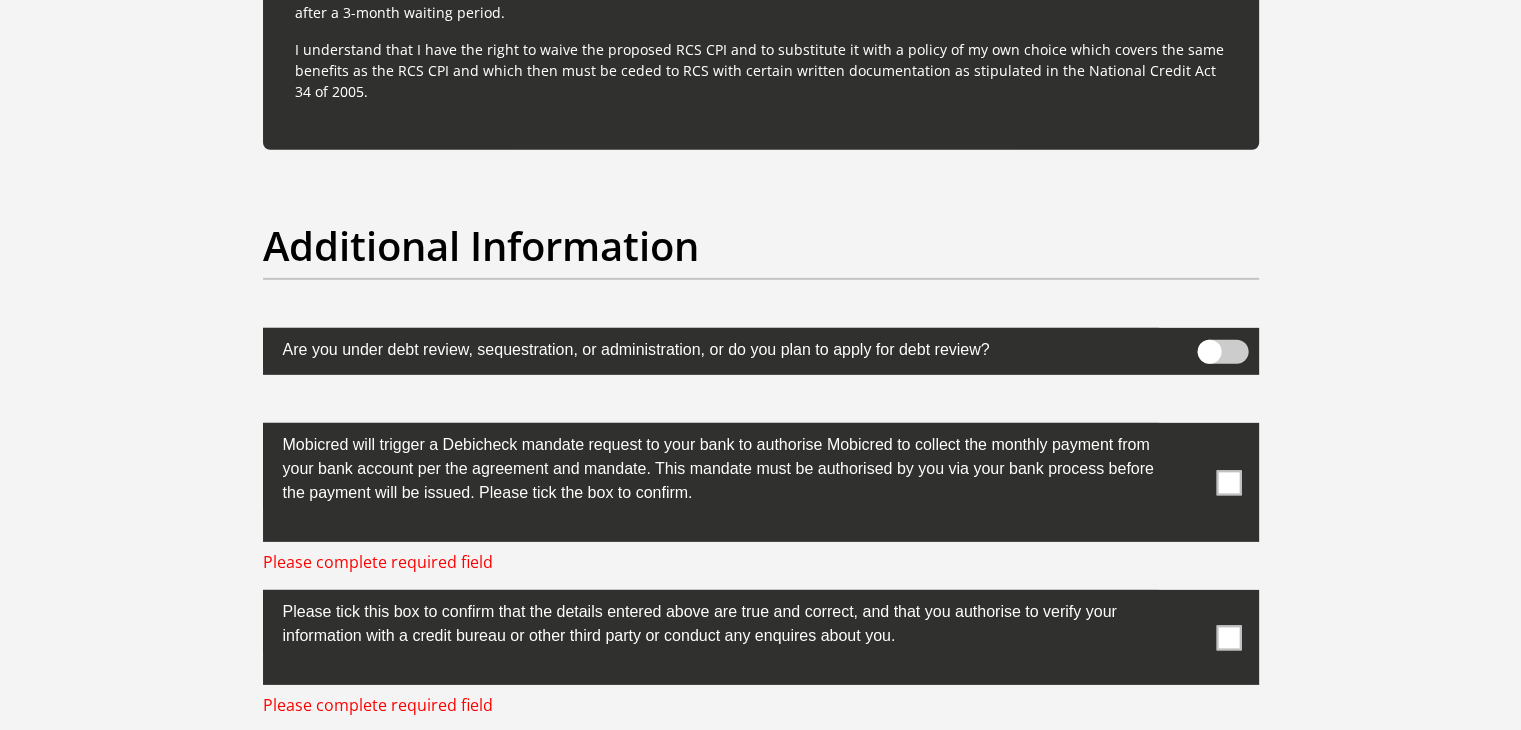 scroll, scrollTop: 6135, scrollLeft: 0, axis: vertical 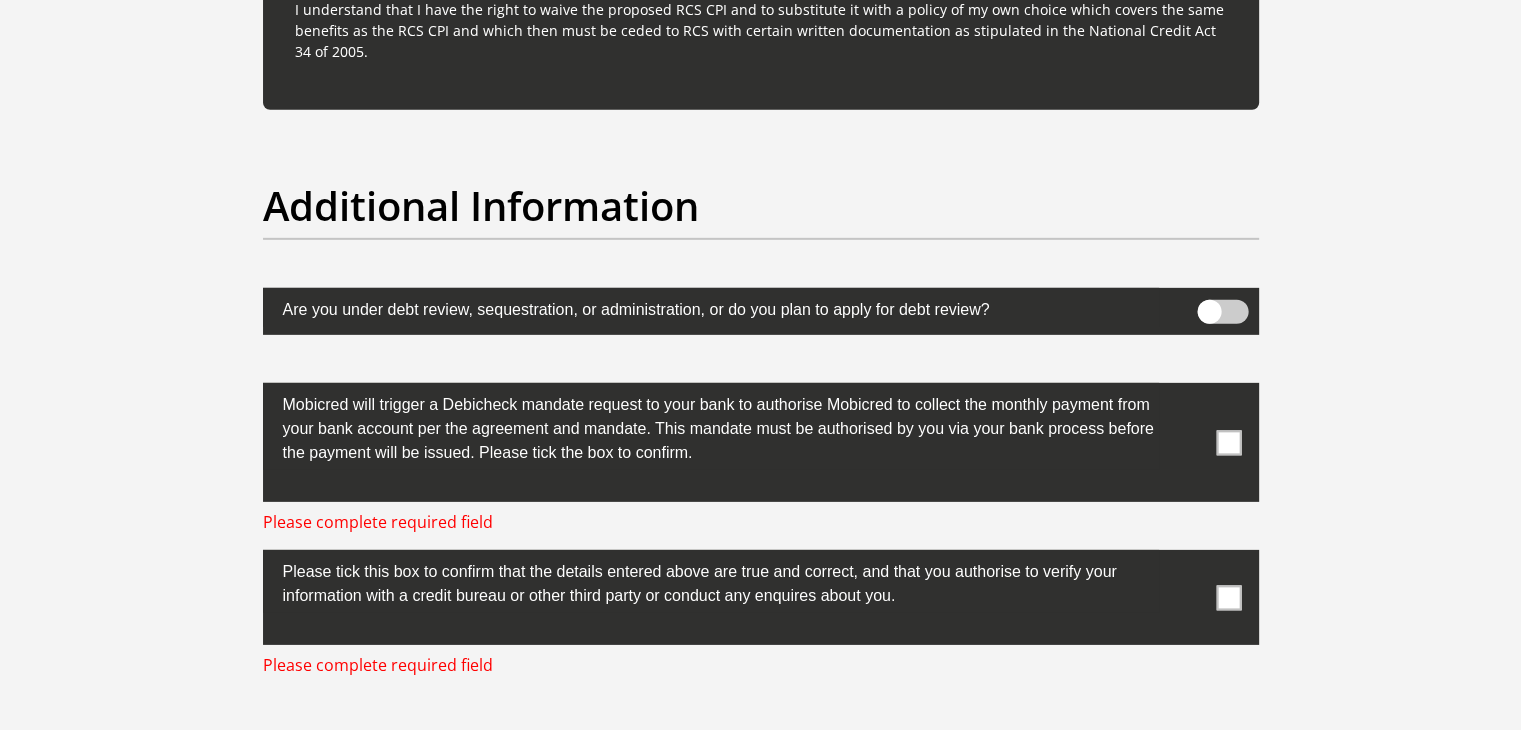 click at bounding box center [1222, 312] 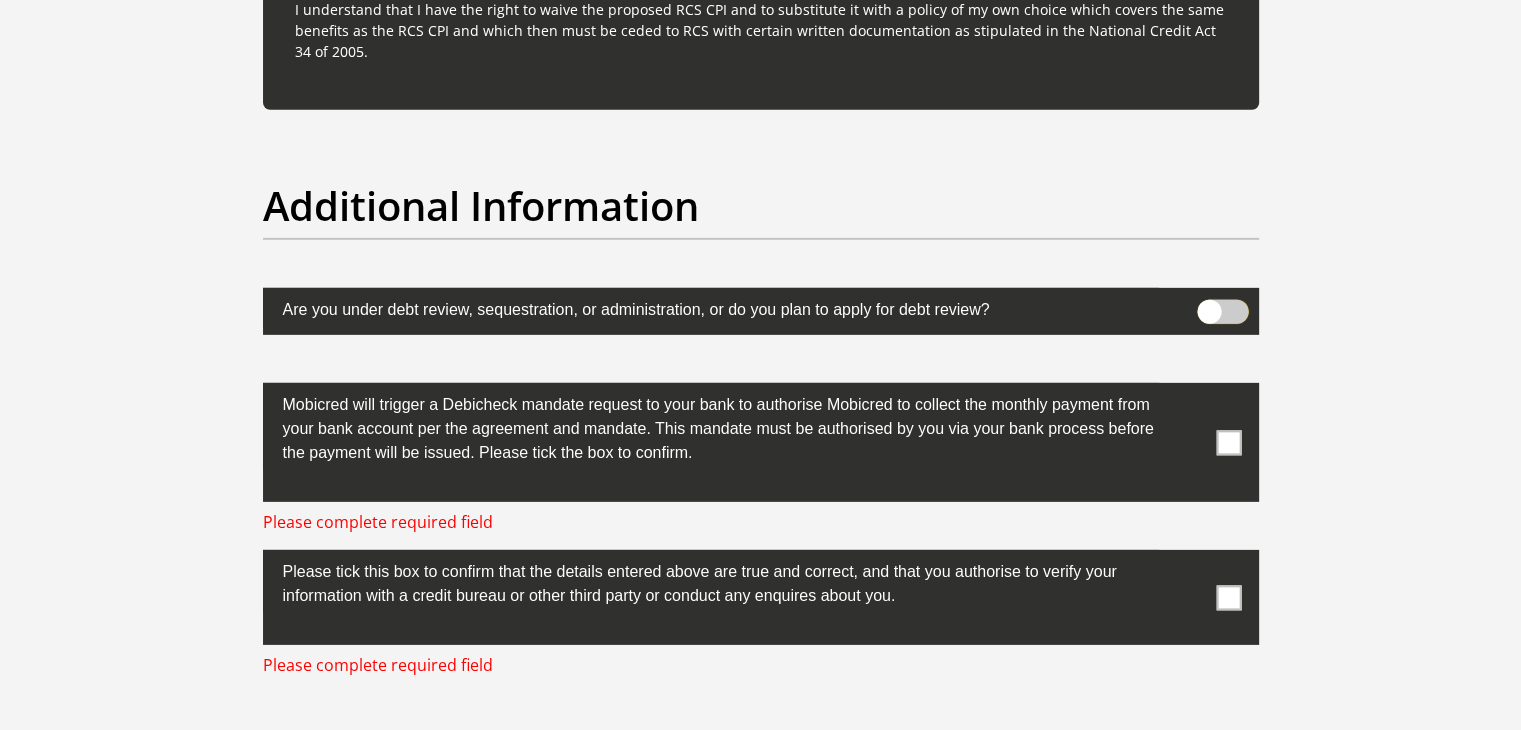 click at bounding box center (1209, 305) 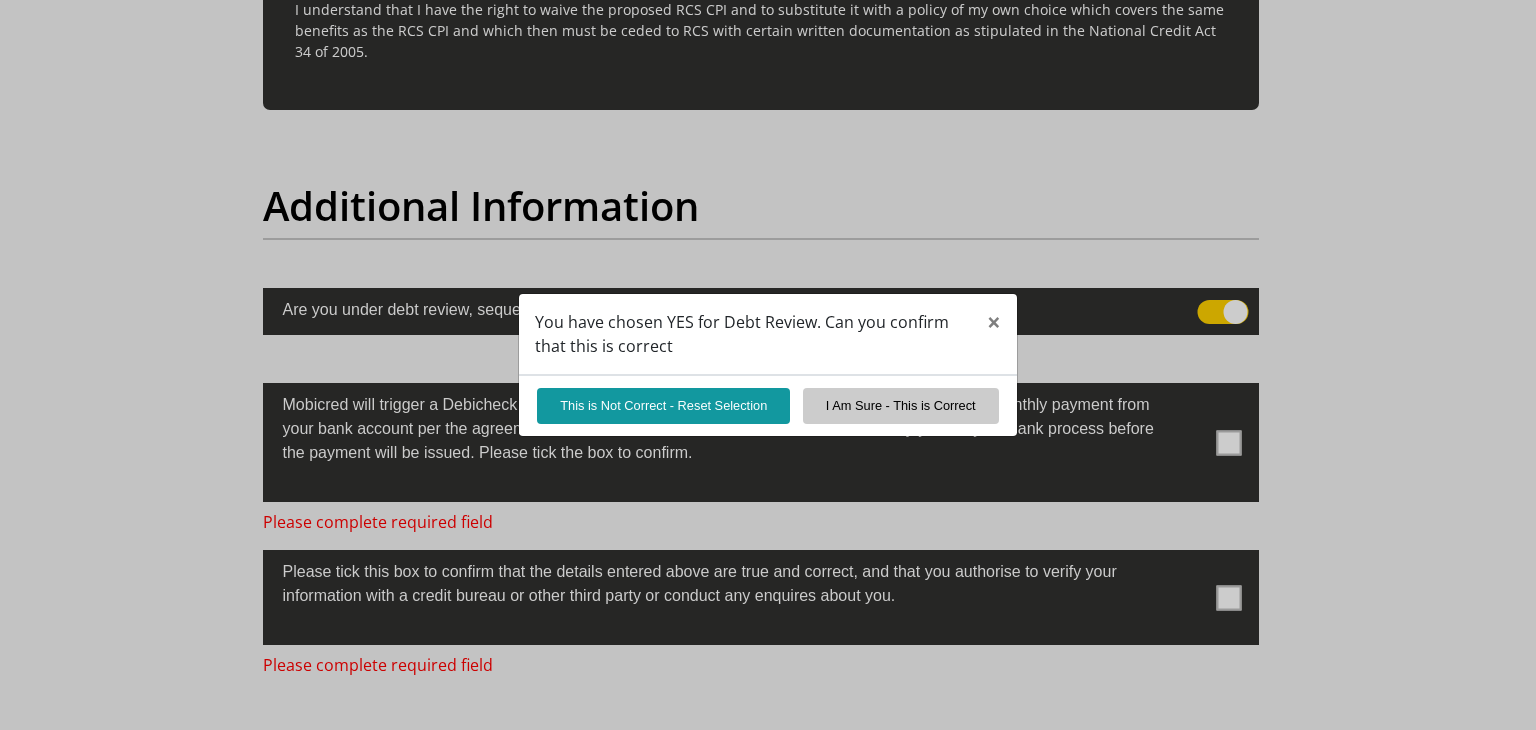 click on "You have chosen YES for Debt Review.
Can you confirm that this is correct
×
This is Not Correct - Reset Selection
I Am Sure - This is Correct" at bounding box center (768, 365) 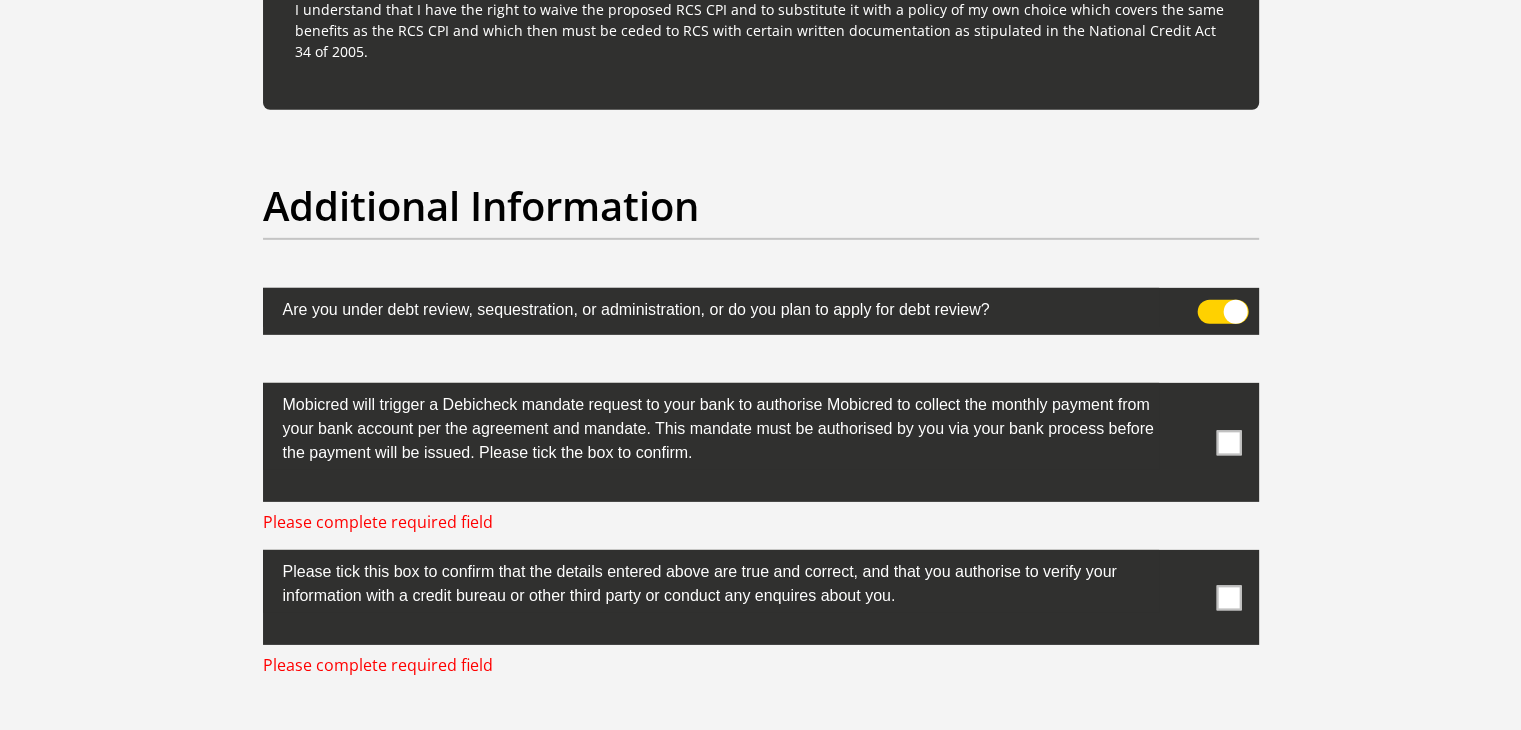 click at bounding box center (1228, 442) 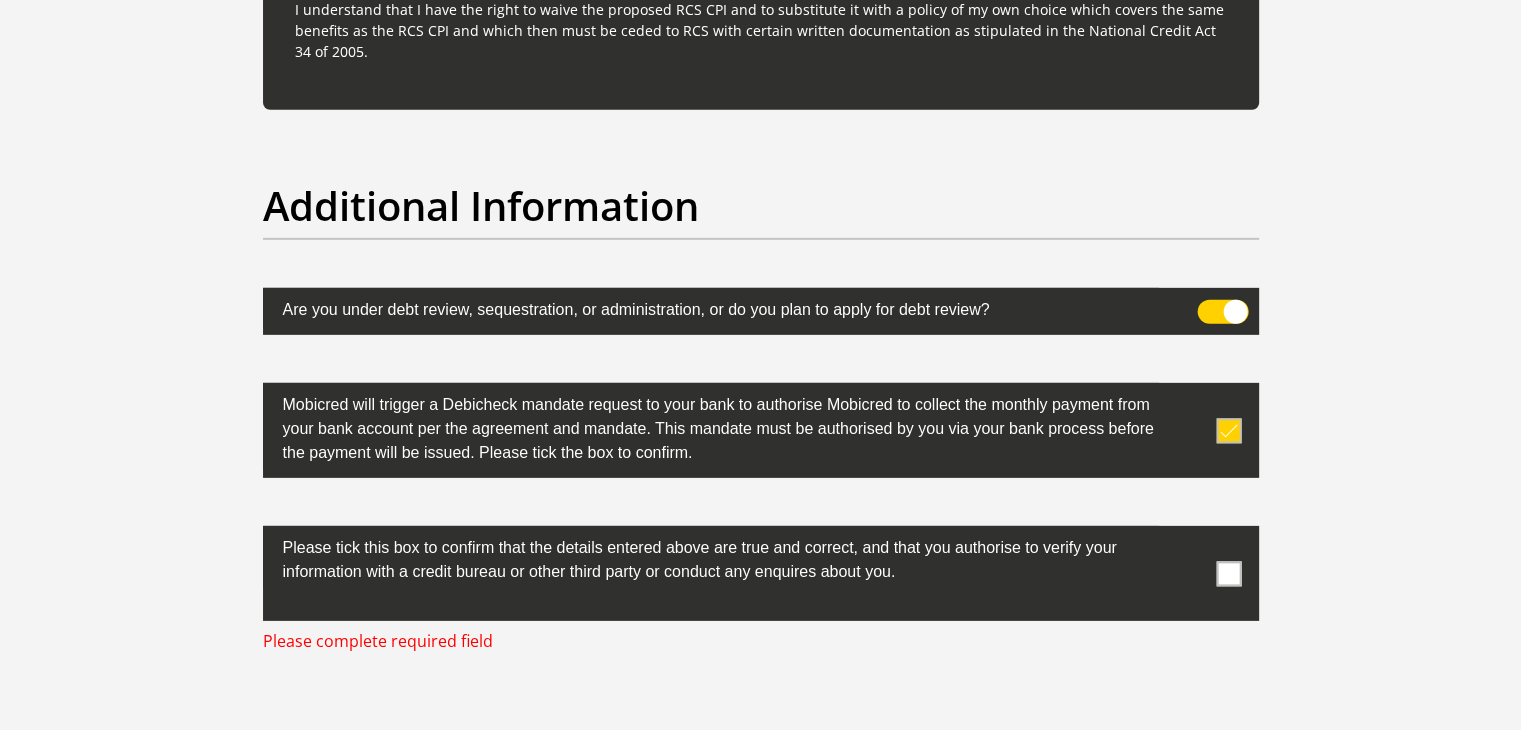 click at bounding box center (1228, 573) 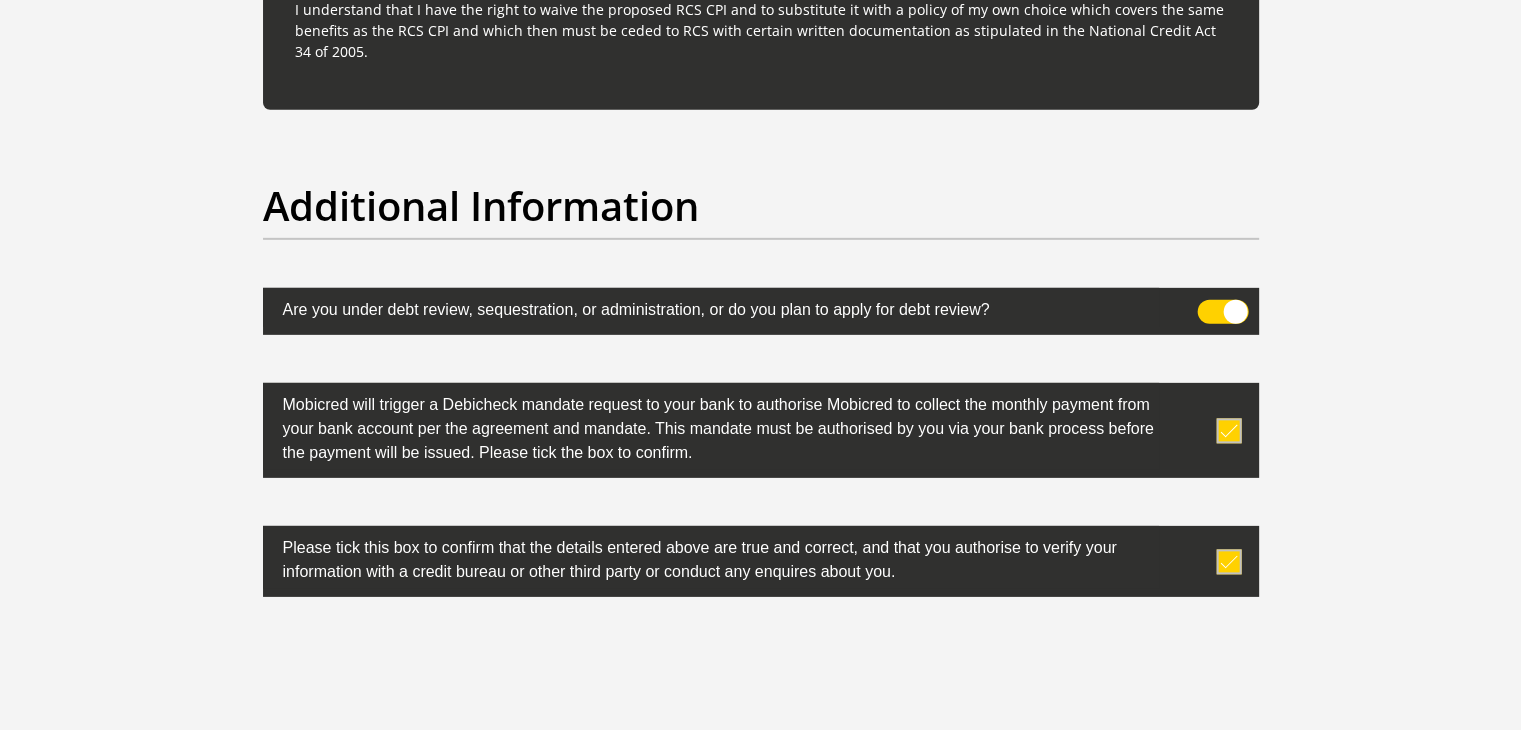 scroll, scrollTop: 6435, scrollLeft: 0, axis: vertical 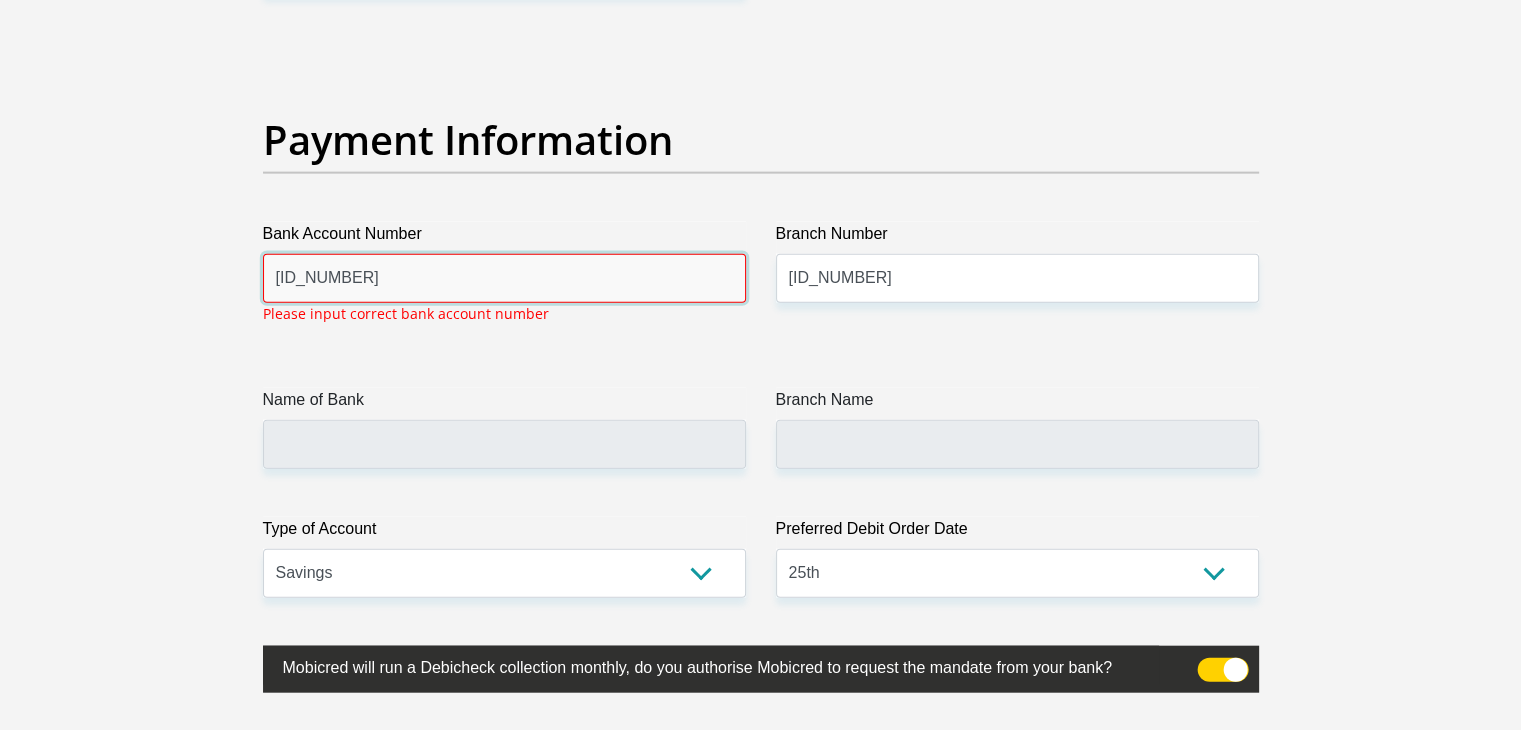 click on "[ID_NUMBER]" at bounding box center [504, 278] 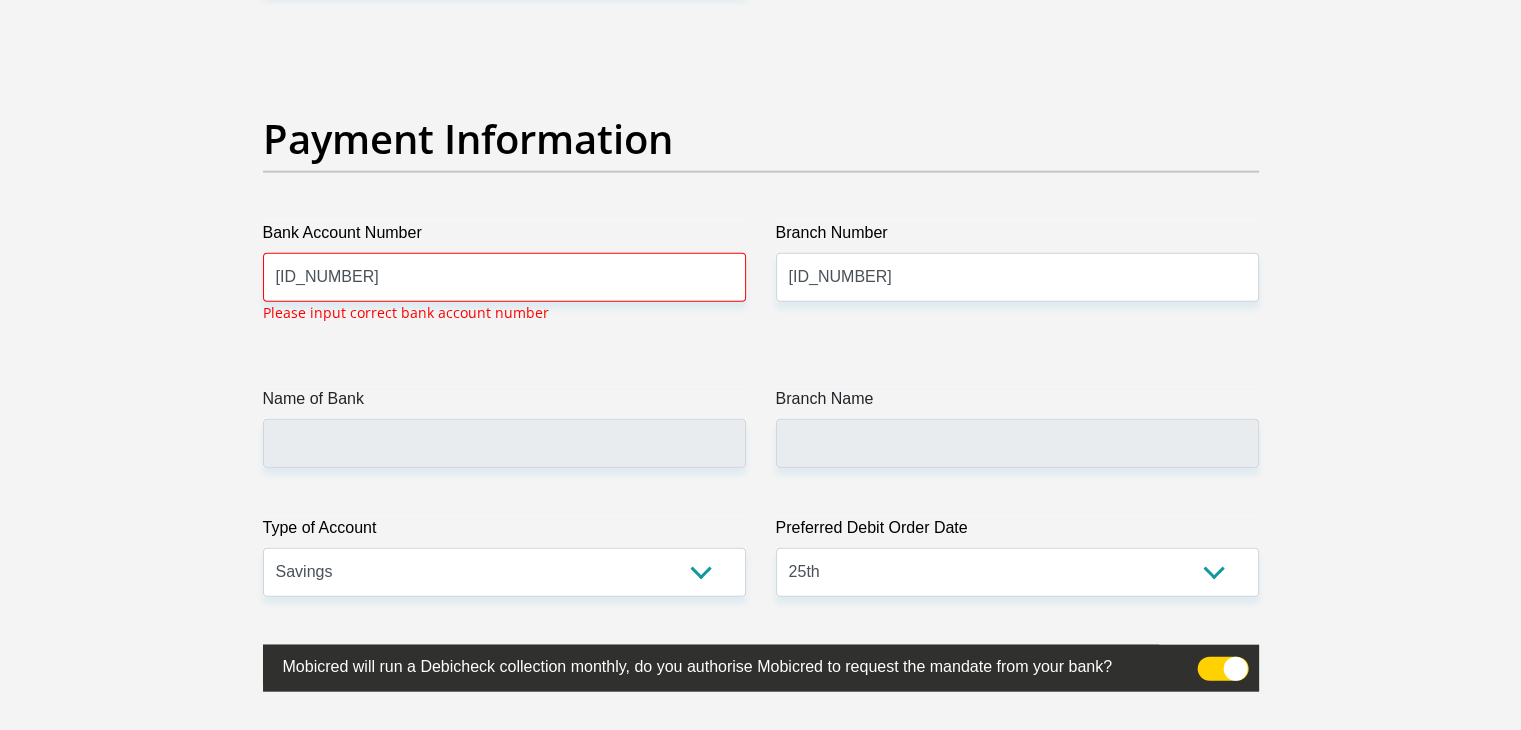 scroll, scrollTop: 4535, scrollLeft: 0, axis: vertical 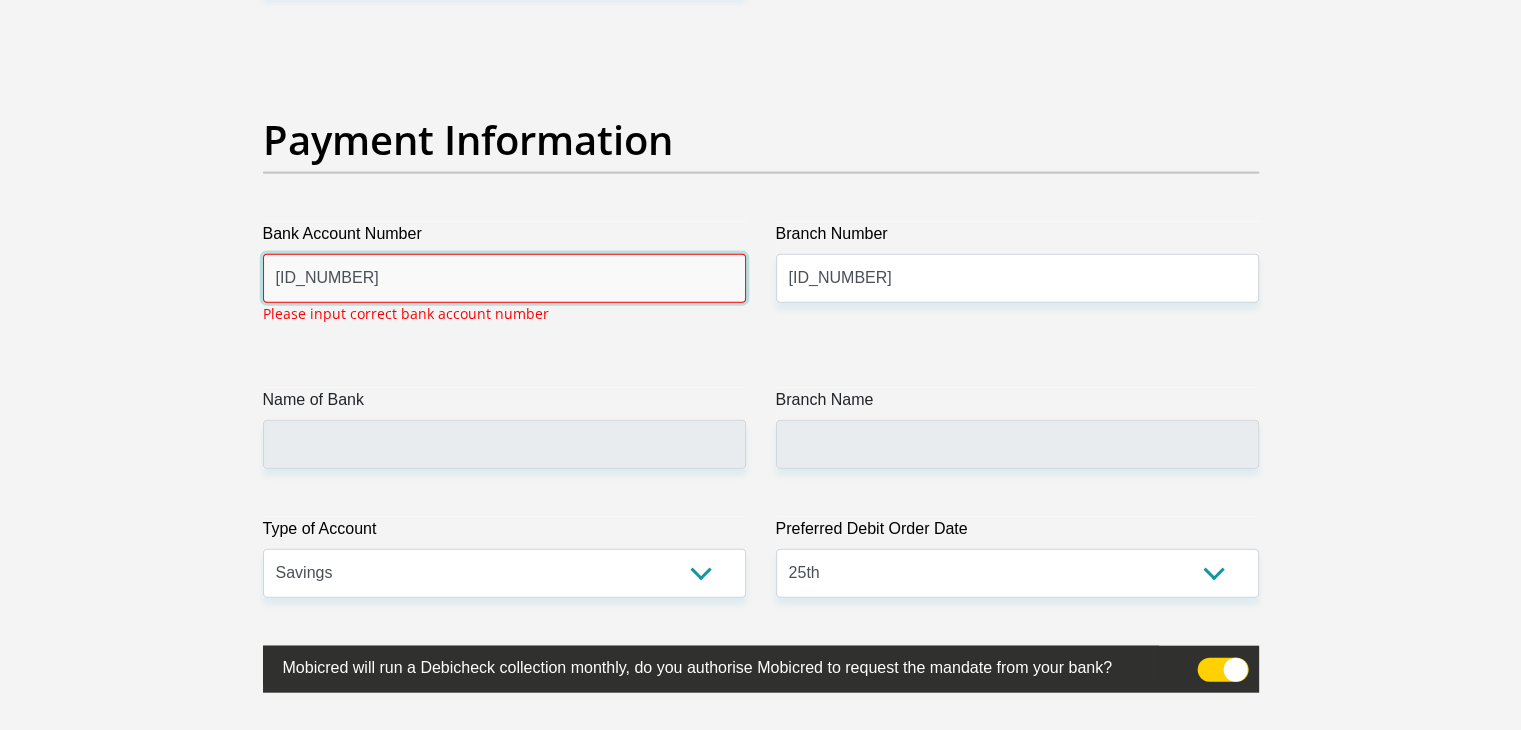 click on "[ID_NUMBER]" at bounding box center [504, 278] 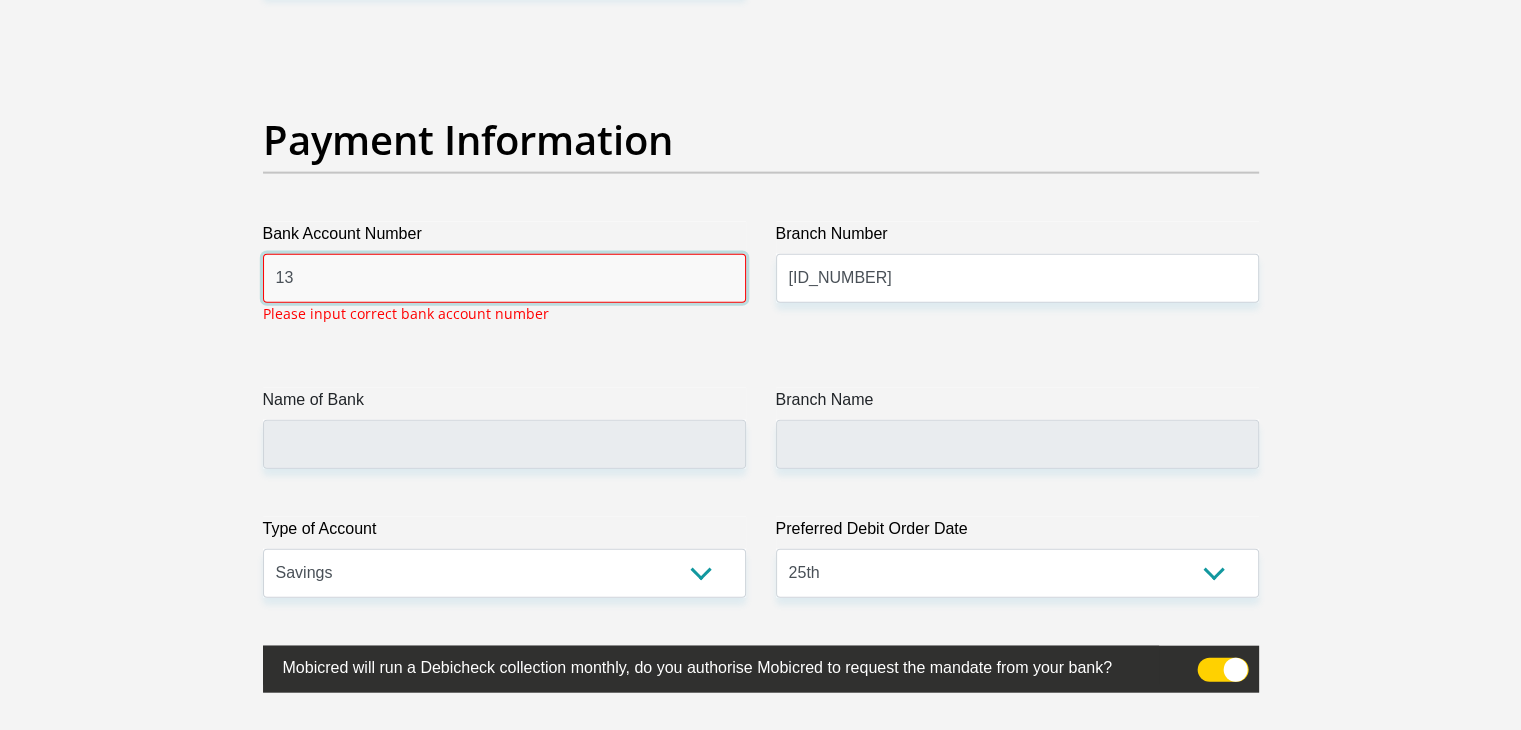 type on "1" 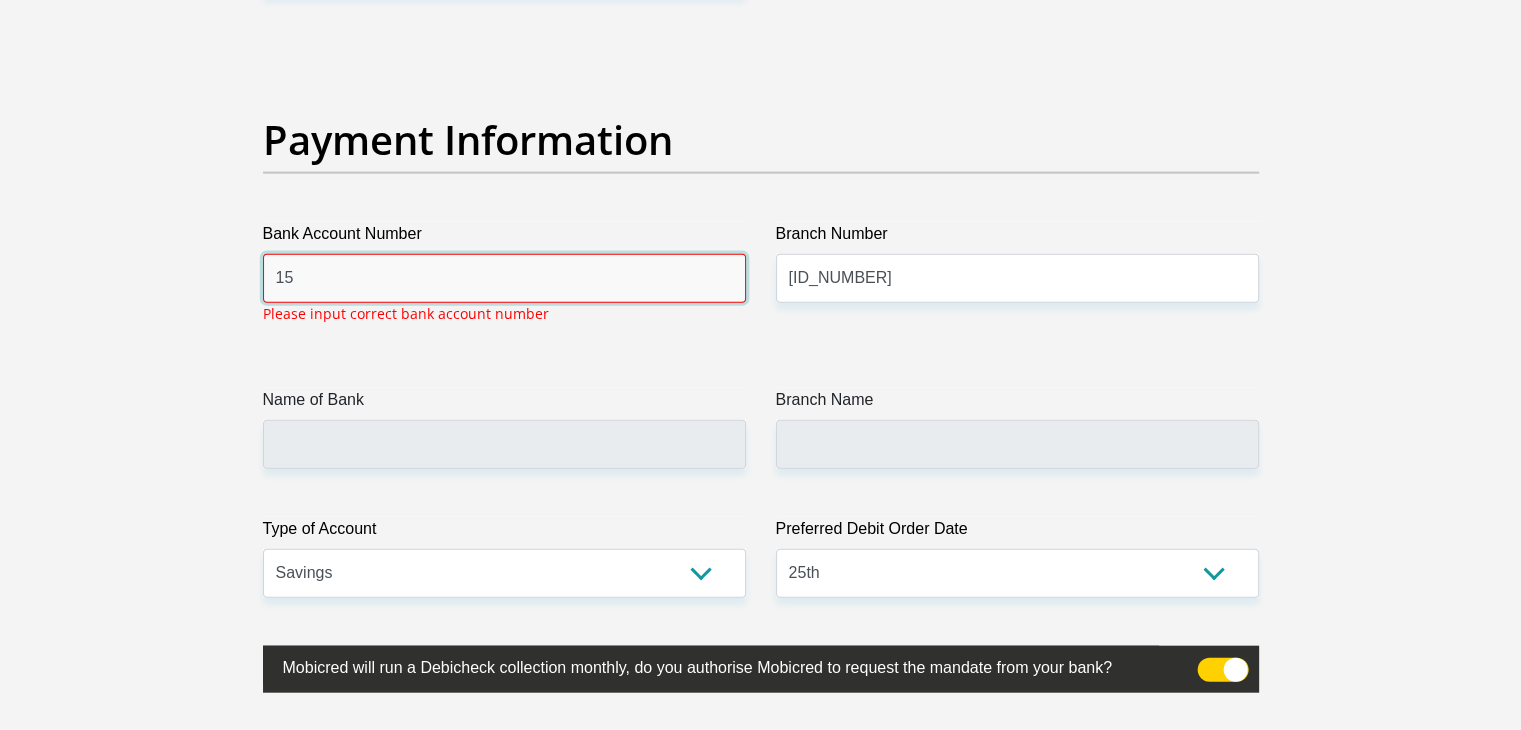type on "1" 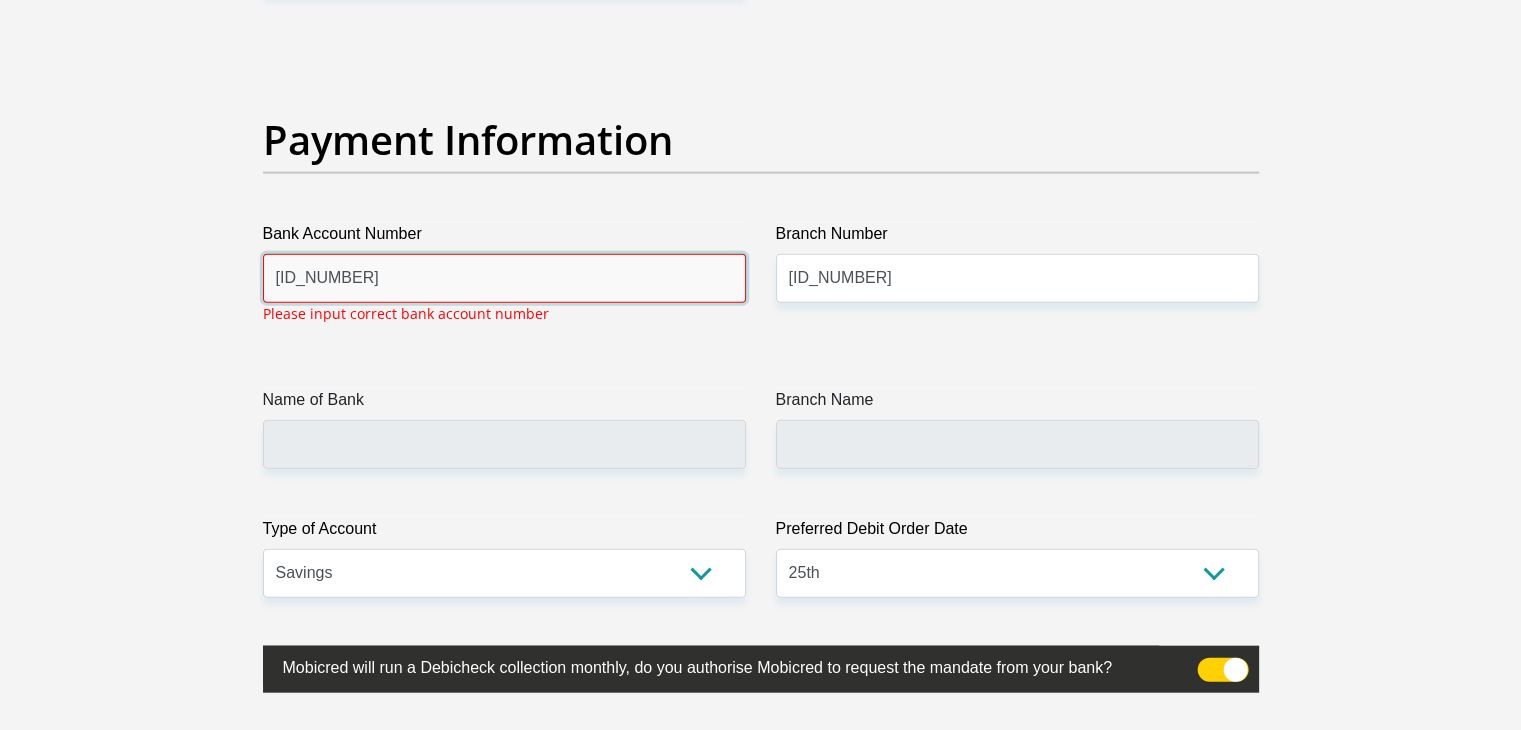 click on "[ID_NUMBER]" at bounding box center (504, 278) 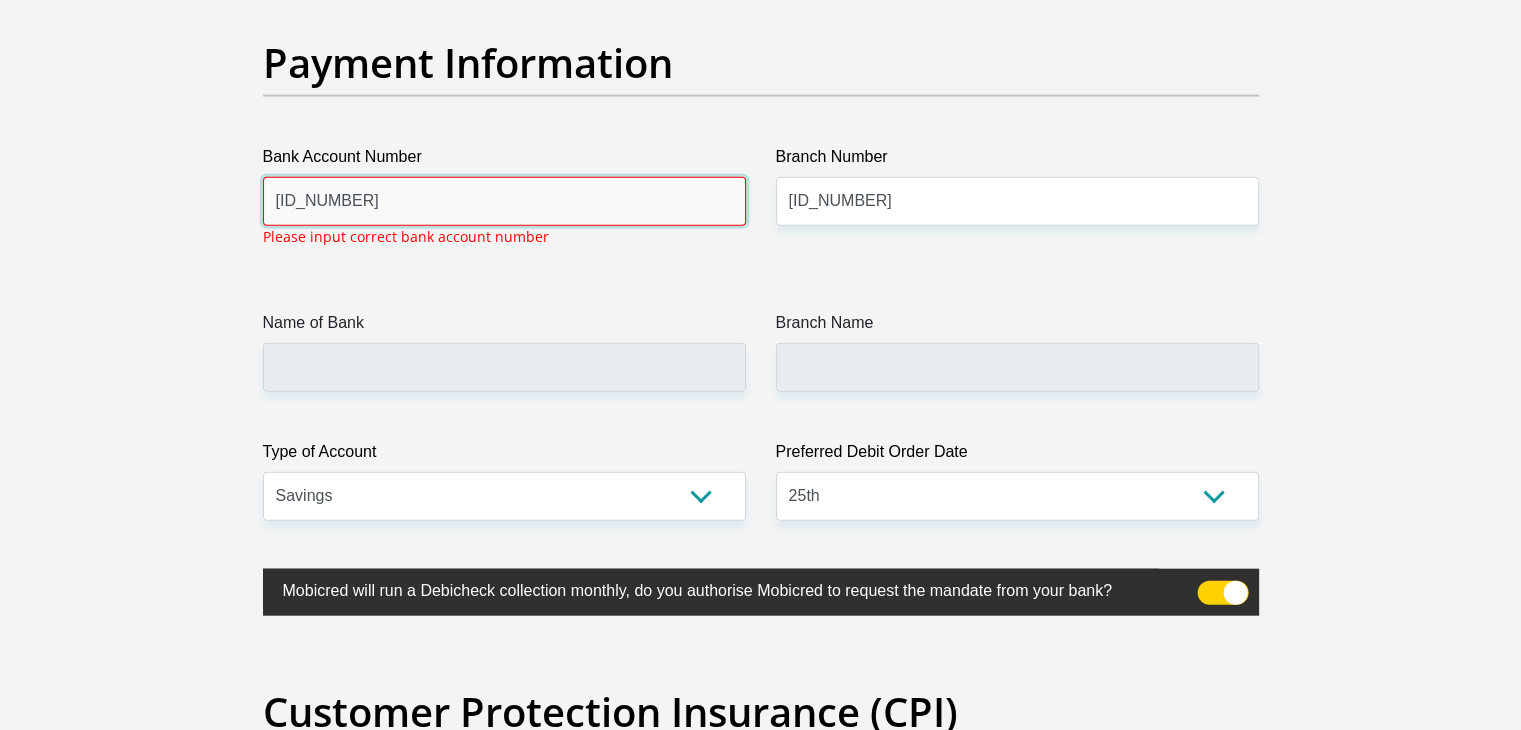 scroll, scrollTop: 4635, scrollLeft: 0, axis: vertical 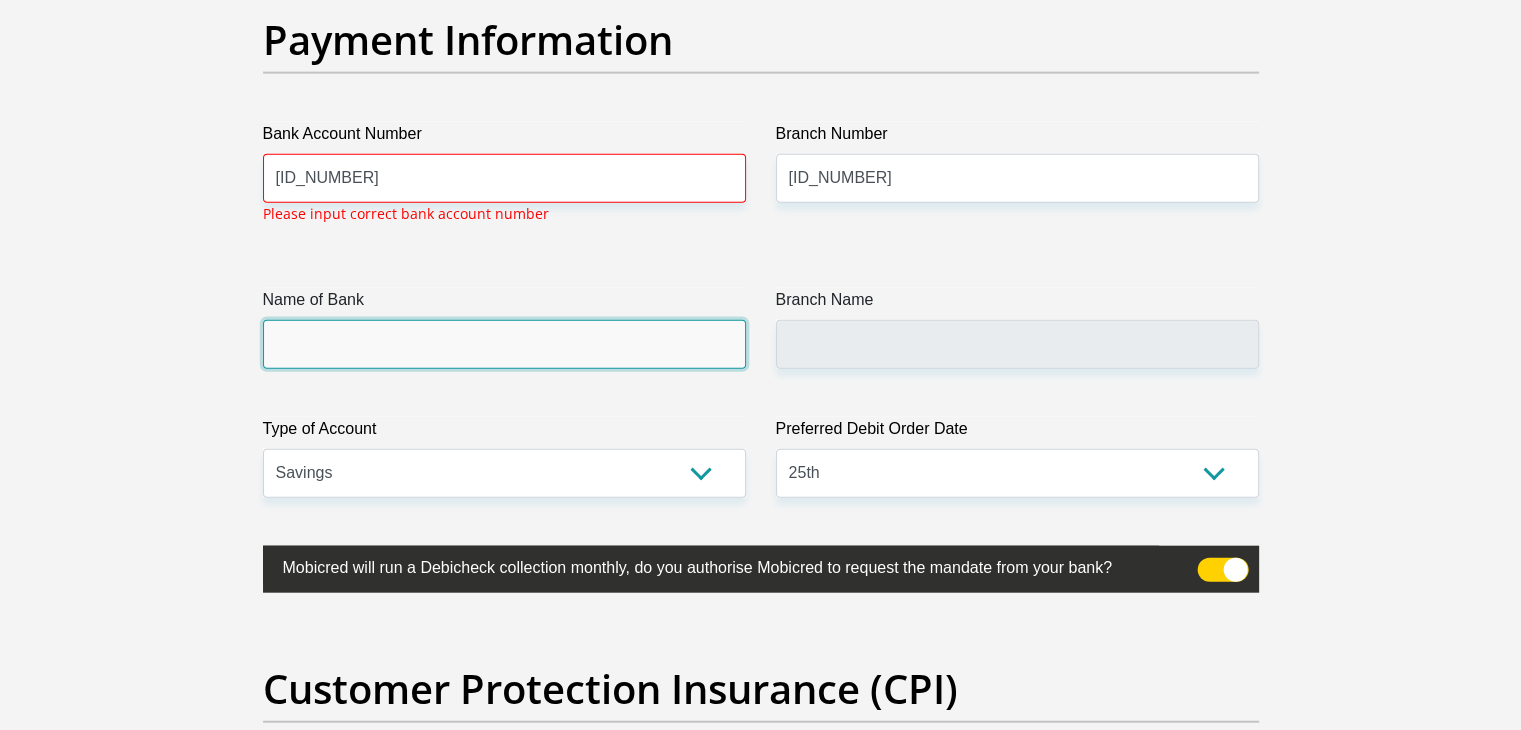 click on "Title
Mr
Ms
Mrs
Dr
Other
First Name
[FIRST]
Surname
[LAST]
ID Number
[ID_NUMBER]
Please input valid ID number
Race
Black
Coloured
Indian
White
Other
Contact Number
[PHONE]
Please input valid contact number
Nationality
South Africa
Afghanistan
Aland Islands  Albania  Algeria" at bounding box center (761, -1049) 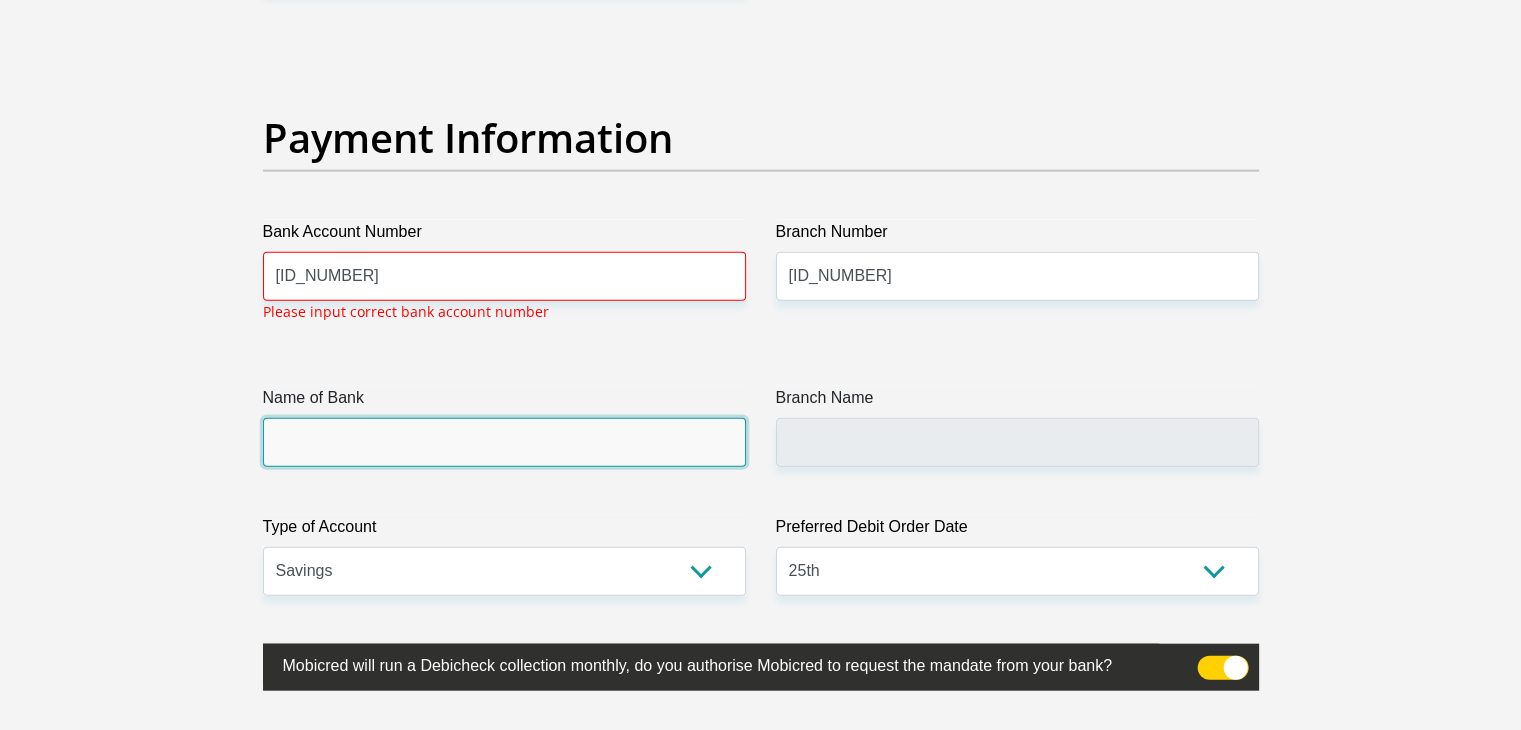 scroll, scrollTop: 4535, scrollLeft: 0, axis: vertical 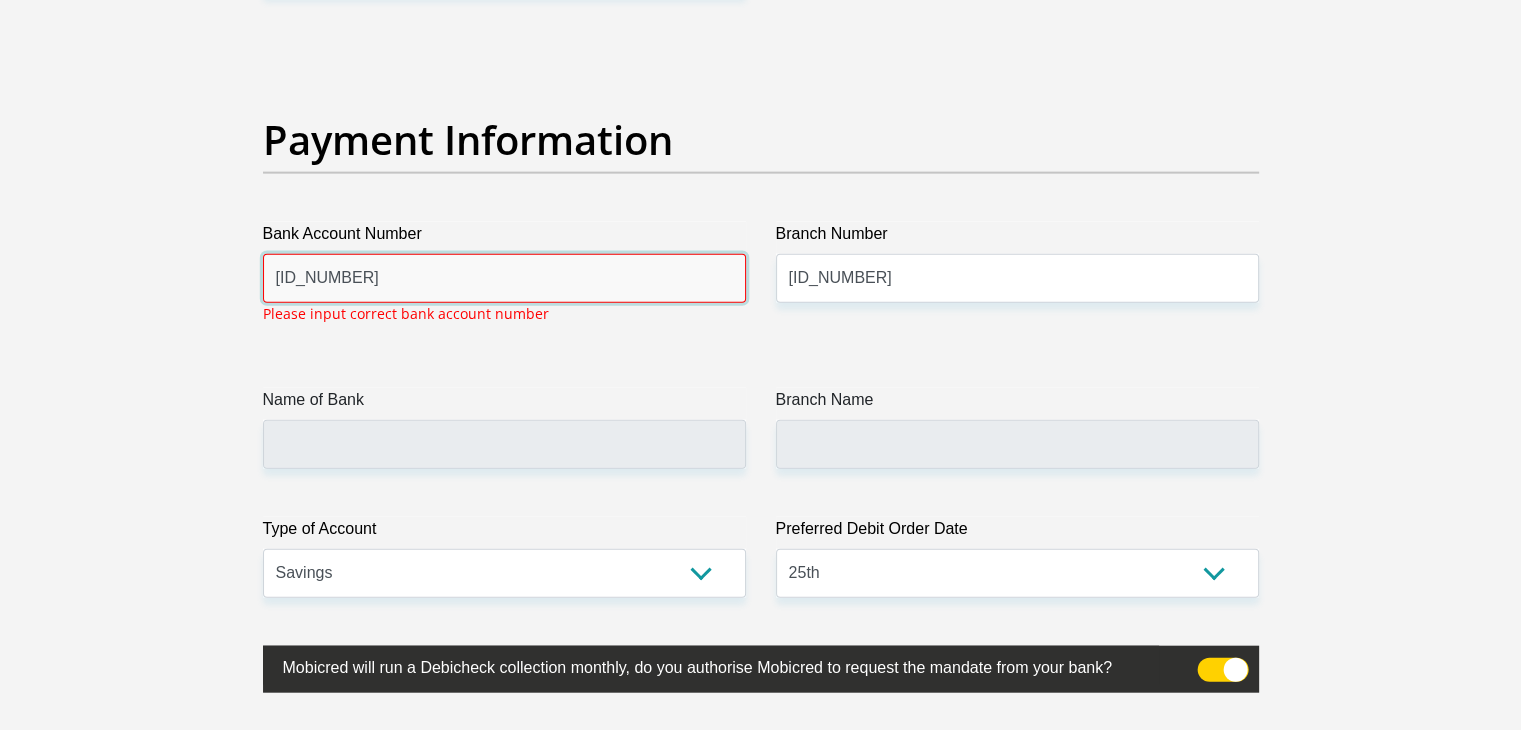 click on "[ID_NUMBER]" at bounding box center [504, 278] 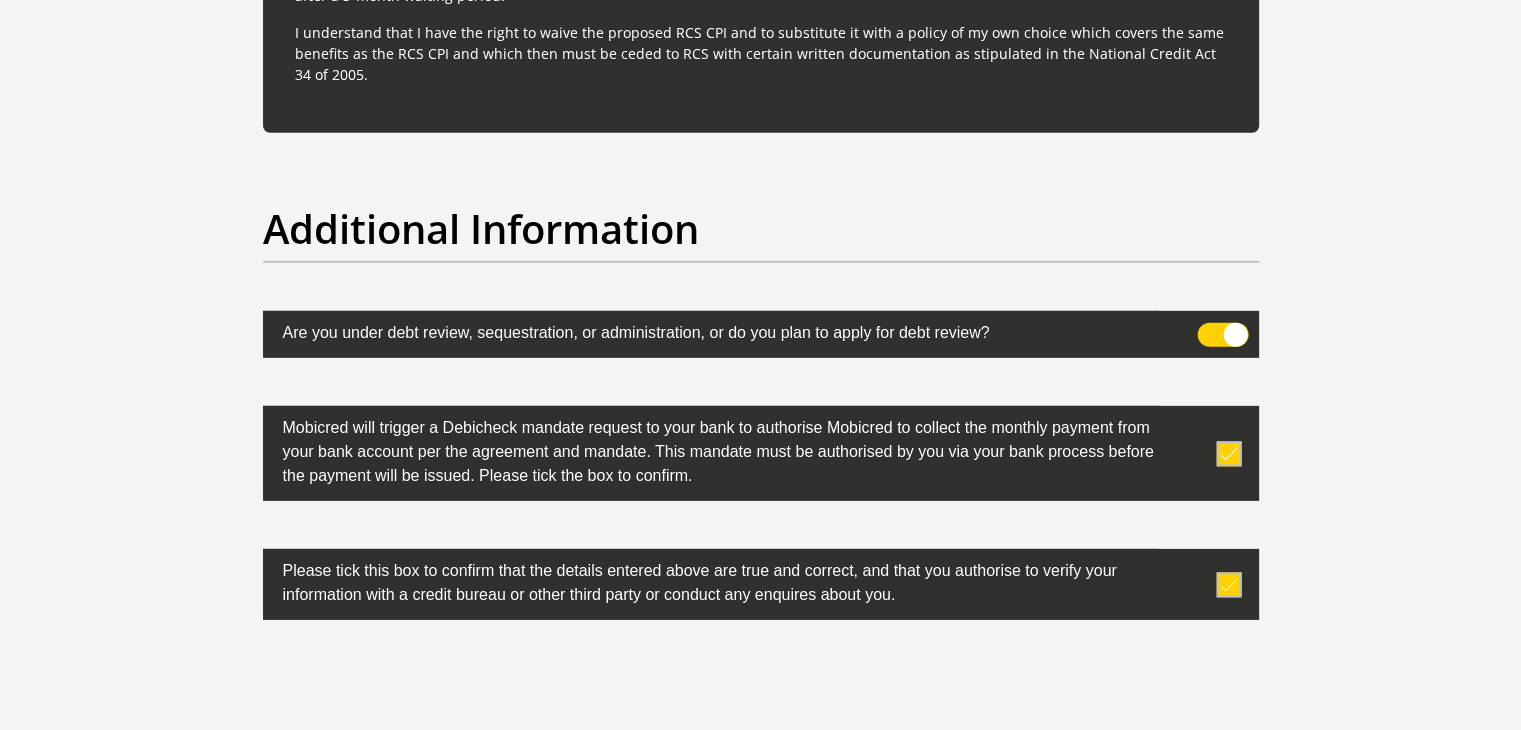 scroll, scrollTop: 6135, scrollLeft: 0, axis: vertical 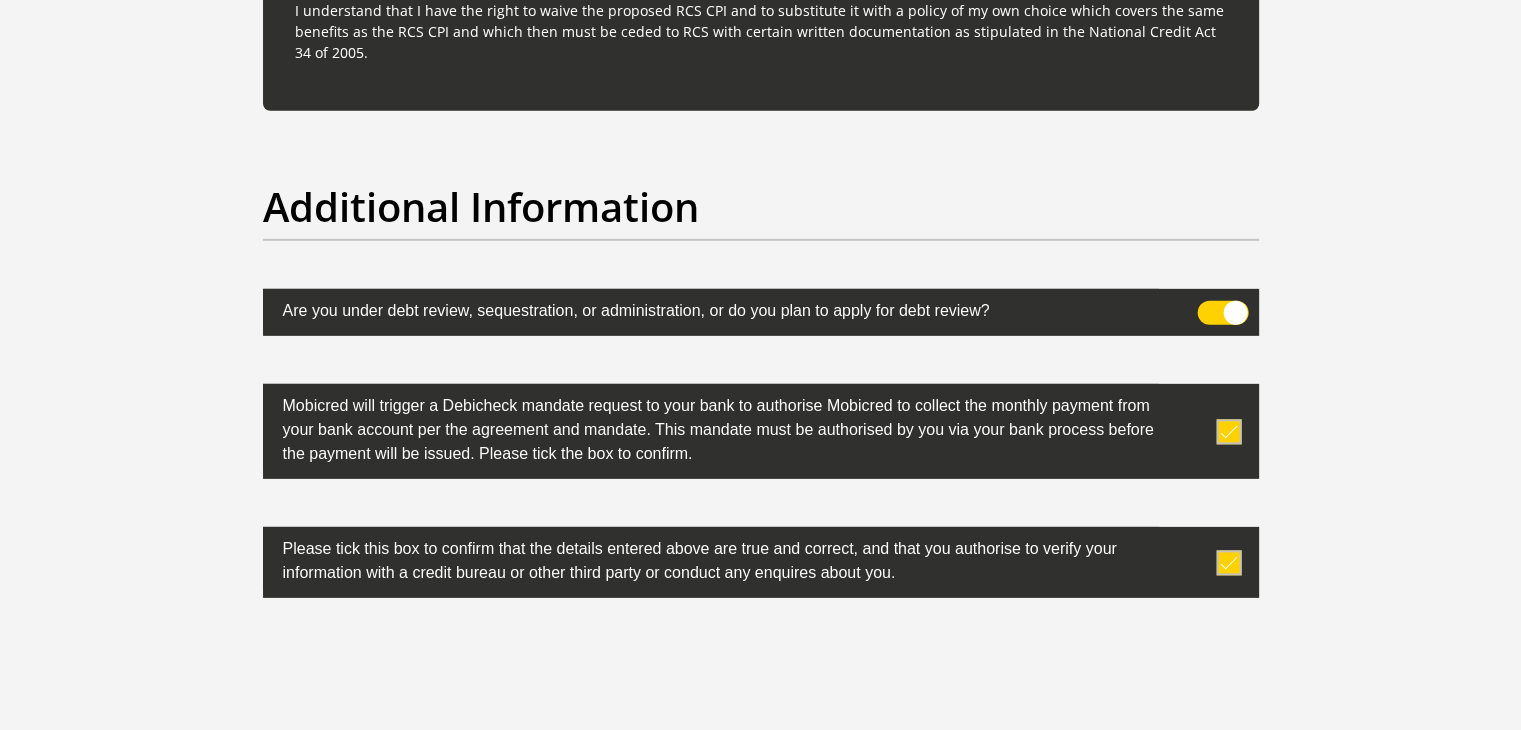 click at bounding box center [1222, 313] 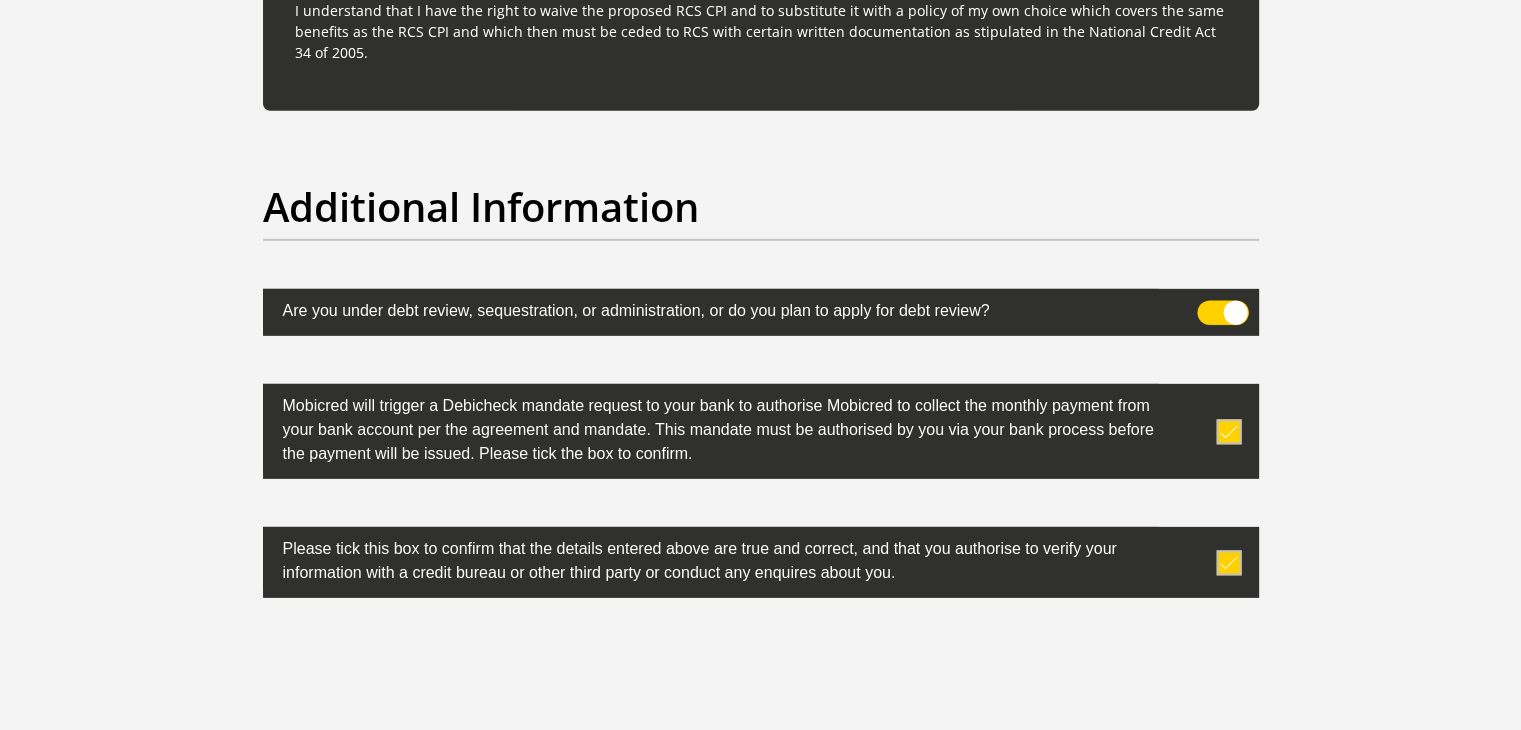 click at bounding box center (1209, 306) 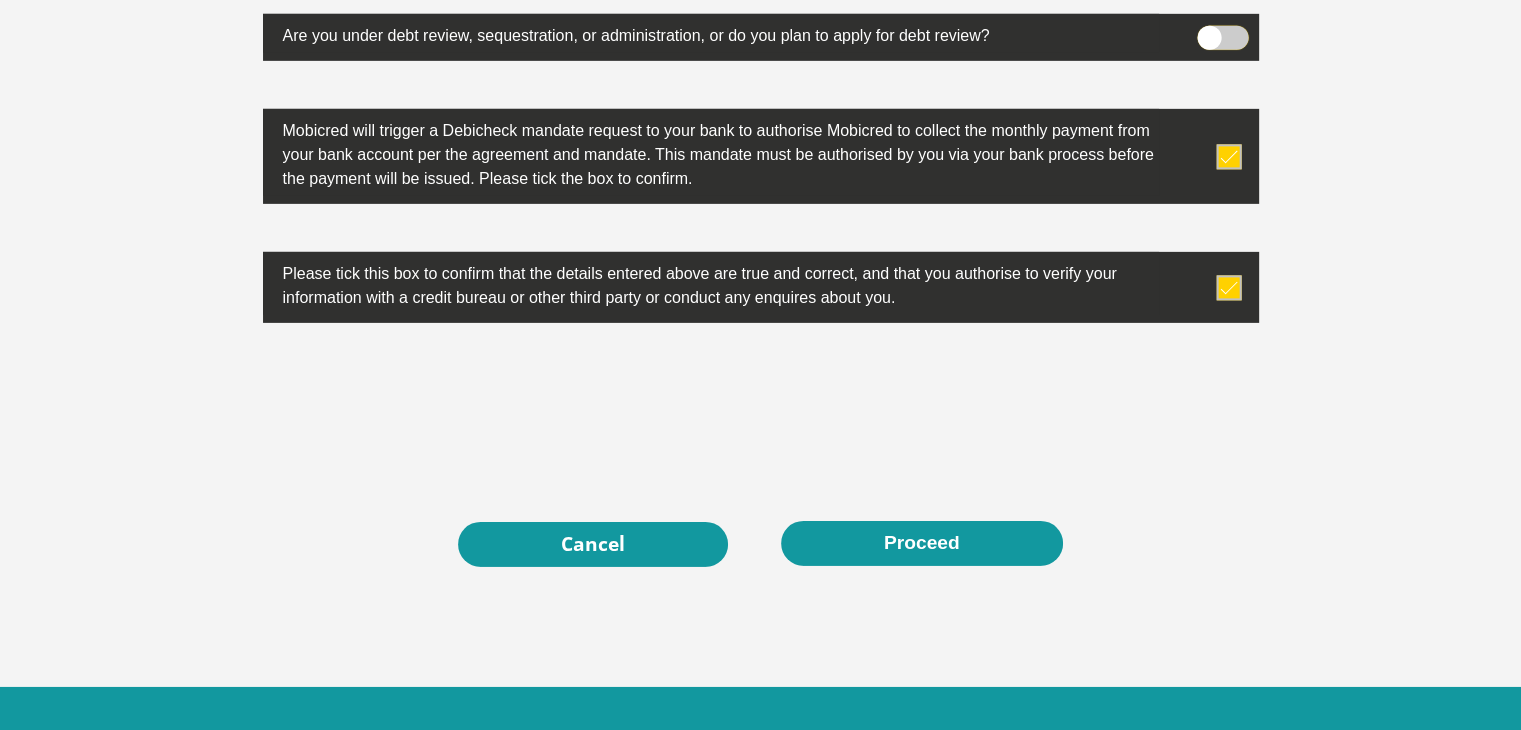 scroll, scrollTop: 6397, scrollLeft: 0, axis: vertical 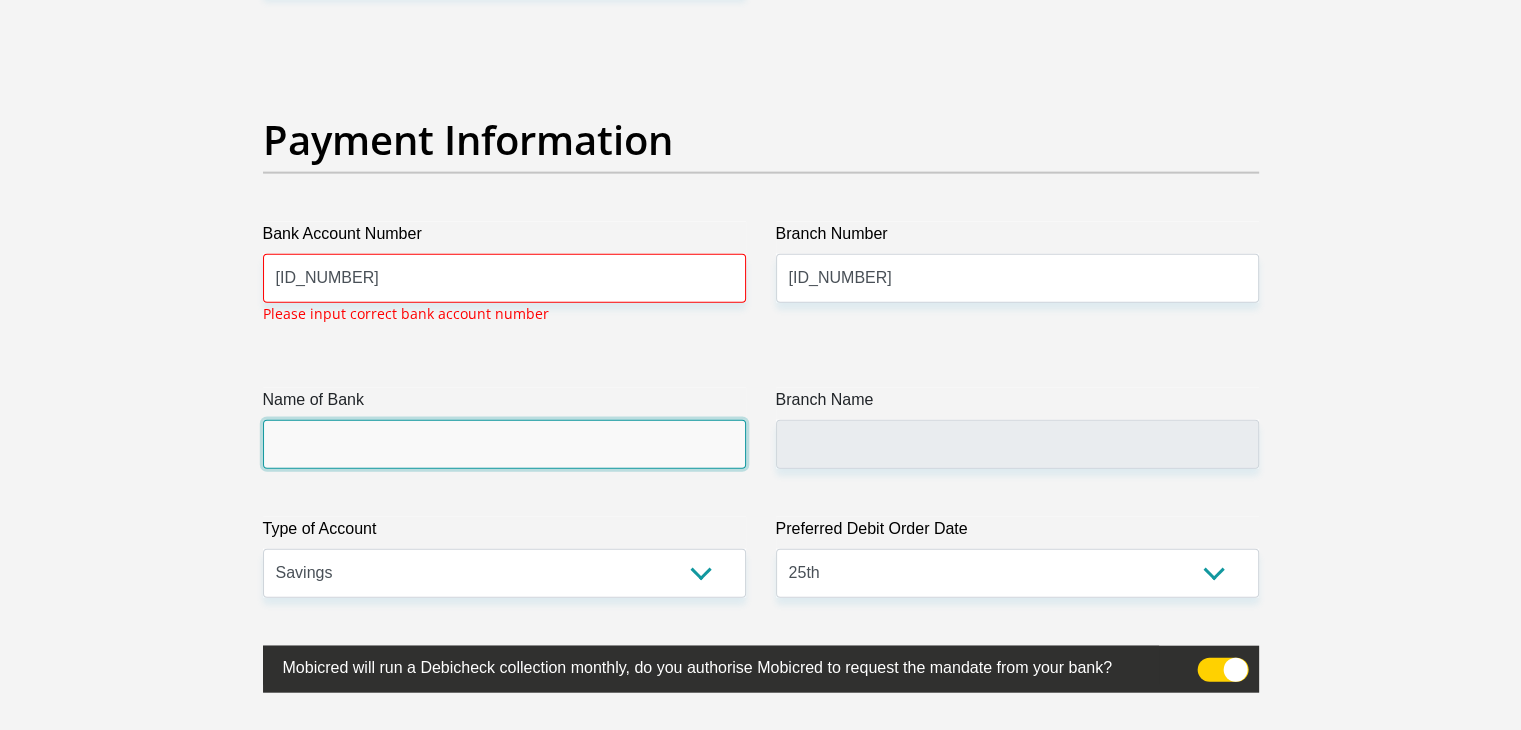 click on "Name of Bank" at bounding box center [504, 444] 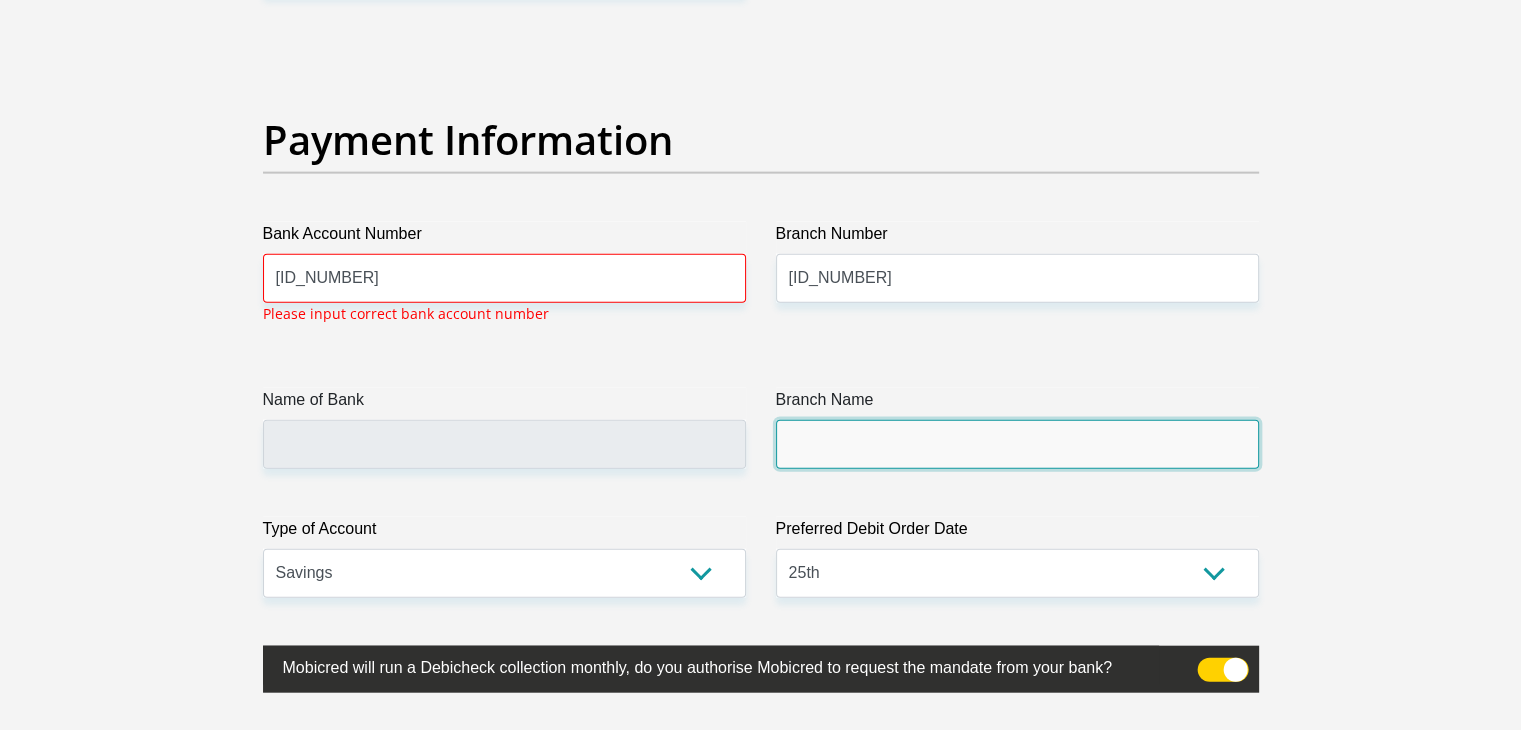 click on "Branch Name" at bounding box center [1017, 444] 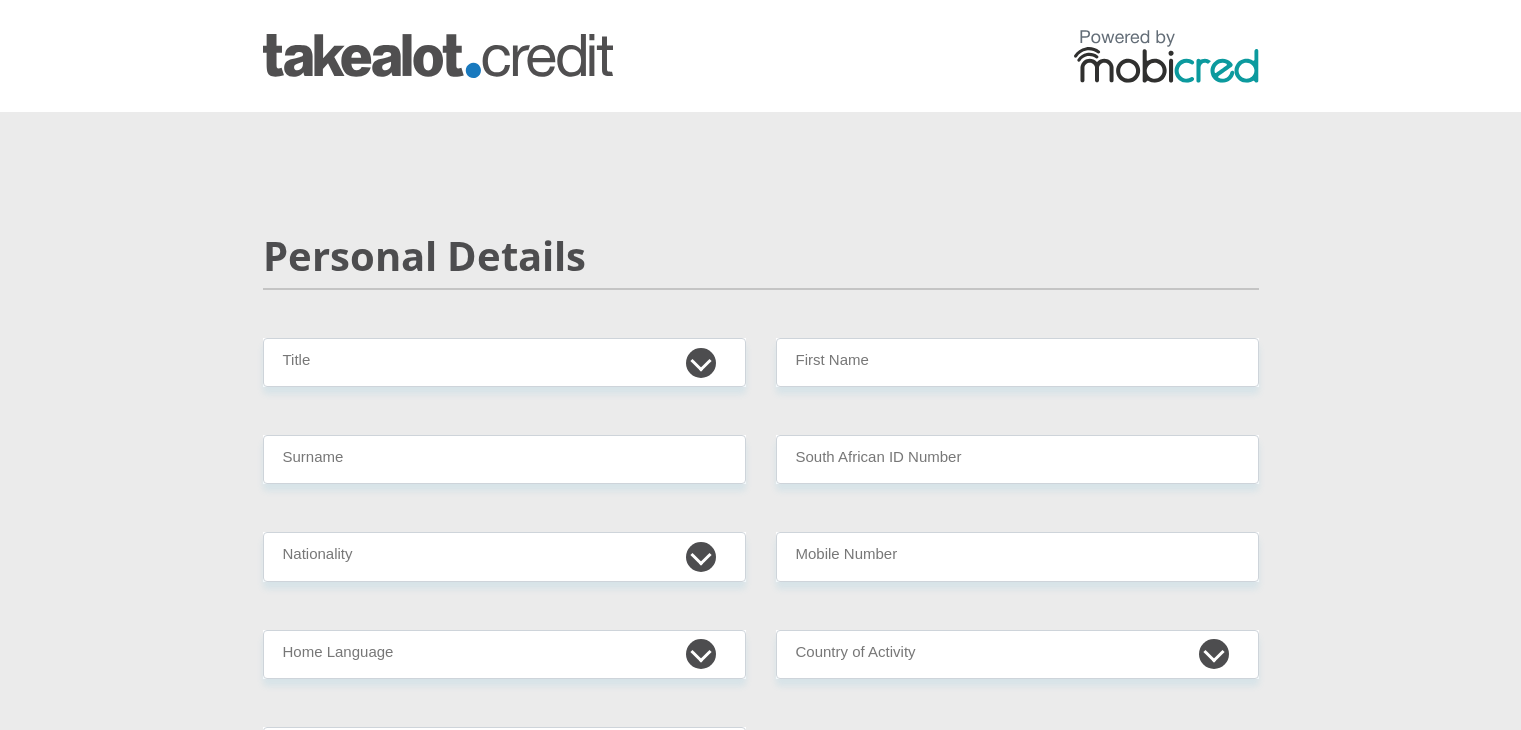 scroll, scrollTop: 0, scrollLeft: 0, axis: both 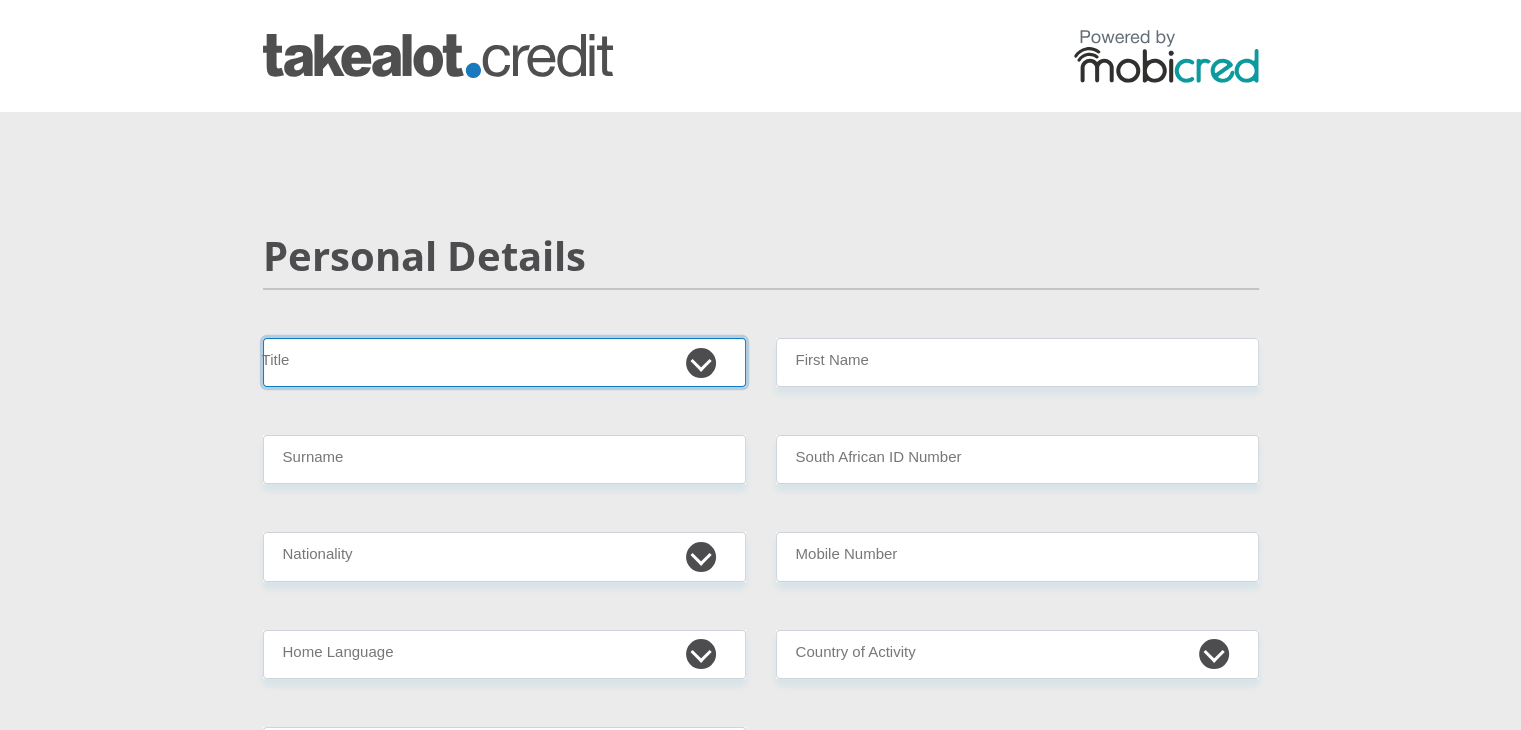 click on "Mr
Ms
Mrs
Dr
Other" at bounding box center (504, 362) 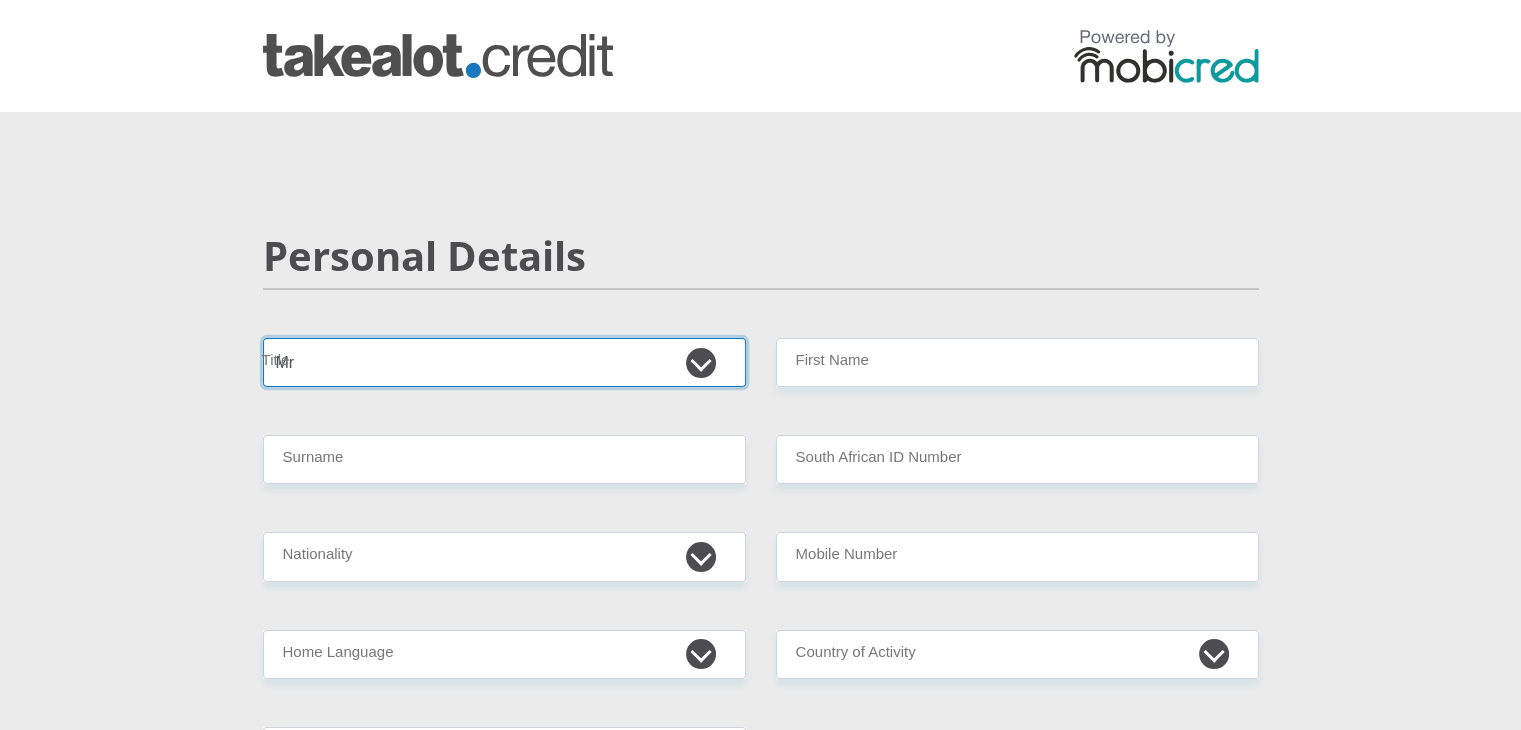 click on "Mr
Ms
Mrs
Dr
Other" at bounding box center [504, 362] 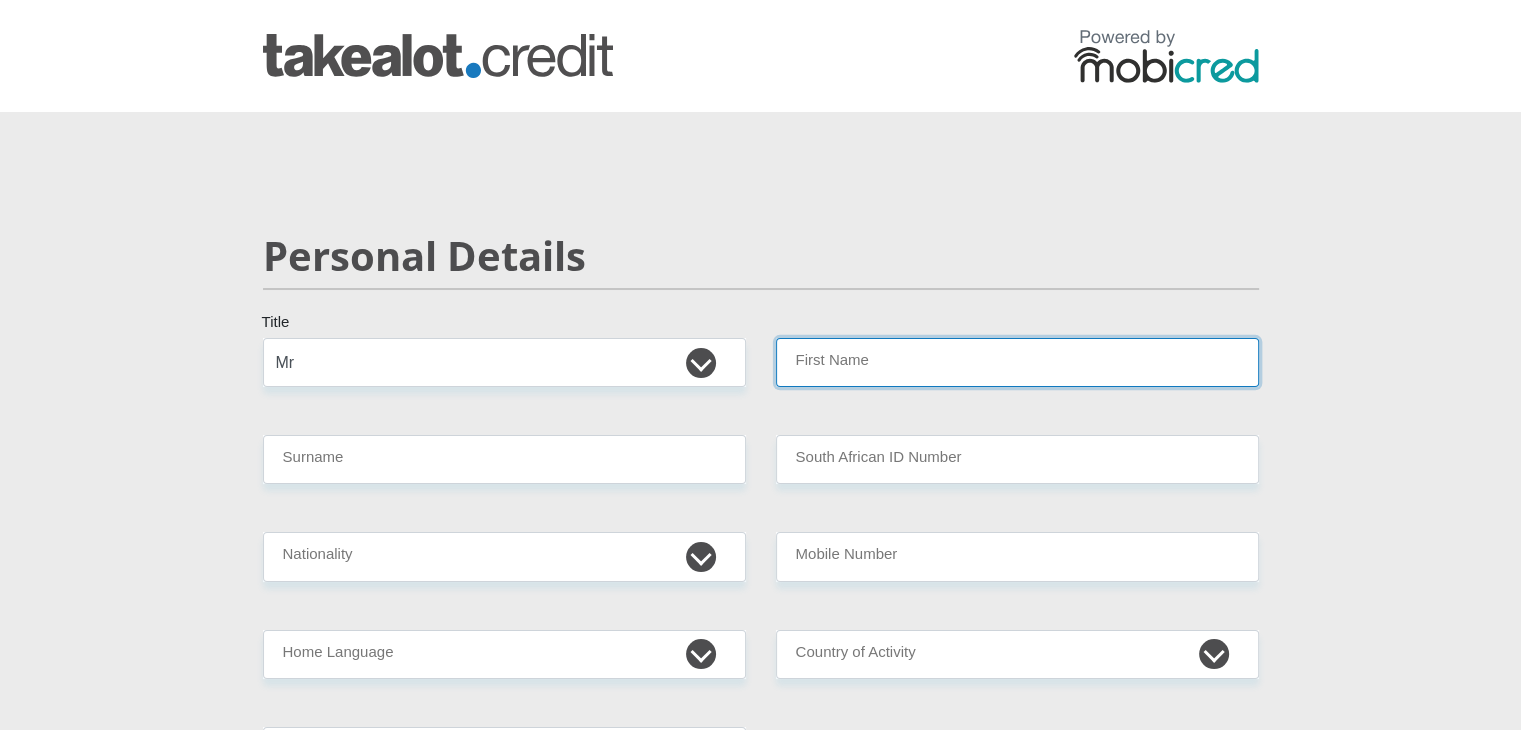 click on "First Name" at bounding box center [1017, 362] 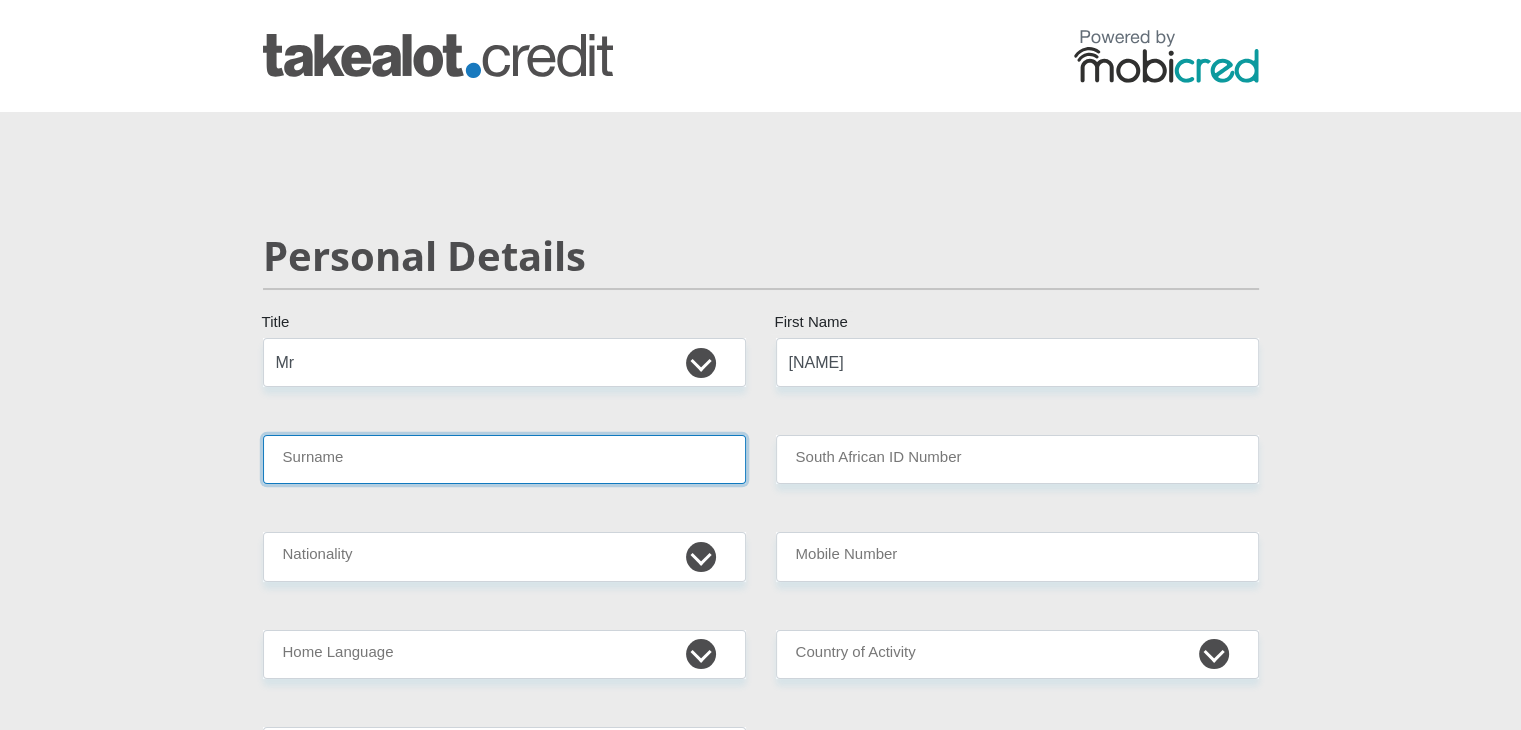 type on "[NAME]" 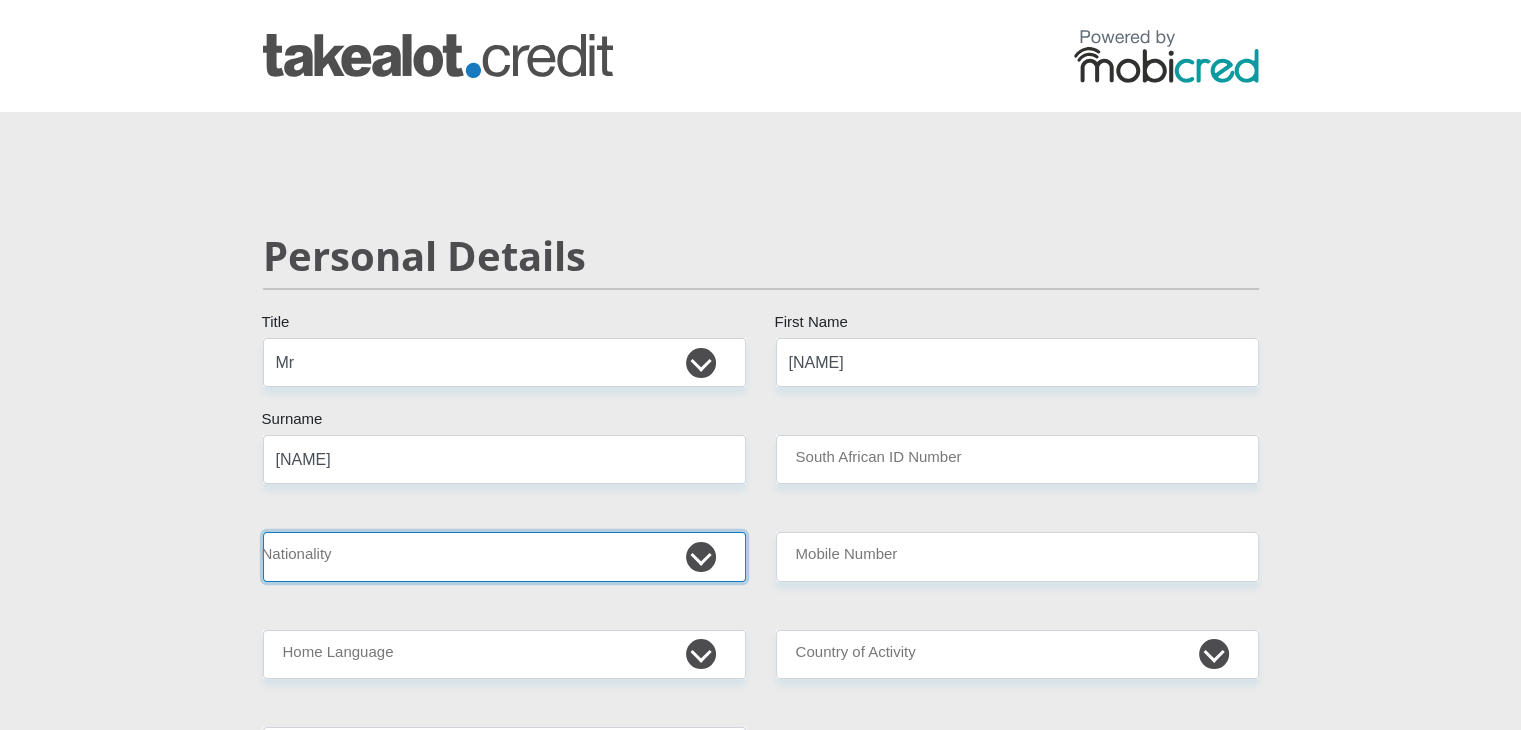 select on "ZAF" 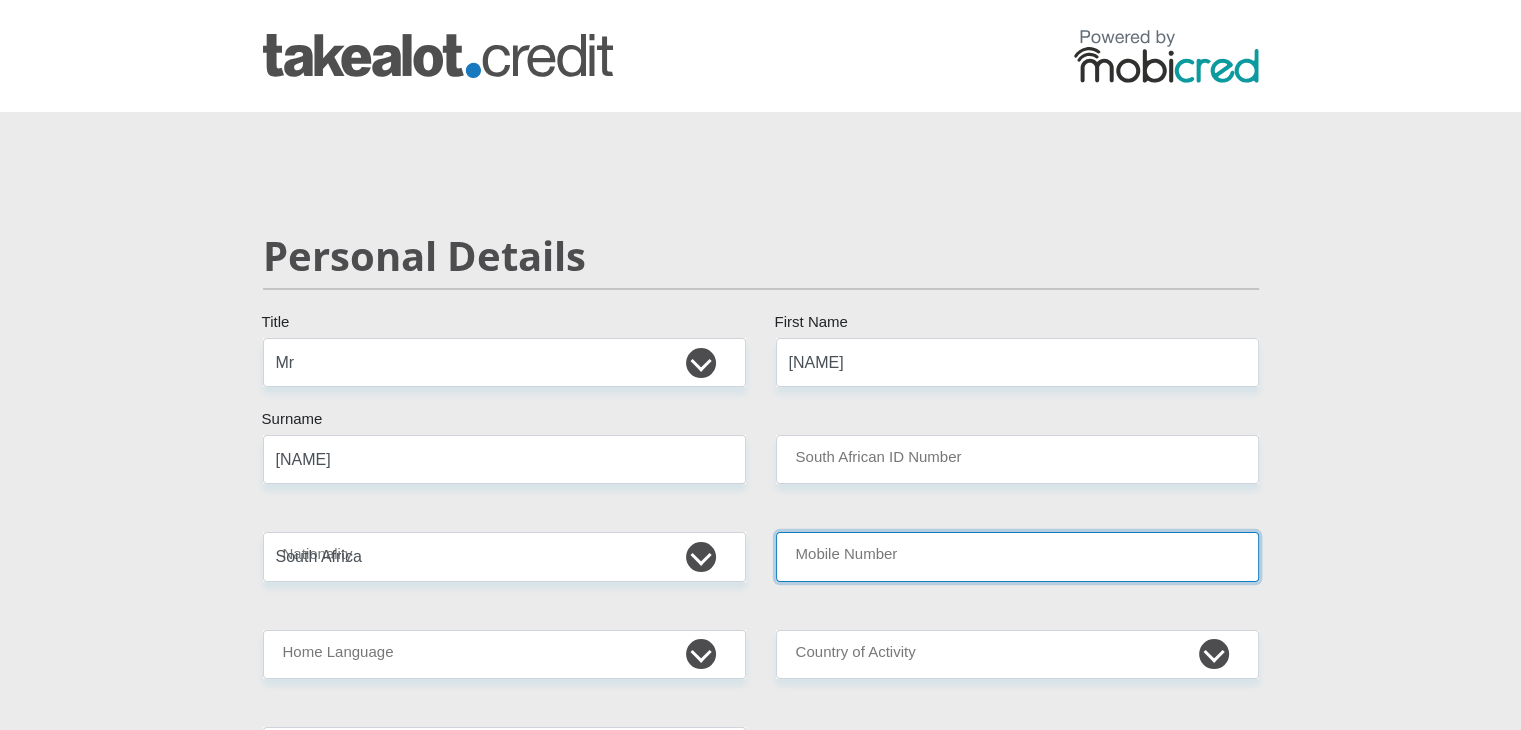type on "[PHONE]" 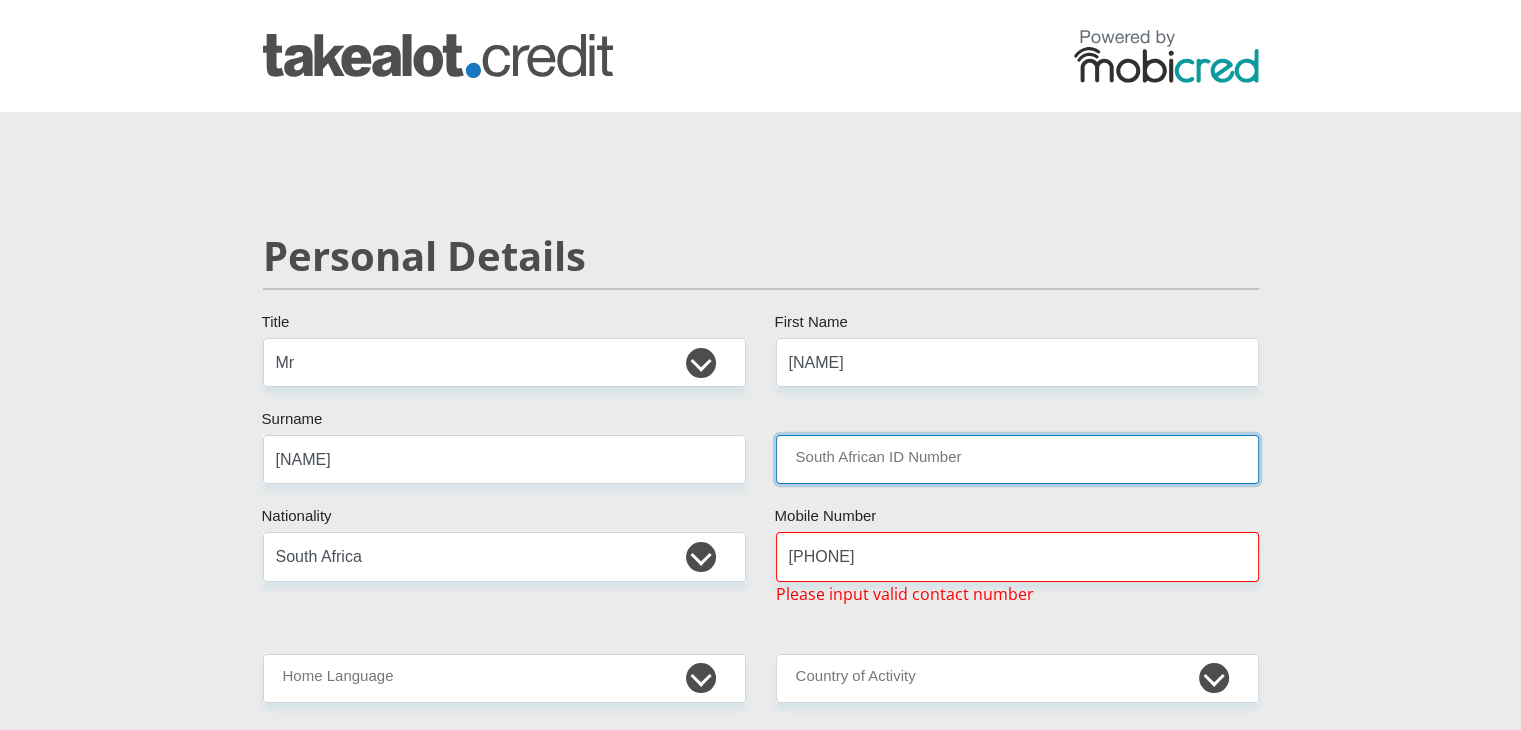 click on "South African ID Number" at bounding box center (1017, 459) 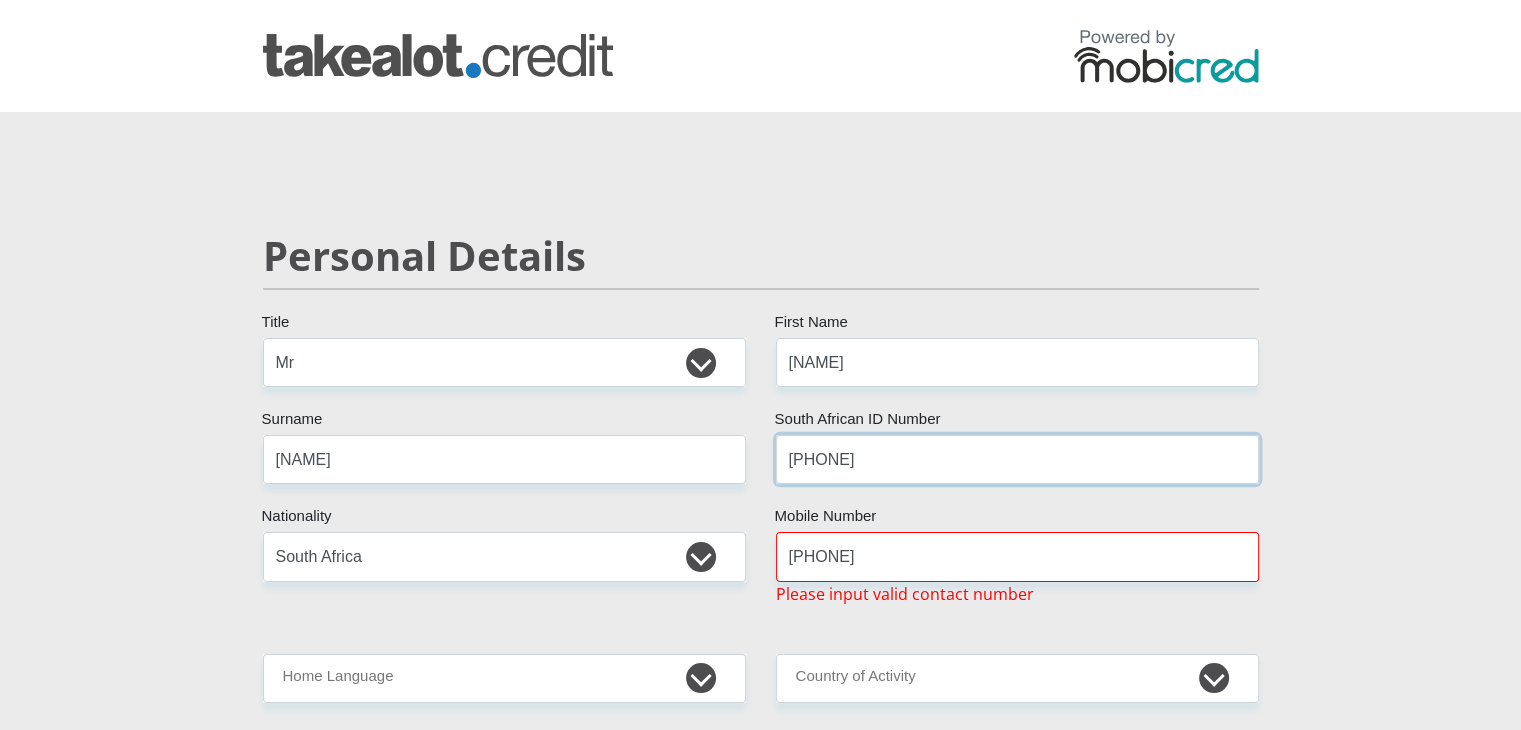 type on "[ID_NUMBER]" 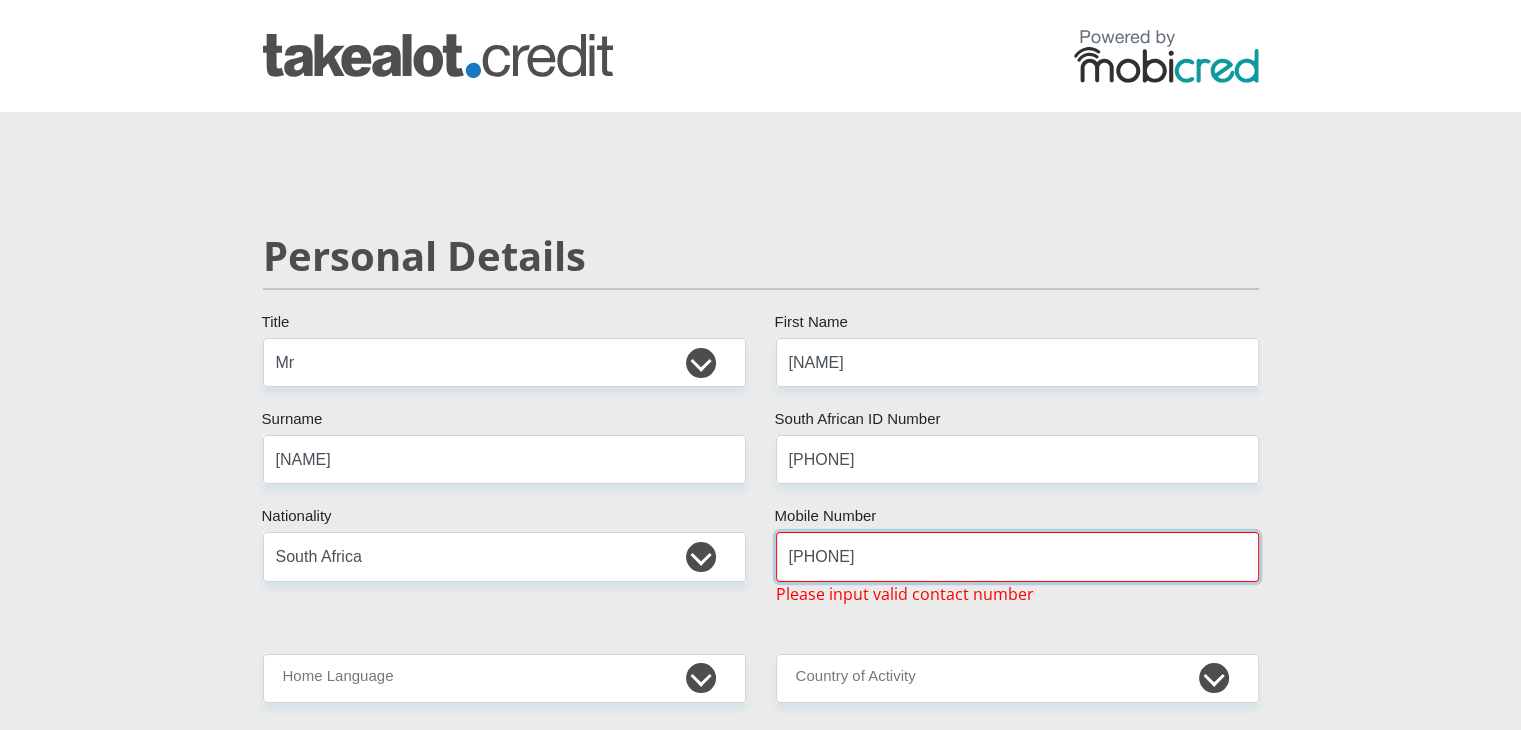 click on "[PHONE]" at bounding box center (1017, 556) 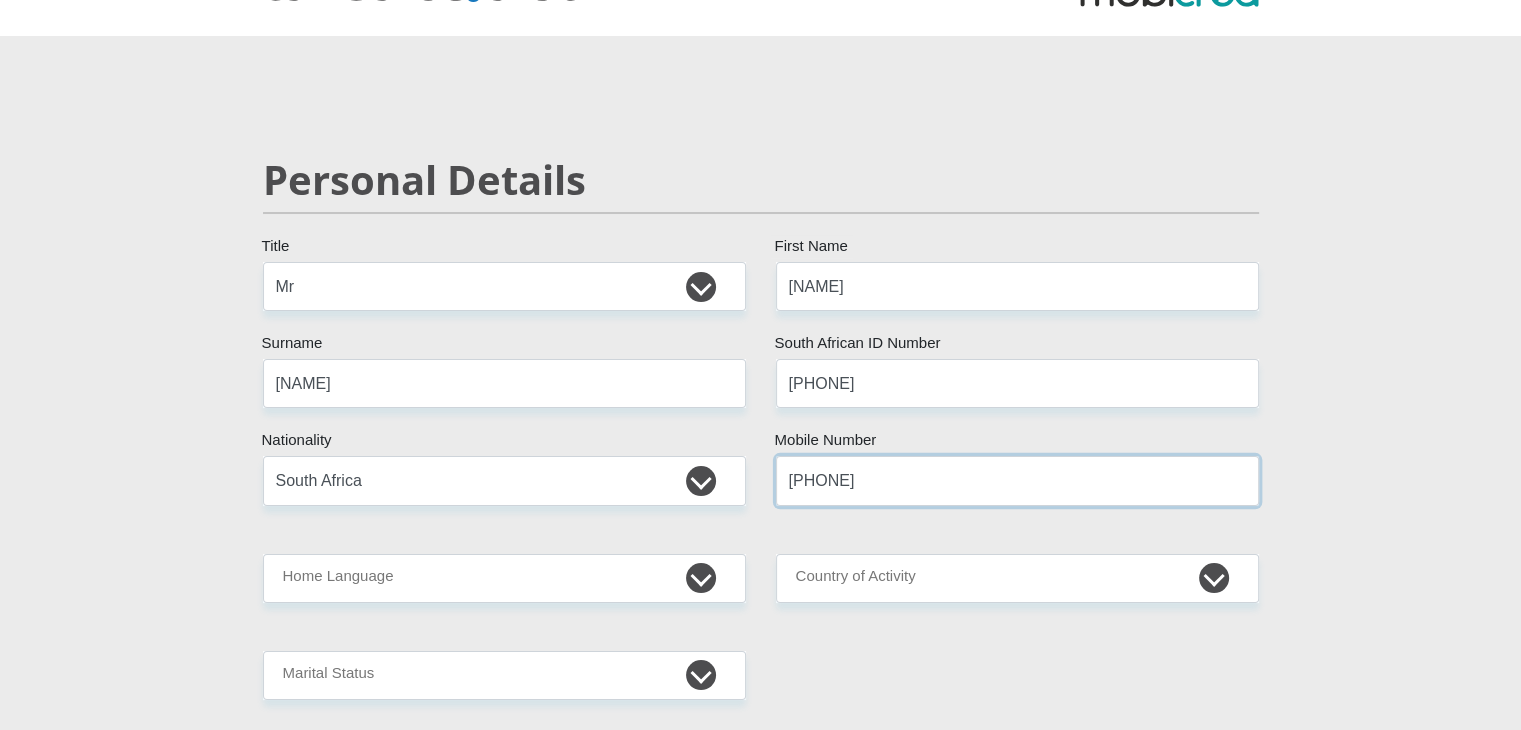 scroll, scrollTop: 200, scrollLeft: 0, axis: vertical 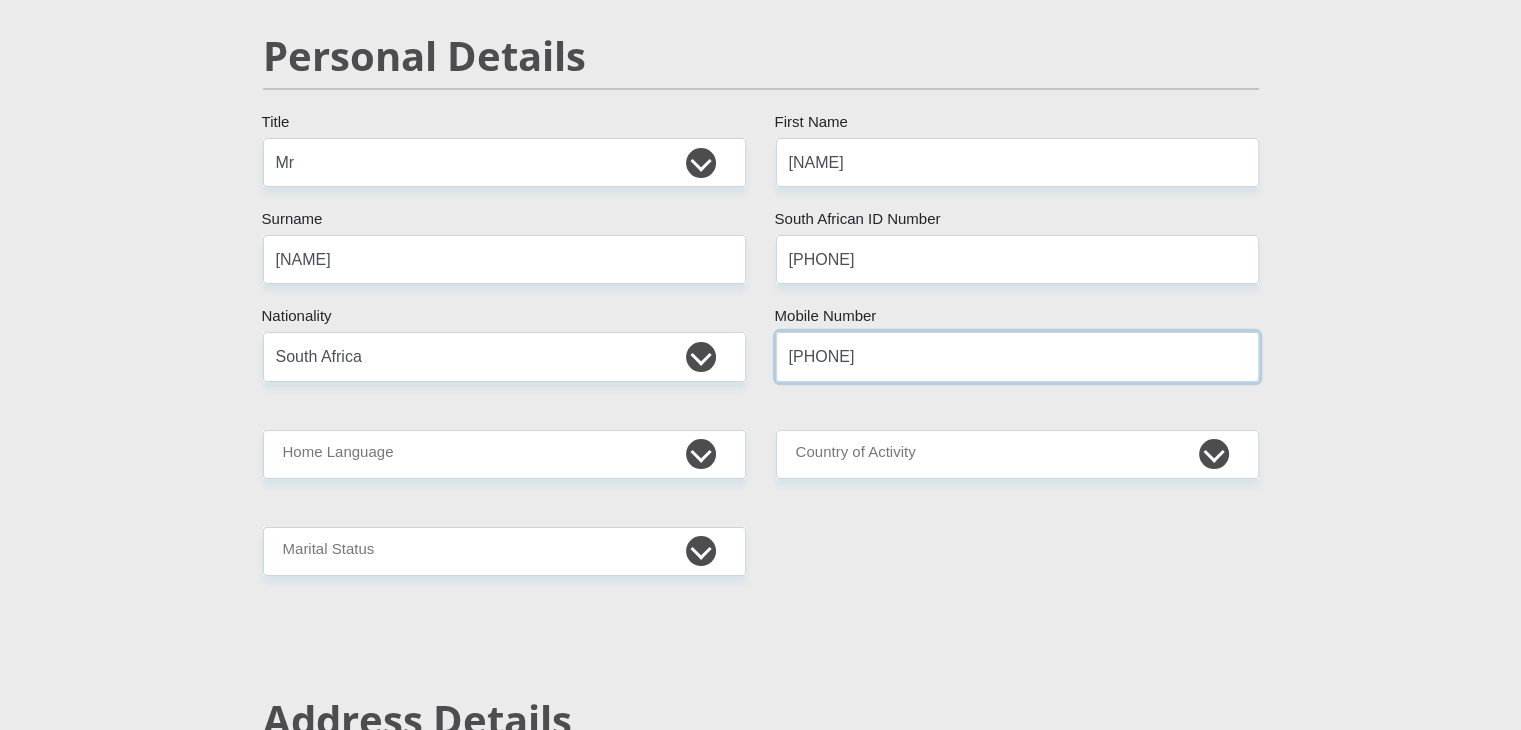 type on "[PHONE]" 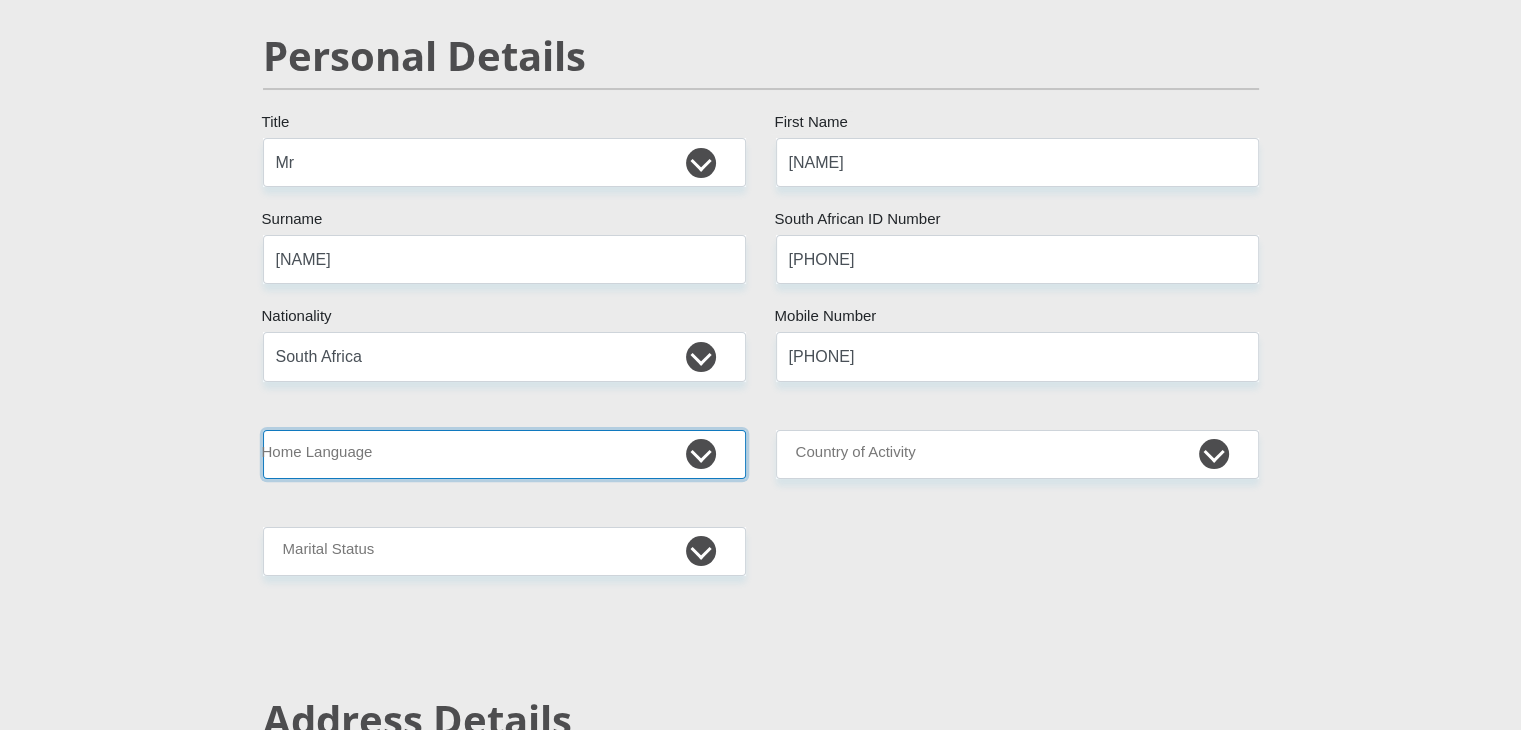 click on "Afrikaans
English
Sepedi
South Ndebele
Southern Sotho
Swati
Tsonga
Tswana
Venda
Xhosa
Zulu
Other" at bounding box center [504, 454] 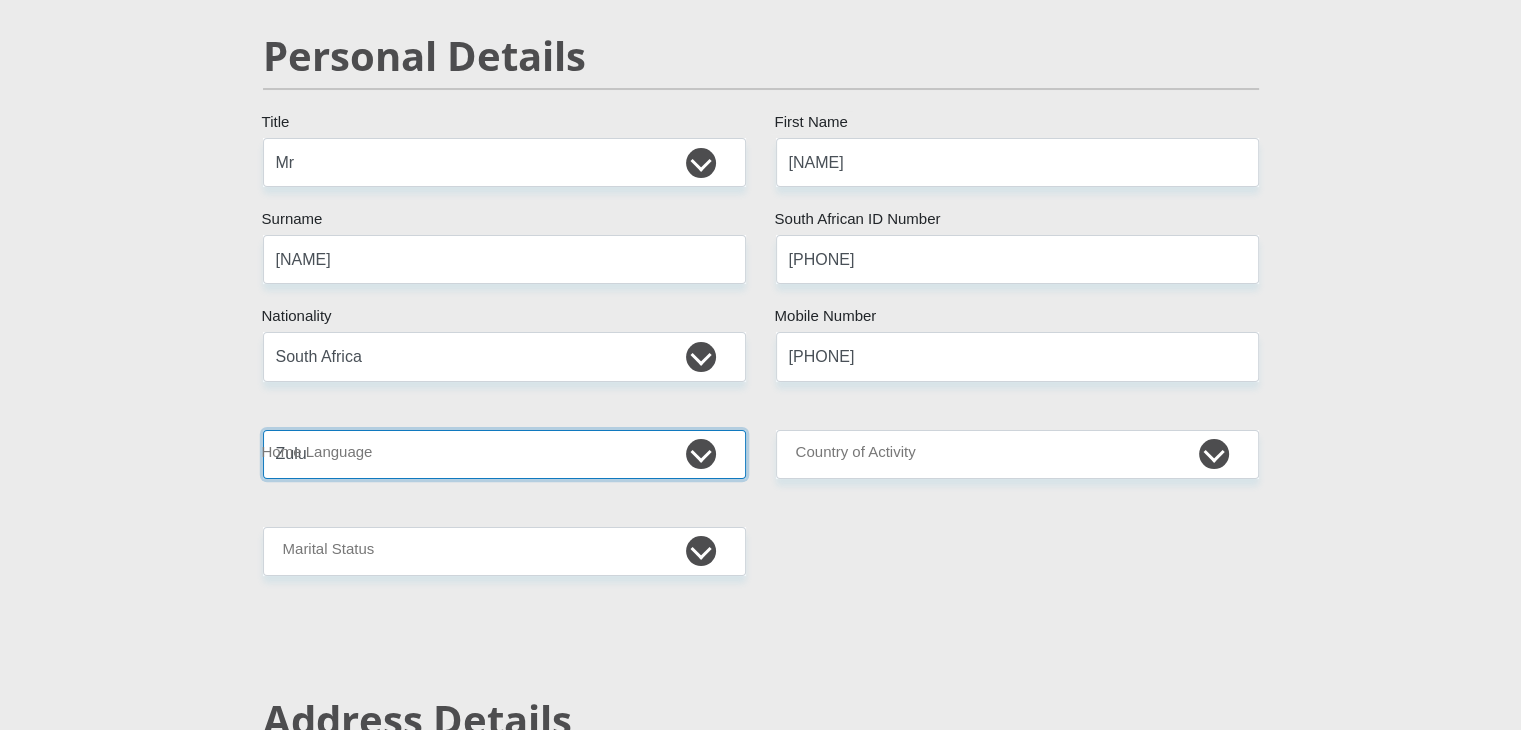 click on "Afrikaans
English
Sepedi
South Ndebele
Southern Sotho
Swati
Tsonga
Tswana
Venda
Xhosa
Zulu
Other" at bounding box center [504, 454] 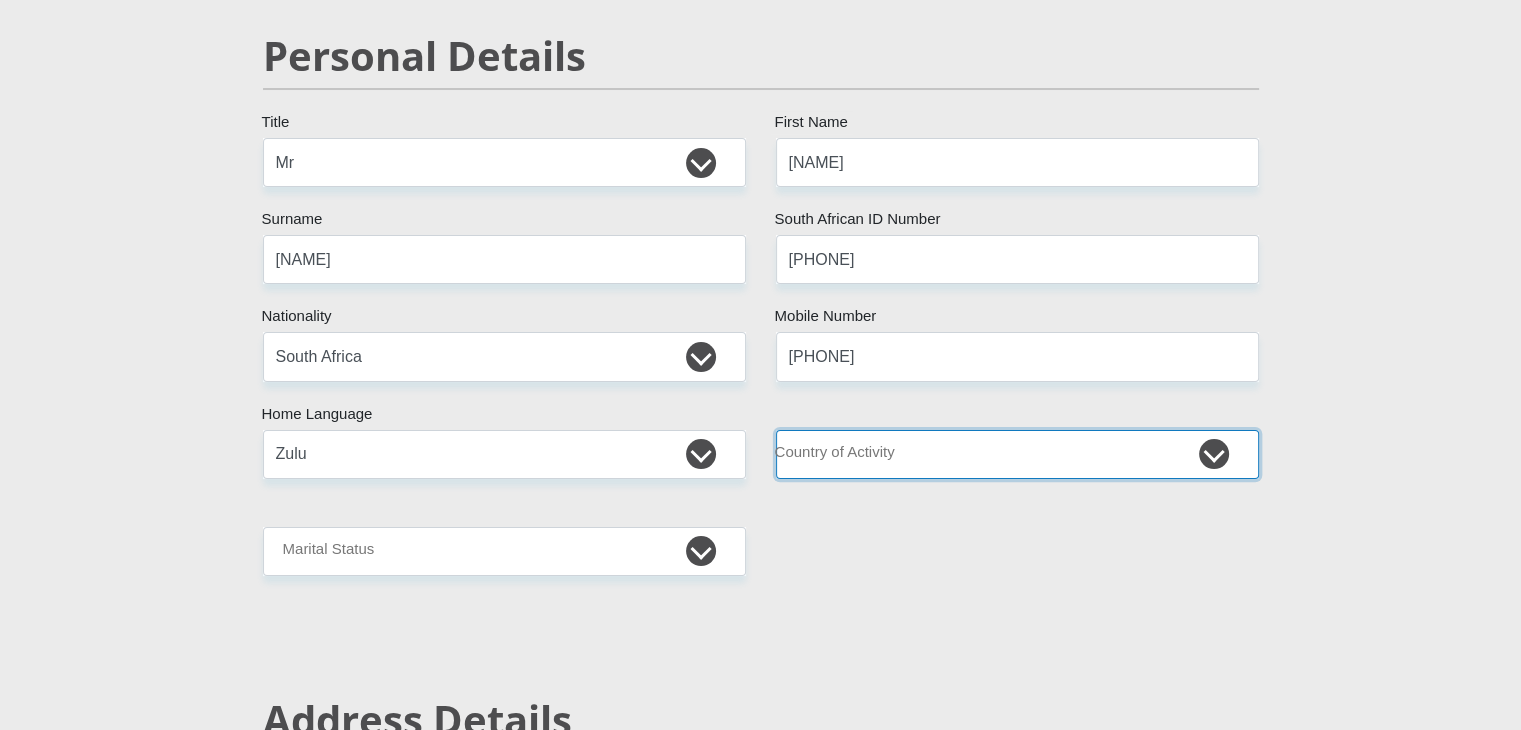 click on "South Africa
Afghanistan
Aland Islands
Albania
Algeria
America Samoa
American Virgin Islands
Andorra
Angola
Anguilla
Antarctica
Antigua and Barbuda
Argentina
Armenia
Aruba
Ascension Island
Australia
Austria
Azerbaijan
Chad" at bounding box center (1017, 454) 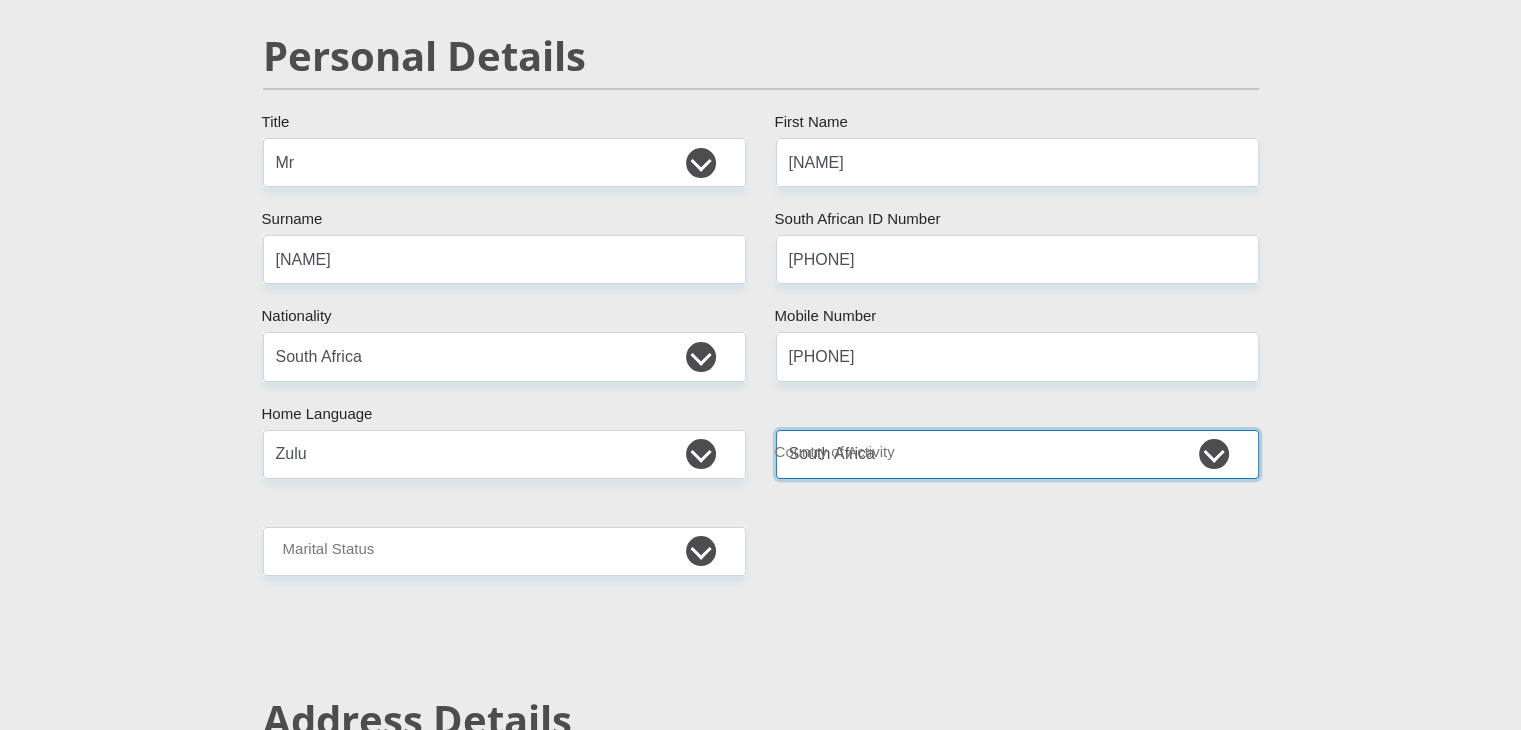 click on "South Africa
Afghanistan
Aland Islands
Albania
Algeria
America Samoa
American Virgin Islands
Andorra
Angola
Anguilla
Antarctica
Antigua and Barbuda
Argentina
Armenia
Aruba
Ascension Island
Australia
Austria
Azerbaijan
Chad" at bounding box center (1017, 454) 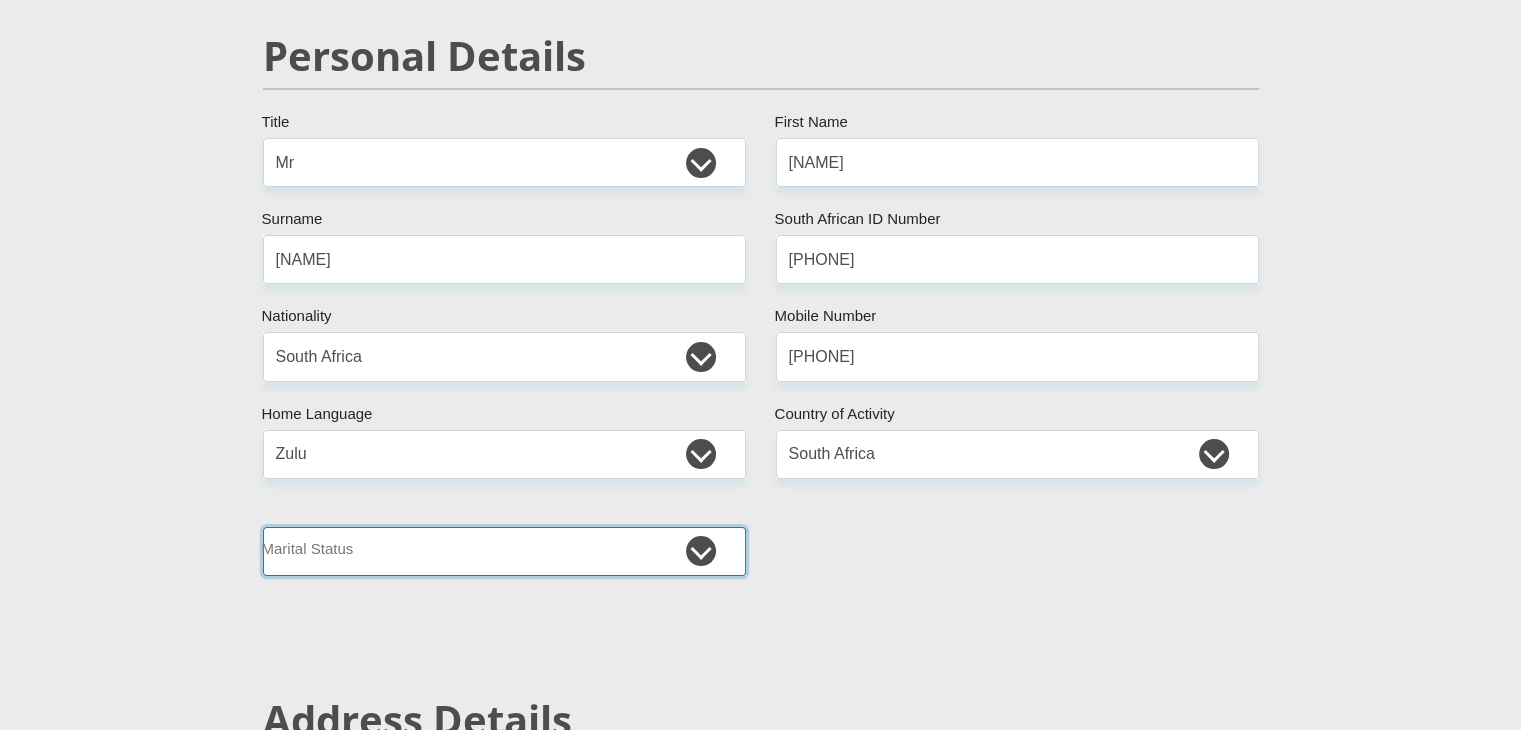 click on "Married ANC
Single
Divorced
Widowed
Married COP or Customary Law" at bounding box center [504, 551] 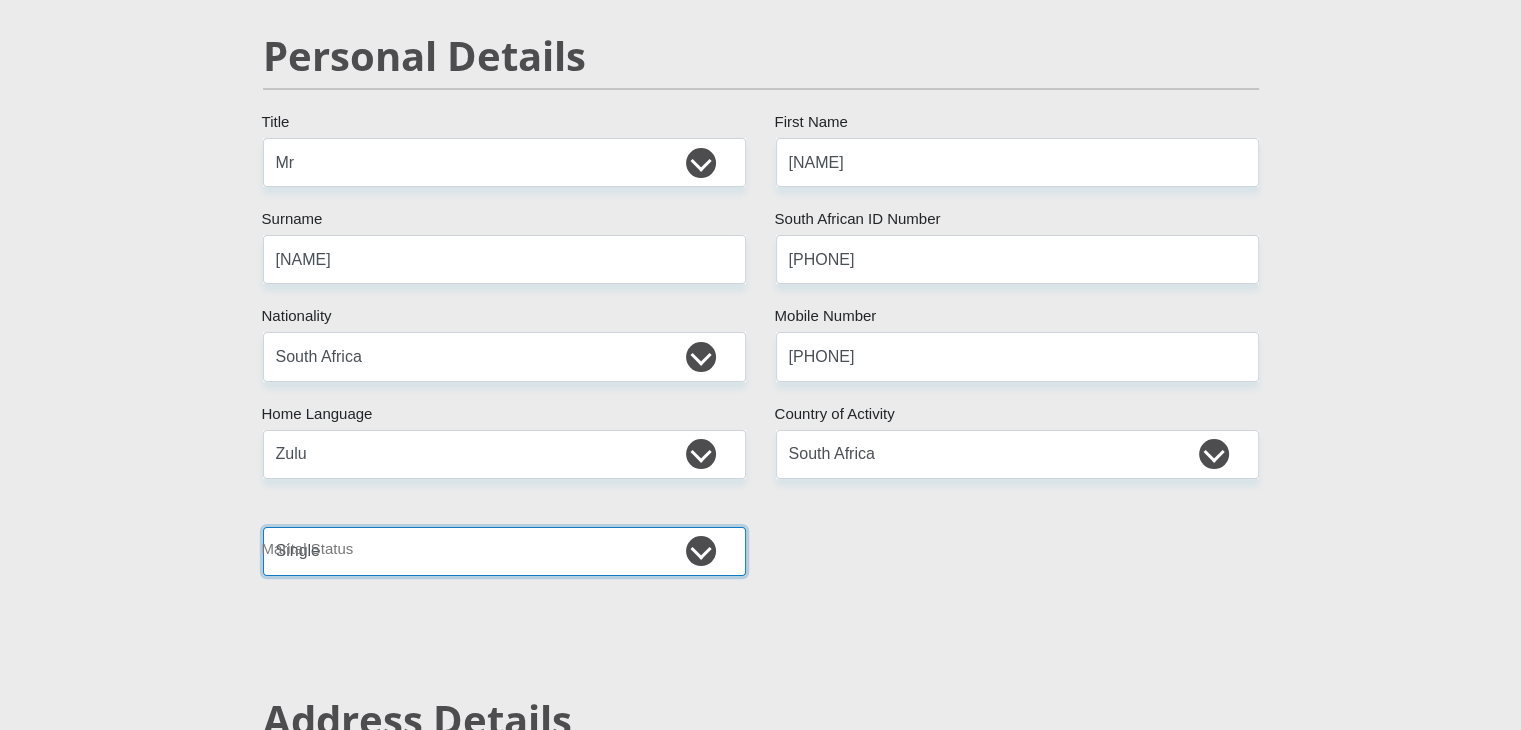 click on "Married ANC
Single
Divorced
Widowed
Married COP or Customary Law" at bounding box center (504, 551) 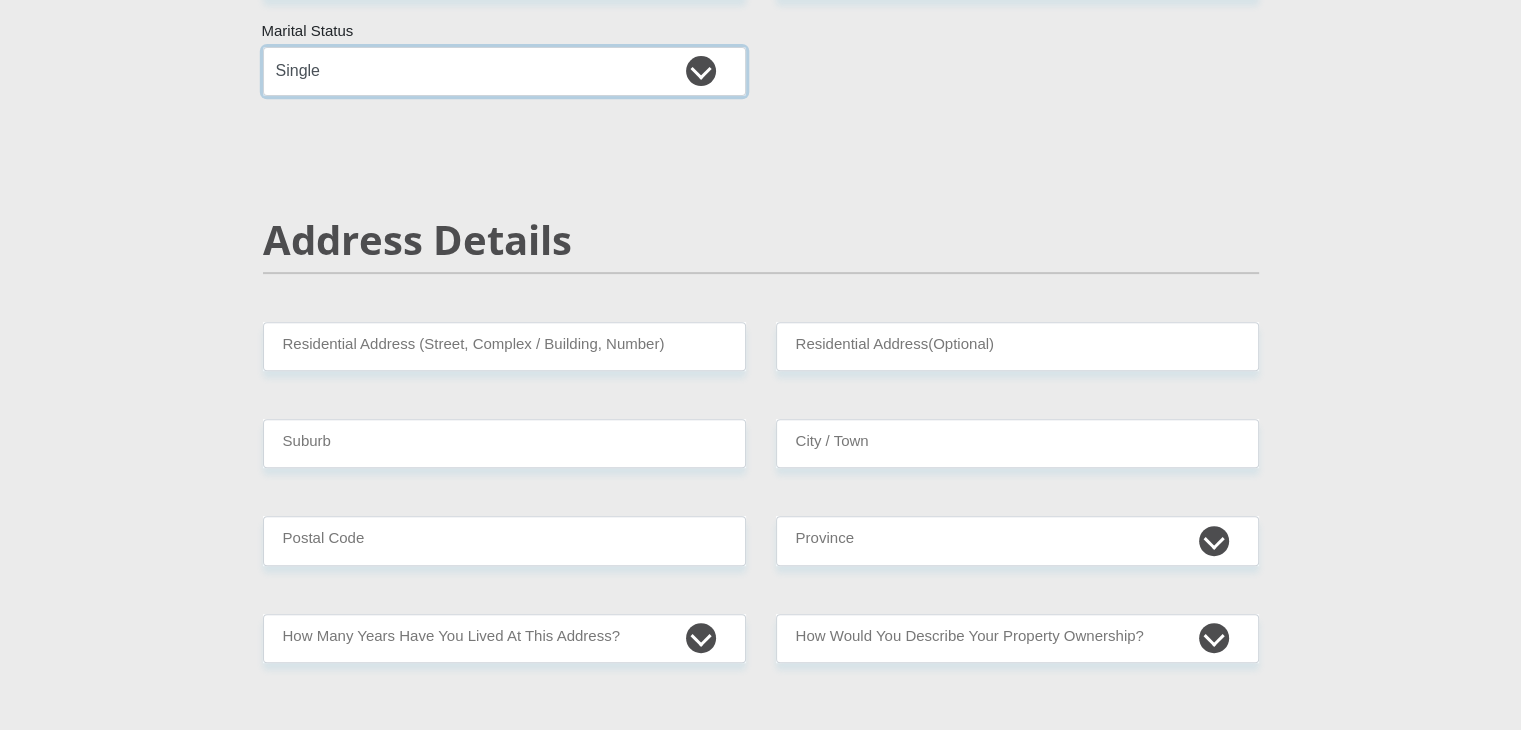 scroll, scrollTop: 700, scrollLeft: 0, axis: vertical 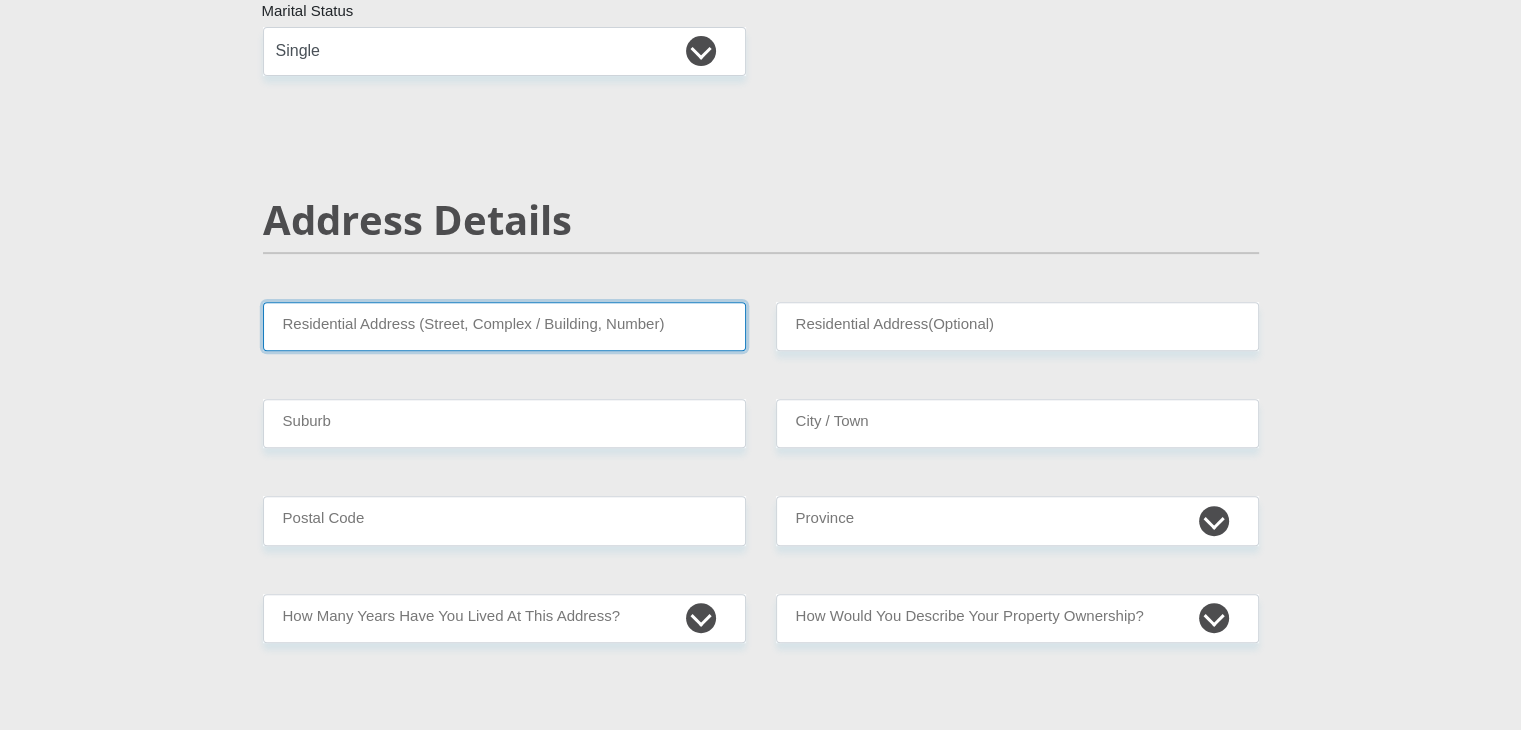 click on "Residential Address (Street, Complex / Building, Number)" at bounding box center (504, 326) 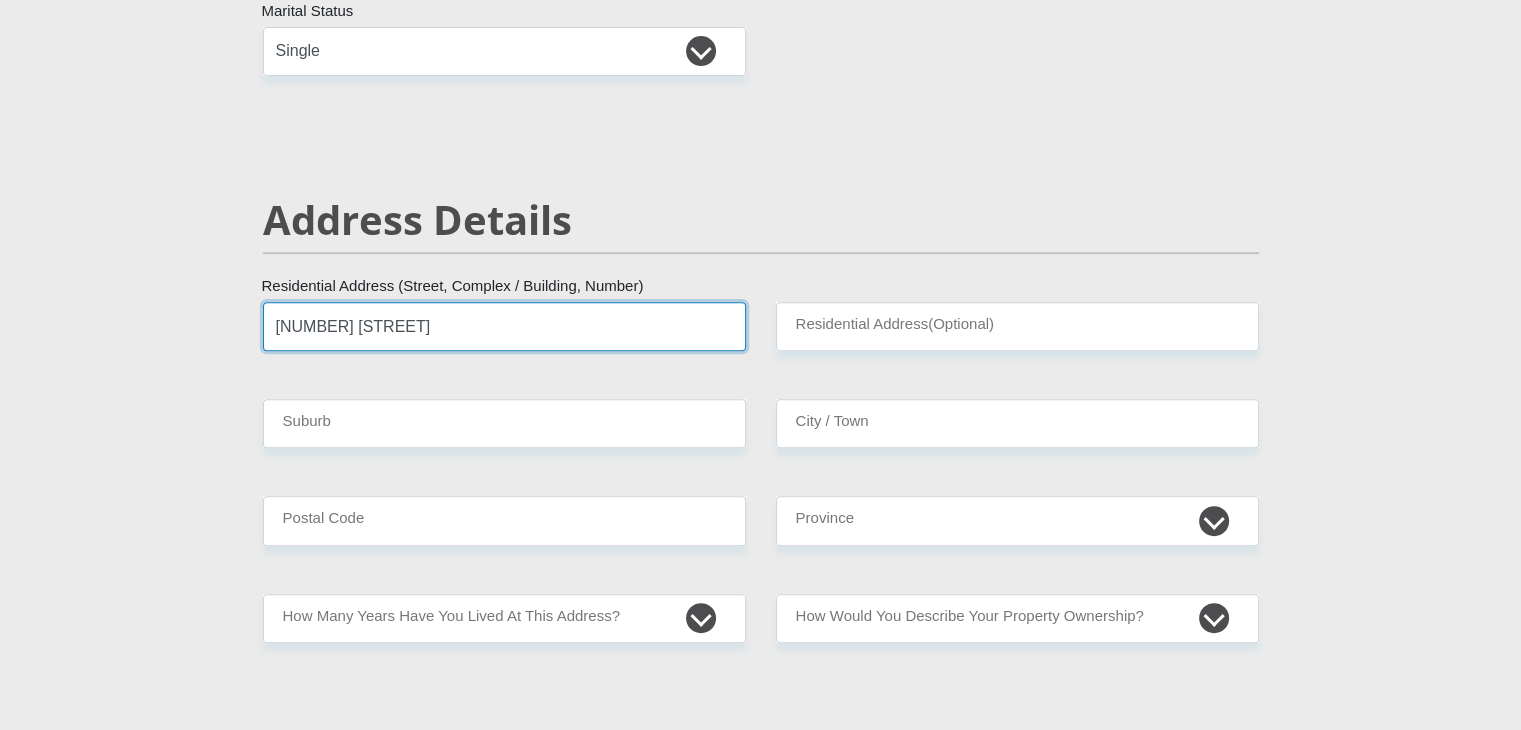 type on "Durban" 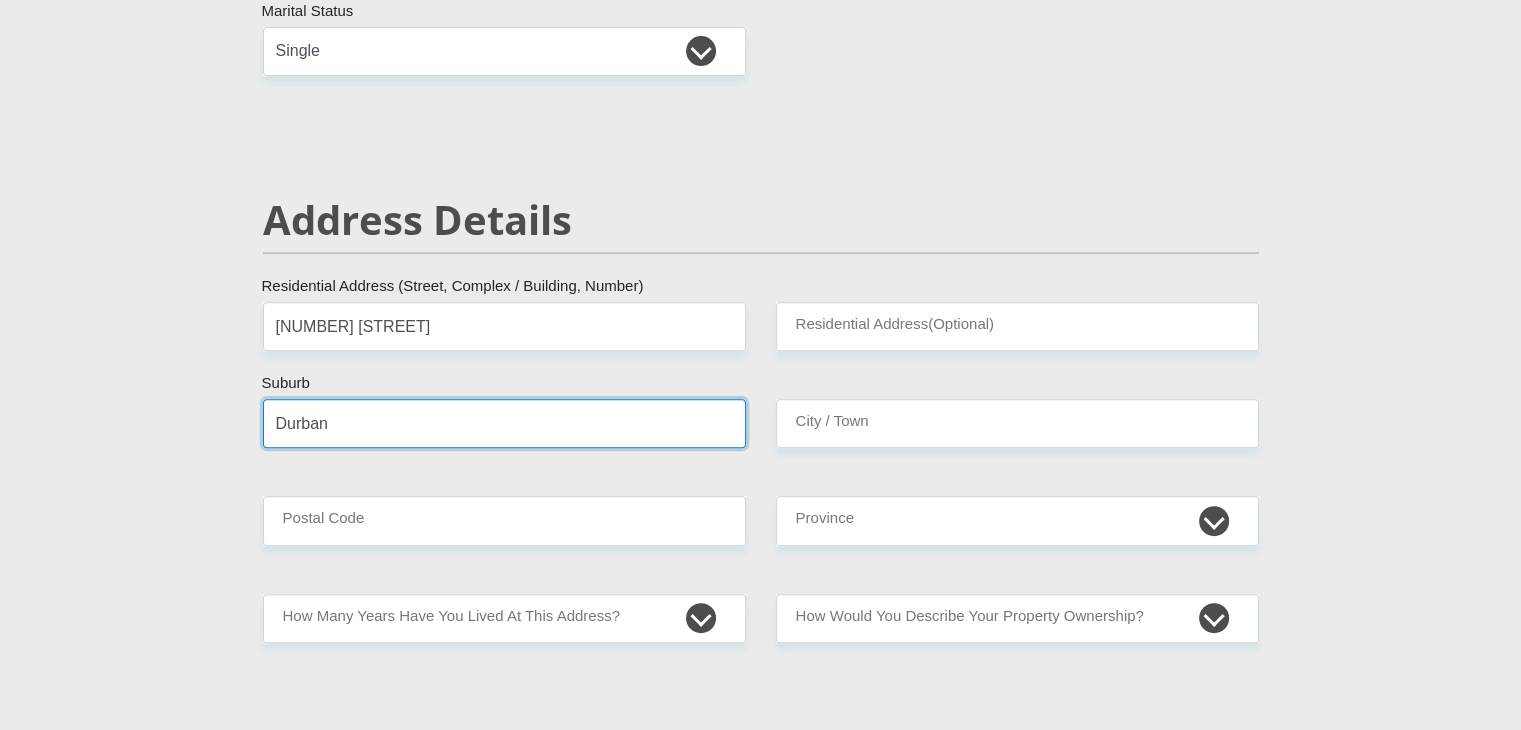 type on "Durban" 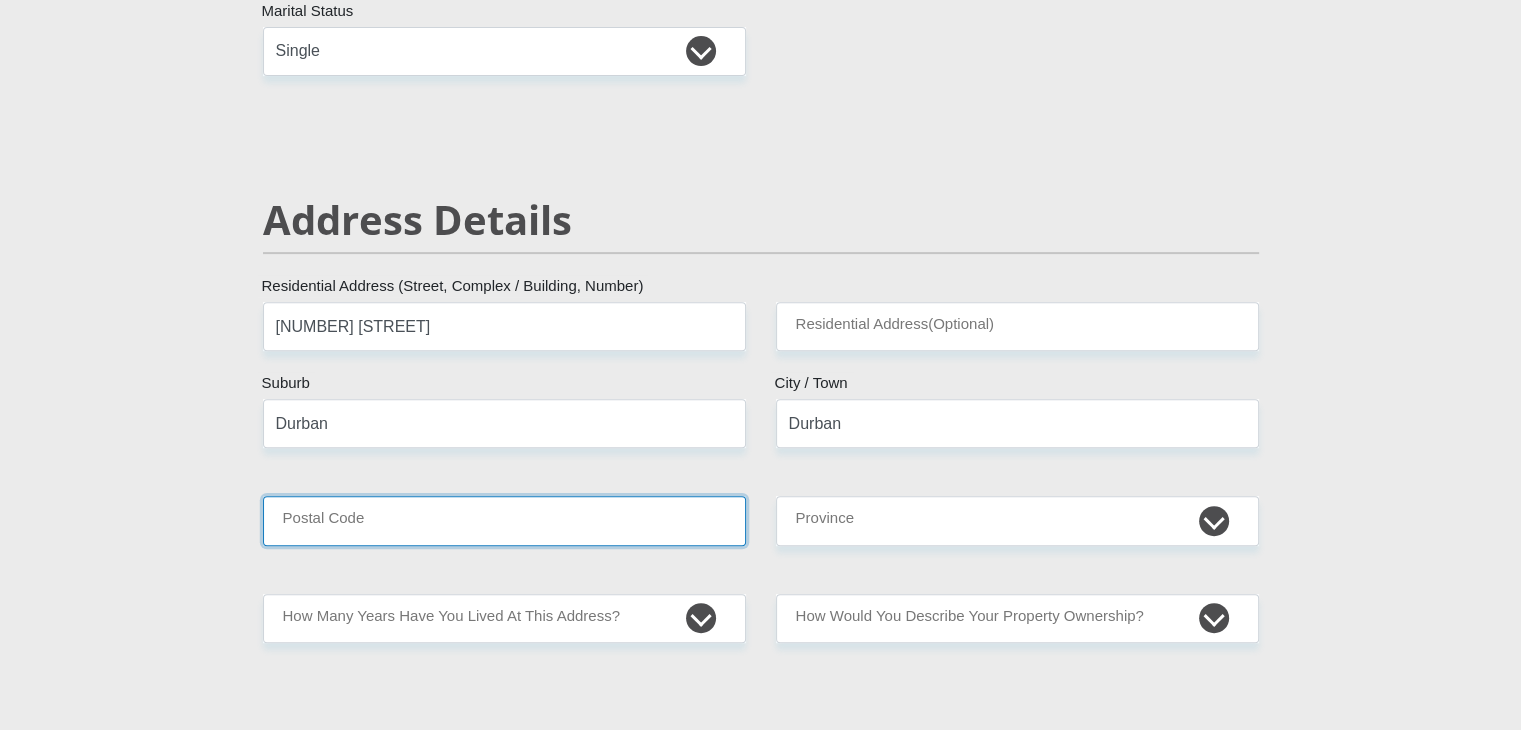 type on "4091" 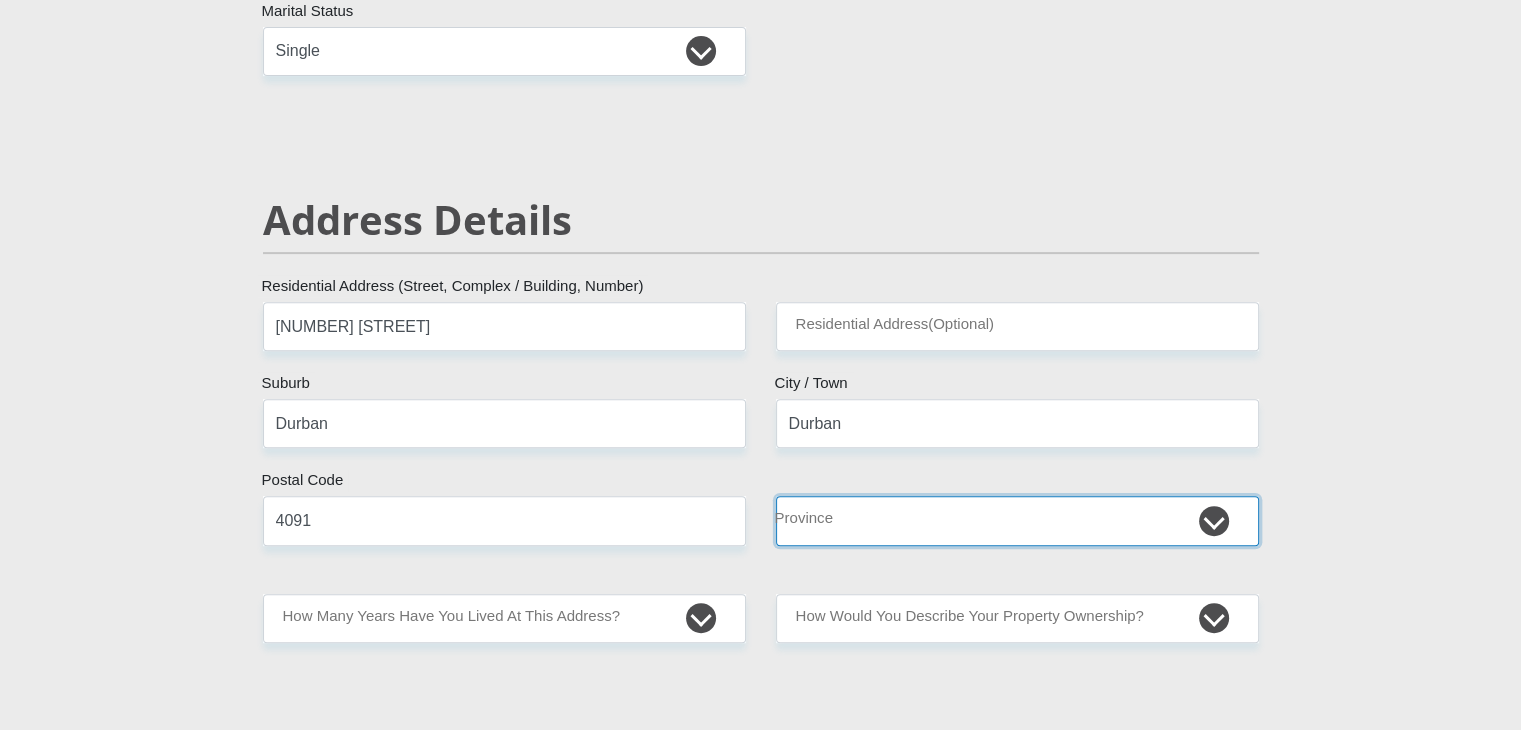 click on "Eastern Cape
Free State
Gauteng
KwaZulu-Natal
Limpopo
Mpumalanga
Northern Cape
North West
Western Cape" at bounding box center [1017, 520] 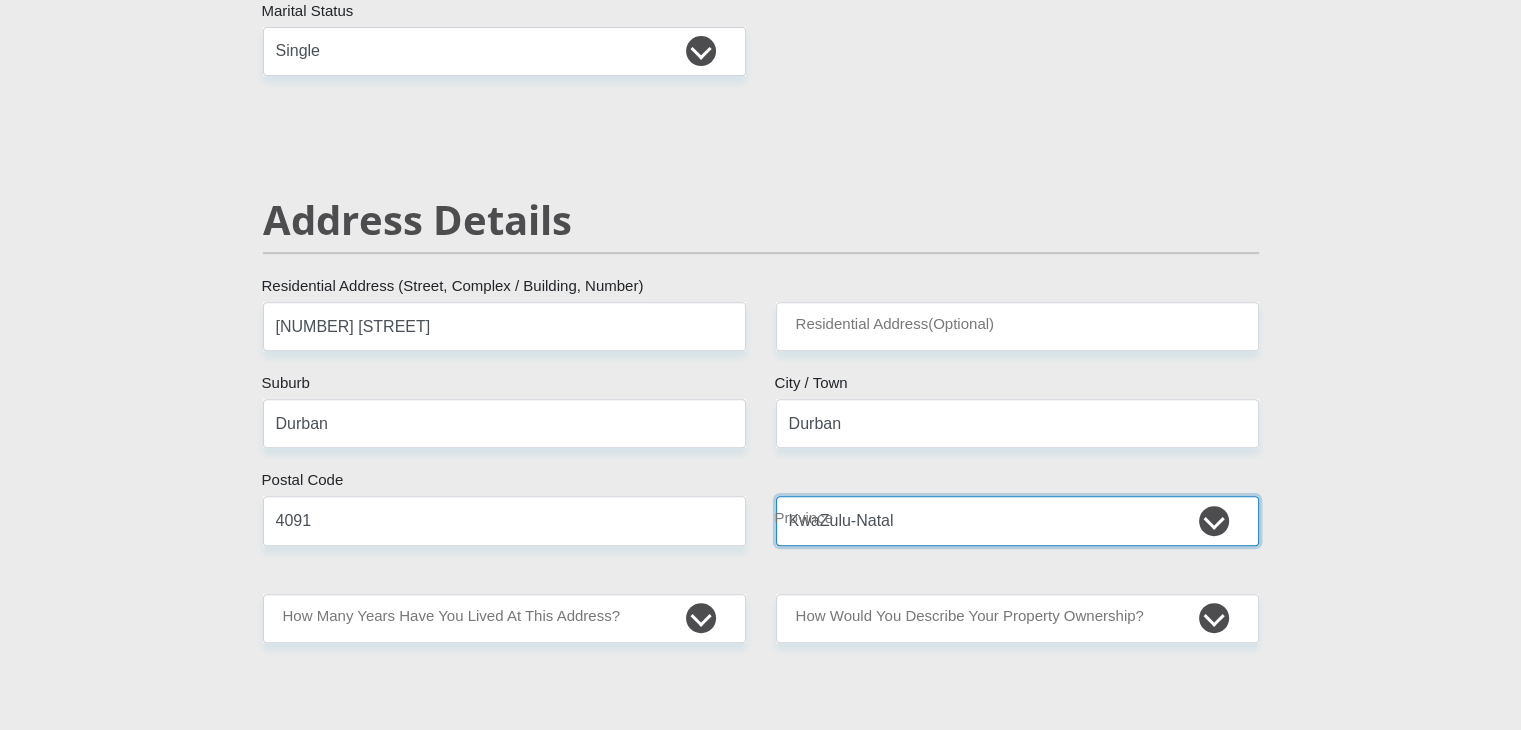 click on "Eastern Cape
Free State
Gauteng
KwaZulu-Natal
Limpopo
Mpumalanga
Northern Cape
North West
Western Cape" at bounding box center (1017, 520) 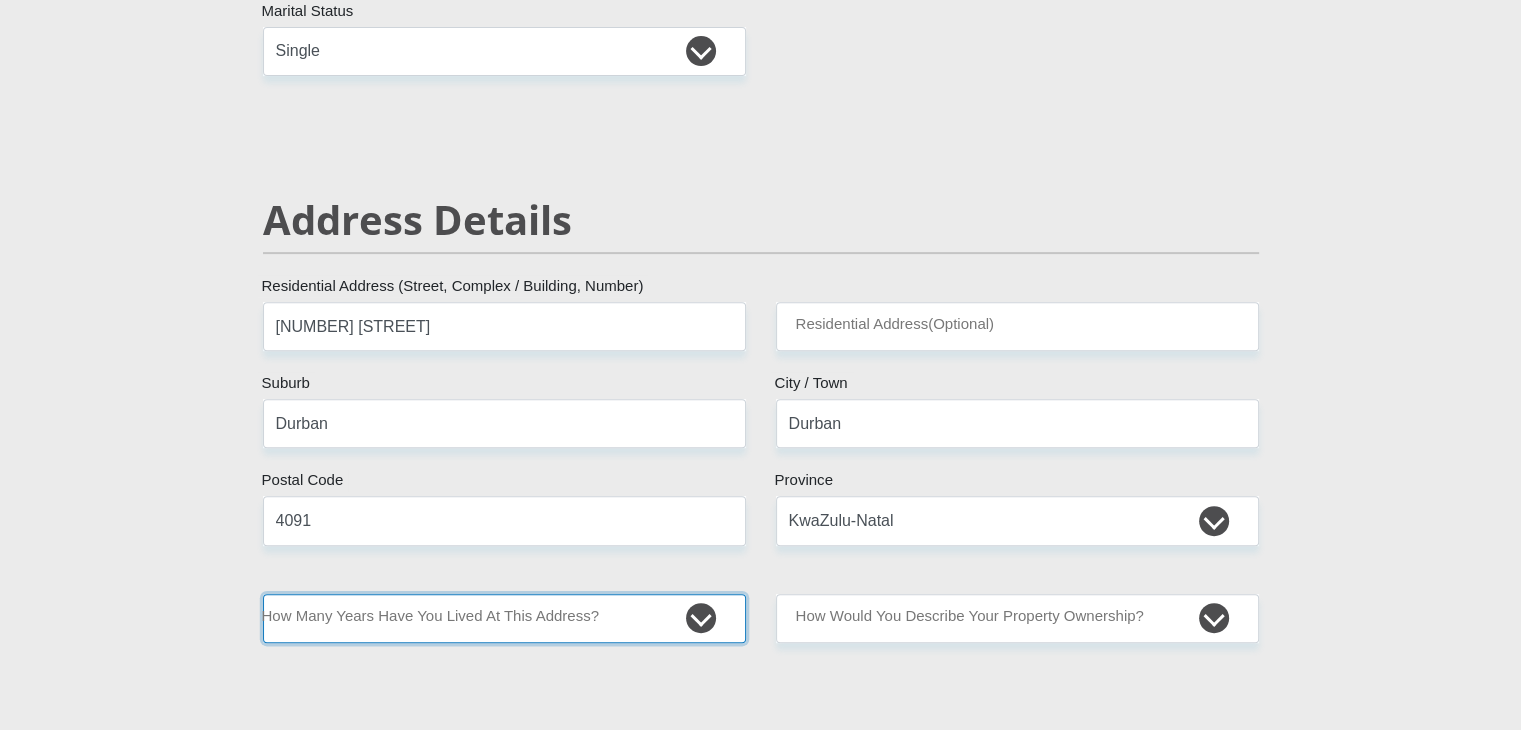 click on "less than 1 year
1-3 years
3-5 years
5+ years" at bounding box center [504, 618] 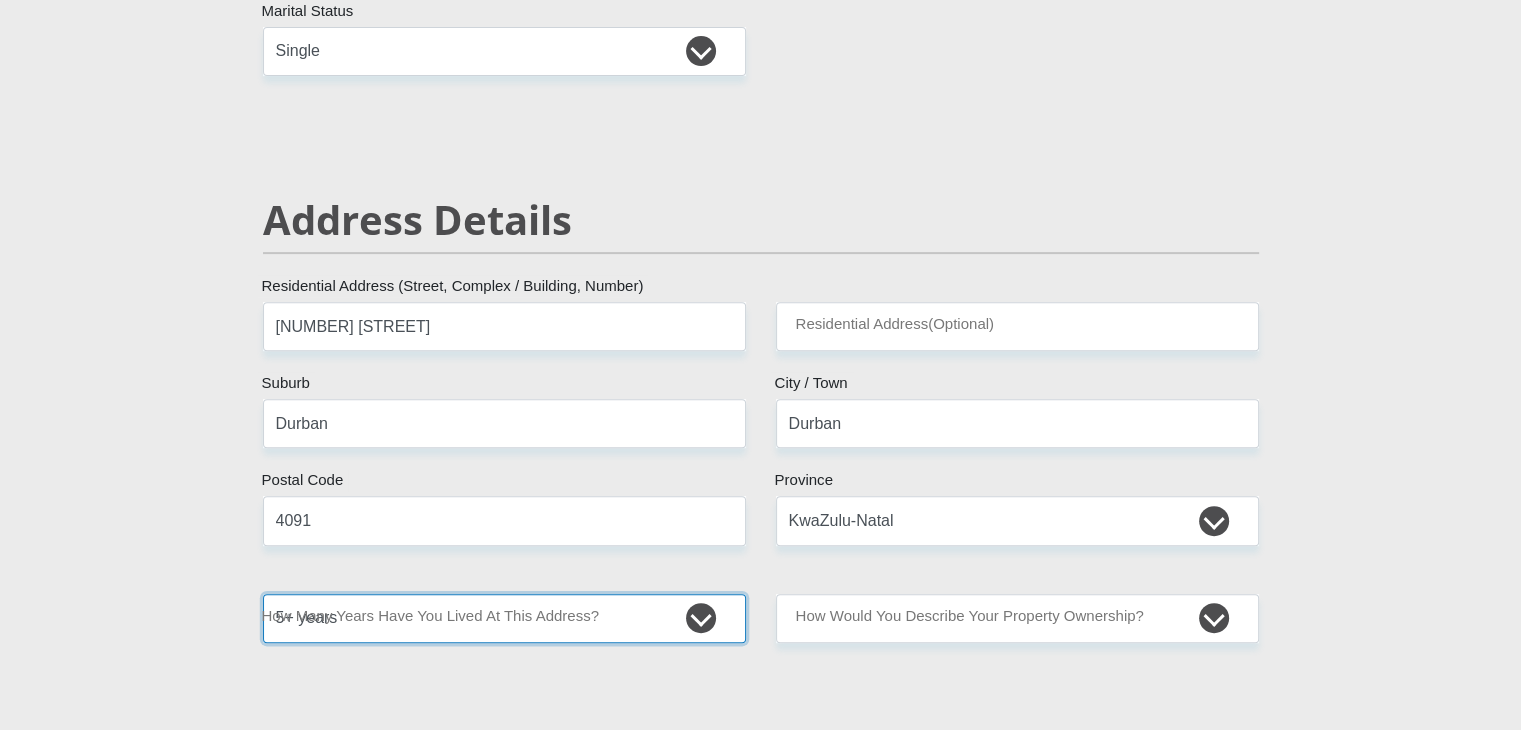 click on "less than 1 year
1-3 years
3-5 years
5+ years" at bounding box center (504, 618) 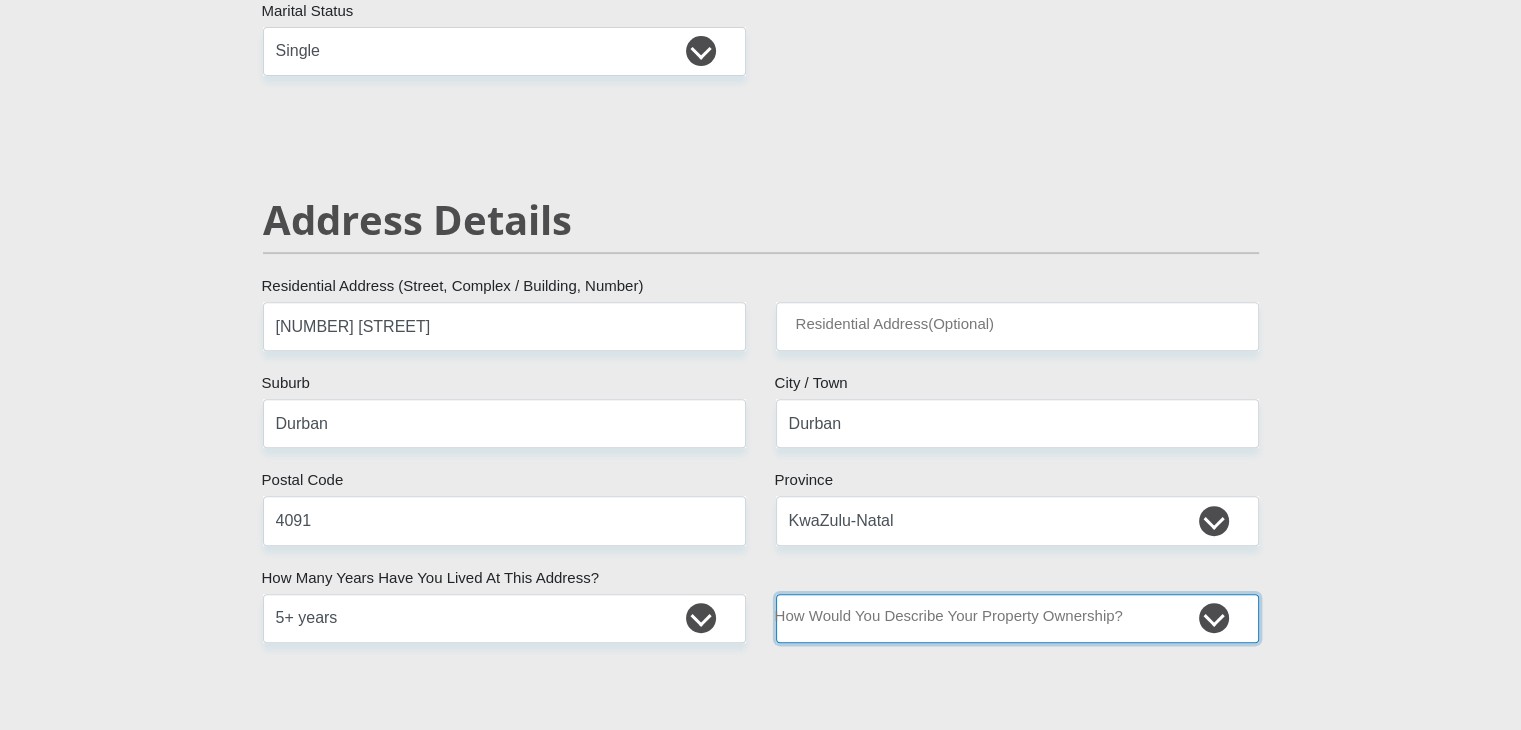 click on "Owned
Rented
Family Owned
Company Dwelling" at bounding box center (1017, 618) 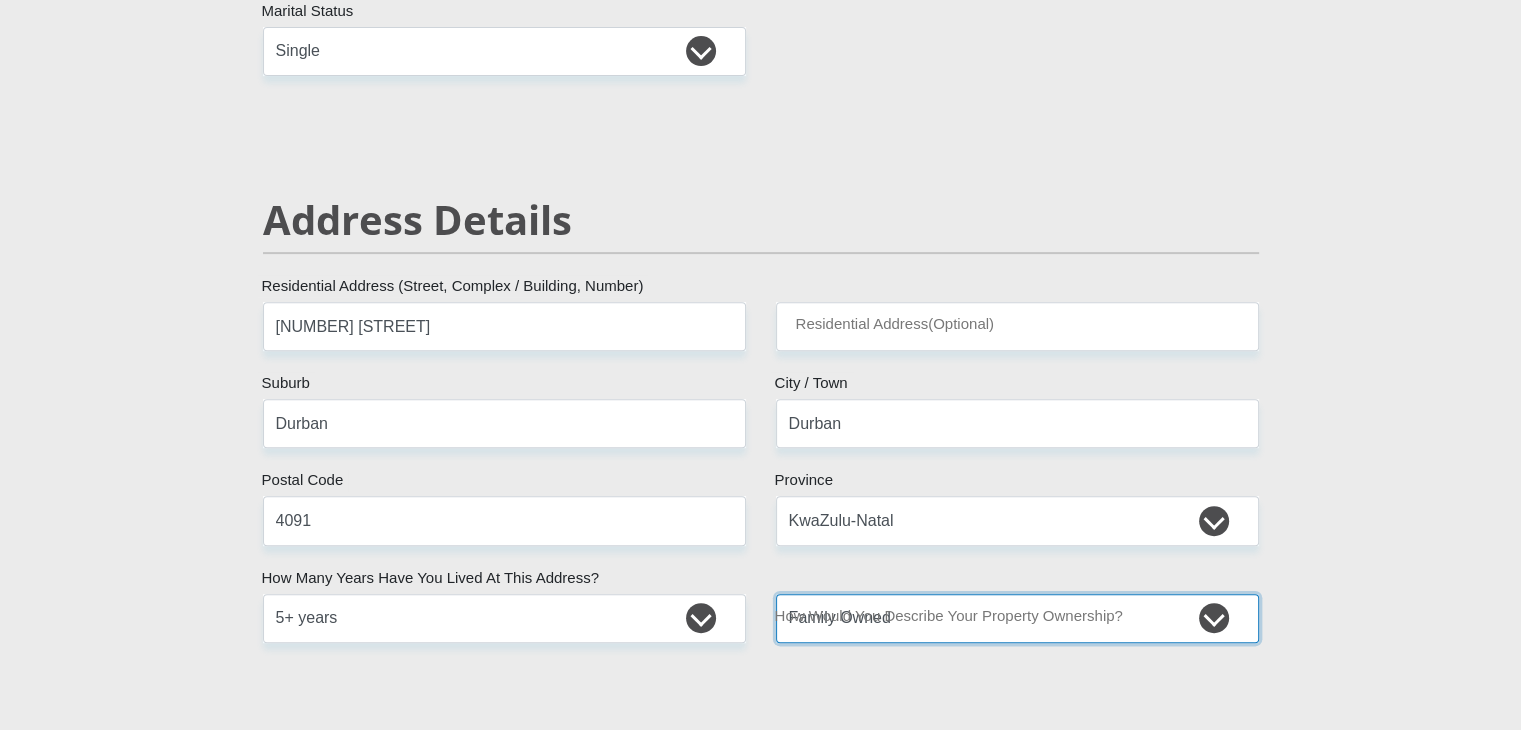 click on "Owned
Rented
Family Owned
Company Dwelling" at bounding box center (1017, 618) 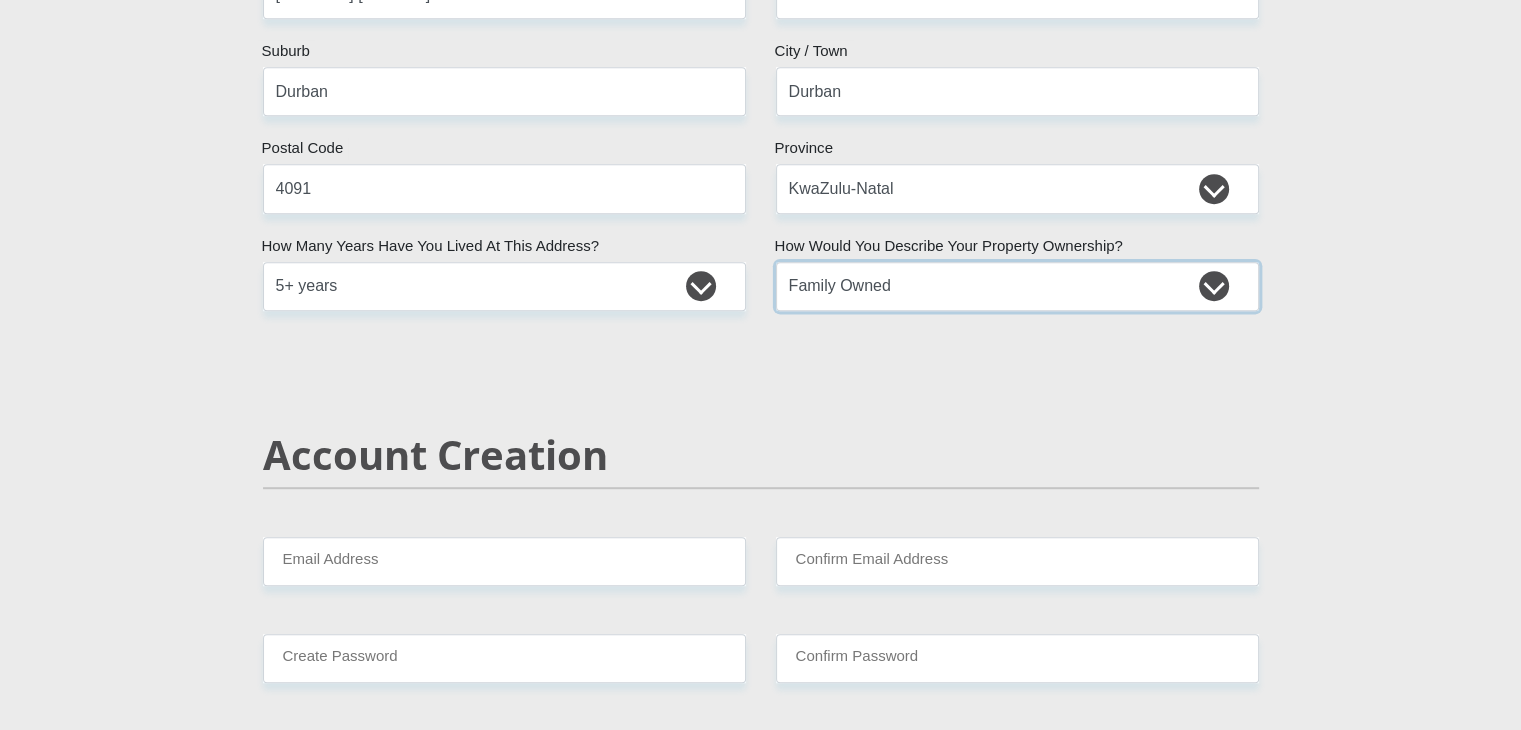 scroll, scrollTop: 1100, scrollLeft: 0, axis: vertical 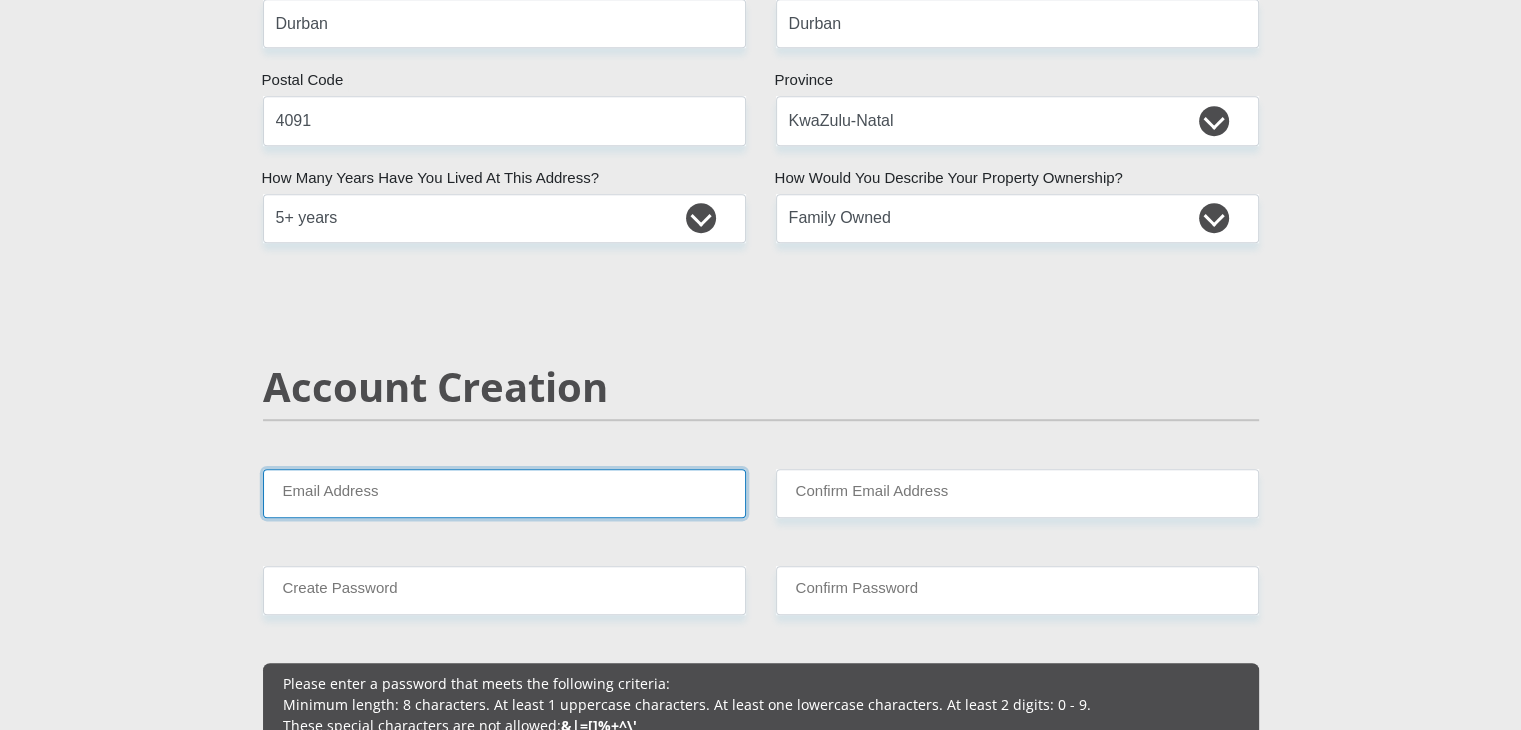 click on "Email Address" at bounding box center (504, 493) 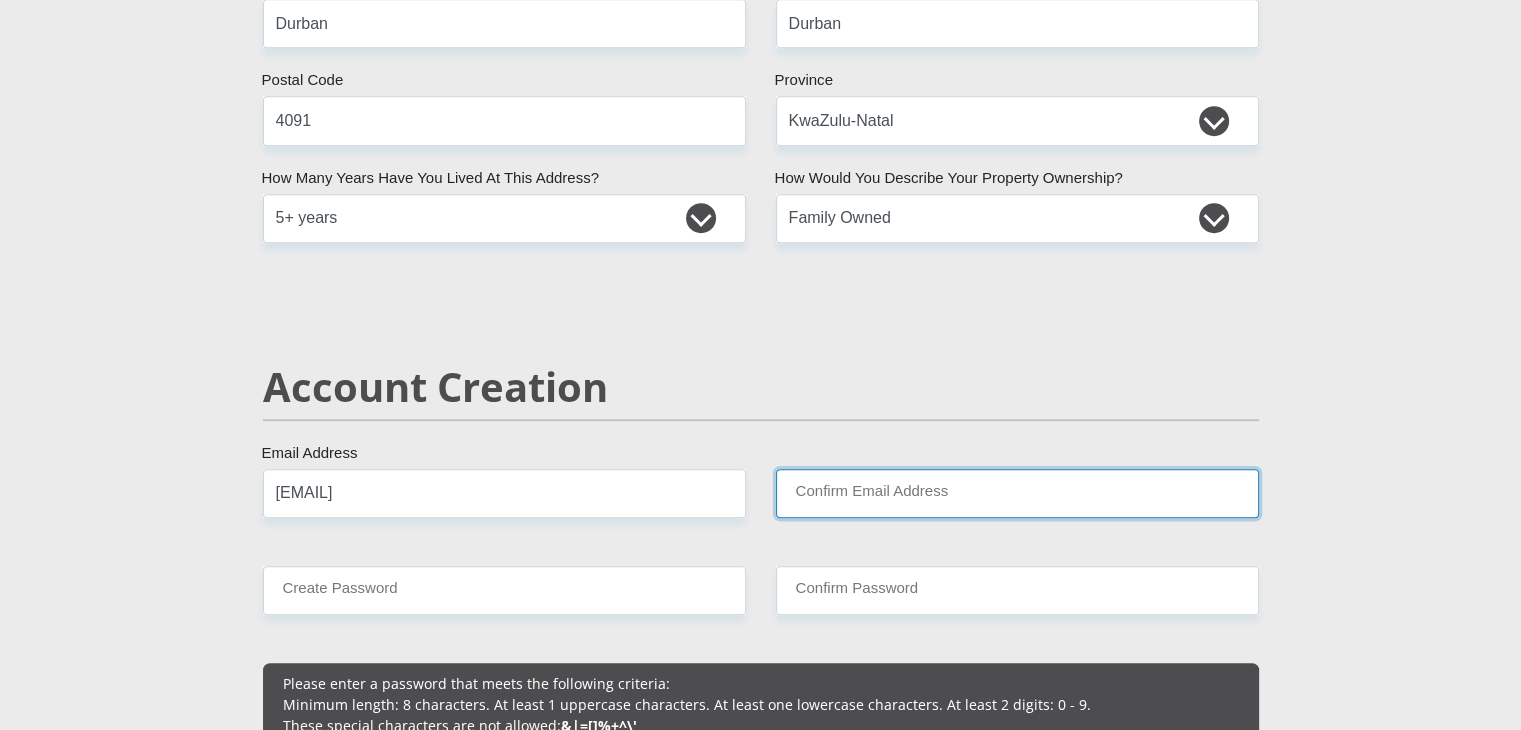 type on "[EMAIL]" 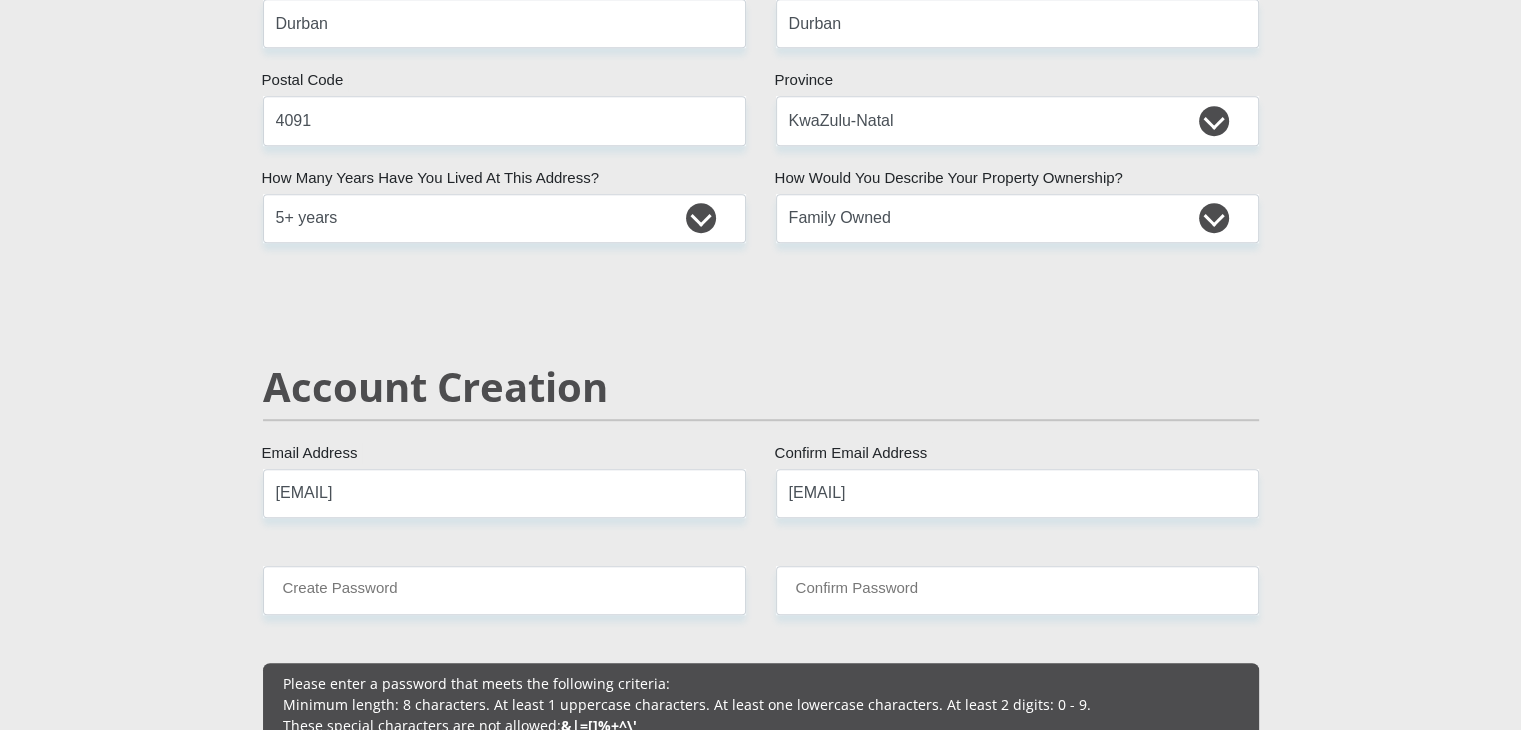 type 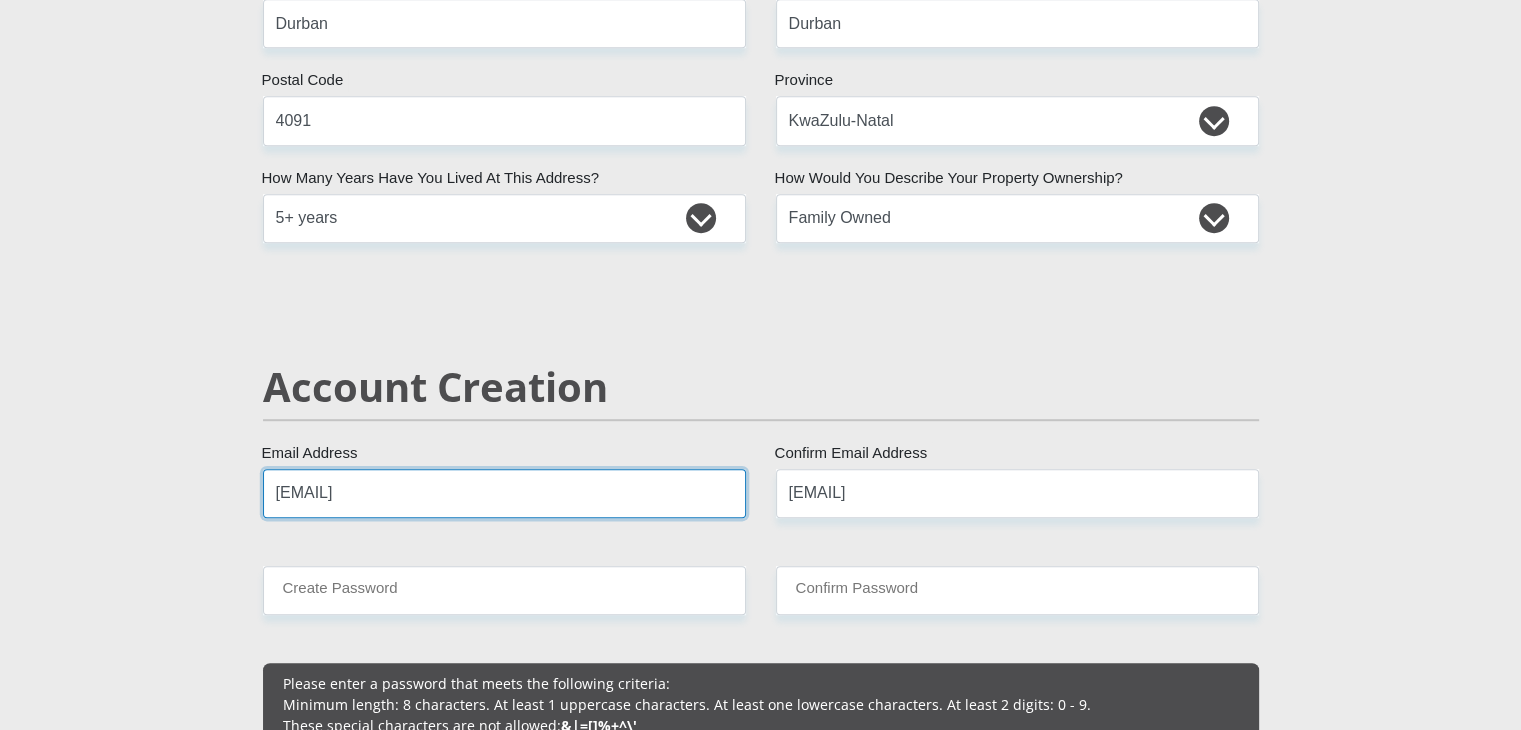 type 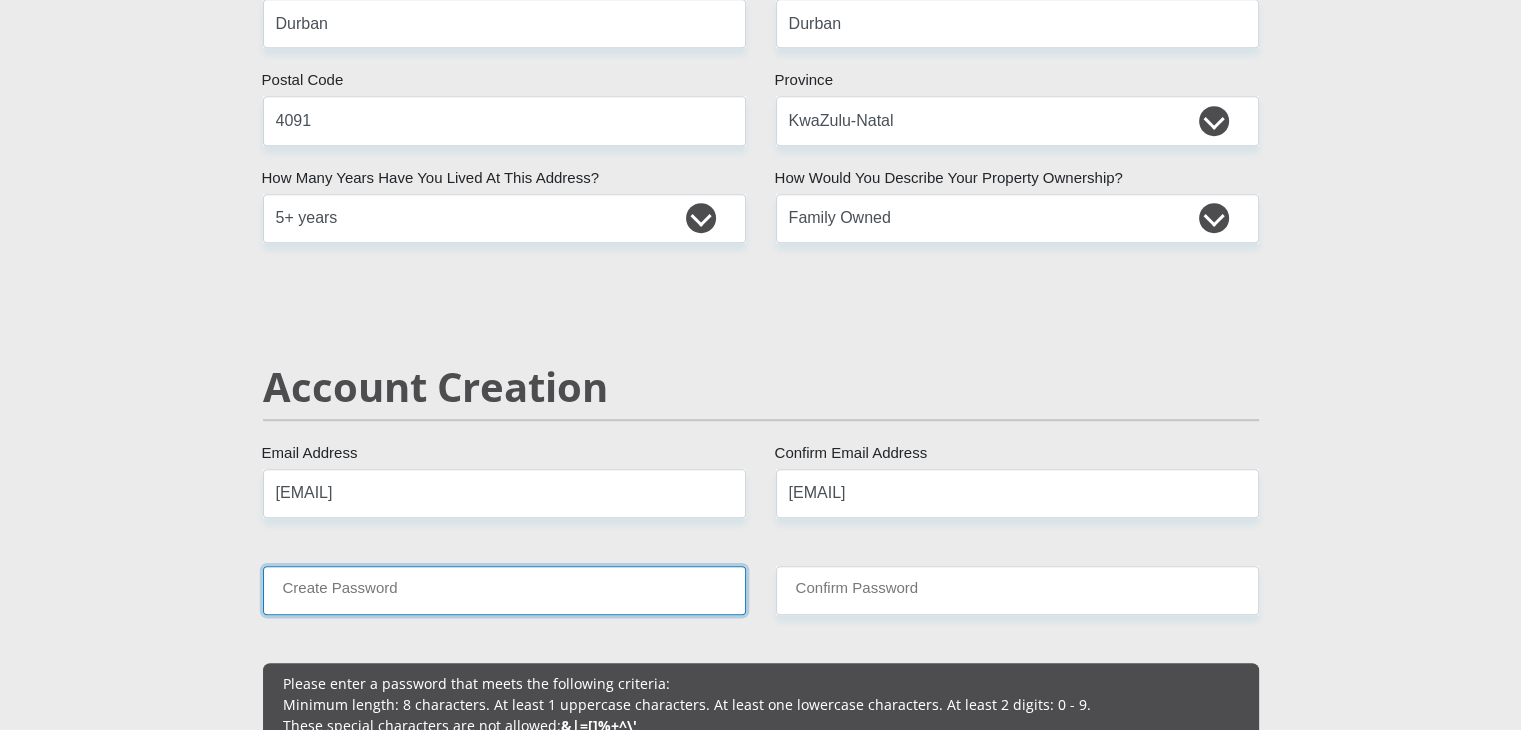 click on "Create Password" at bounding box center [504, 590] 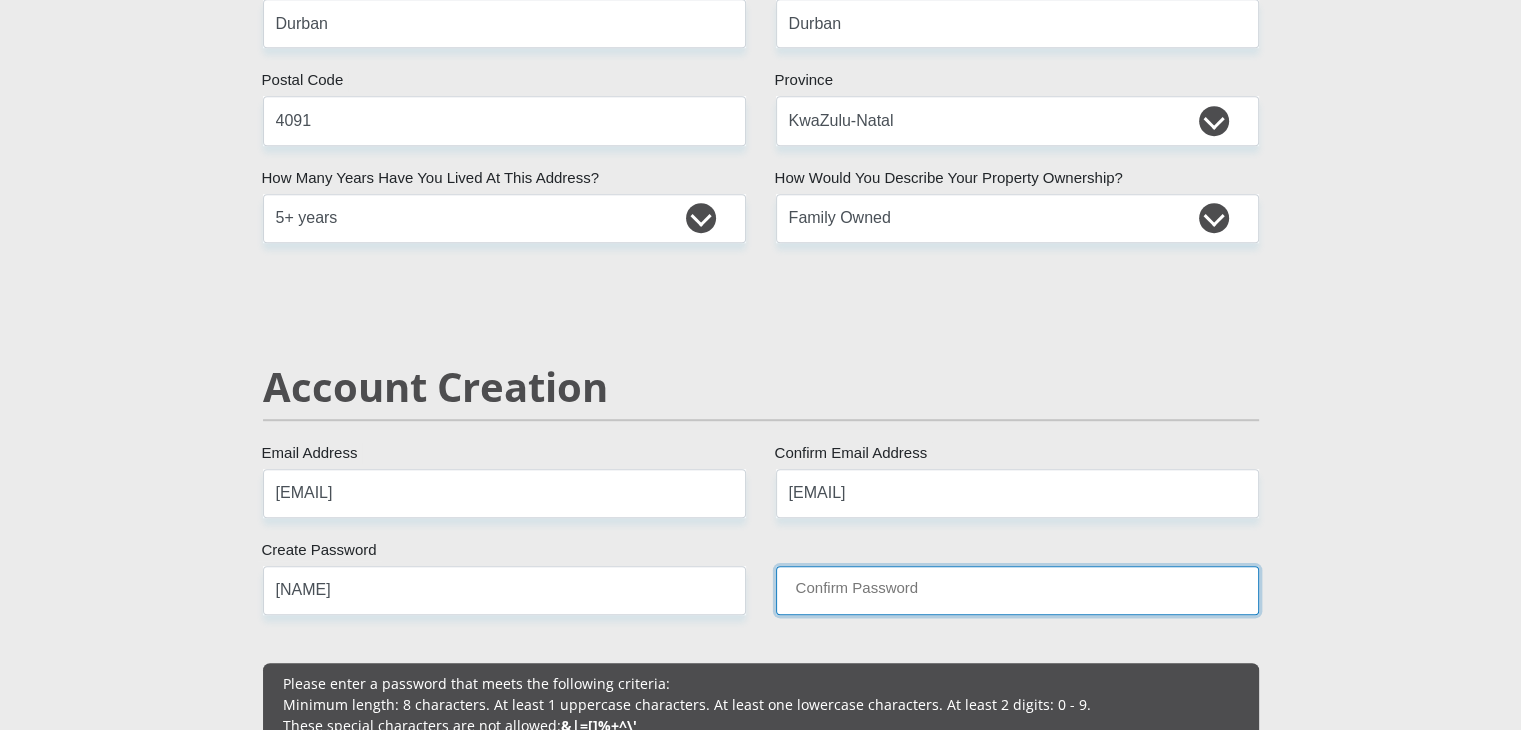 click on "Confirm Password" at bounding box center (1017, 590) 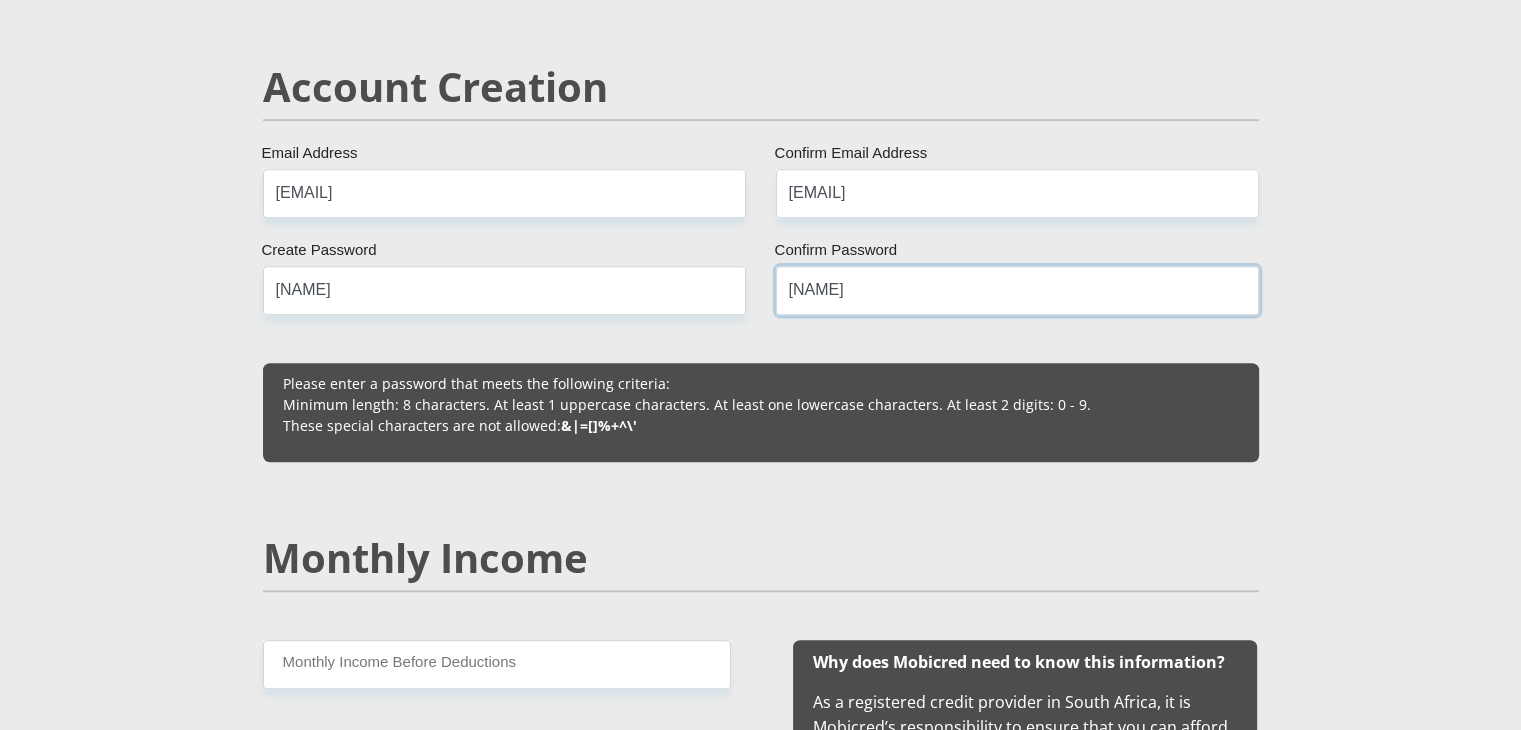 scroll, scrollTop: 1600, scrollLeft: 0, axis: vertical 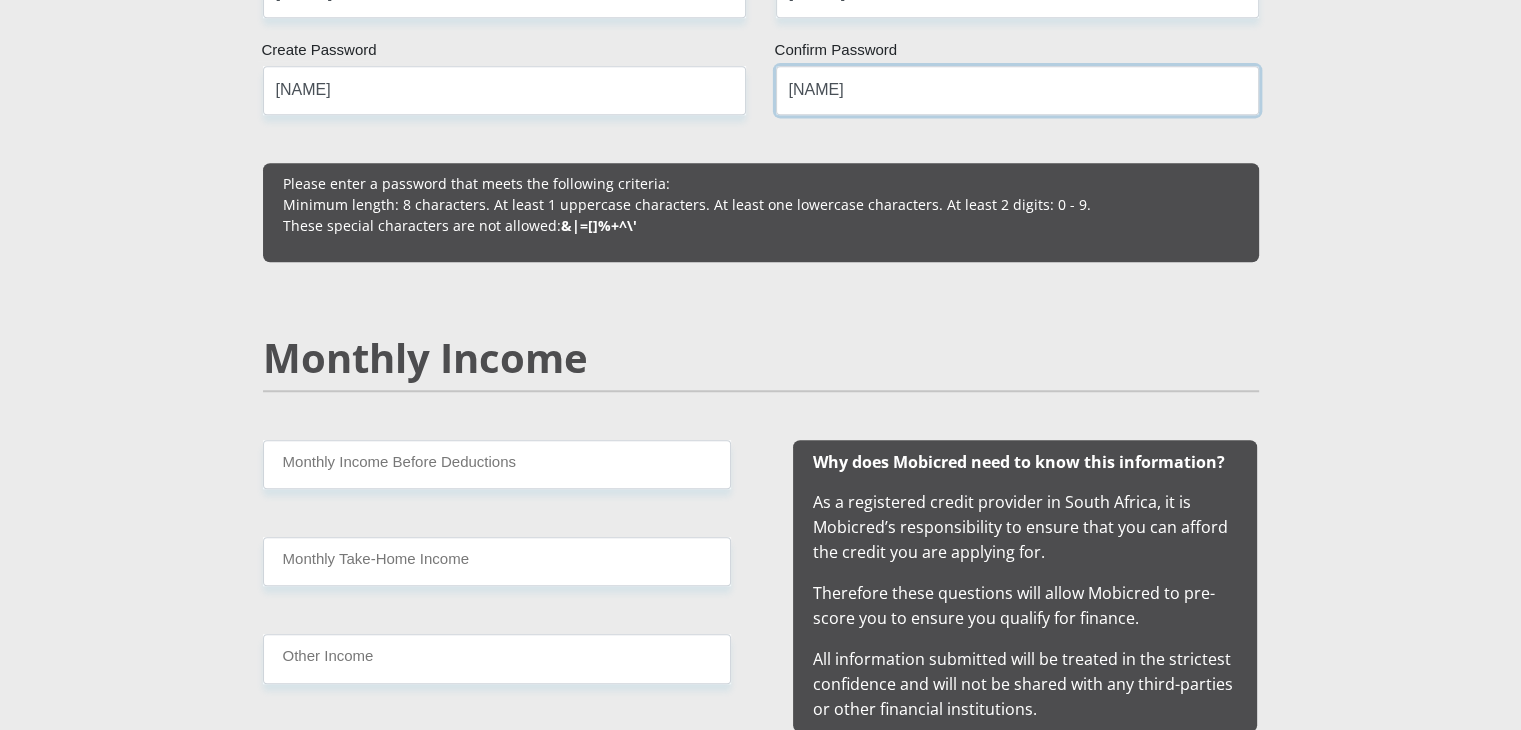type on "[NAME]15!" 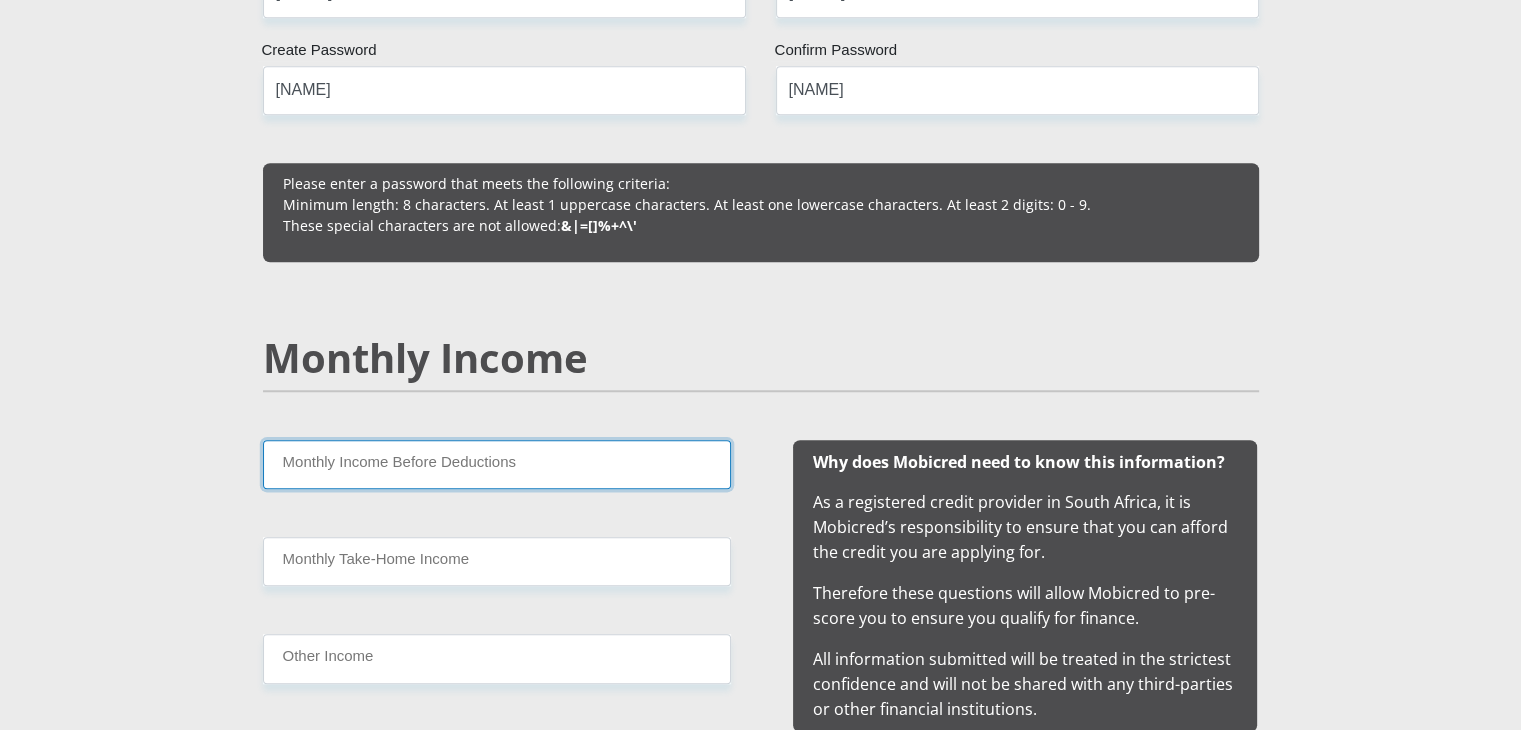 click on "Monthly Income Before Deductions" at bounding box center (497, 464) 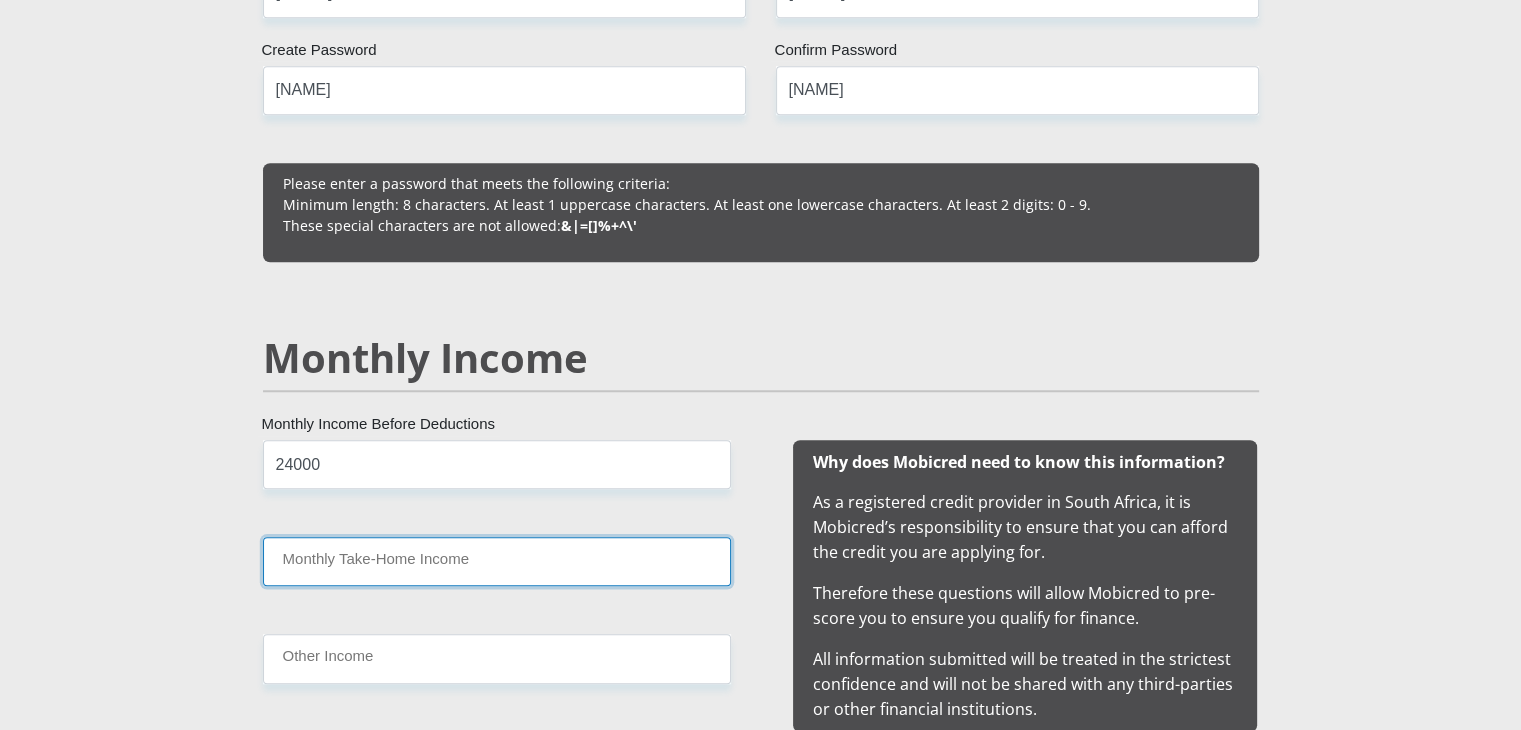 click on "Monthly Take-Home Income" at bounding box center [497, 561] 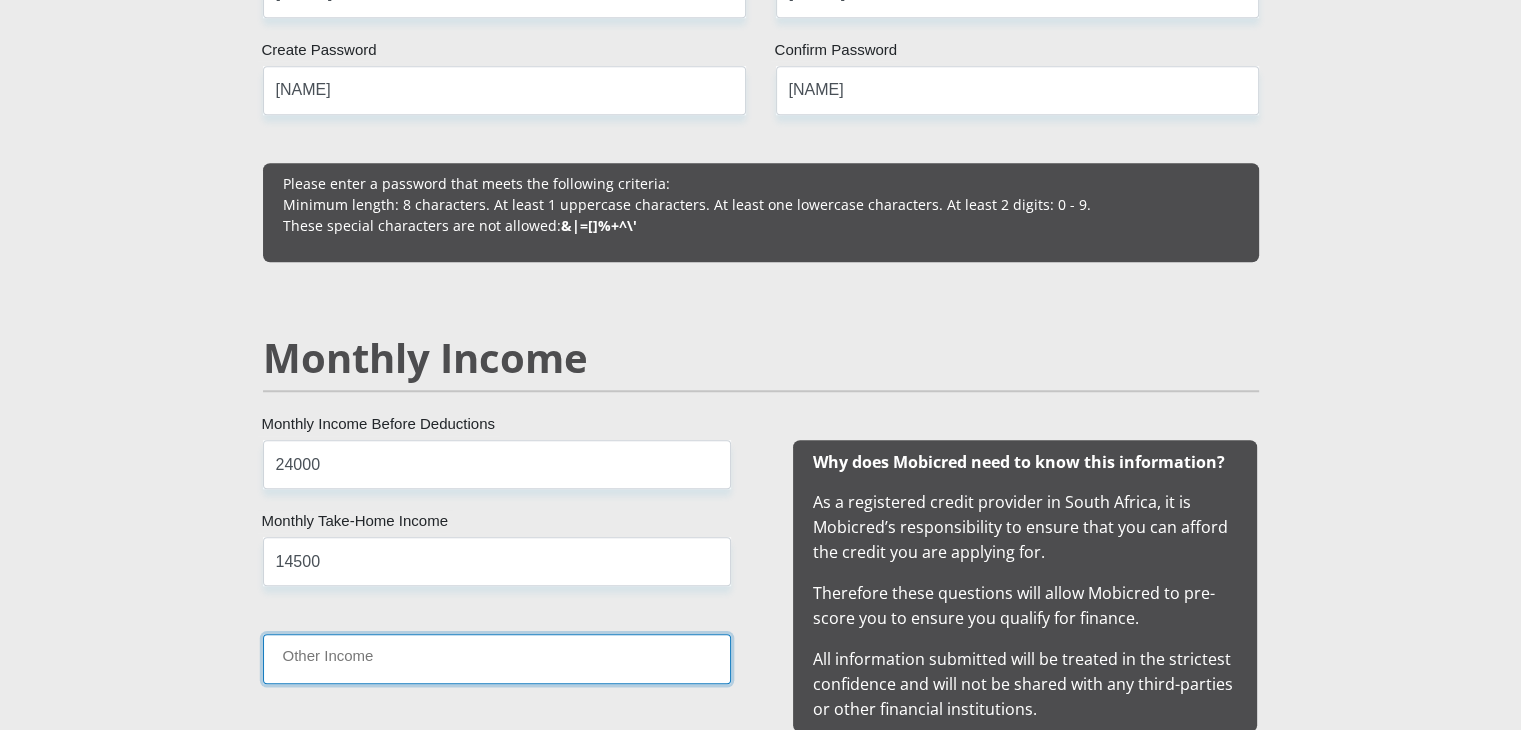 click on "Other Income" at bounding box center [497, 658] 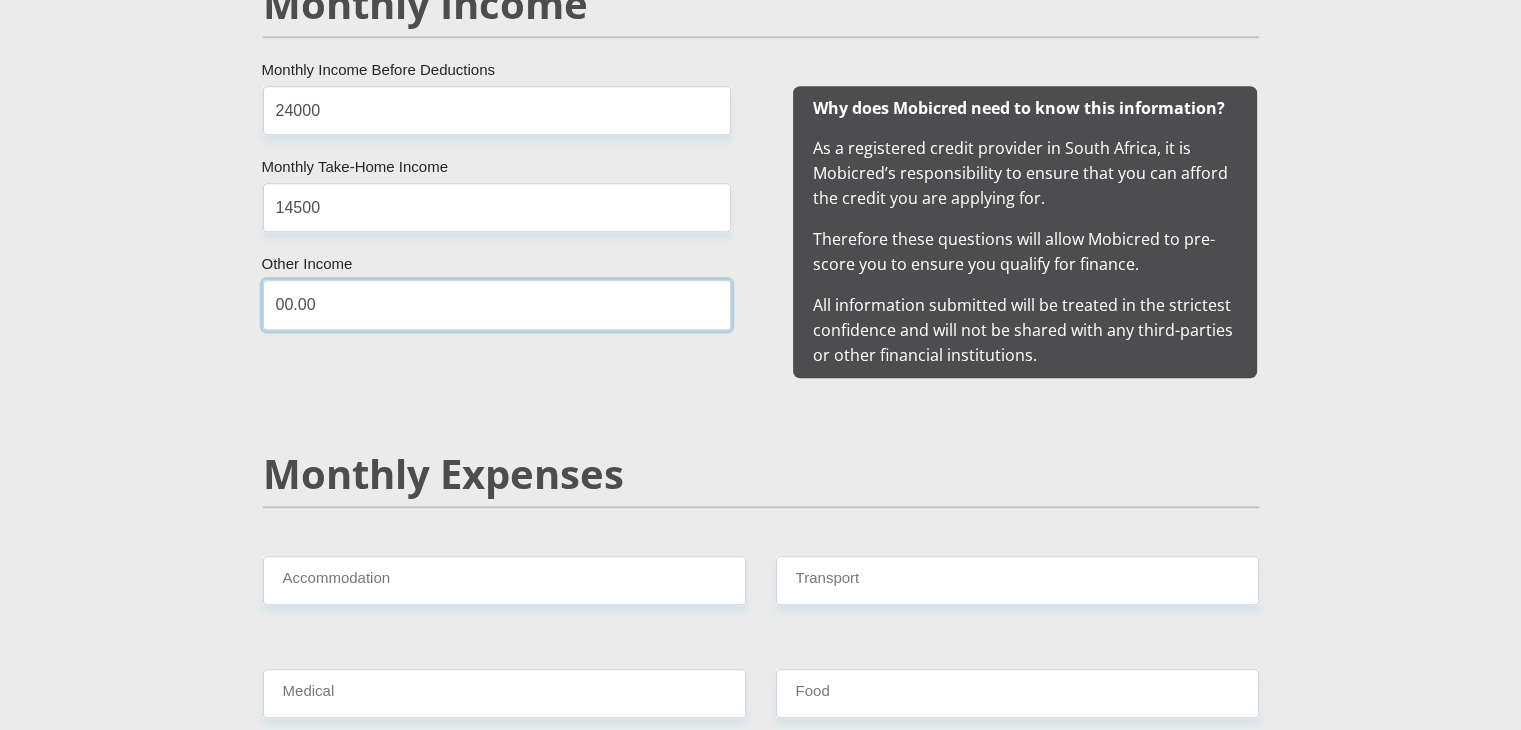 scroll, scrollTop: 2000, scrollLeft: 0, axis: vertical 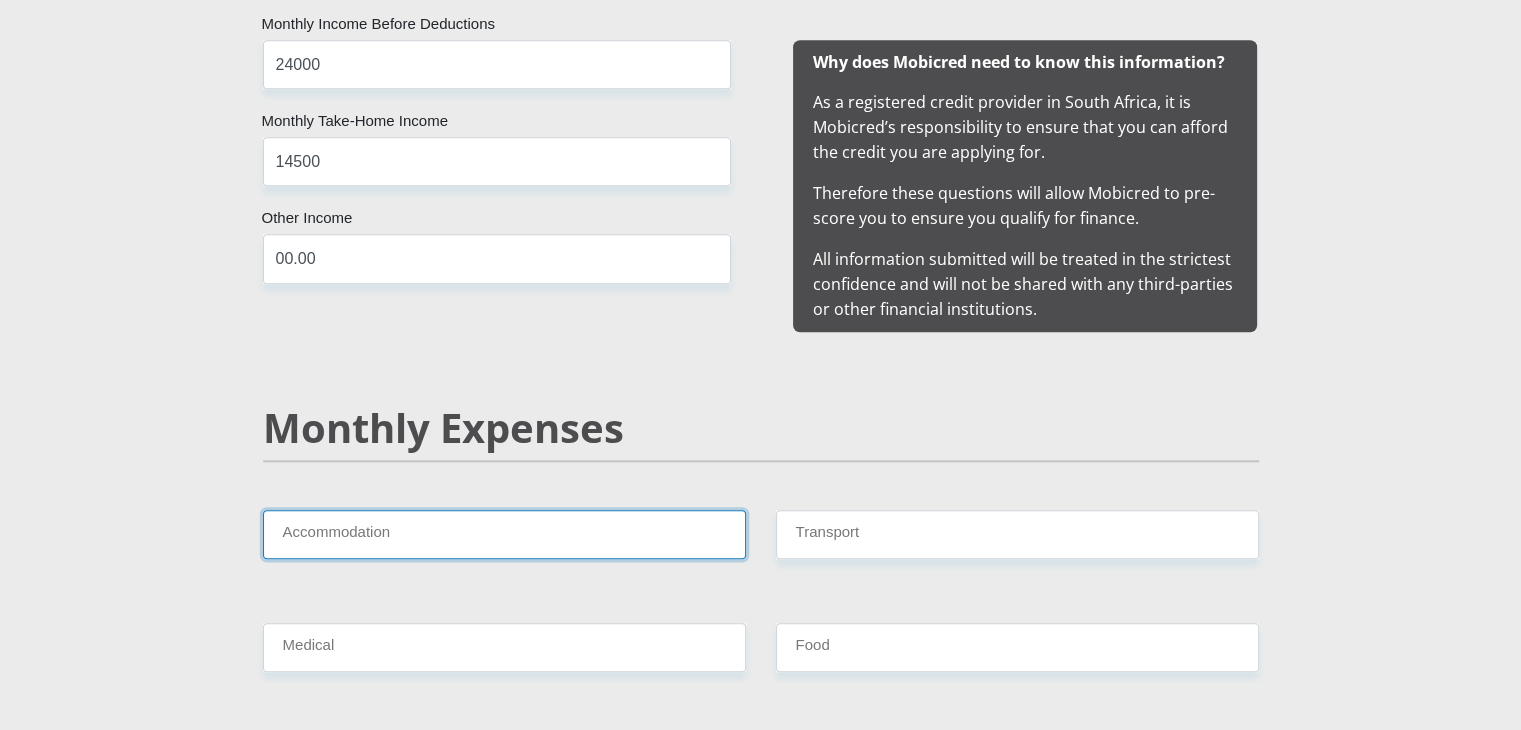 click on "Accommodation" at bounding box center [504, 534] 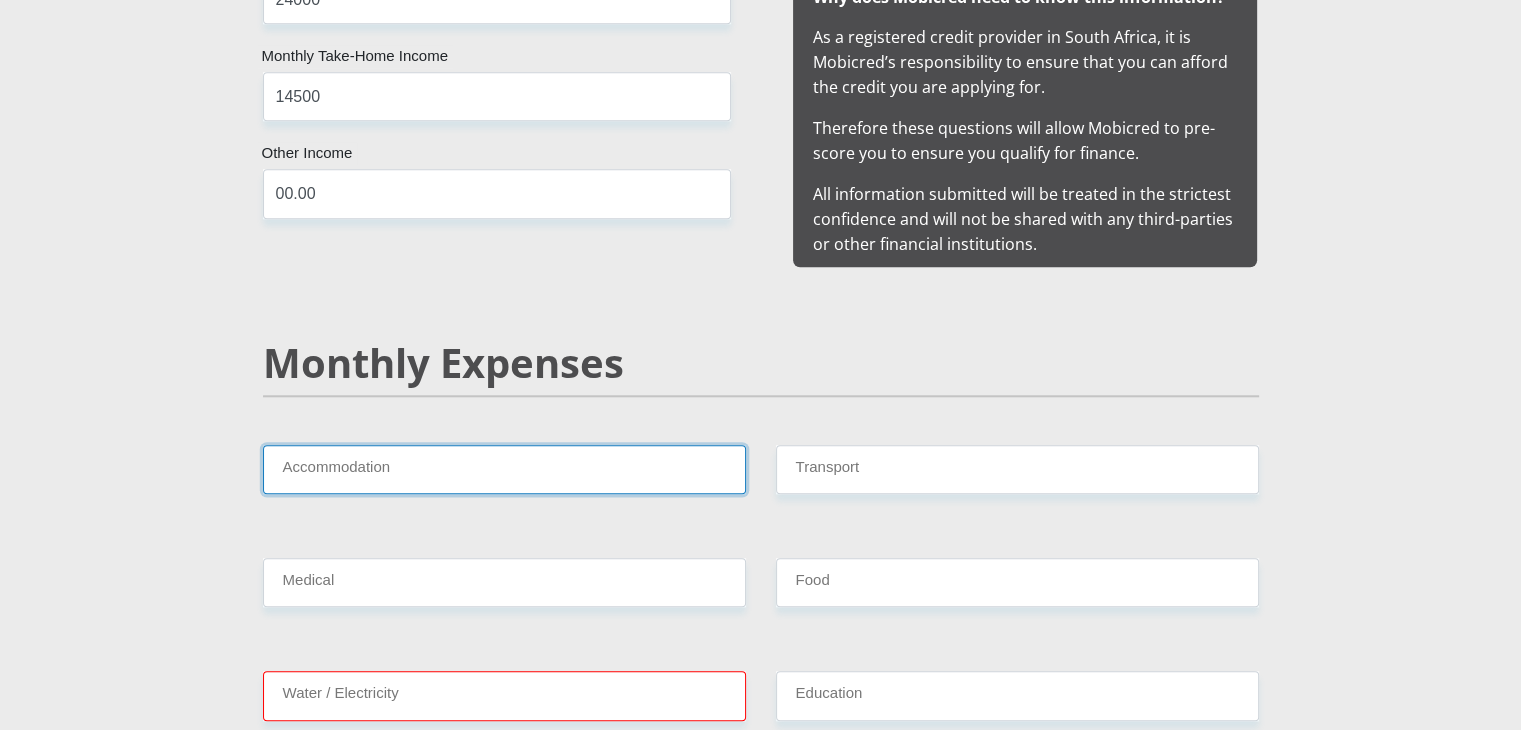 scroll, scrollTop: 2100, scrollLeft: 0, axis: vertical 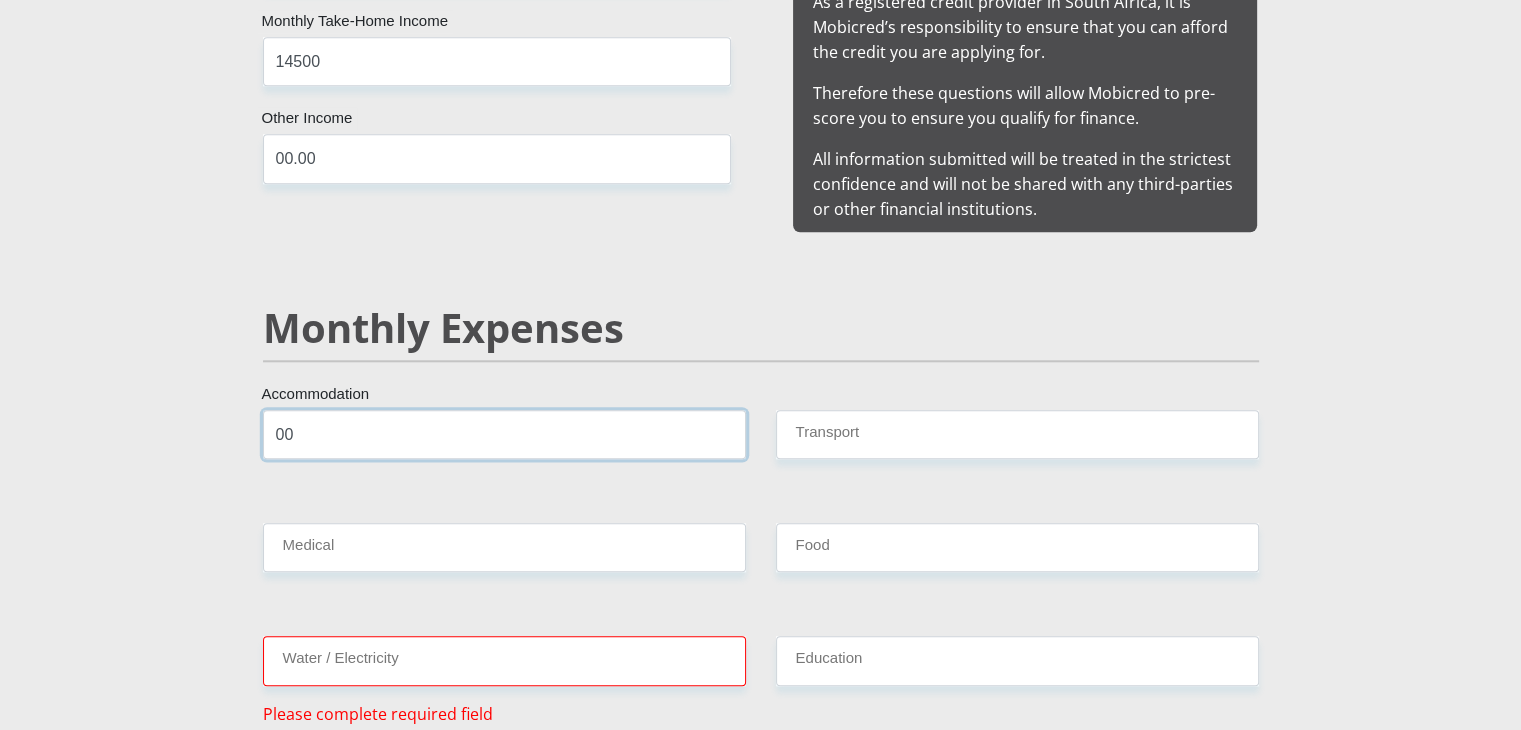 type on "00" 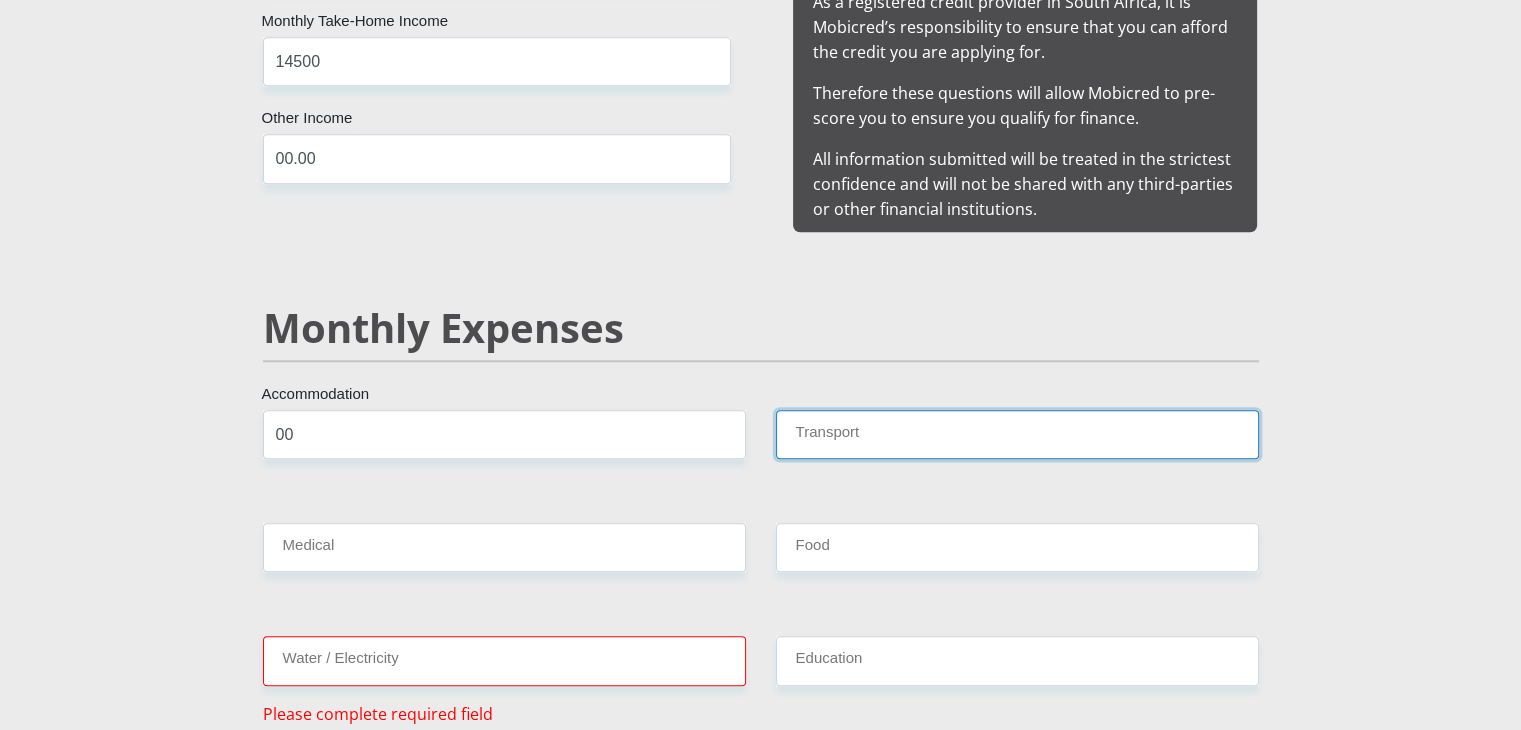 click on "Transport" at bounding box center [1017, 434] 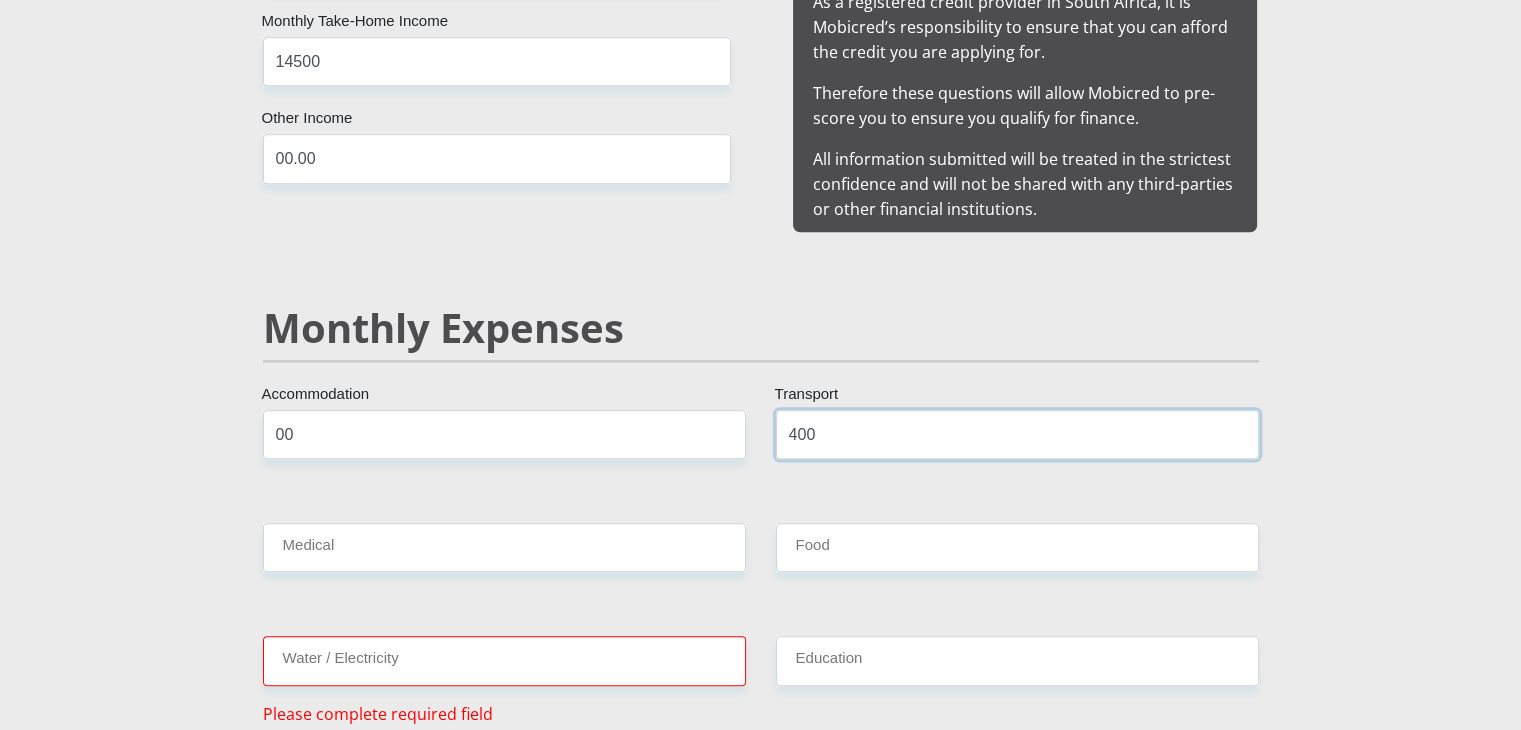 type on "400" 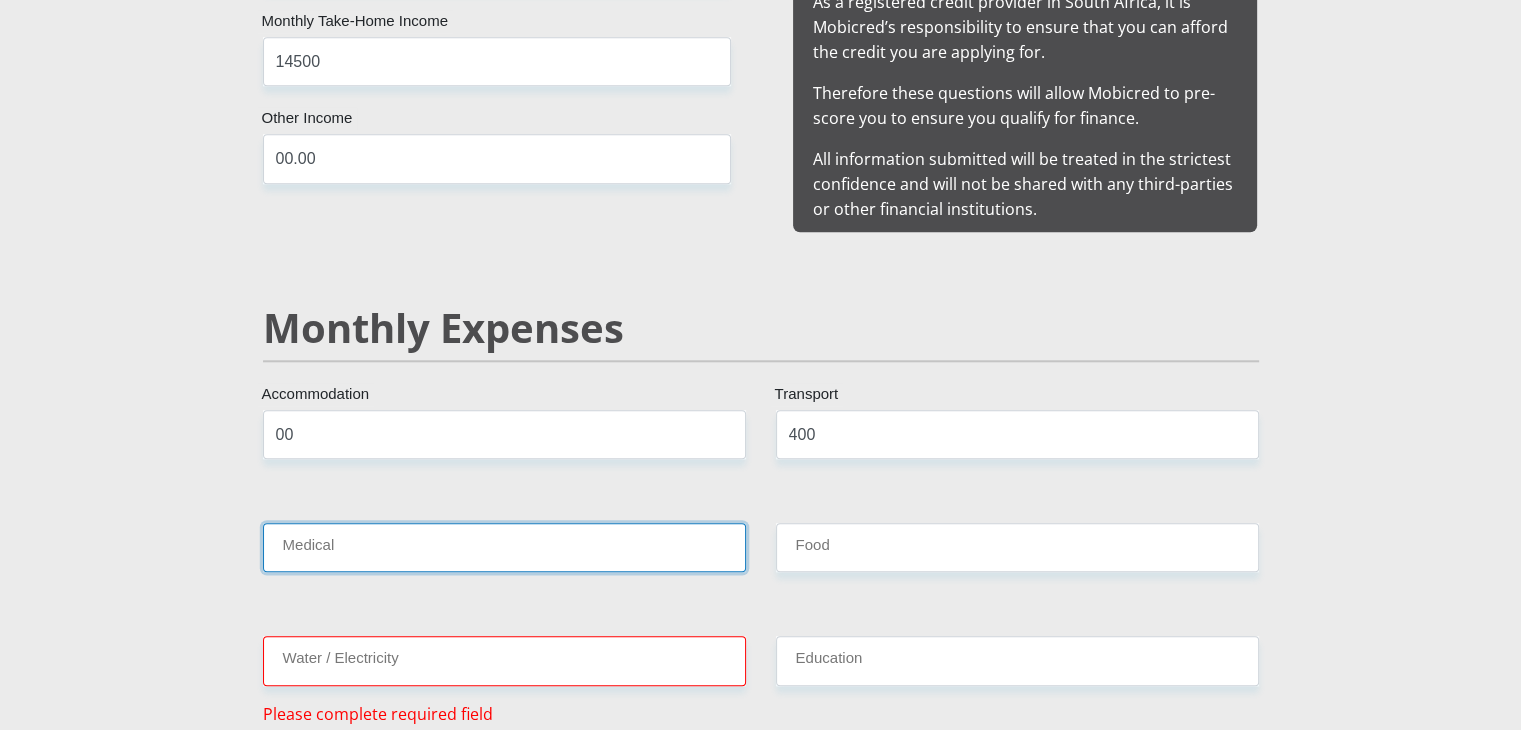 click on "Medical" at bounding box center (504, 547) 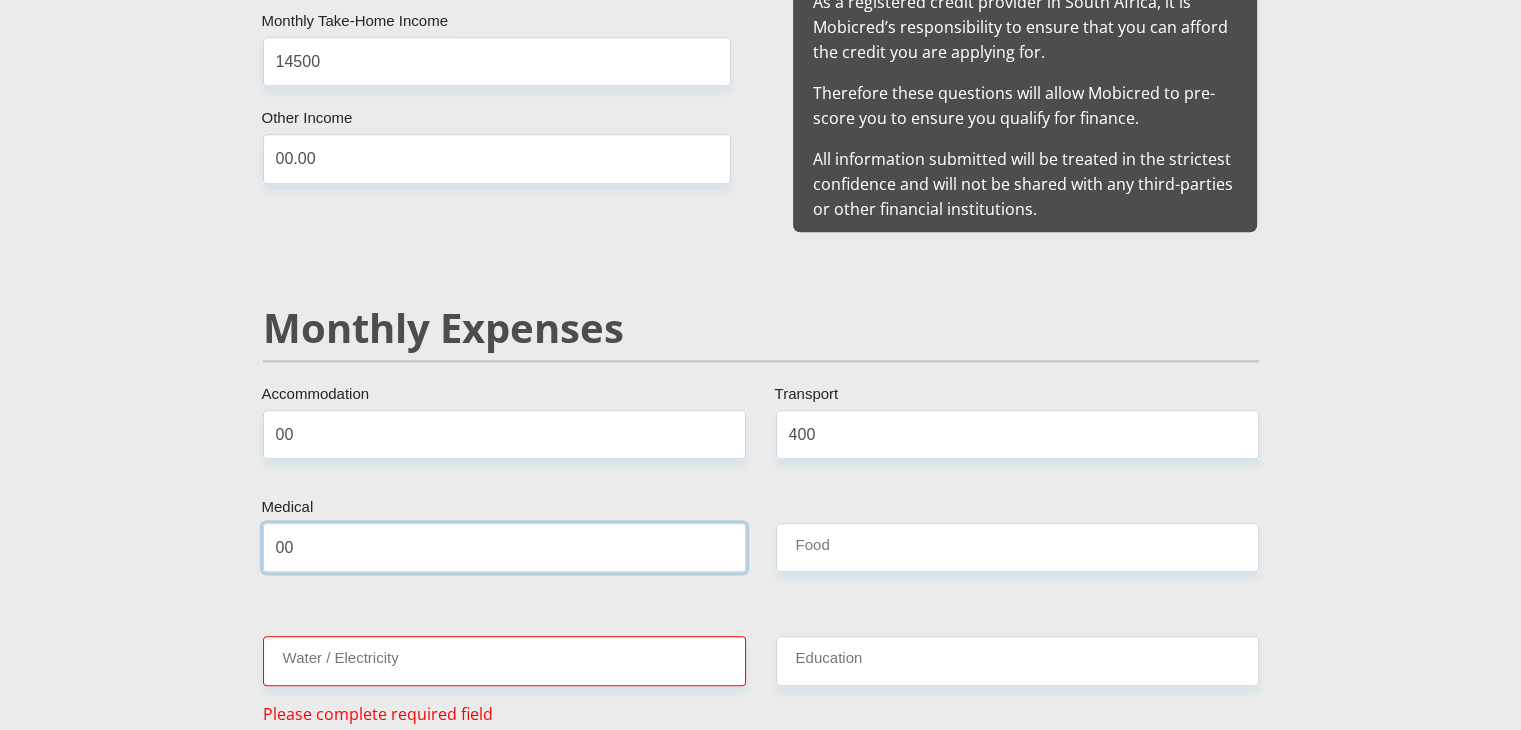 type on "00" 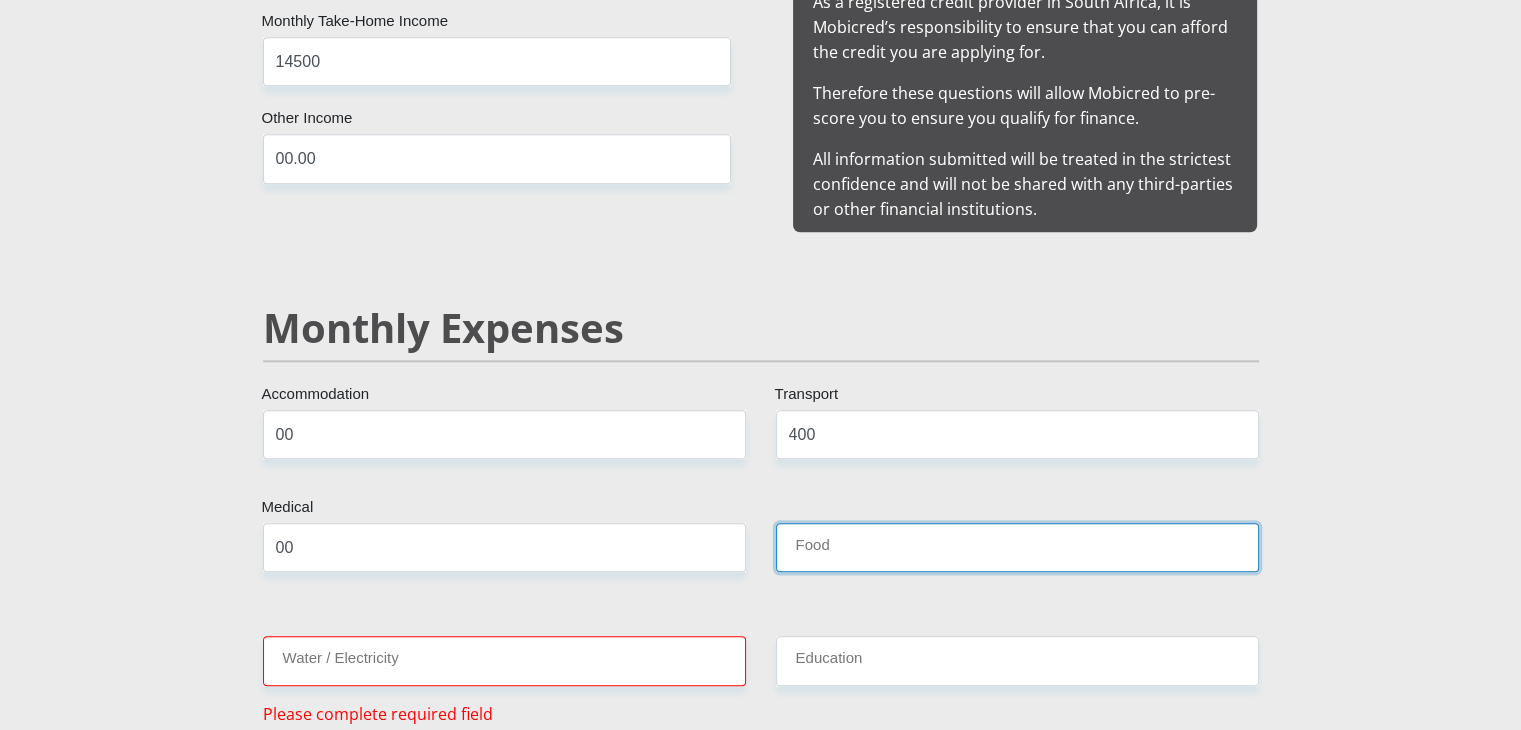click on "Food" at bounding box center [1017, 547] 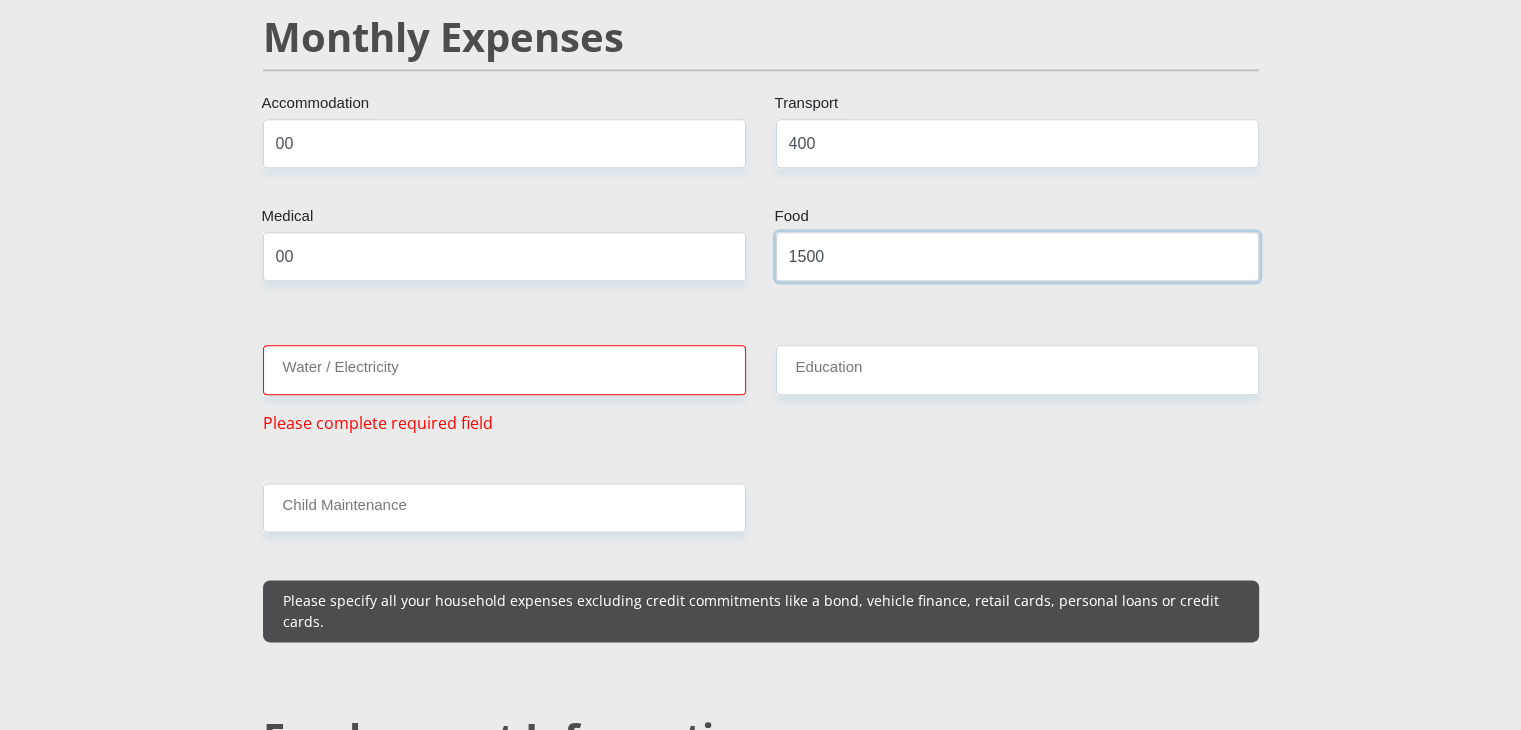 scroll, scrollTop: 2400, scrollLeft: 0, axis: vertical 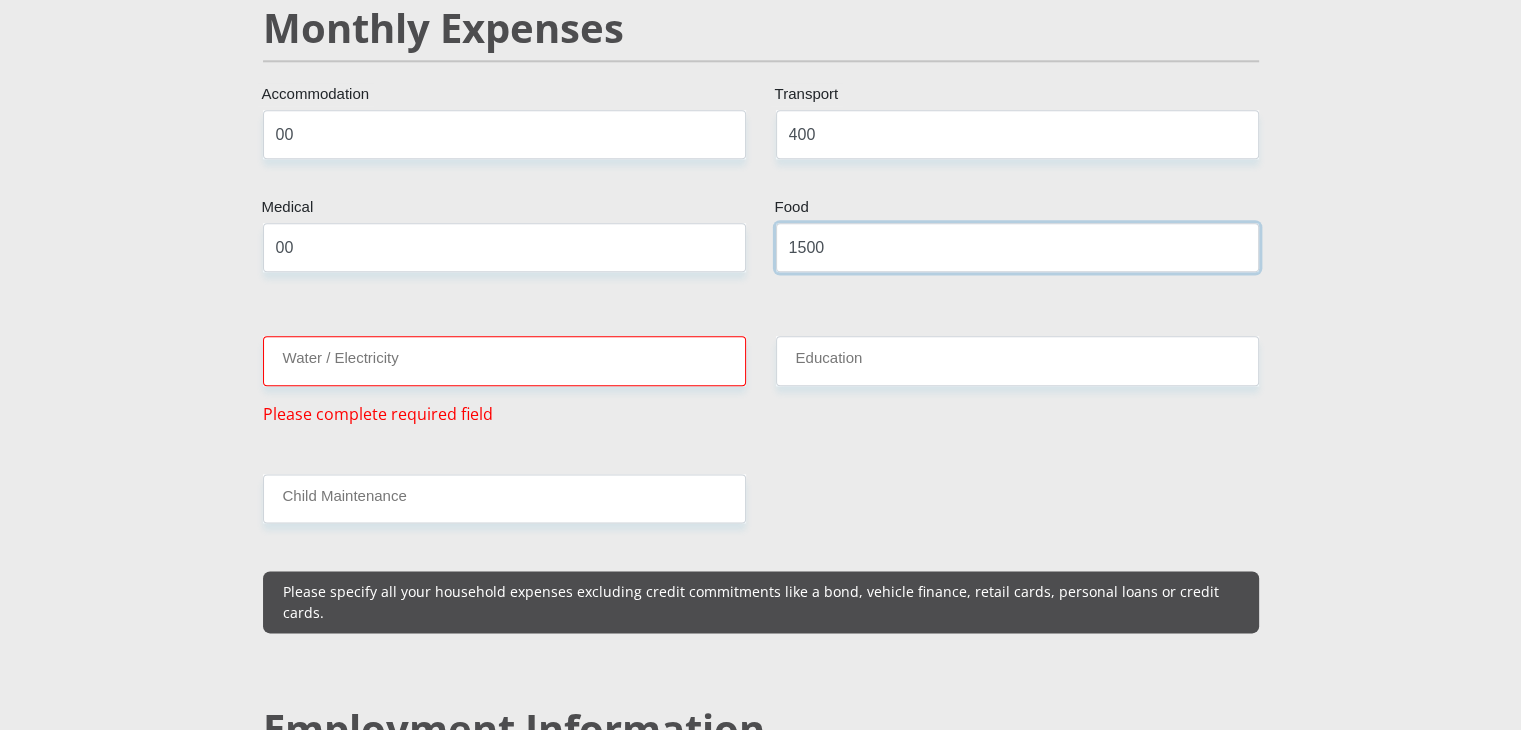type on "1500" 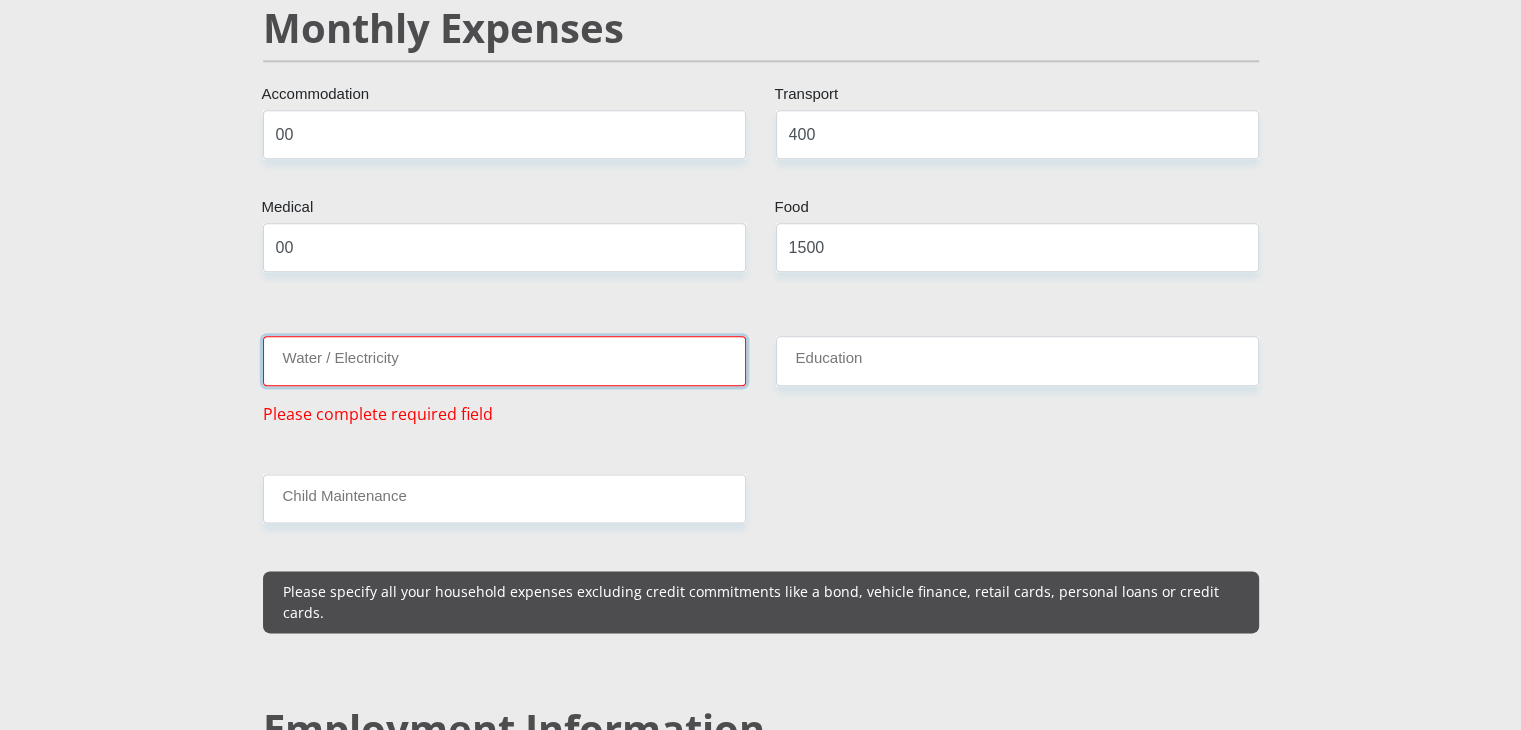 click on "Water / Electricity" at bounding box center [504, 360] 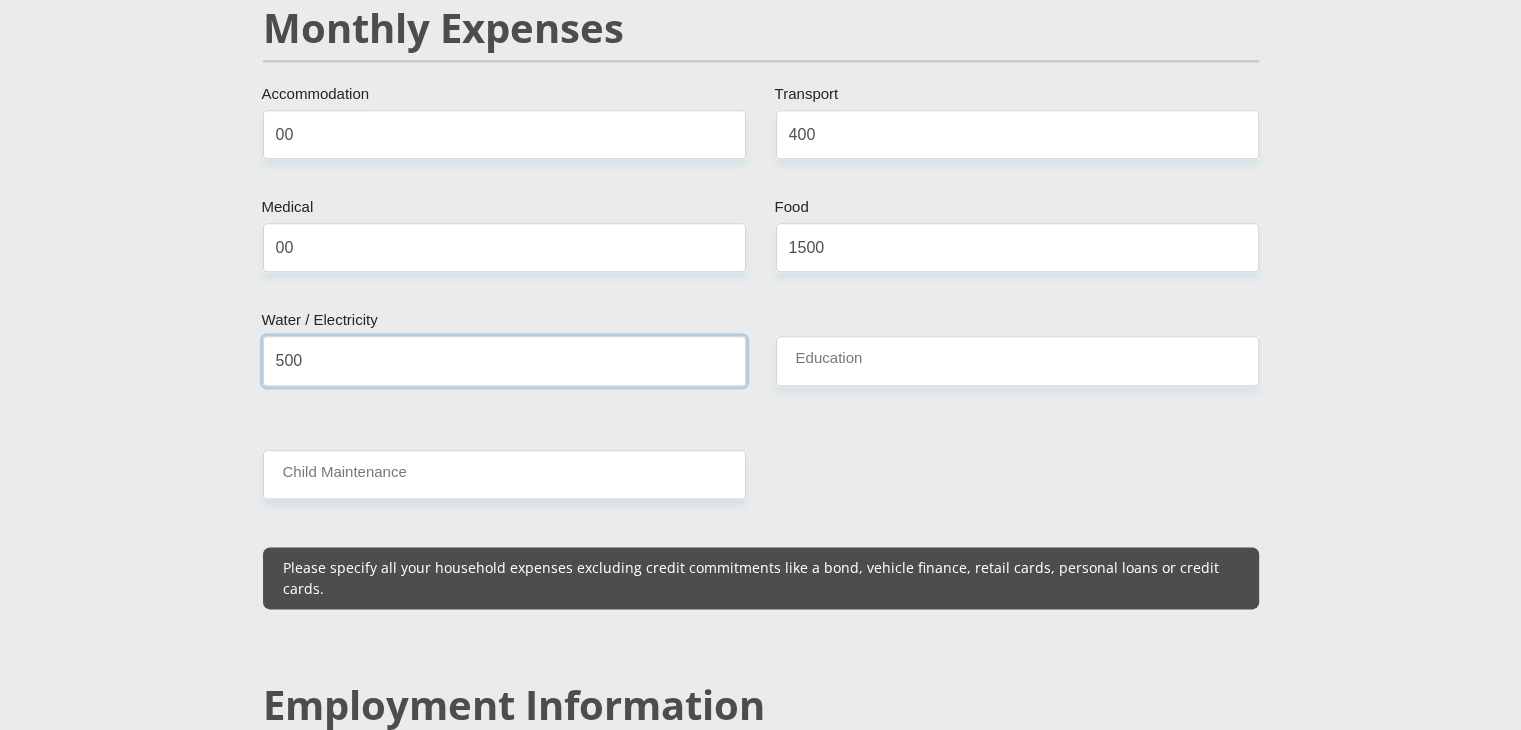 type on "500" 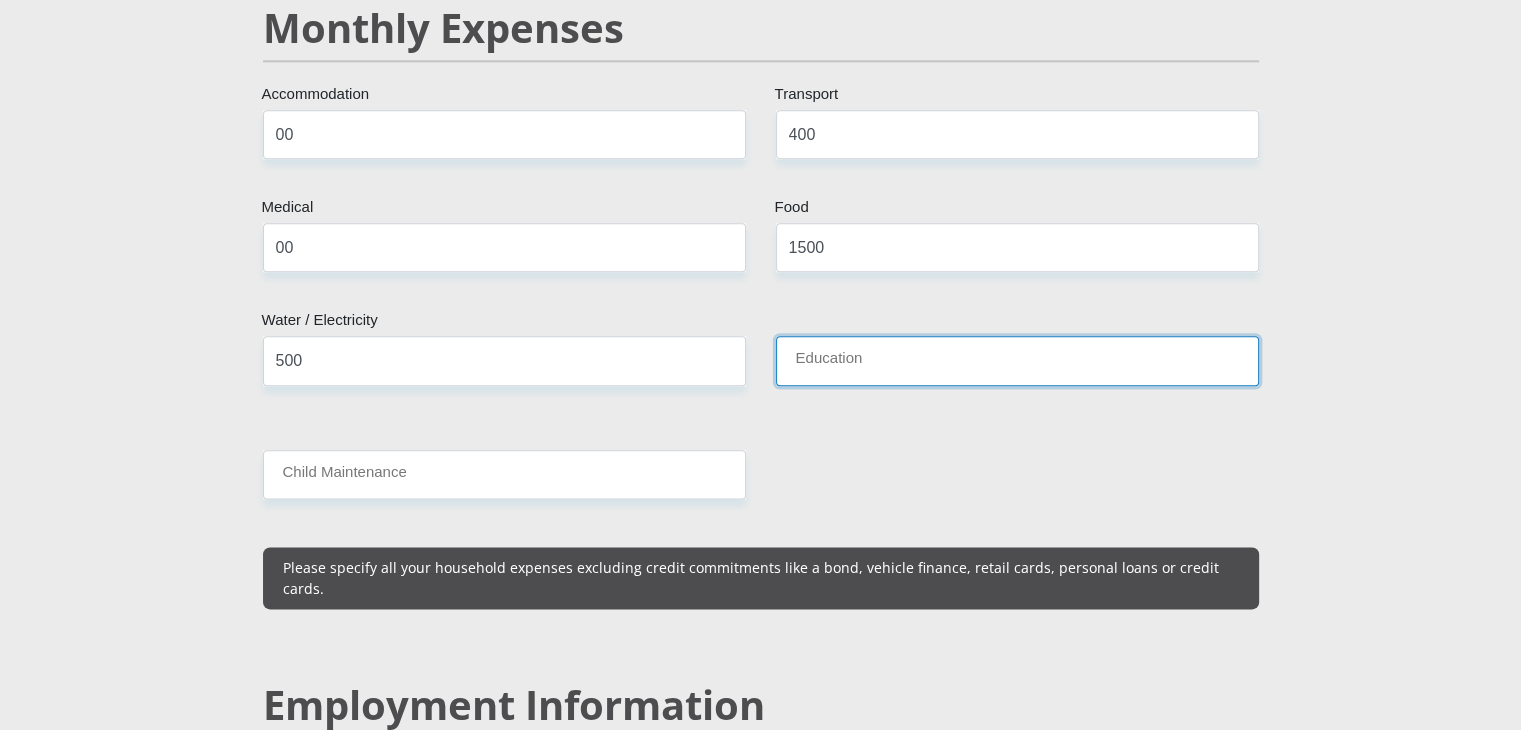 click on "Education" at bounding box center (1017, 360) 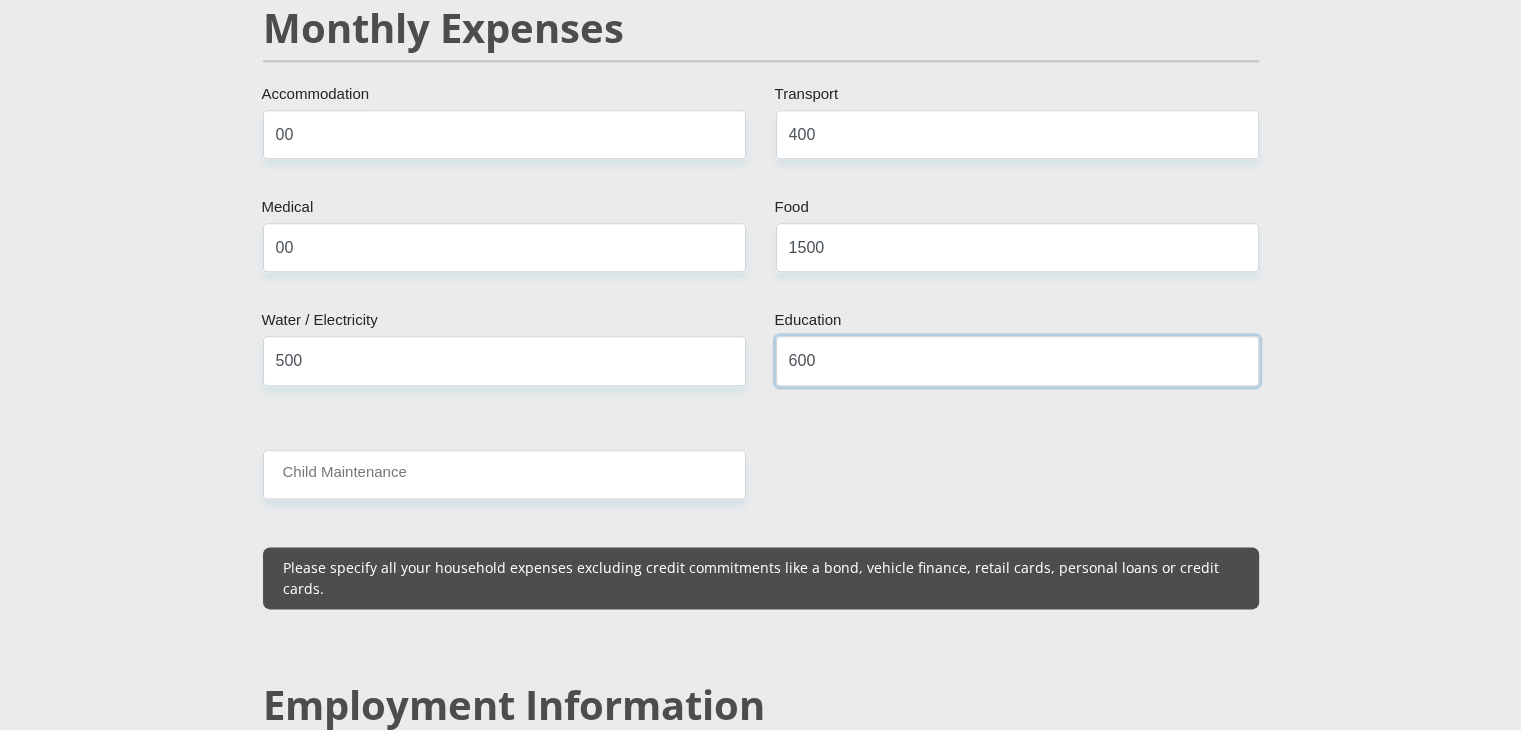type on "600" 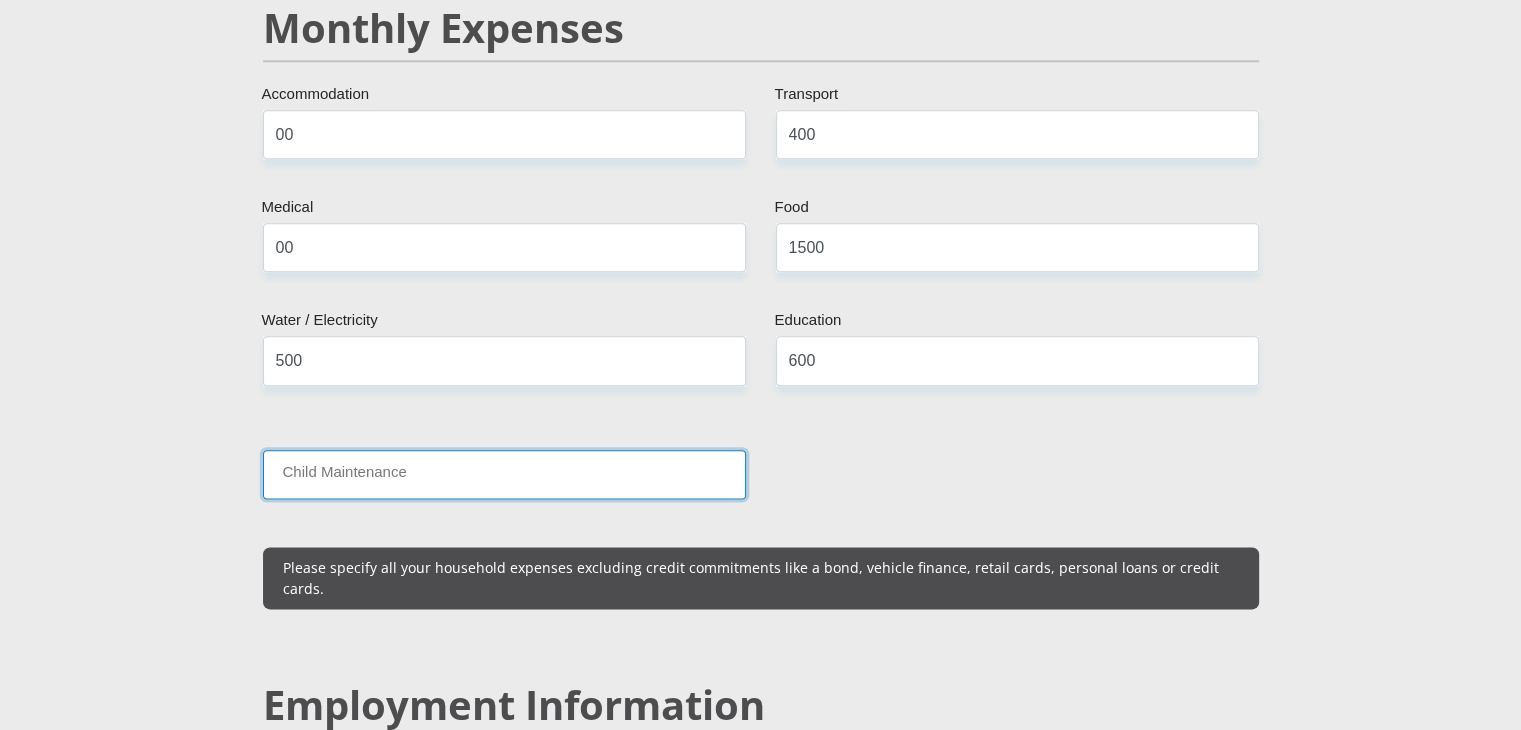 click on "Child Maintenance" at bounding box center (504, 474) 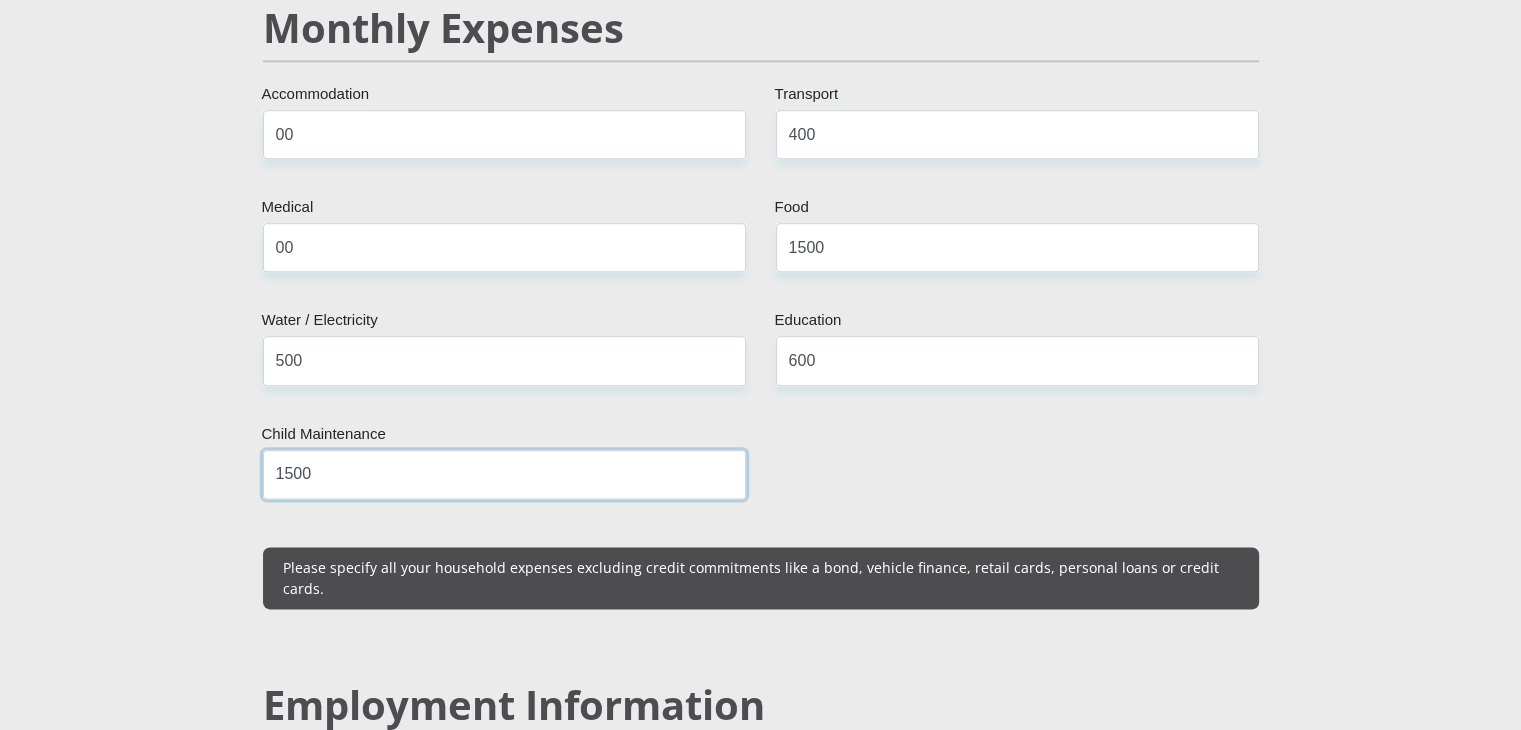 scroll, scrollTop: 2700, scrollLeft: 0, axis: vertical 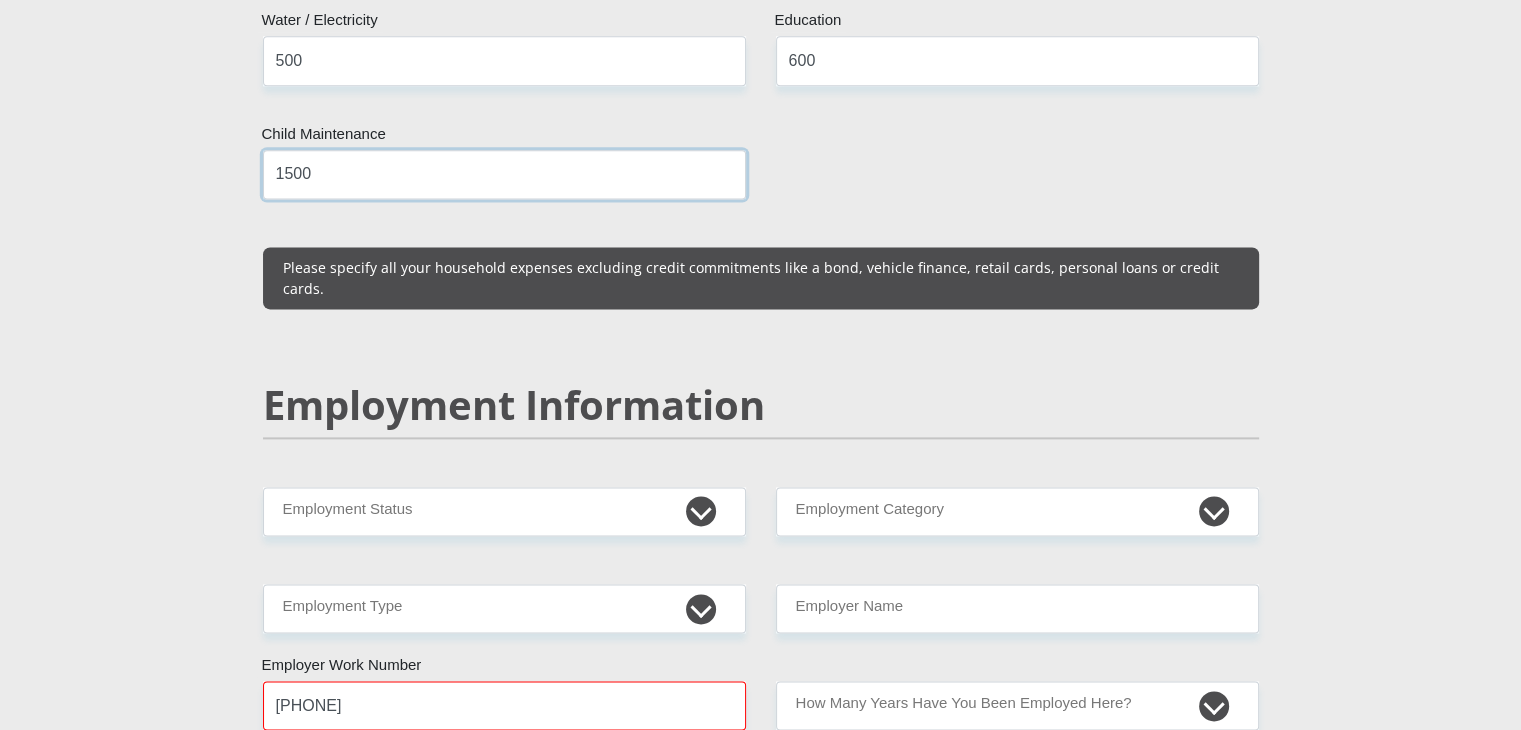 type on "1500" 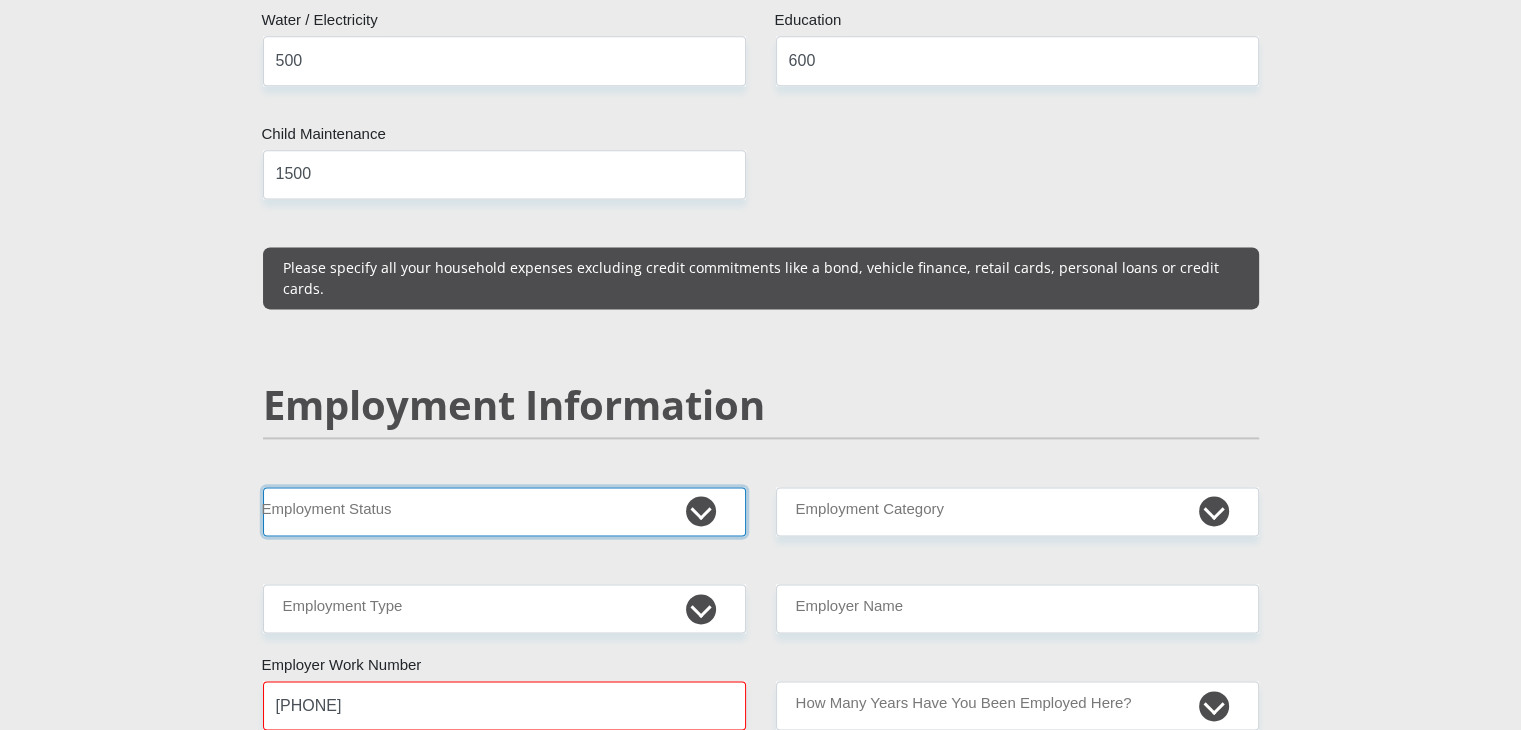 click on "Permanent/Full-time
Part-time/Casual
Contract Worker
Self-Employed
Housewife
Retired
Student
Medically Boarded
Disability
Unemployed" at bounding box center (504, 511) 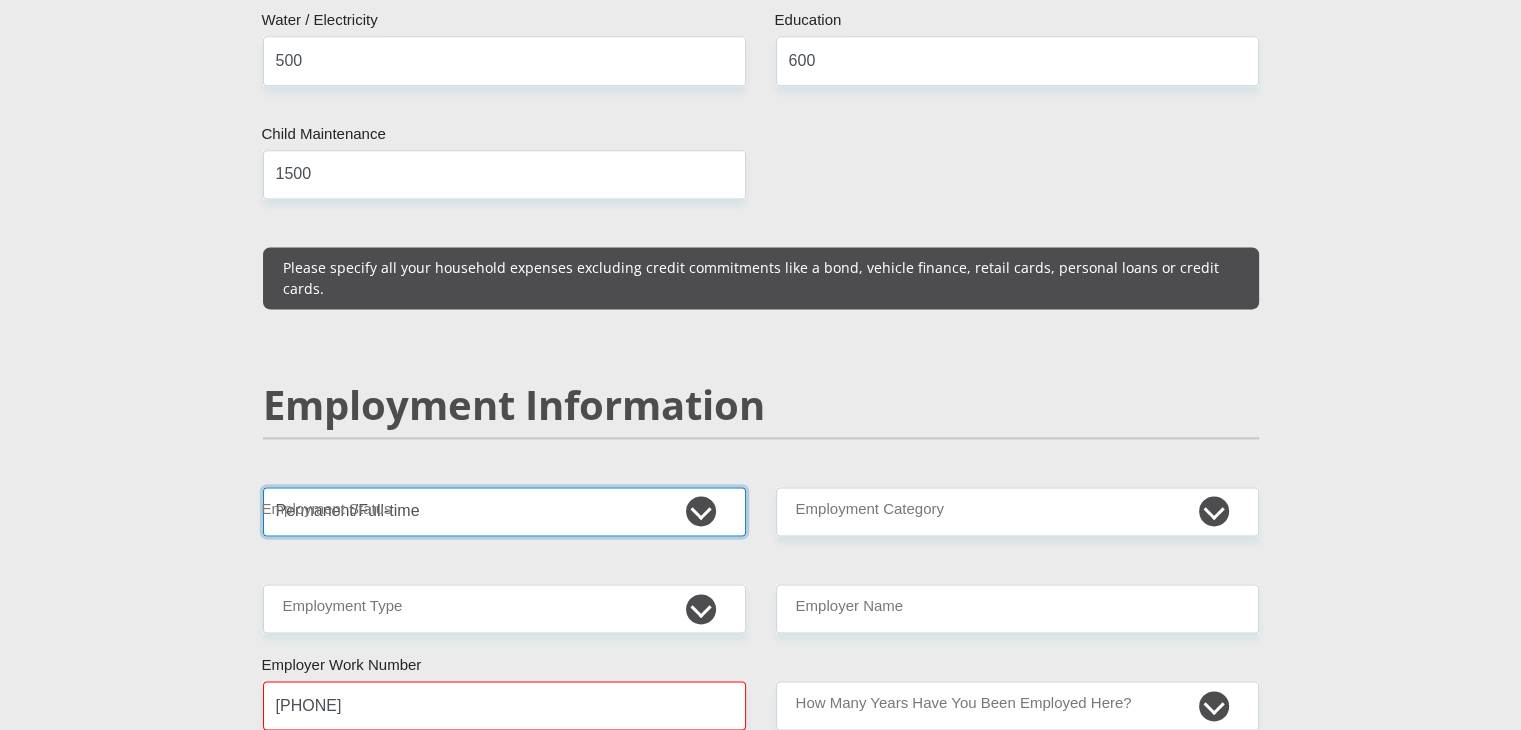 click on "Permanent/Full-time
Part-time/Casual
Contract Worker
Self-Employed
Housewife
Retired
Student
Medically Boarded
Disability
Unemployed" at bounding box center [504, 511] 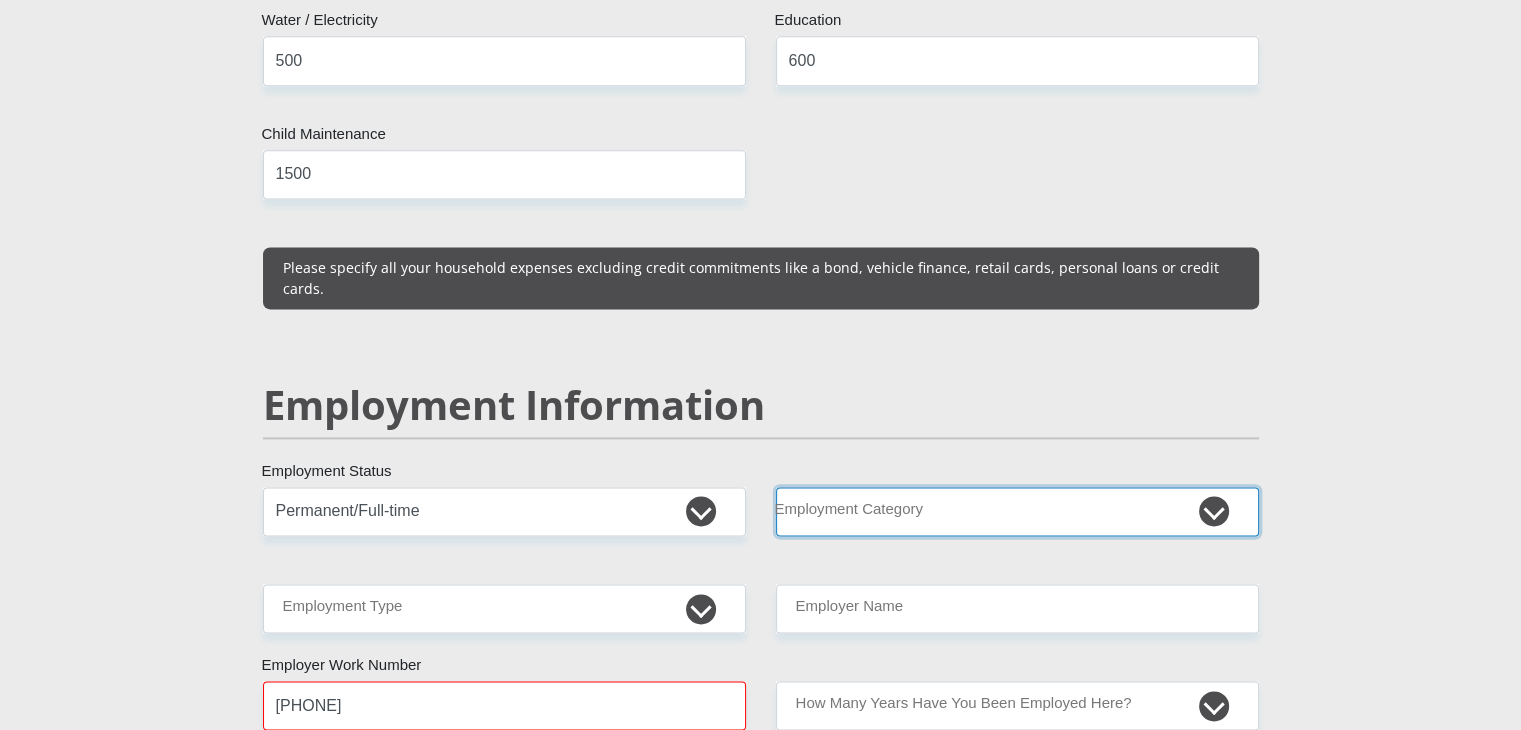 click on "AGRICULTURE
ALCOHOL & TOBACCO
CONSTRUCTION MATERIALS
METALLURGY
EQUIPMENT FOR RENEWABLE ENERGY
SPECIALIZED CONTRACTORS
CAR
GAMING (INCL. INTERNET
OTHER WHOLESALE
UNLICENSED PHARMACEUTICALS
CURRENCY EXCHANGE HOUSES
OTHER FINANCIAL INSTITUTIONS & INSURANCE
REAL ESTATE AGENTS
OIL & GAS
OTHER MATERIALS (E.G. IRON ORE)
PRECIOUS STONES & PRECIOUS METALS
POLITICAL ORGANIZATIONS
RELIGIOUS ORGANIZATIONS(NOT SECTS)
ACTI. HAVING BUSINESS DEAL WITH PUBLIC ADMINISTRATION
LAUNDROMATS" at bounding box center [1017, 511] 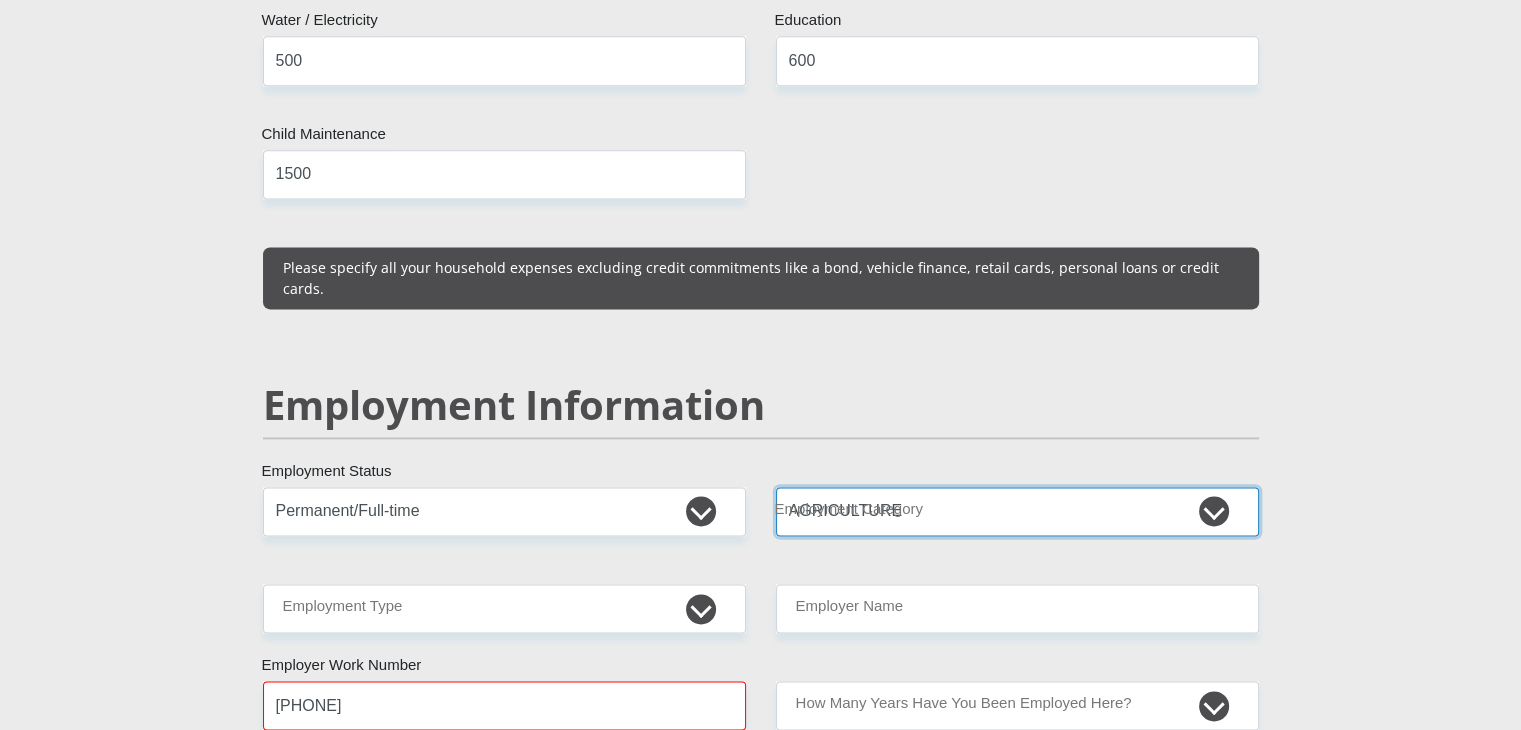 click on "AGRICULTURE
ALCOHOL & TOBACCO
CONSTRUCTION MATERIALS
METALLURGY
EQUIPMENT FOR RENEWABLE ENERGY
SPECIALIZED CONTRACTORS
CAR
GAMING (INCL. INTERNET
OTHER WHOLESALE
UNLICENSED PHARMACEUTICALS
CURRENCY EXCHANGE HOUSES
OTHER FINANCIAL INSTITUTIONS & INSURANCE
REAL ESTATE AGENTS
OIL & GAS
OTHER MATERIALS (E.G. IRON ORE)
PRECIOUS STONES & PRECIOUS METALS
POLITICAL ORGANIZATIONS
RELIGIOUS ORGANIZATIONS(NOT SECTS)
ACTI. HAVING BUSINESS DEAL WITH PUBLIC ADMINISTRATION
LAUNDROMATS" at bounding box center [1017, 511] 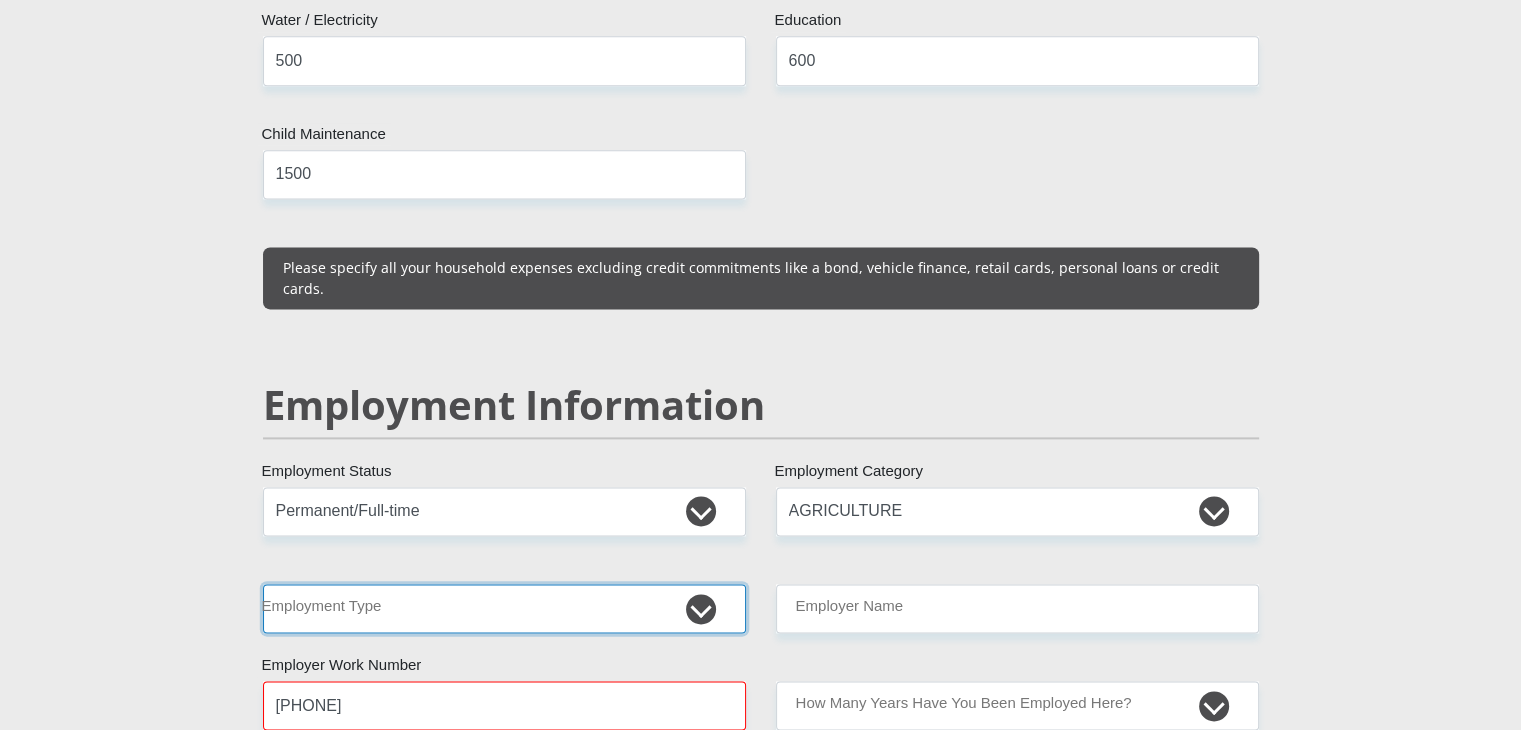click on "College/Lecturer
Craft Seller
Creative
Driver
Executive
Farmer
Forces - Non Commissioned
Forces - Officer
Hawker
Housewife
Labourer
Licenced Professional
Manager
Miner
Non Licenced Professional
Office Staff/Clerk
Outside Worker
Pensioner
Permanent Teacher
Production/Manufacturing
Sales
Self-Employed
Semi-Professional Worker
Service Industry  Social Worker  Student" at bounding box center [504, 608] 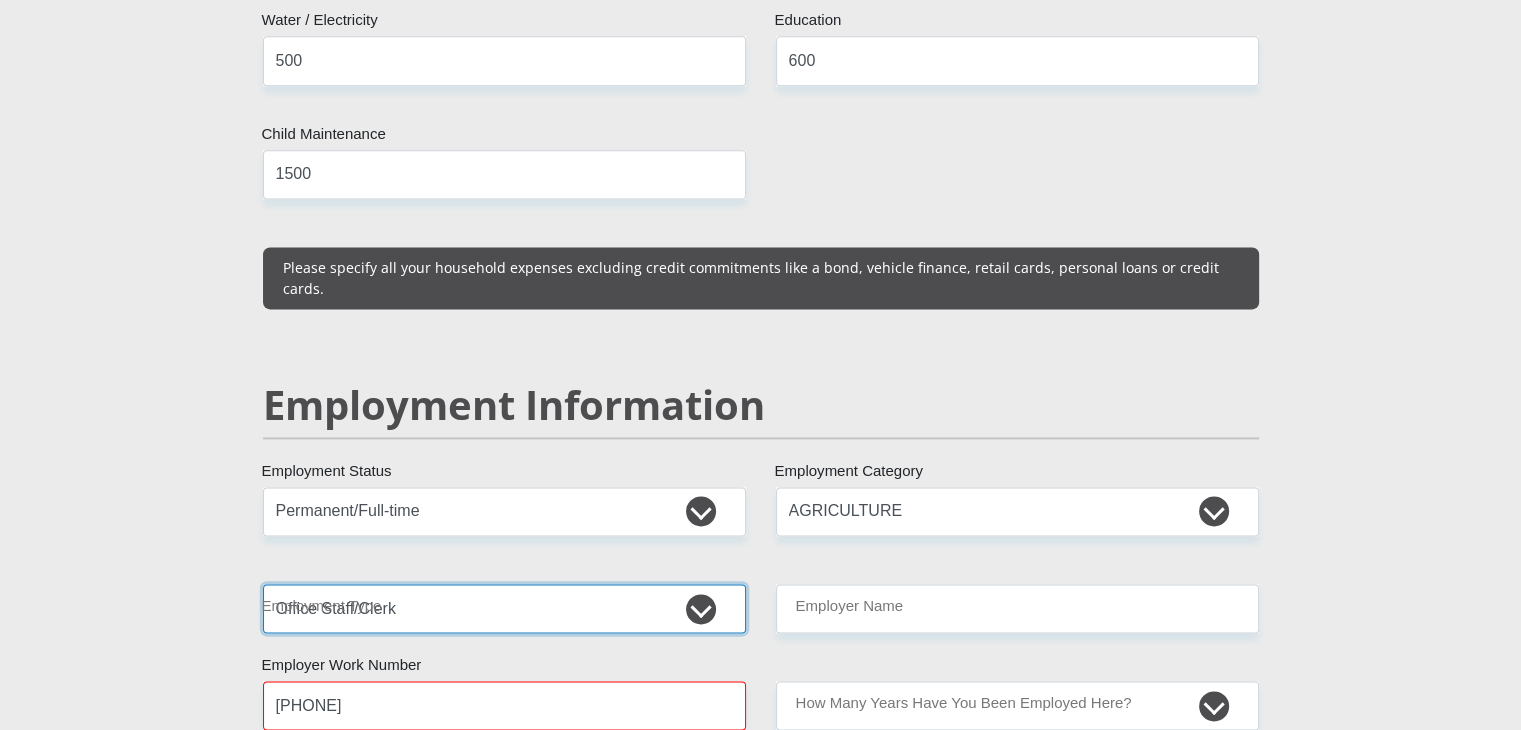click on "College/Lecturer
Craft Seller
Creative
Driver
Executive
Farmer
Forces - Non Commissioned
Forces - Officer
Hawker
Housewife
Labourer
Licenced Professional
Manager
Miner
Non Licenced Professional
Office Staff/Clerk
Outside Worker
Pensioner
Permanent Teacher
Production/Manufacturing
Sales
Self-Employed
Semi-Professional Worker
Service Industry  Social Worker  Student" at bounding box center [504, 608] 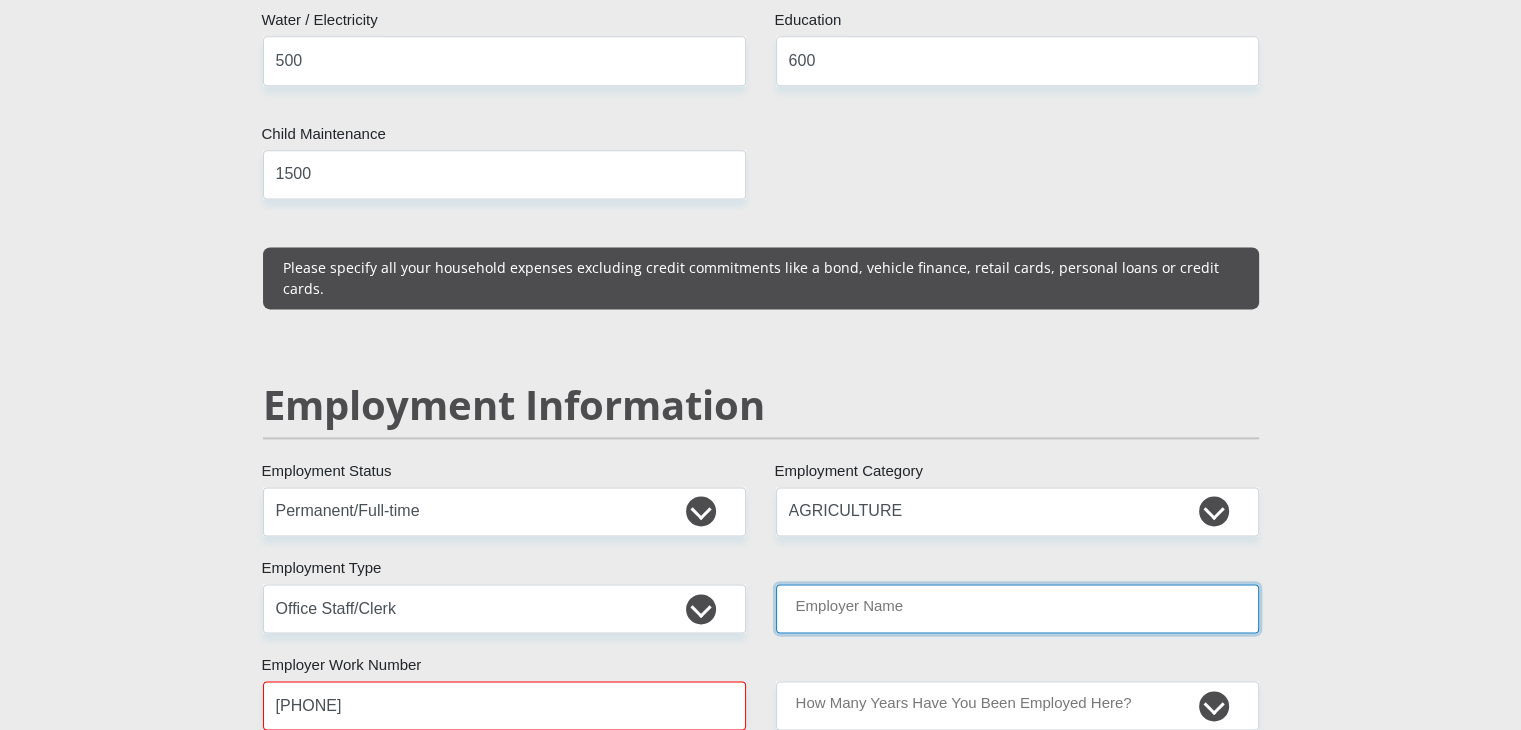 click on "Employer Name" at bounding box center [1017, 608] 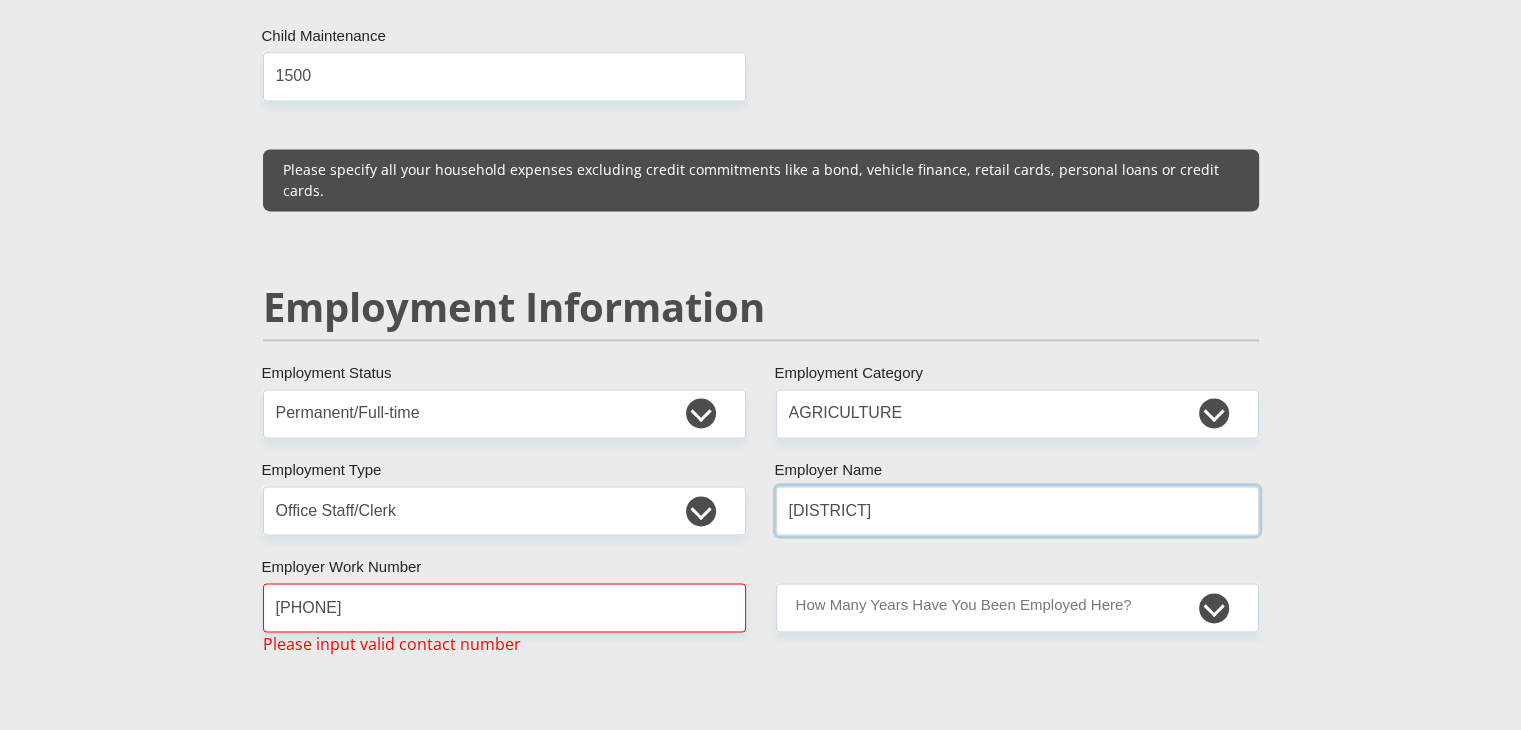scroll, scrollTop: 3000, scrollLeft: 0, axis: vertical 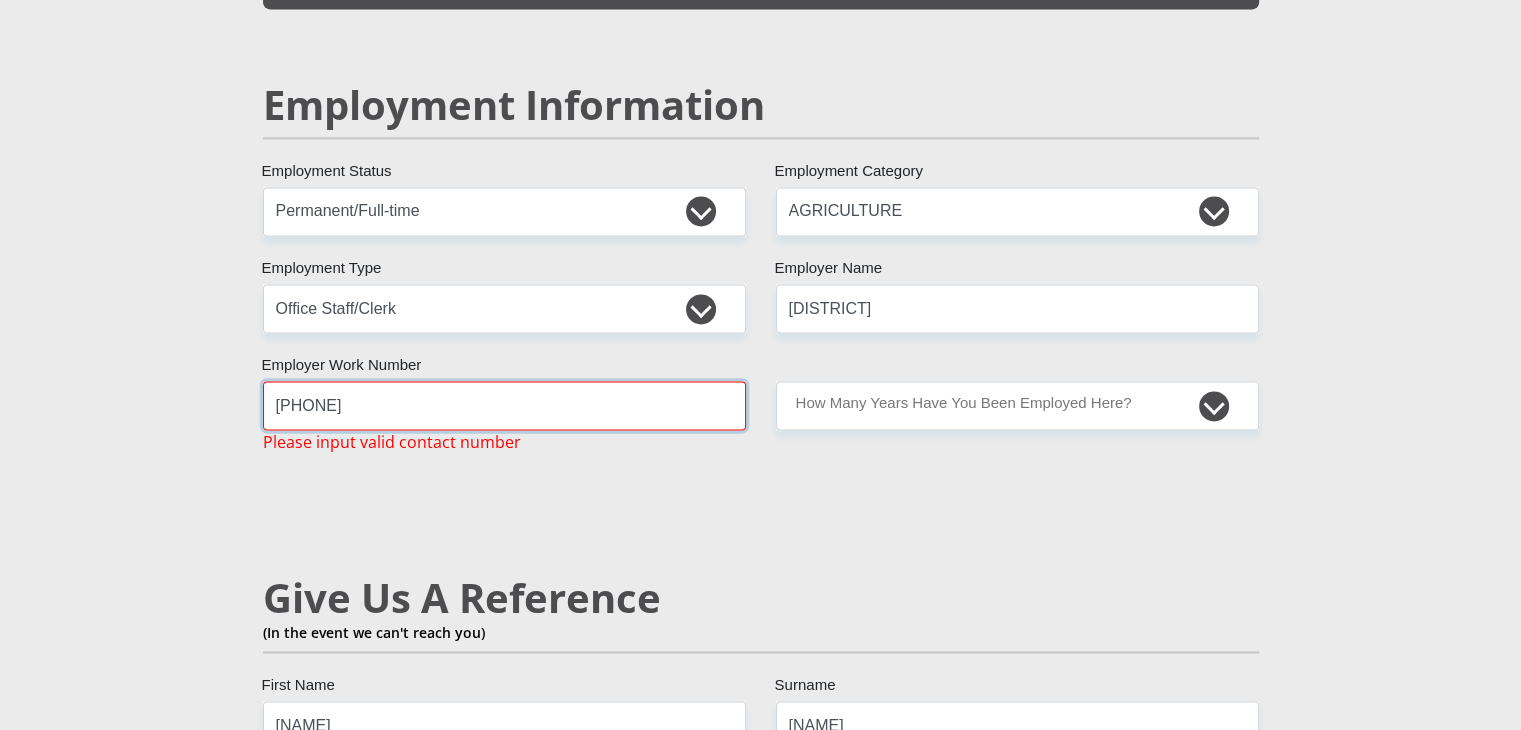click on "[PHONE]" at bounding box center (504, 405) 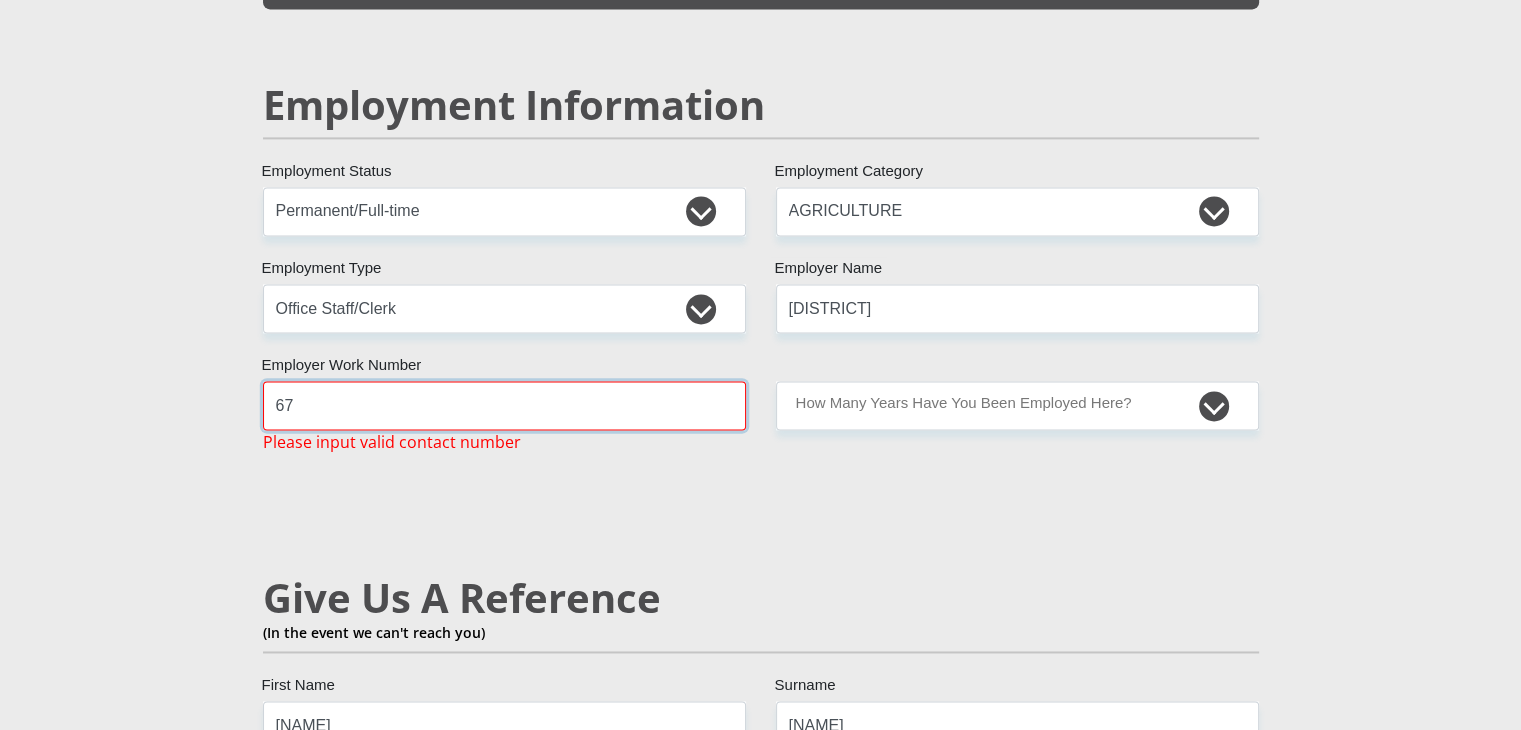 type on "6" 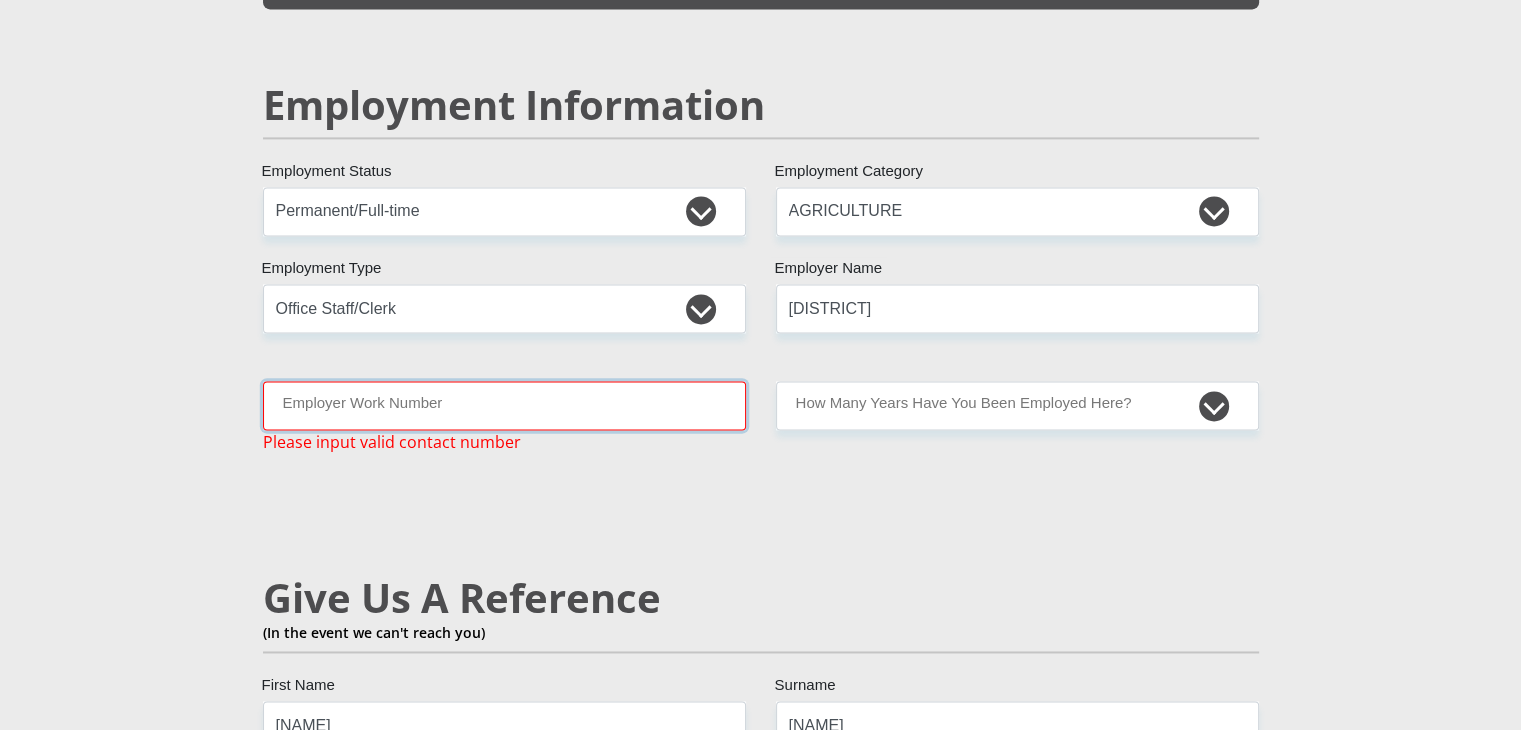 type on "3" 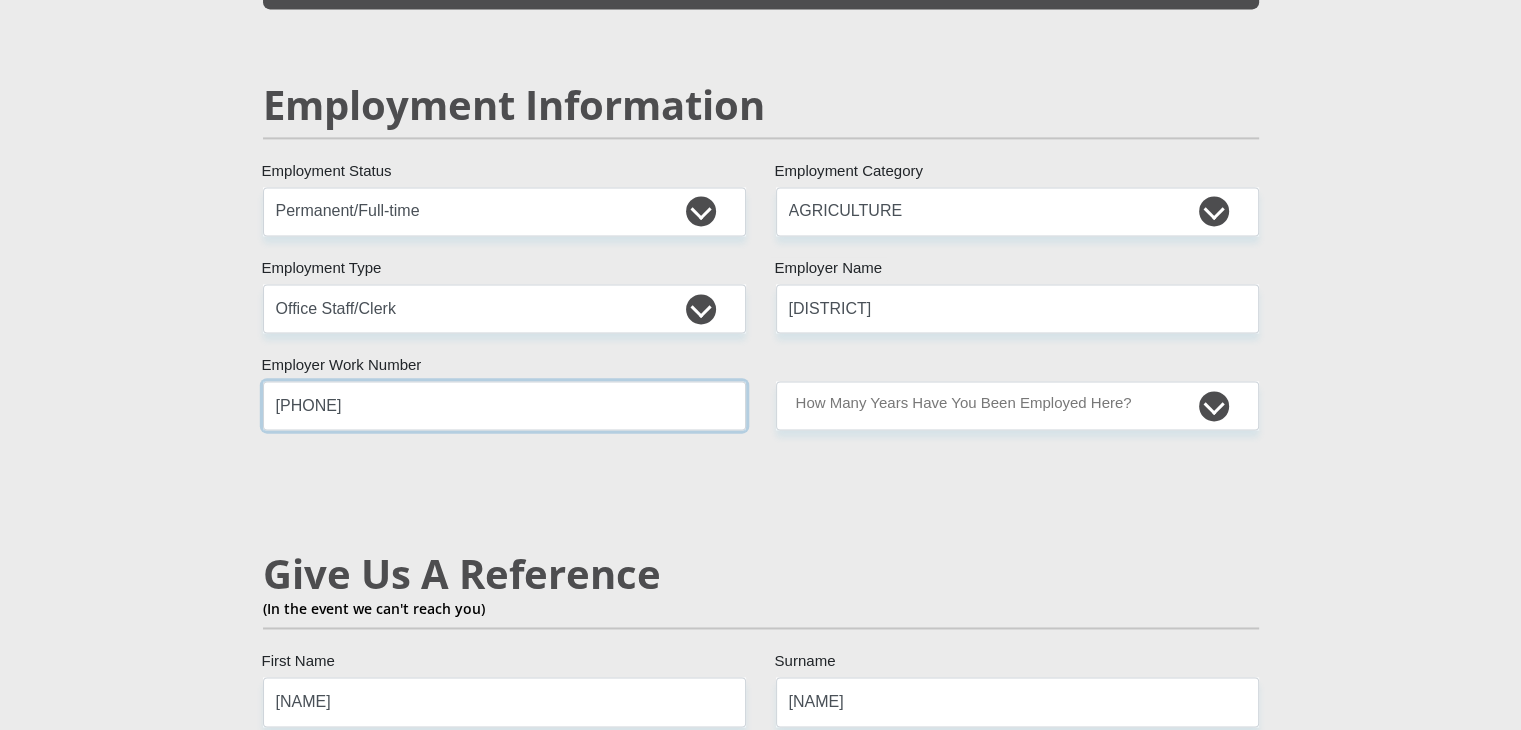 type on "0324379427" 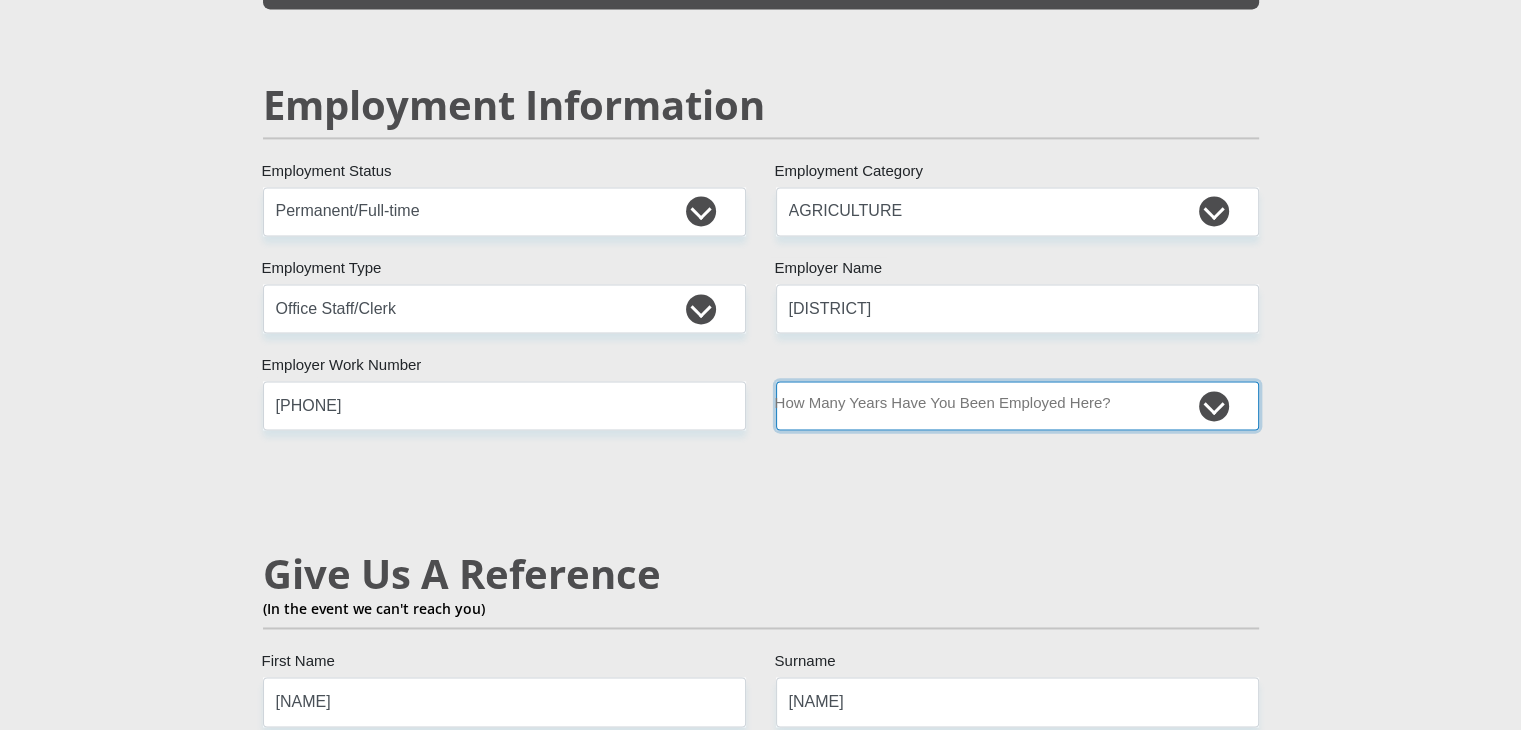 click on "less than 1 year
1-3 years
3-5 years
5+ years" at bounding box center (1017, 405) 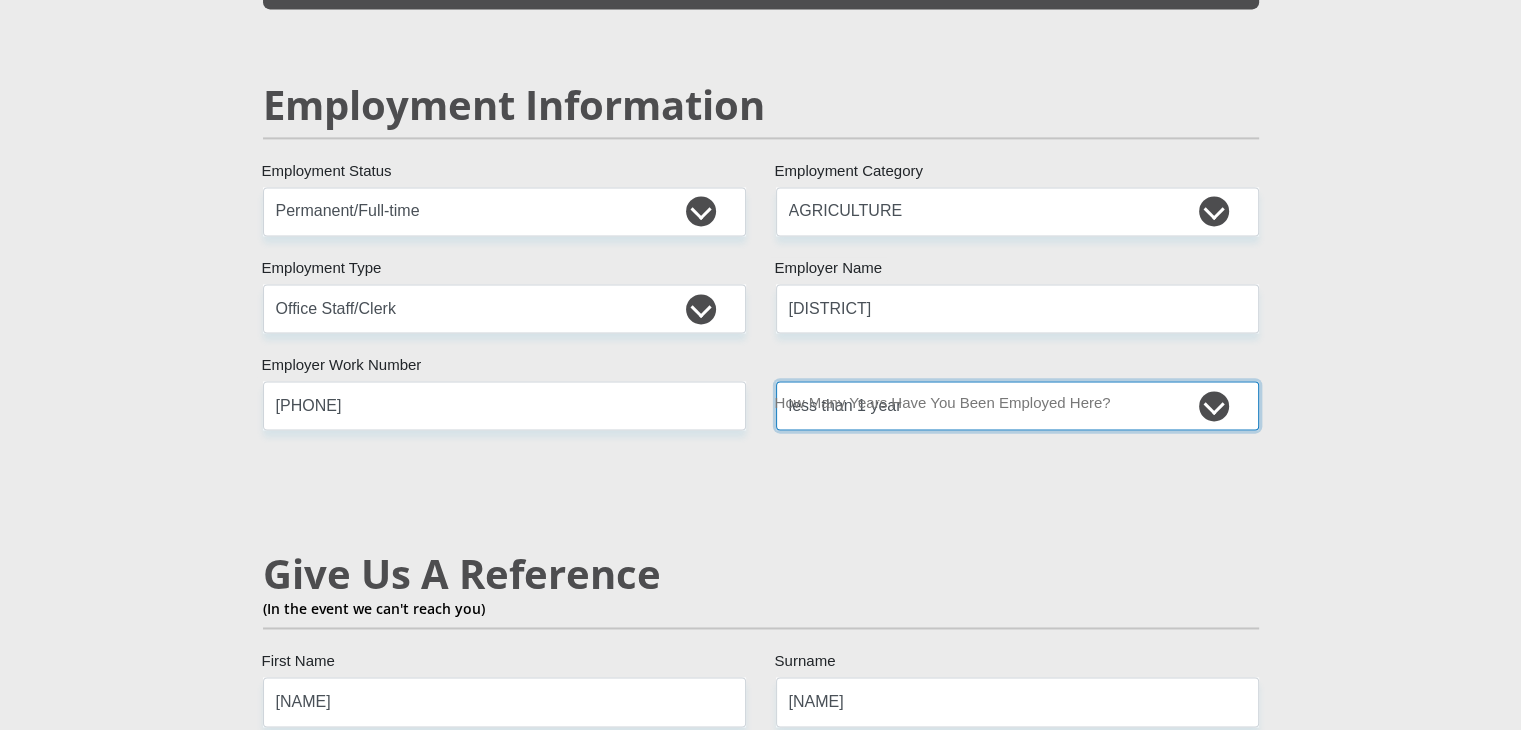 click on "less than 1 year
1-3 years
3-5 years
5+ years" at bounding box center (1017, 405) 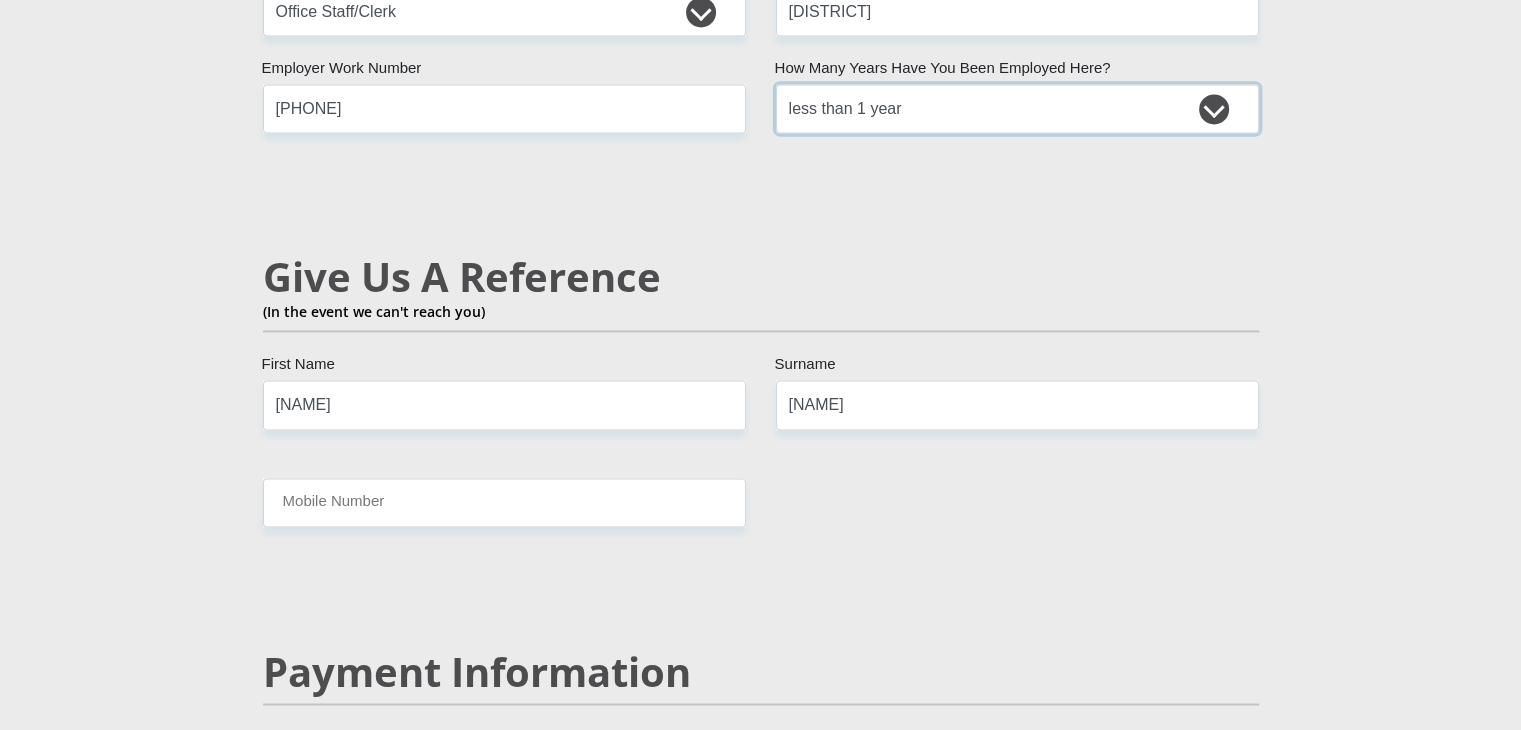 scroll, scrollTop: 3300, scrollLeft: 0, axis: vertical 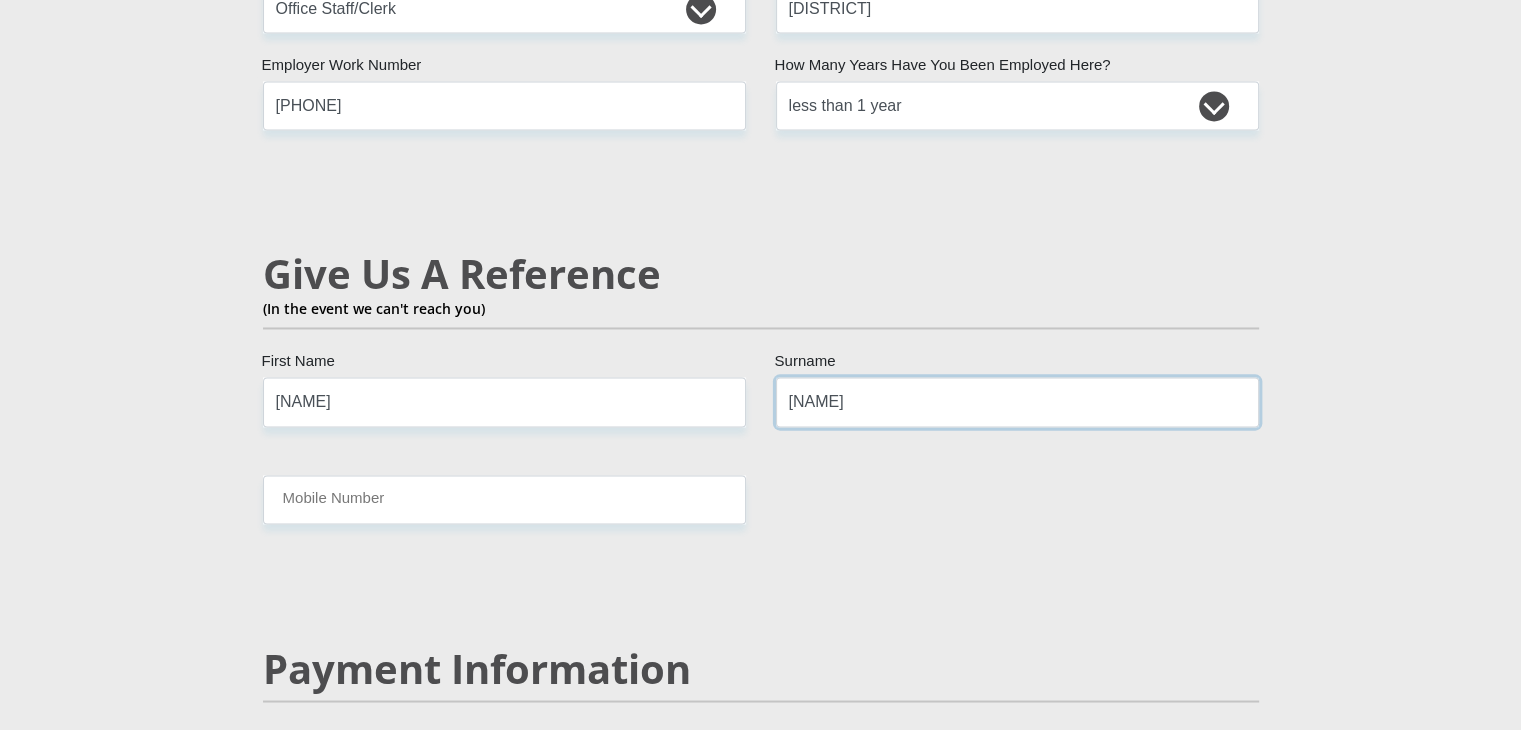 click on "[LAST]" at bounding box center [1017, 401] 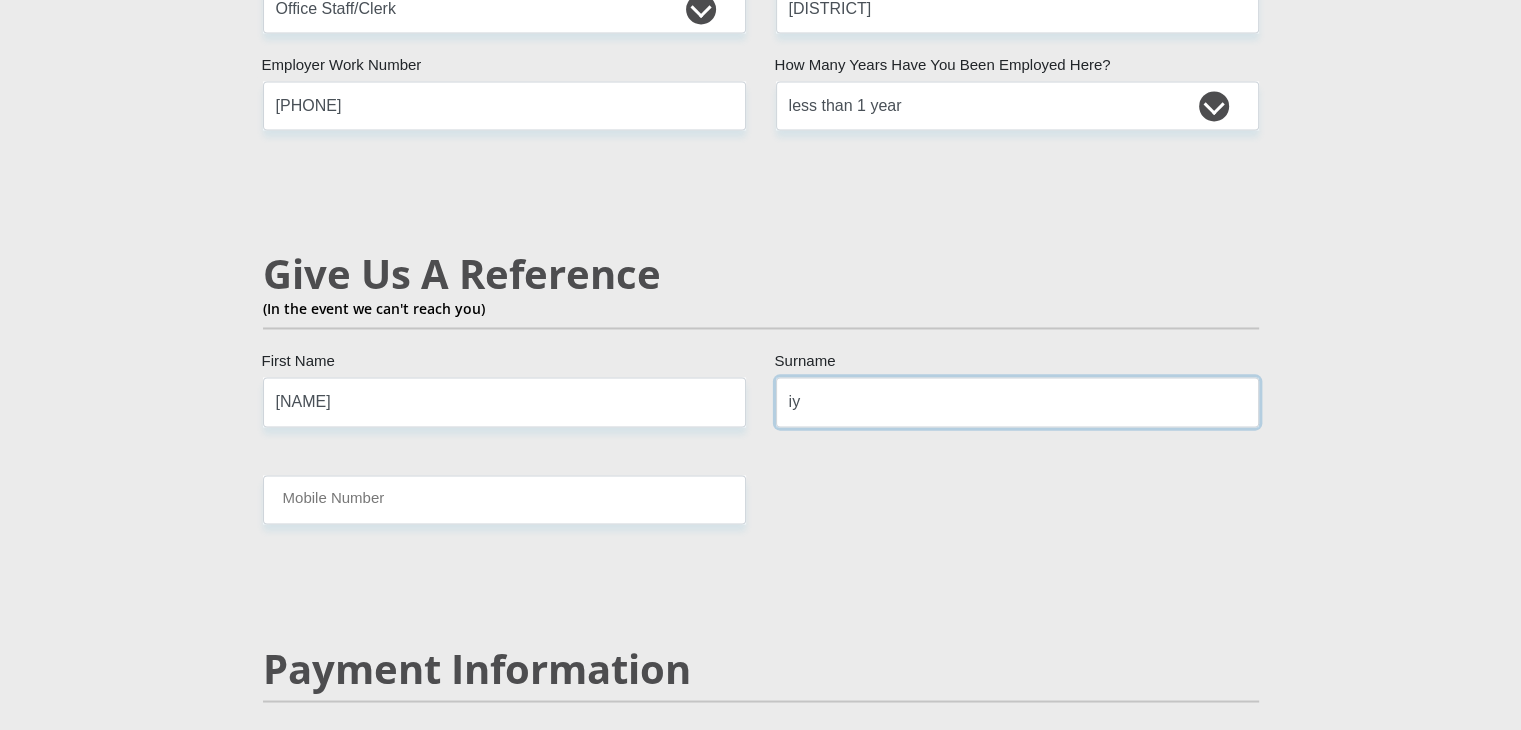type on "i" 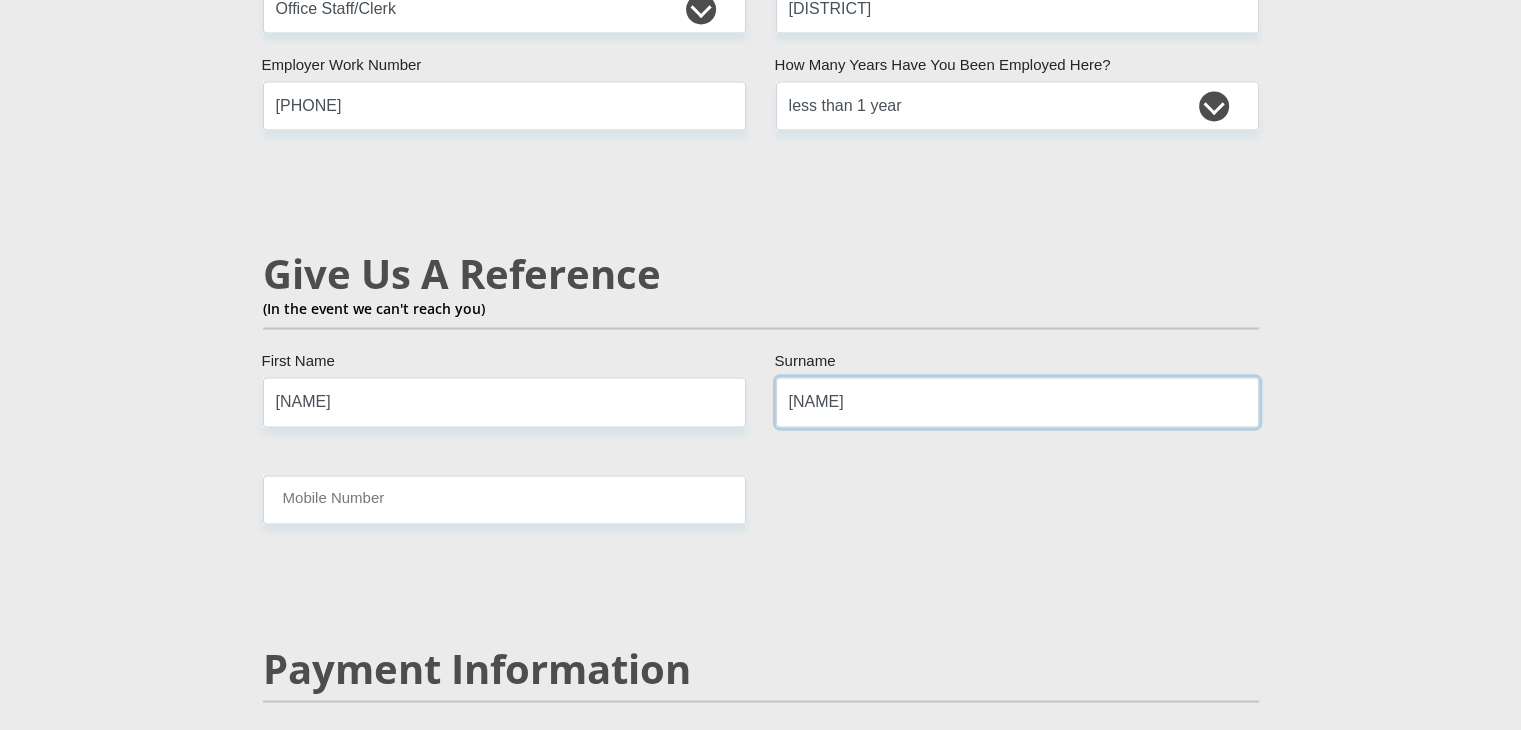 type on "mvuleni" 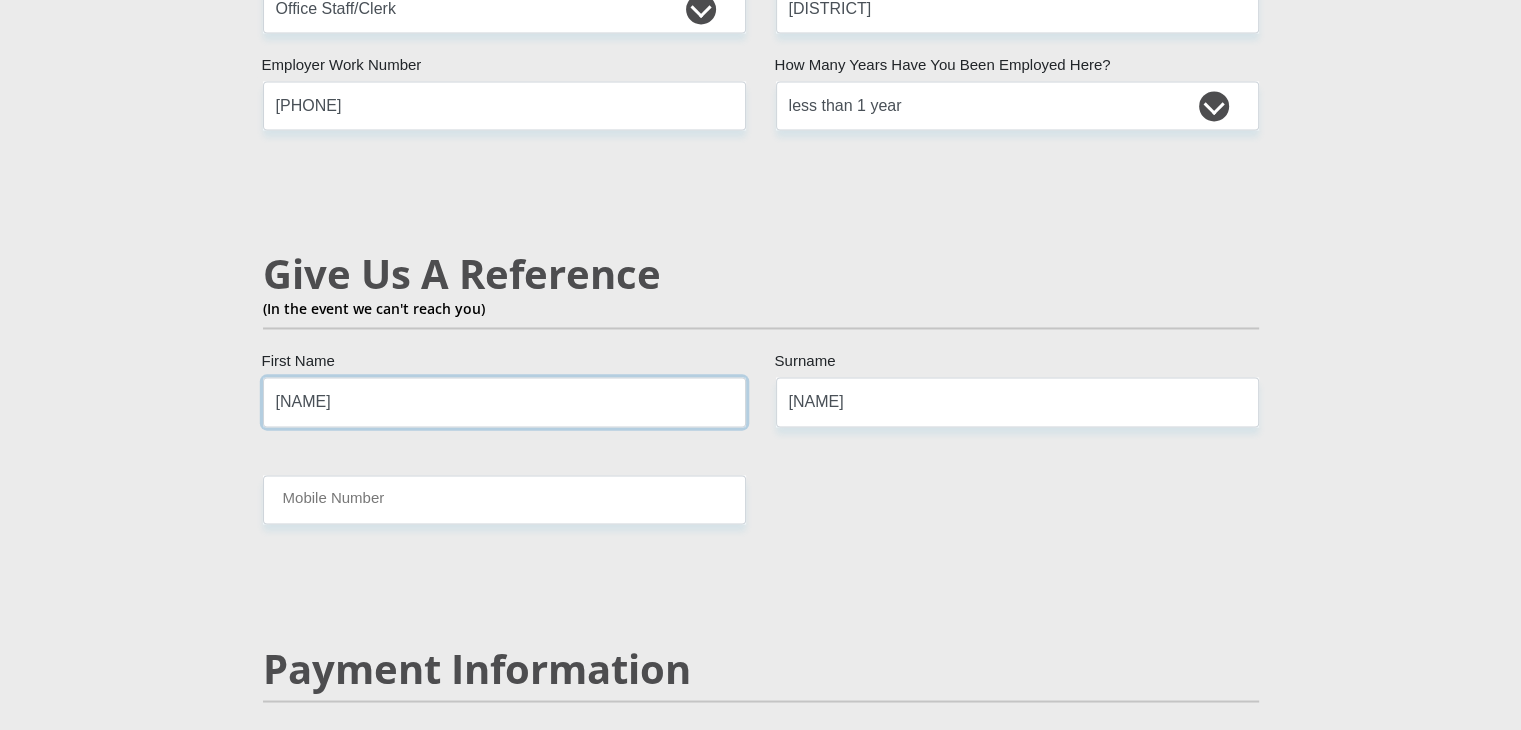 click on "[FIRST]" at bounding box center [504, 401] 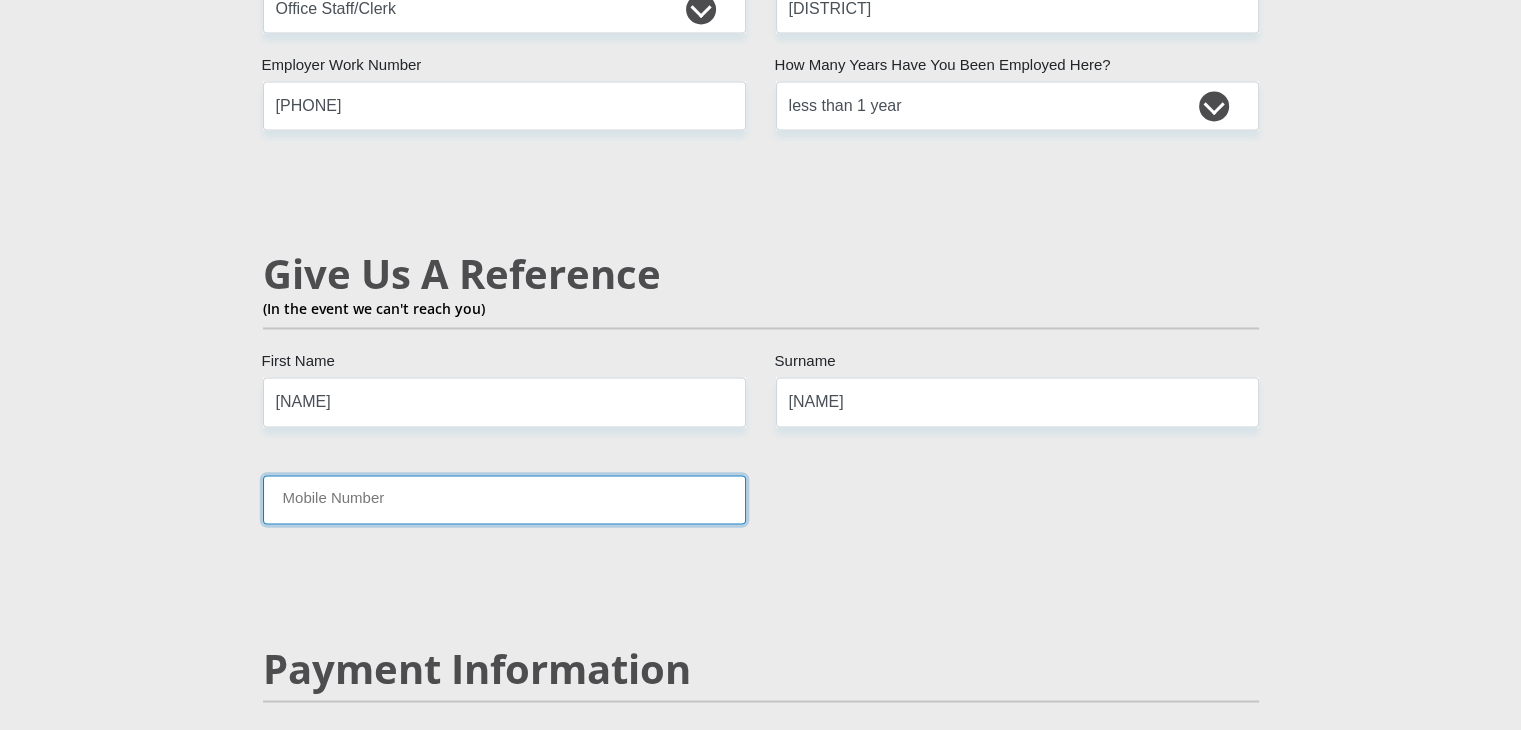 click on "Mobile Number" at bounding box center [504, 499] 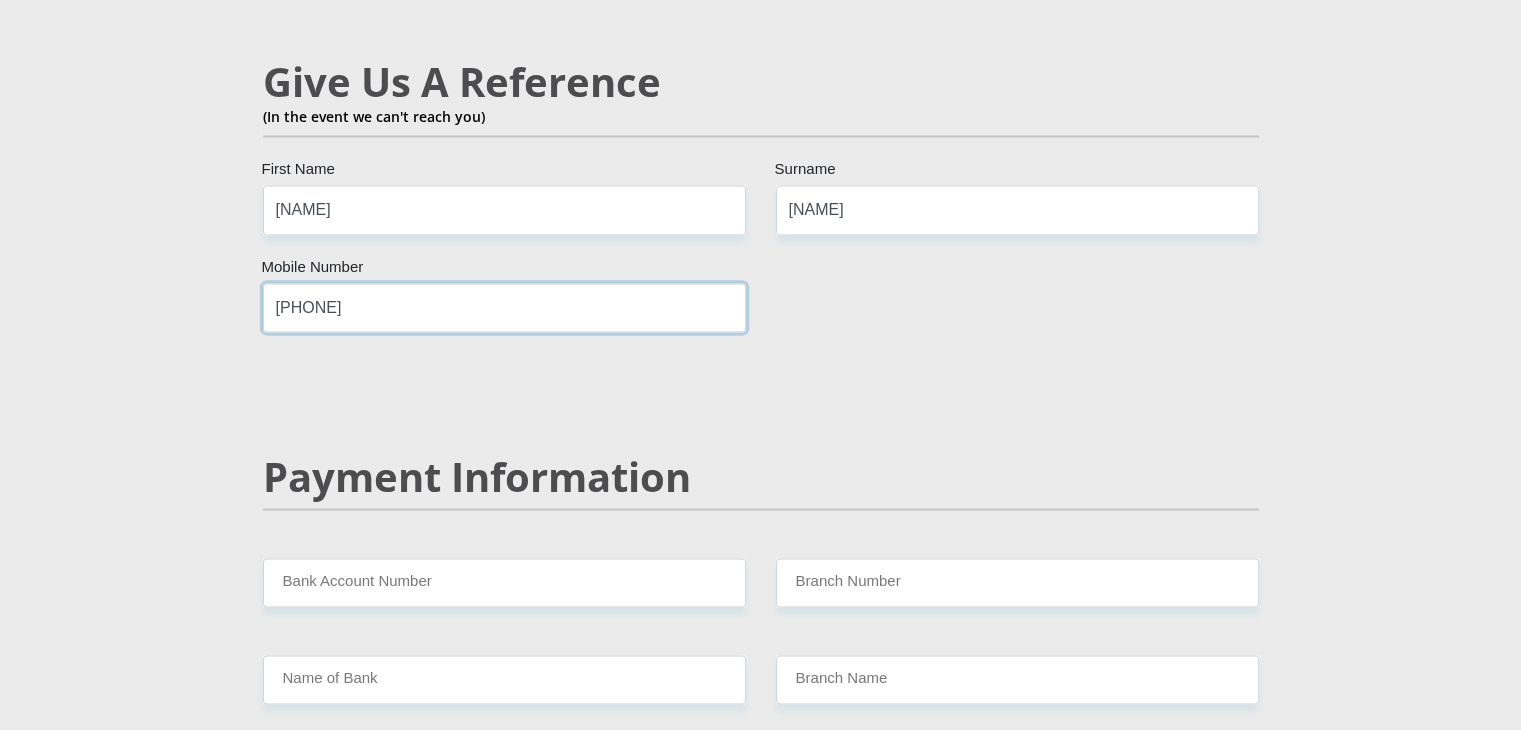 scroll, scrollTop: 3500, scrollLeft: 0, axis: vertical 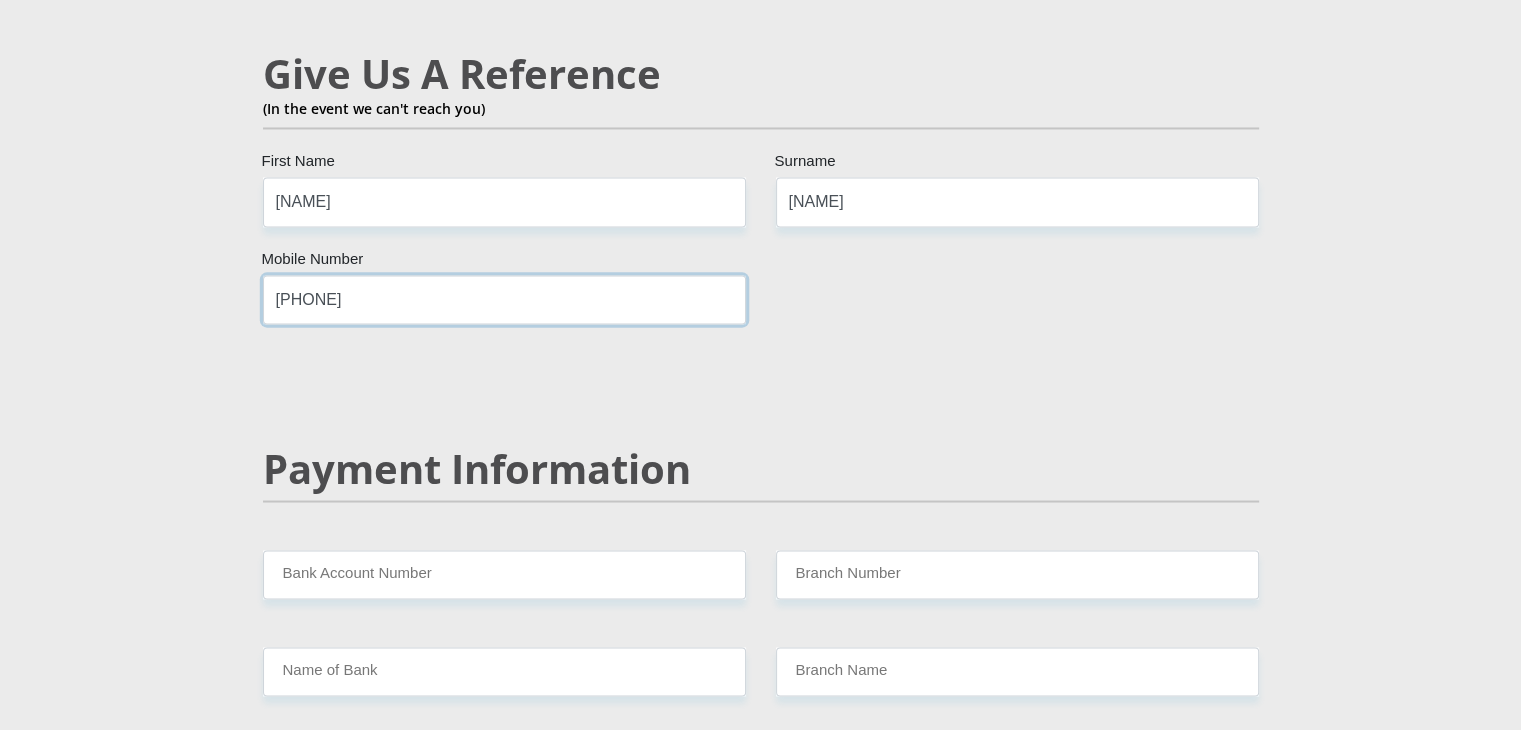 type on "0671999149" 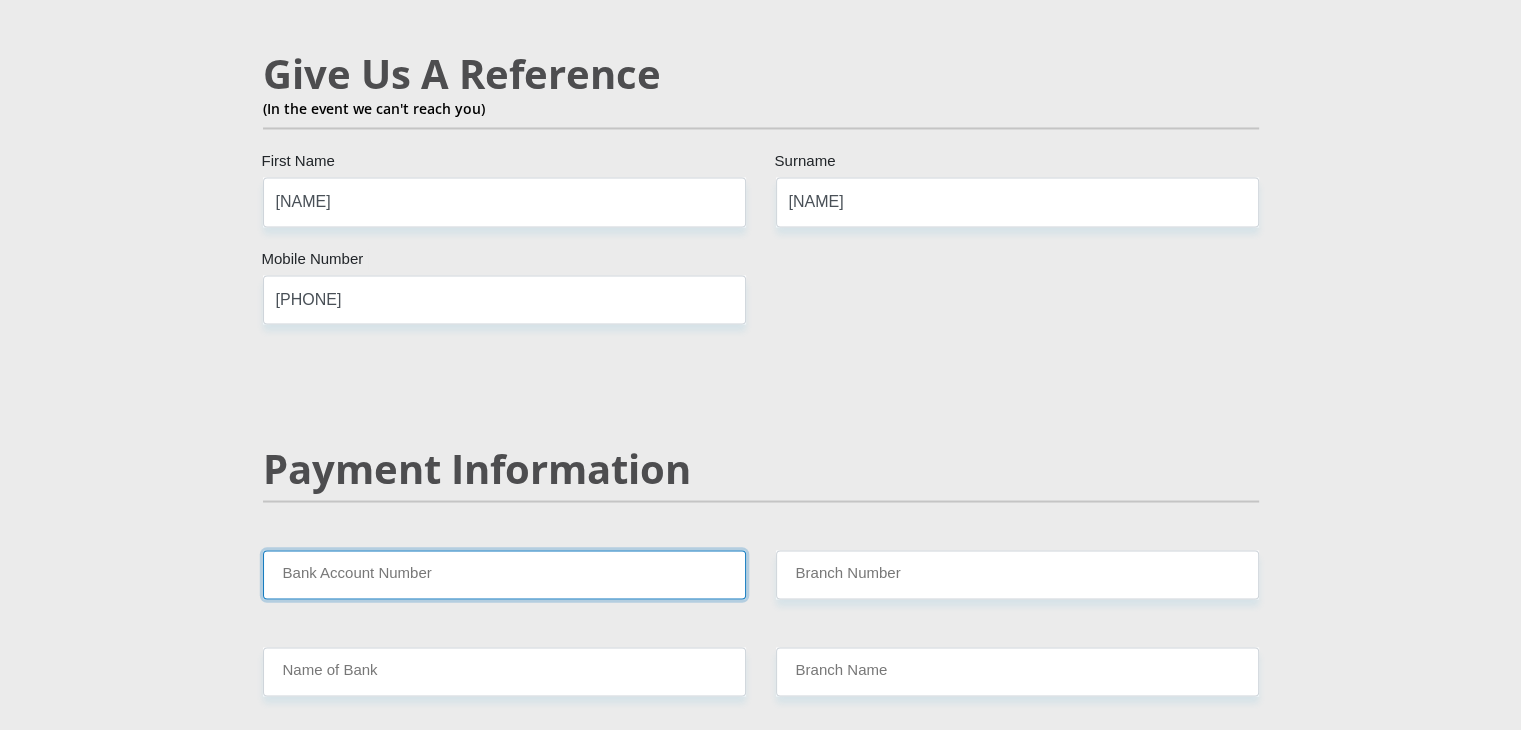 click on "Bank Account Number" at bounding box center (504, 574) 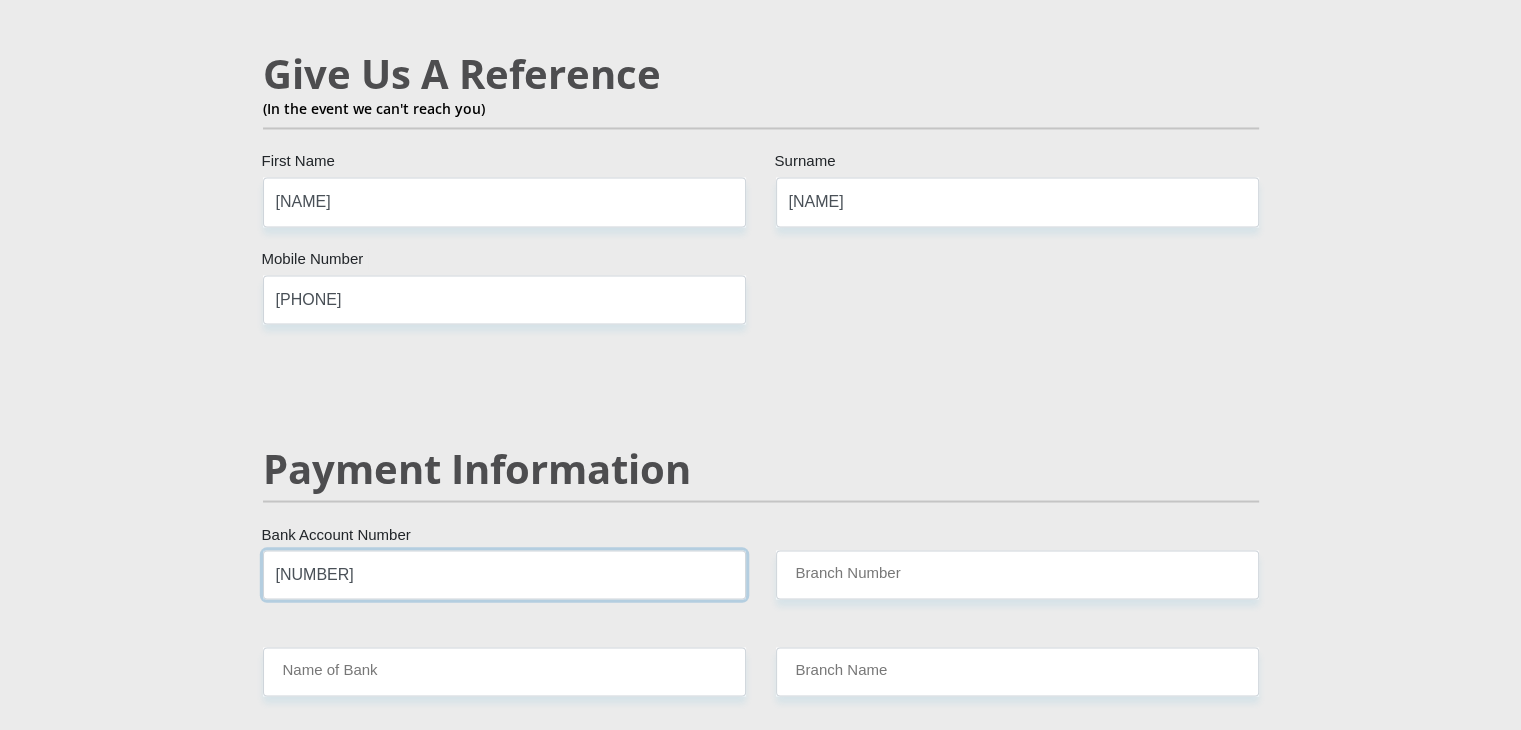 type on "[ID_NUMBER]" 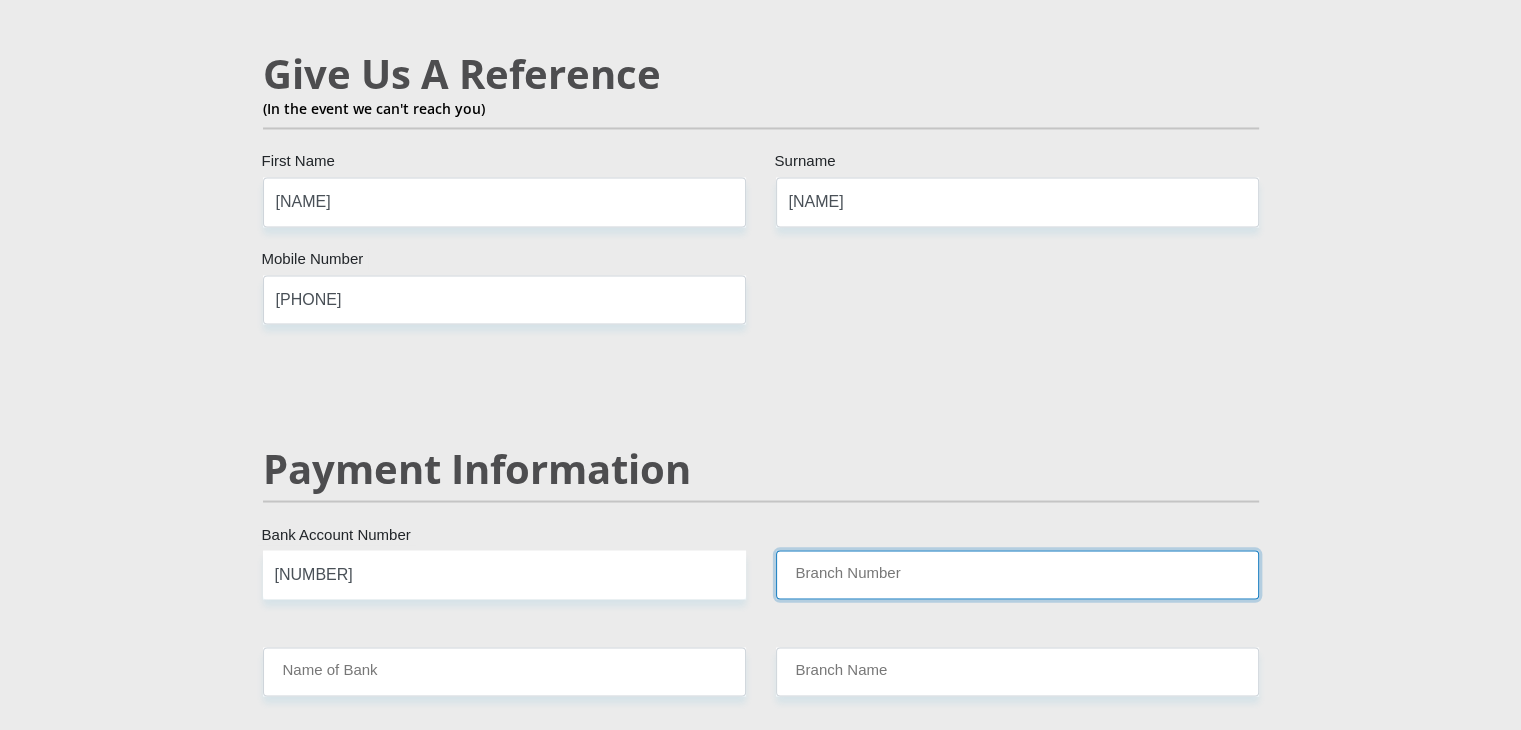 type on "1" 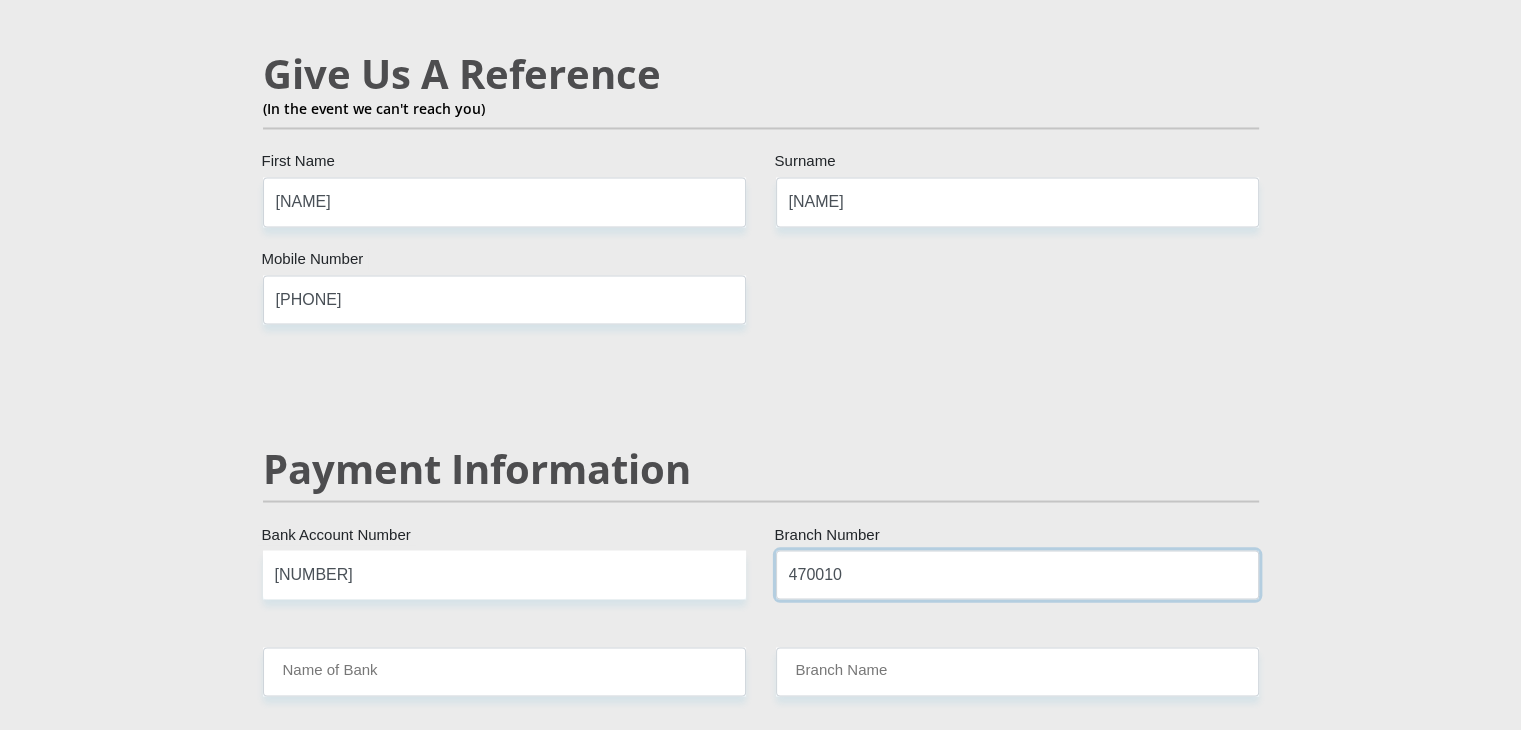 type on "470010" 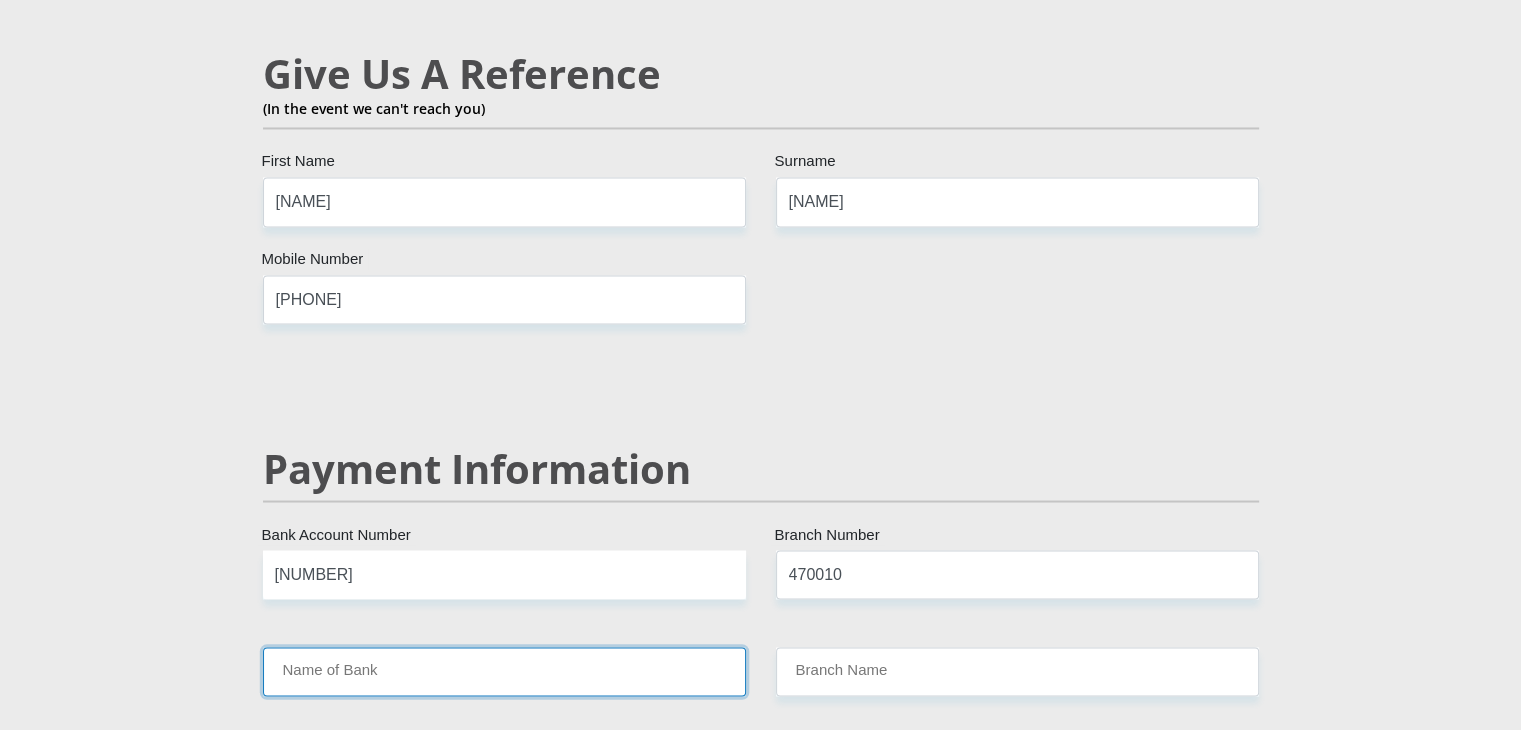 type on "CAPITEC BANK LIMITED" 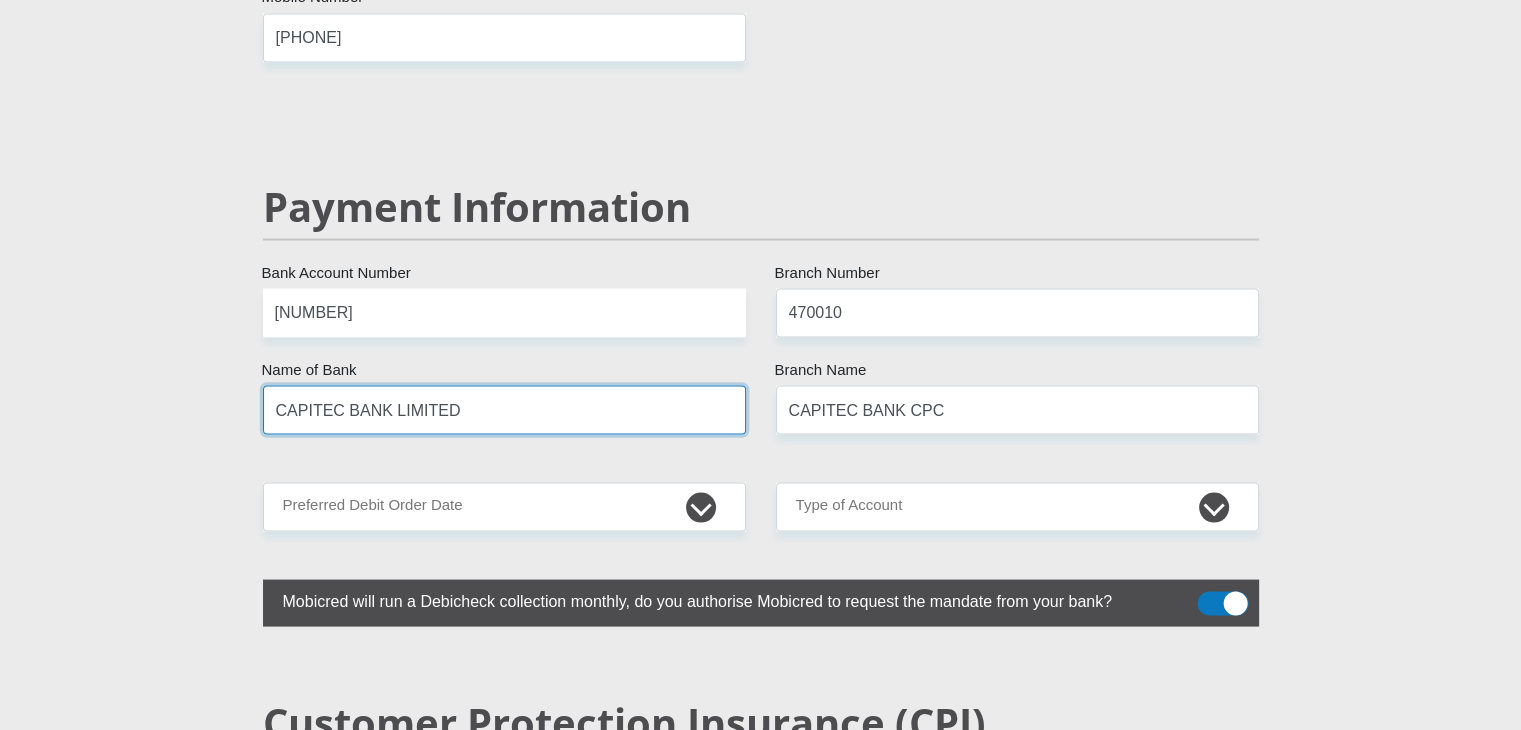scroll, scrollTop: 3800, scrollLeft: 0, axis: vertical 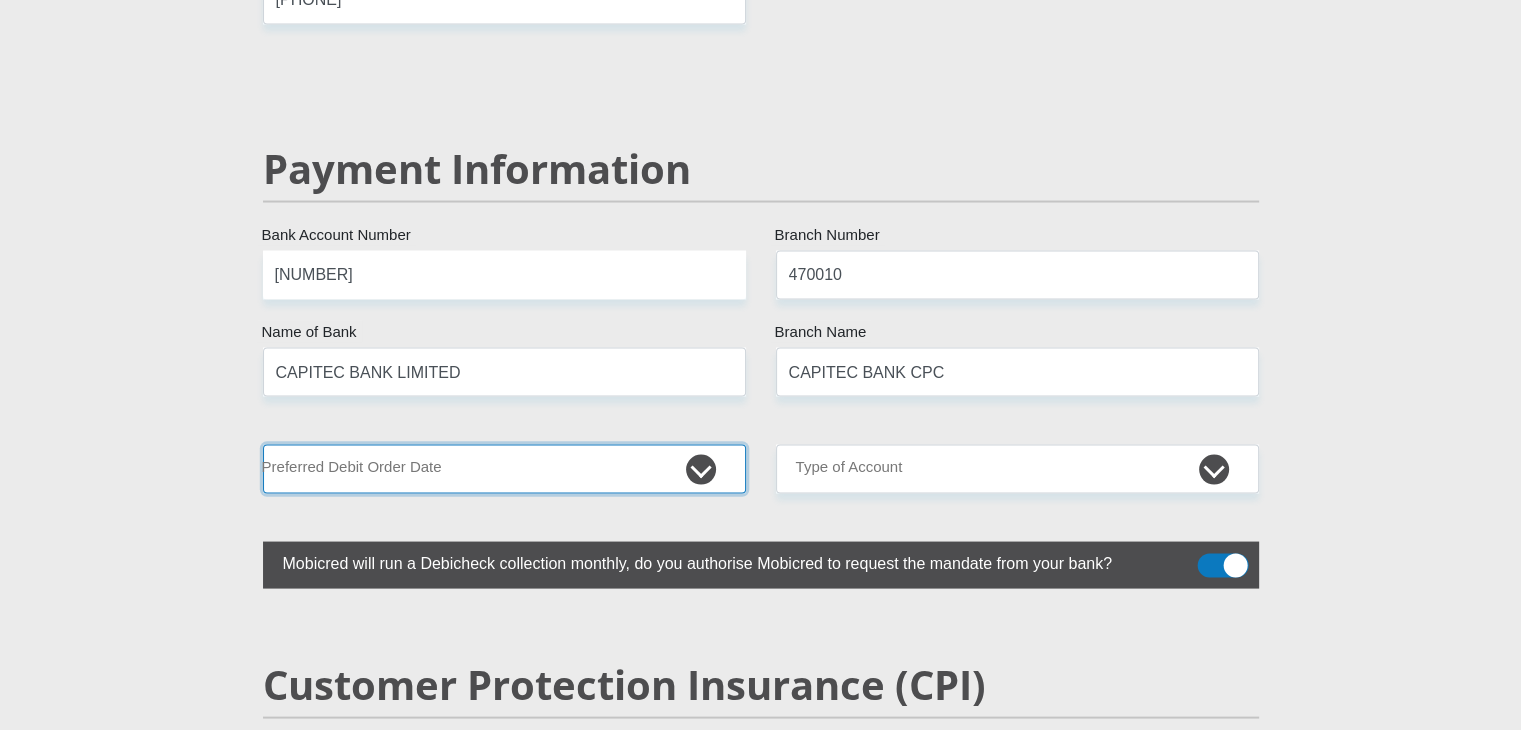 click on "1st
2nd
3rd
4th
5th
7th
18th
19th
20th
21st
22nd
23rd
24th
25th
26th
27th
28th
29th
30th" at bounding box center (504, 468) 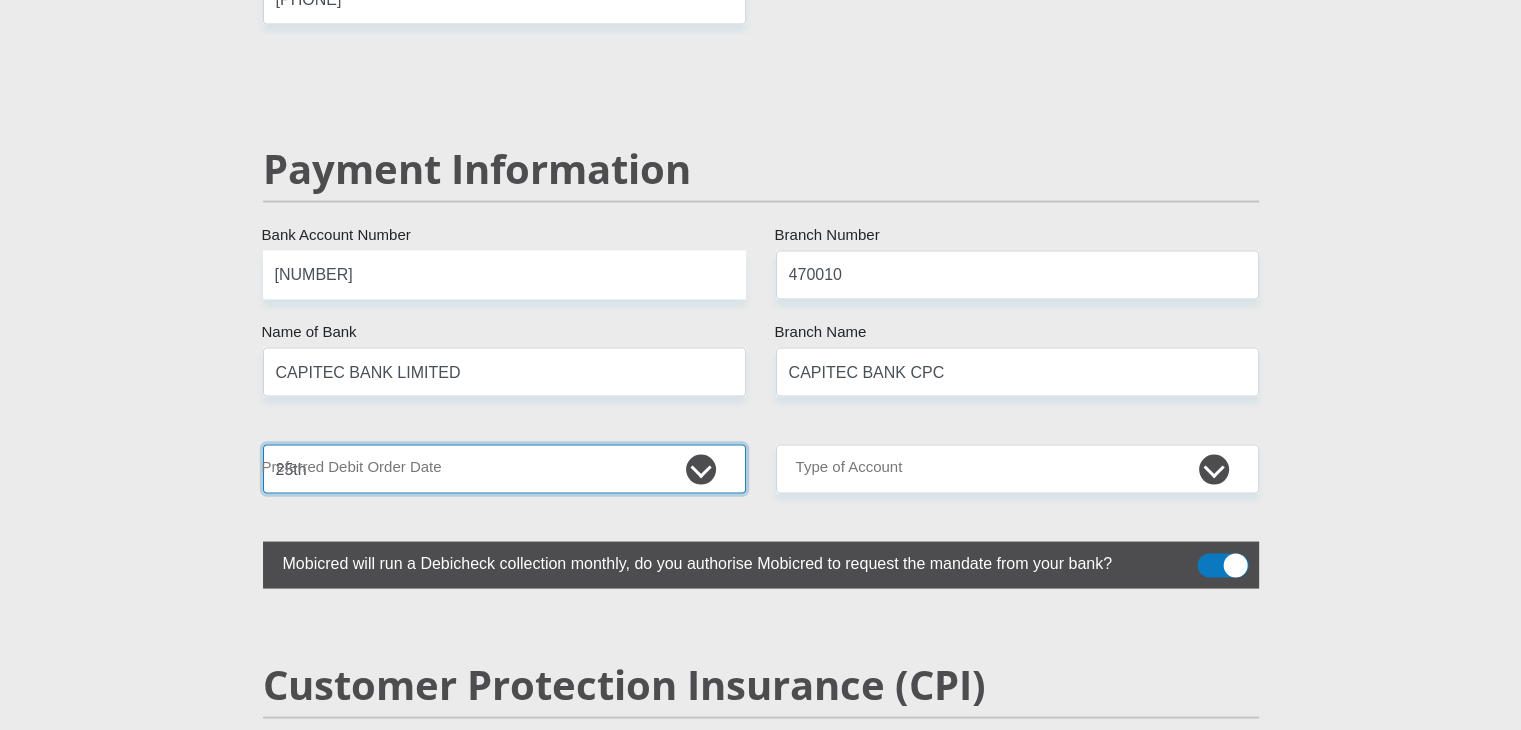 click on "1st
2nd
3rd
4th
5th
7th
18th
19th
20th
21st
22nd
23rd
24th
25th
26th
27th
28th
29th
30th" at bounding box center [504, 468] 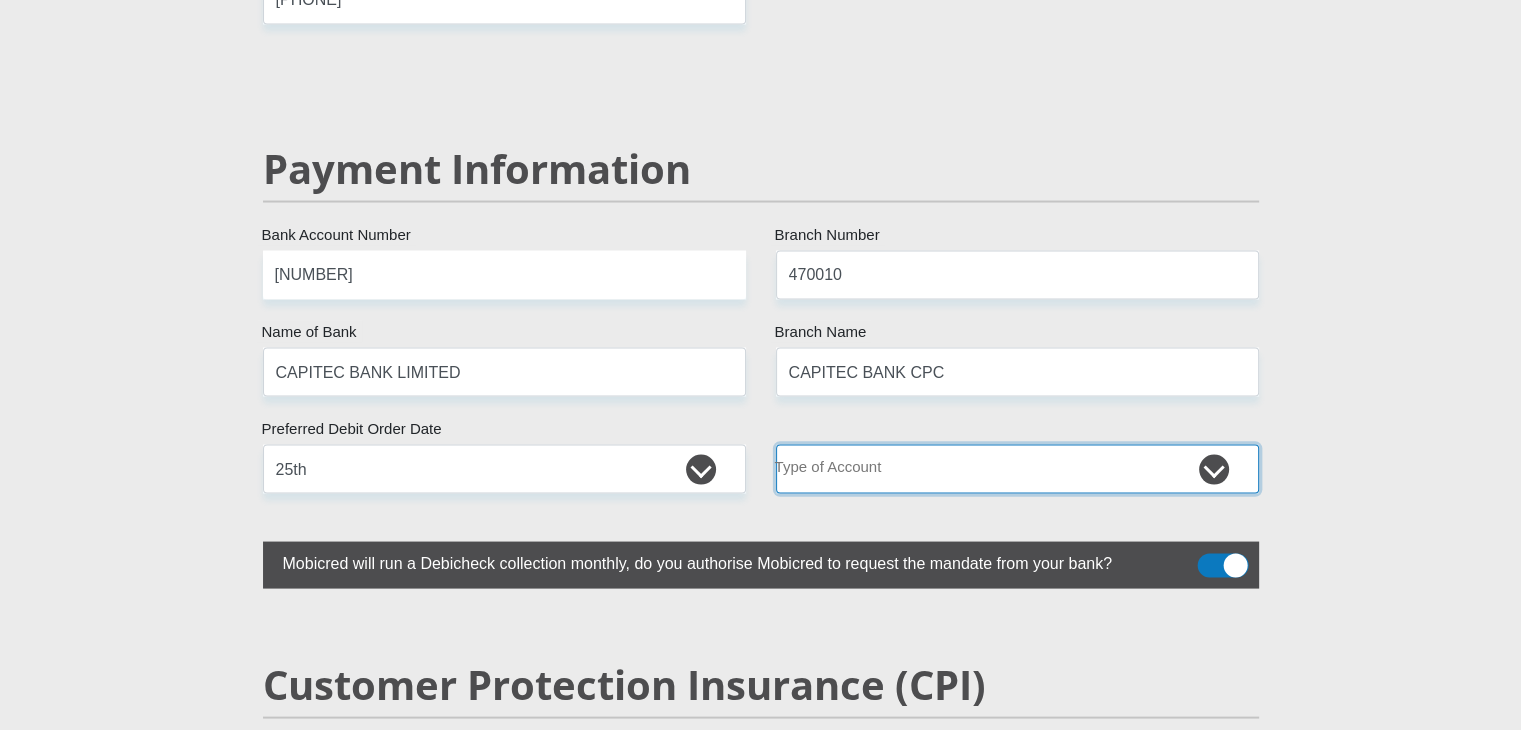 click on "Cheque
Savings" at bounding box center (1017, 468) 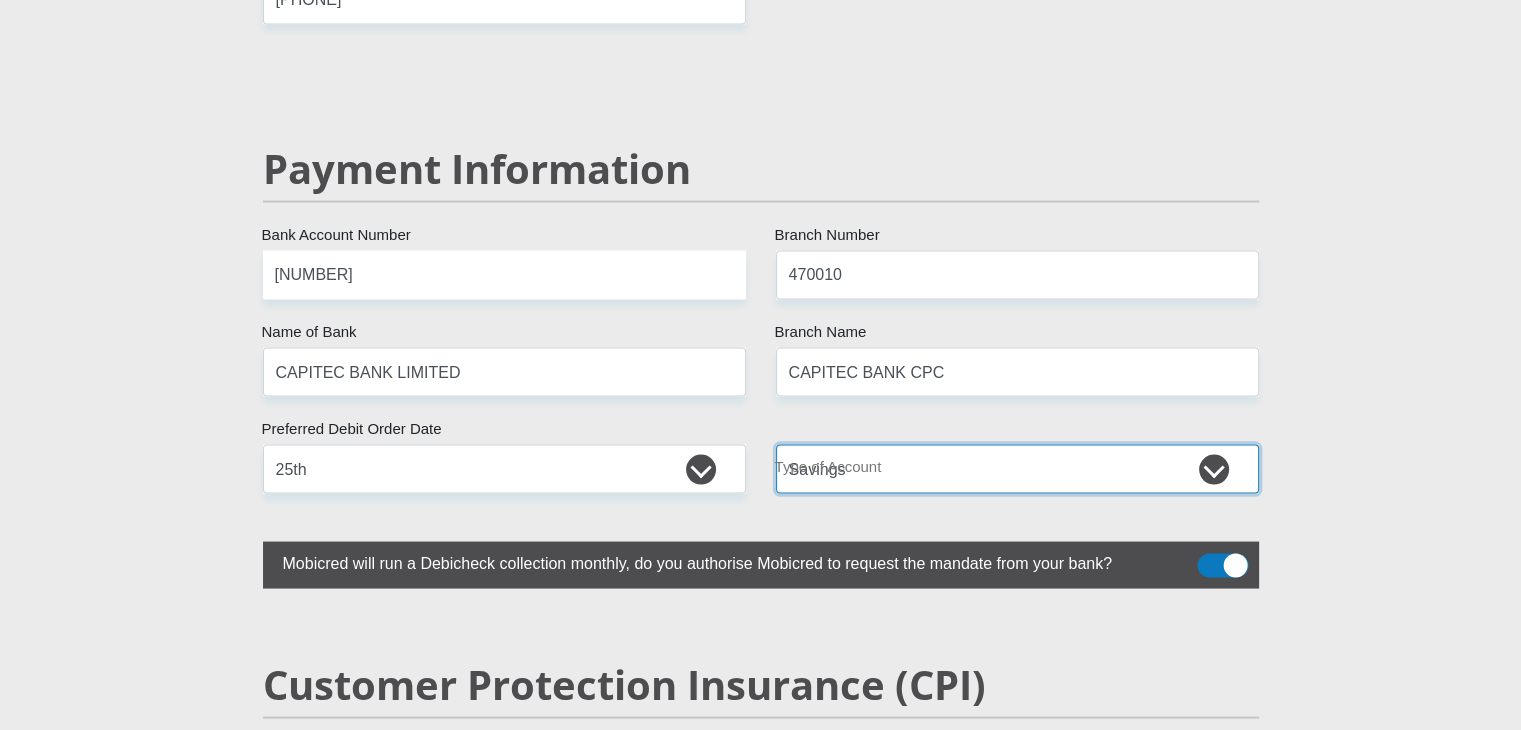 click on "Cheque
Savings" at bounding box center (1017, 468) 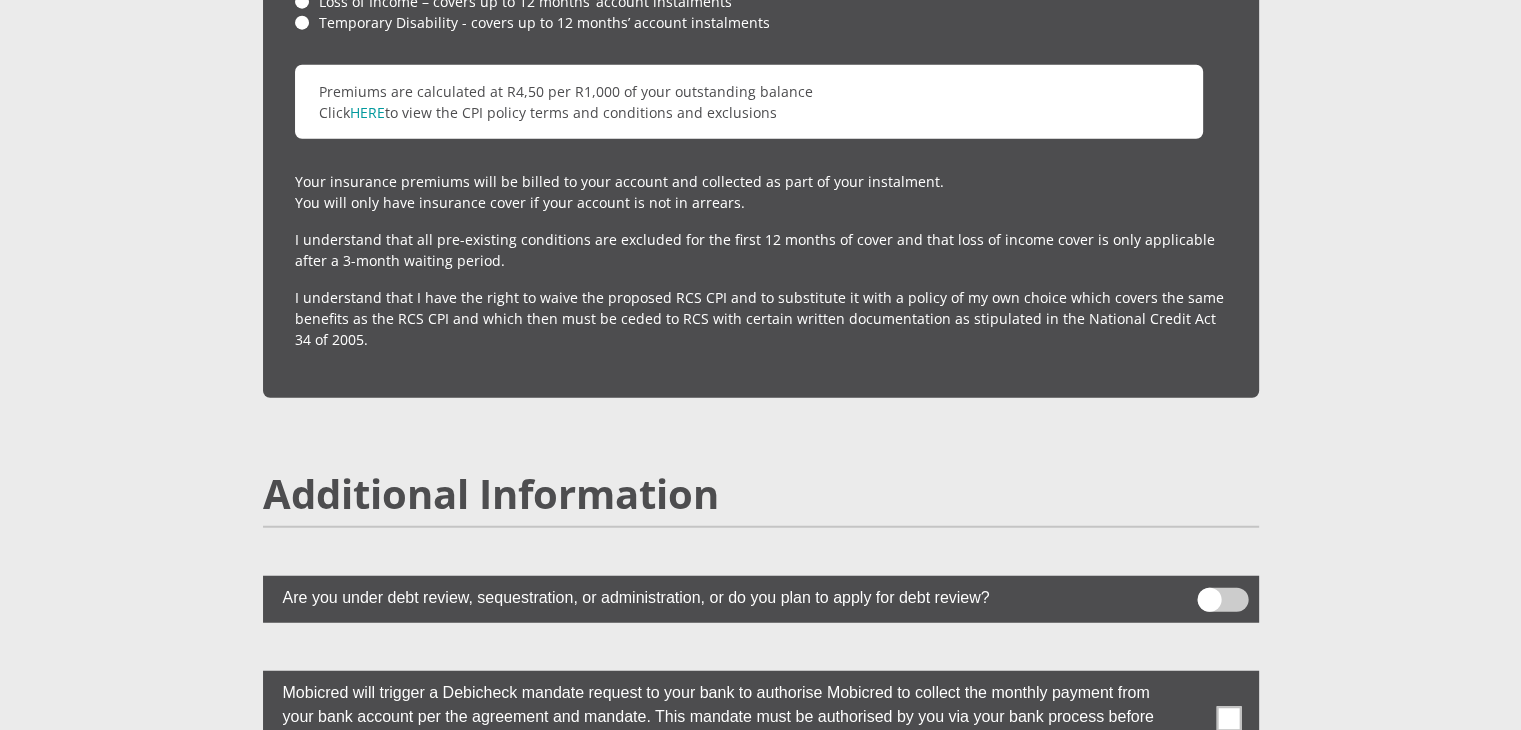 scroll, scrollTop: 5100, scrollLeft: 0, axis: vertical 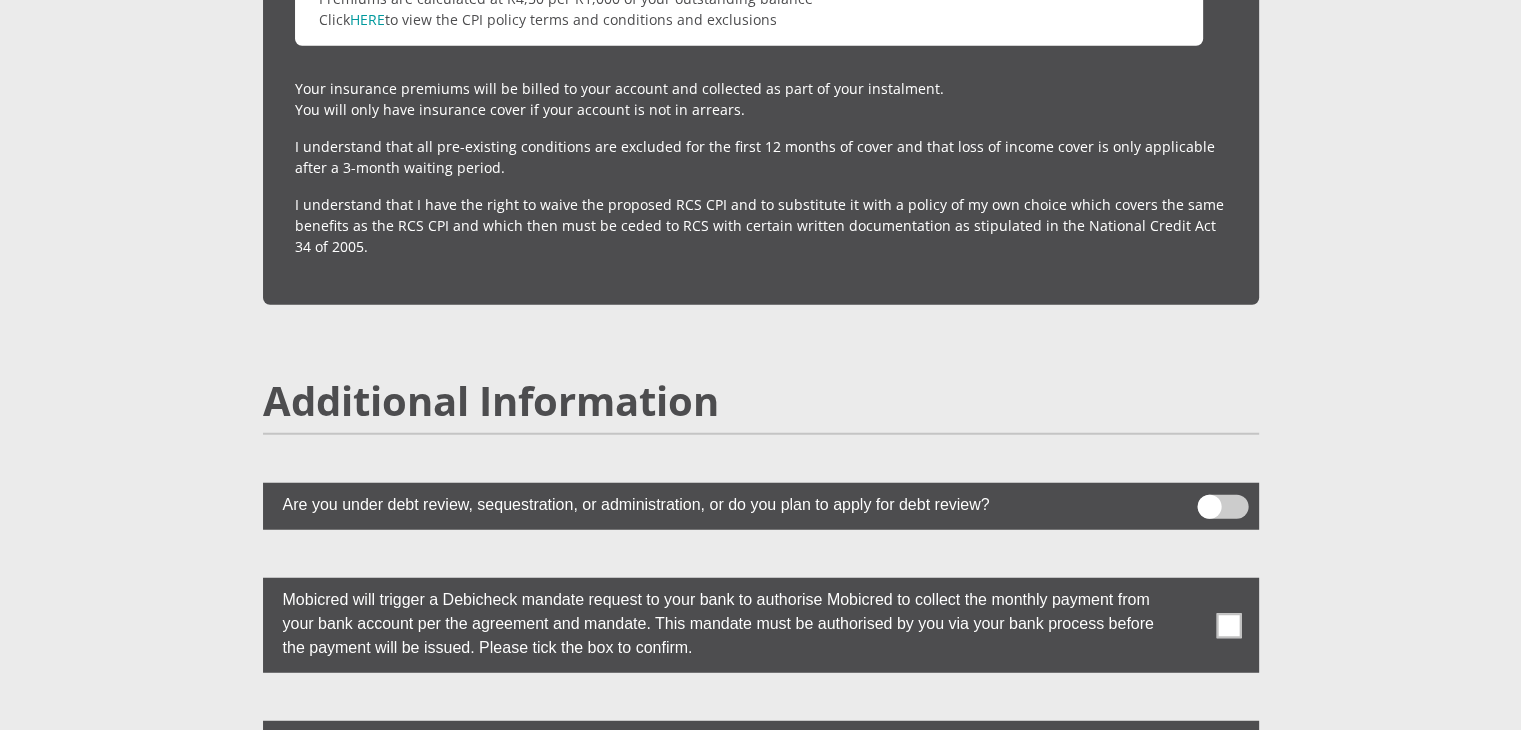 click at bounding box center (1228, 625) 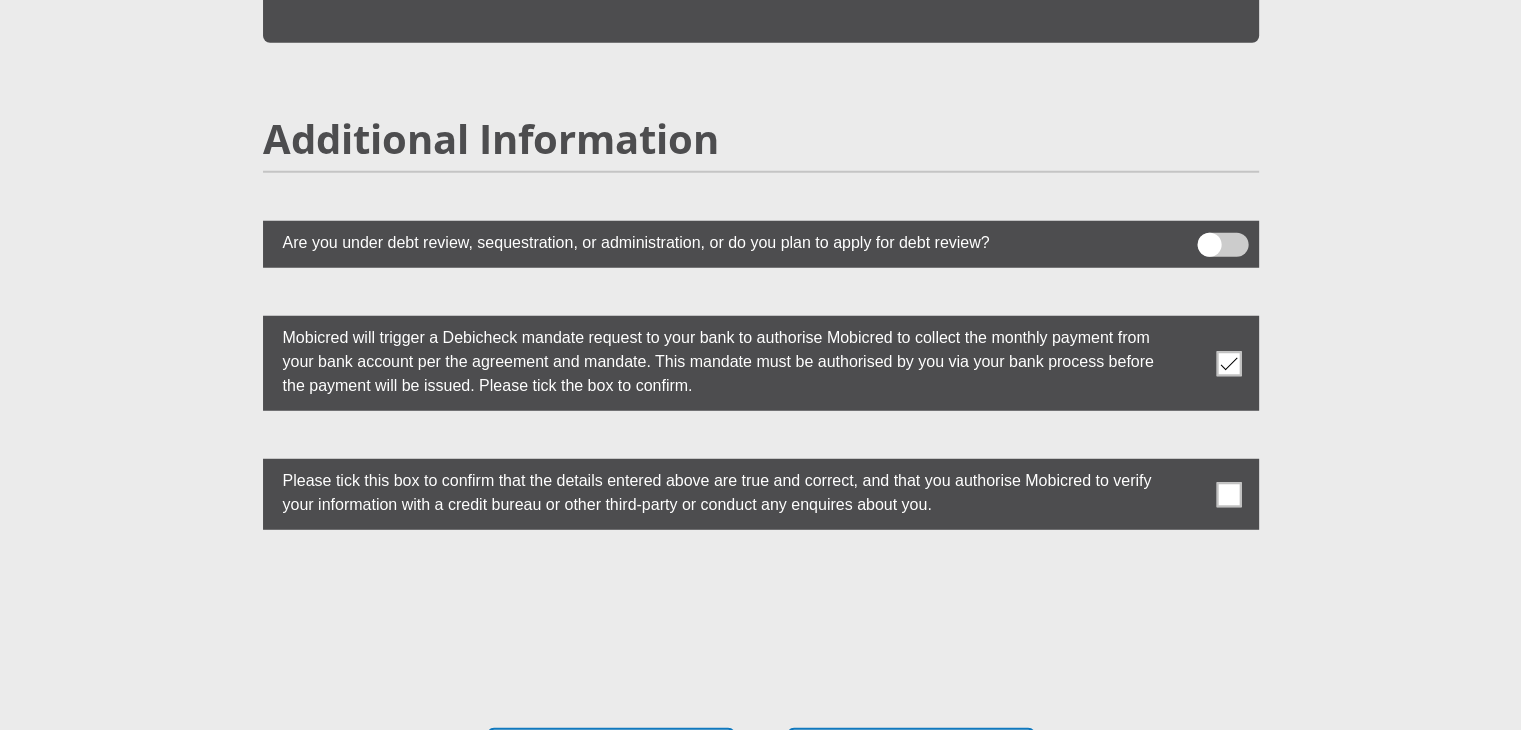 scroll, scrollTop: 5500, scrollLeft: 0, axis: vertical 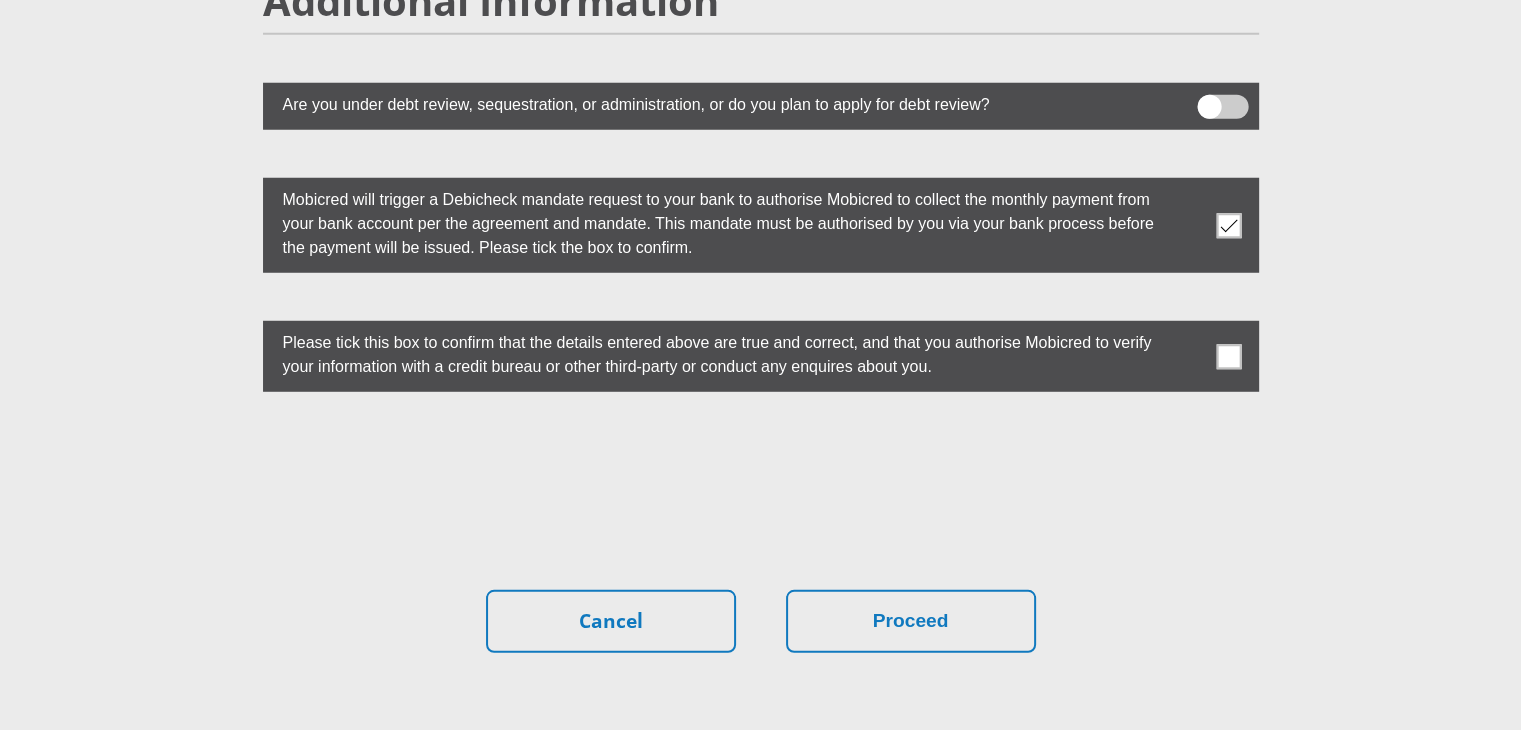 click at bounding box center (1228, 356) 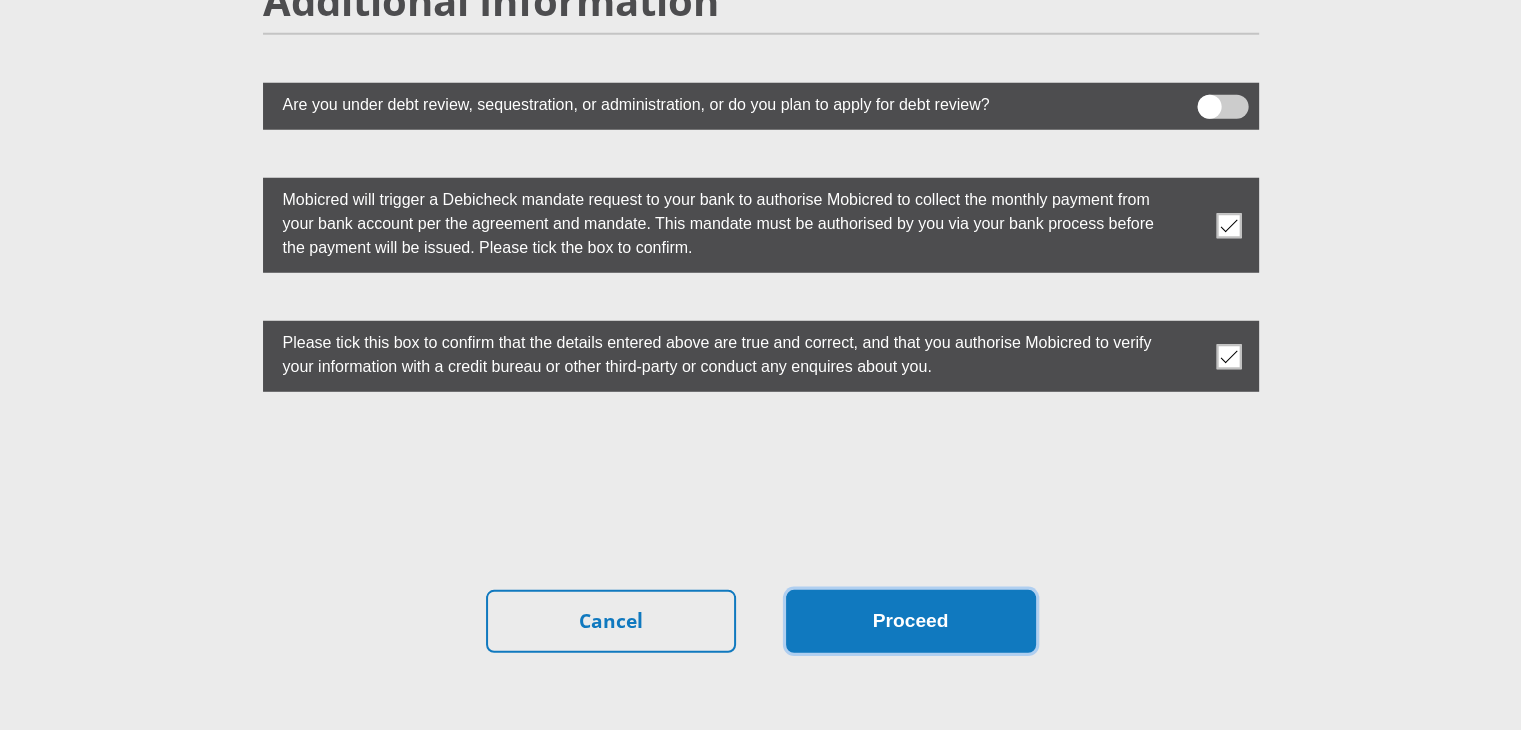 click on "Proceed" at bounding box center [911, 621] 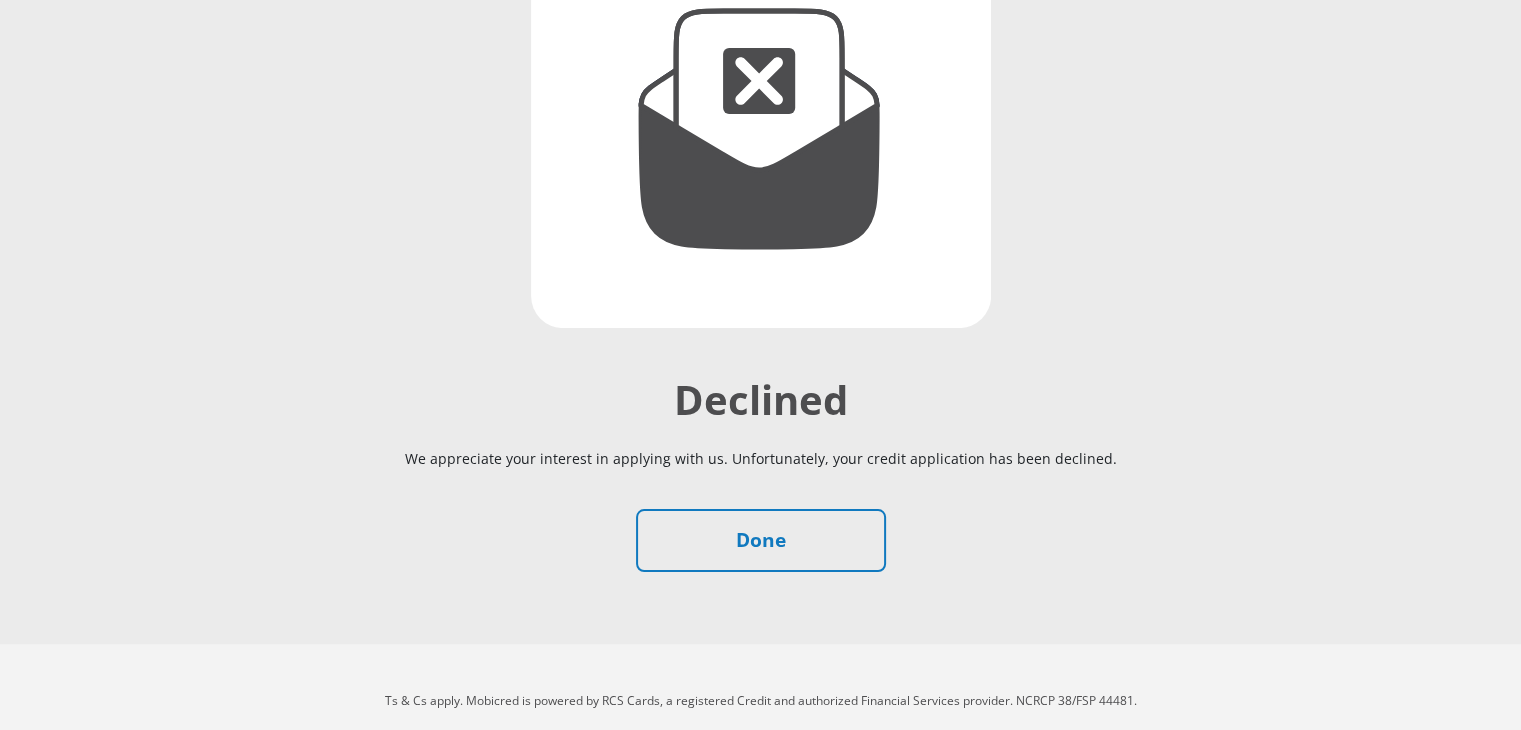 scroll, scrollTop: 342, scrollLeft: 0, axis: vertical 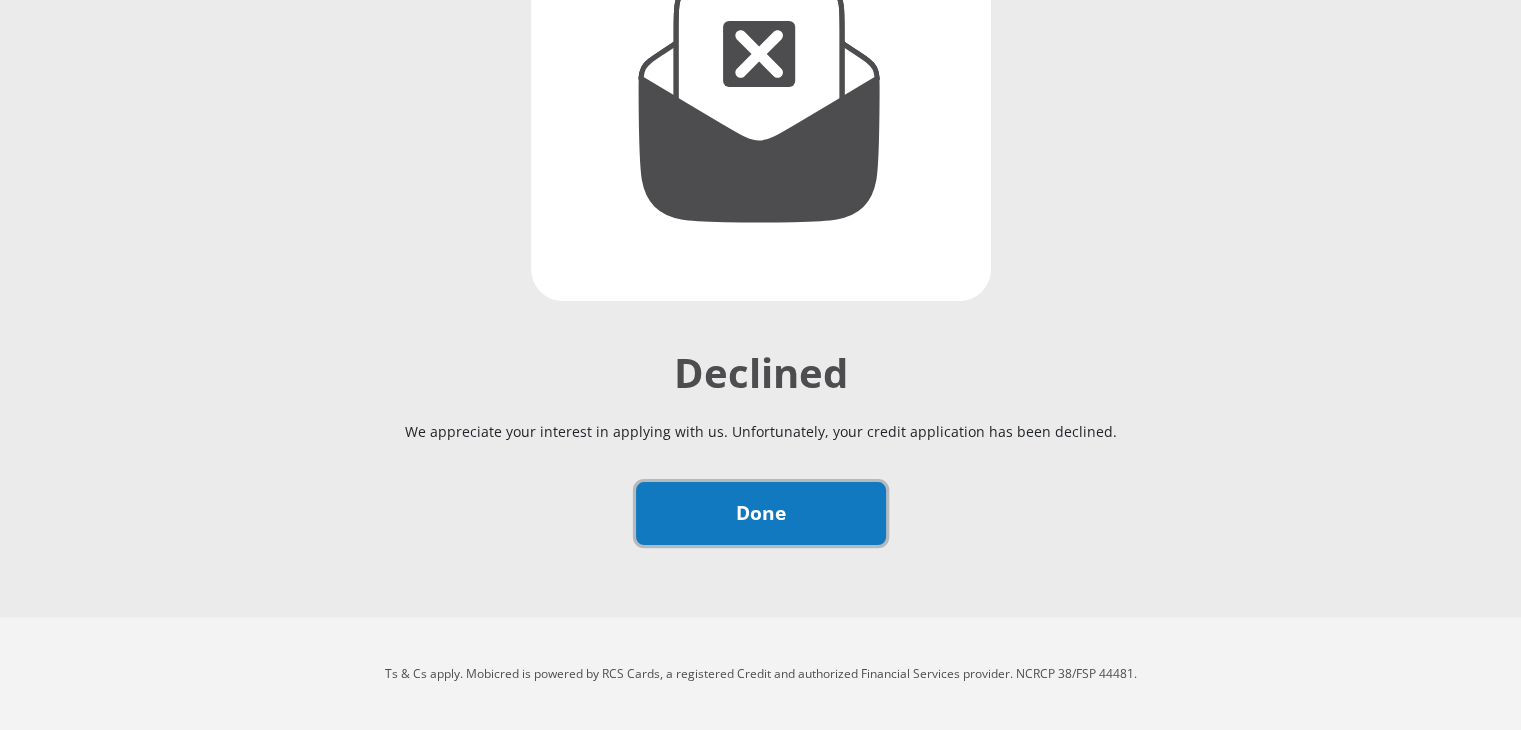 click on "Done" at bounding box center (761, 513) 